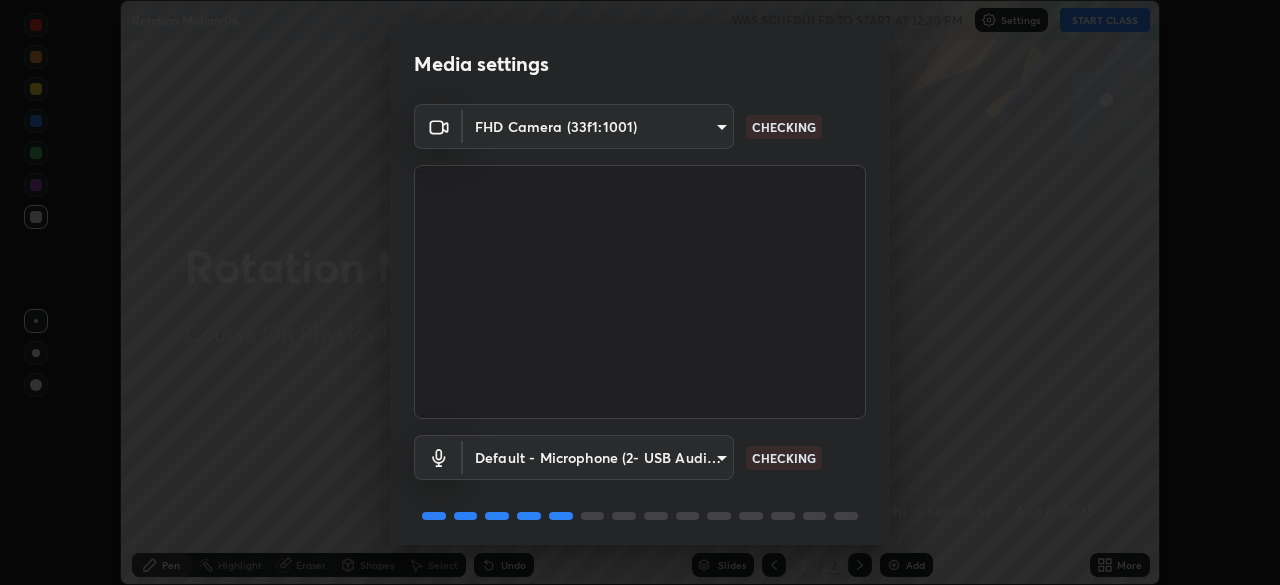 scroll, scrollTop: 0, scrollLeft: 0, axis: both 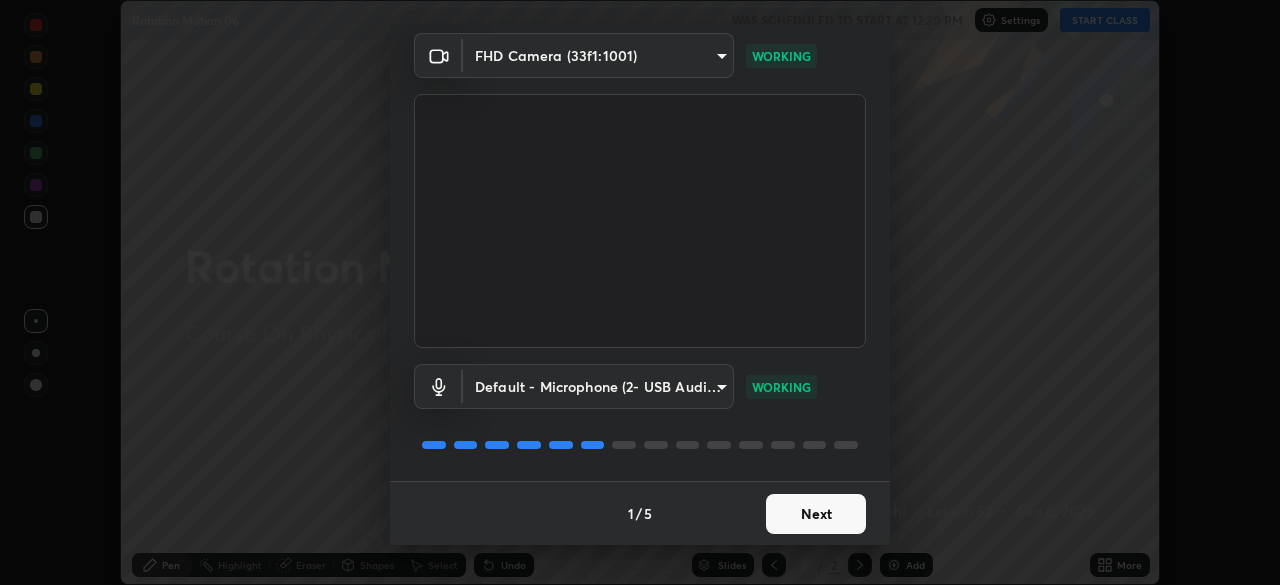 click on "Next" at bounding box center (816, 514) 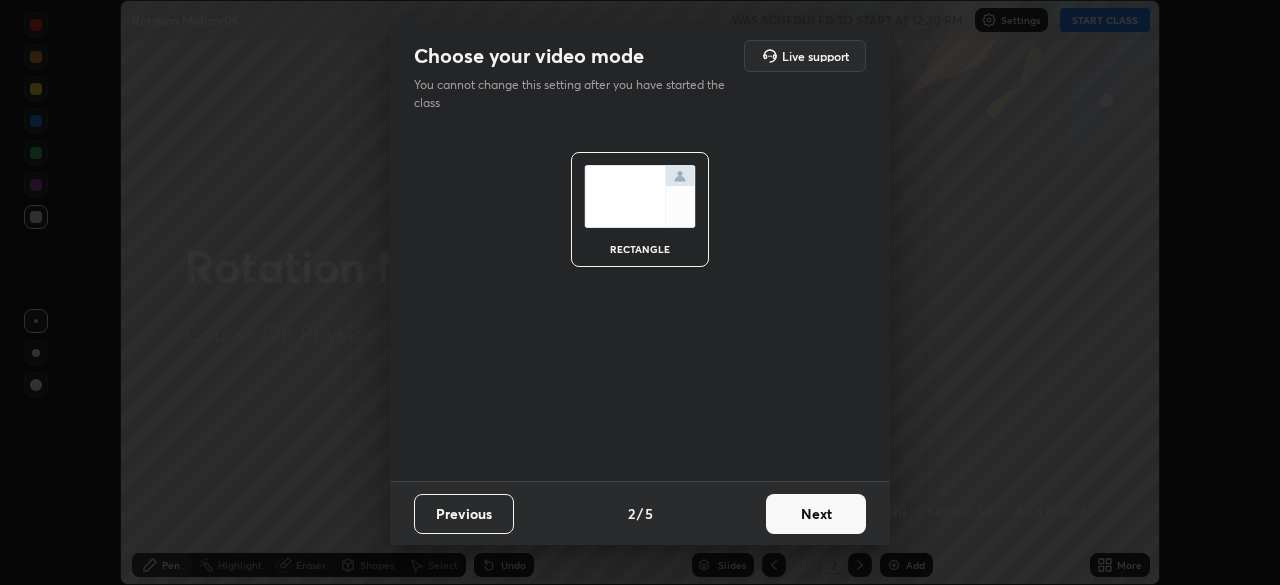 scroll, scrollTop: 0, scrollLeft: 0, axis: both 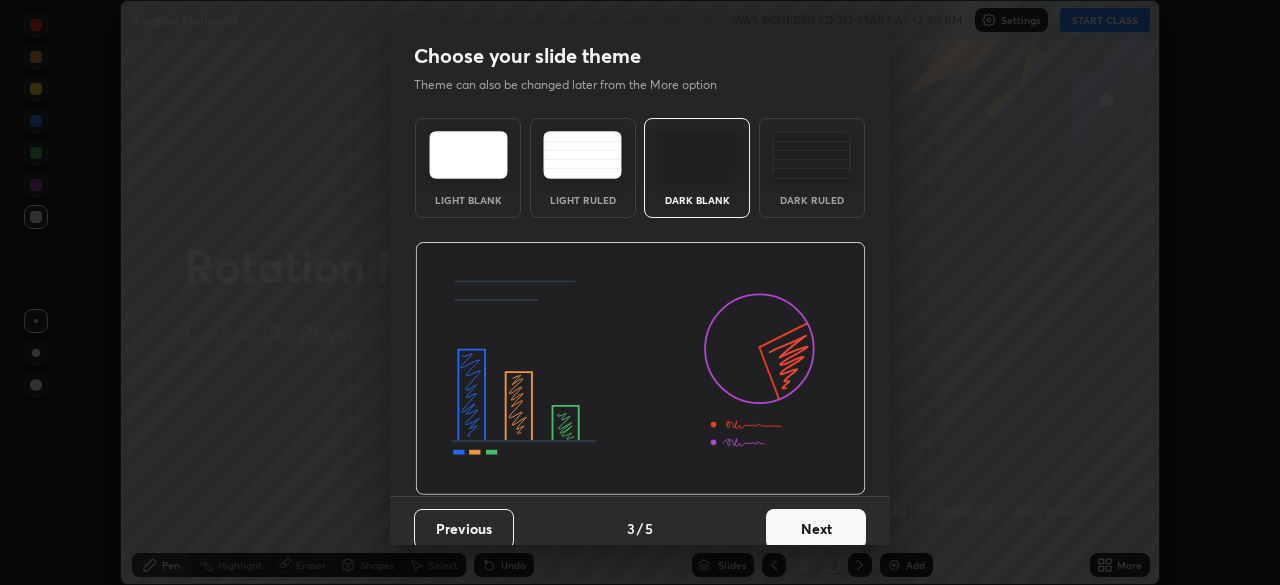 click on "Next" at bounding box center (816, 529) 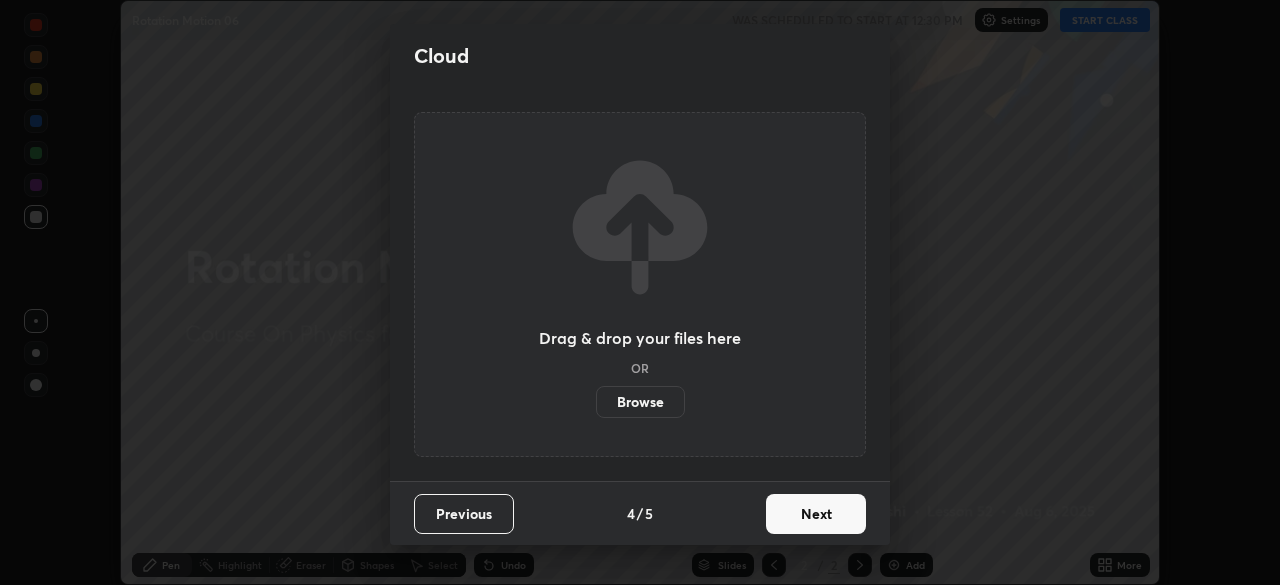 click on "Next" at bounding box center [816, 514] 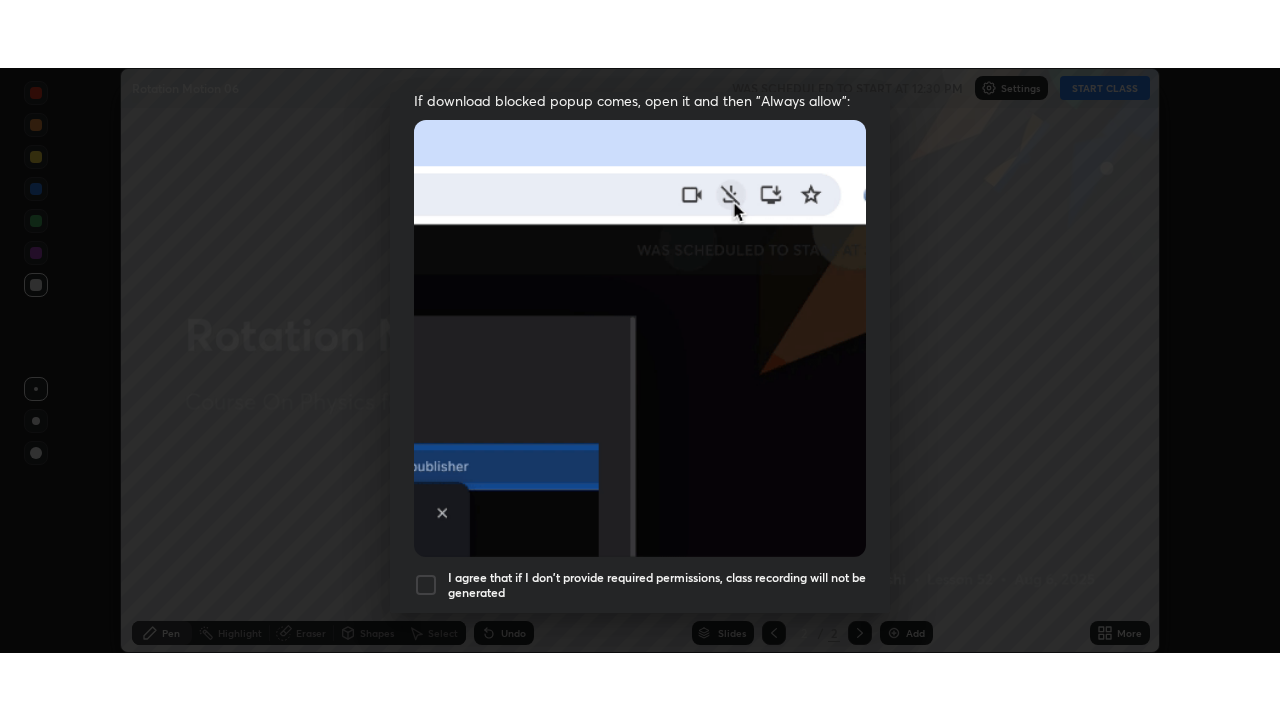 scroll, scrollTop: 479, scrollLeft: 0, axis: vertical 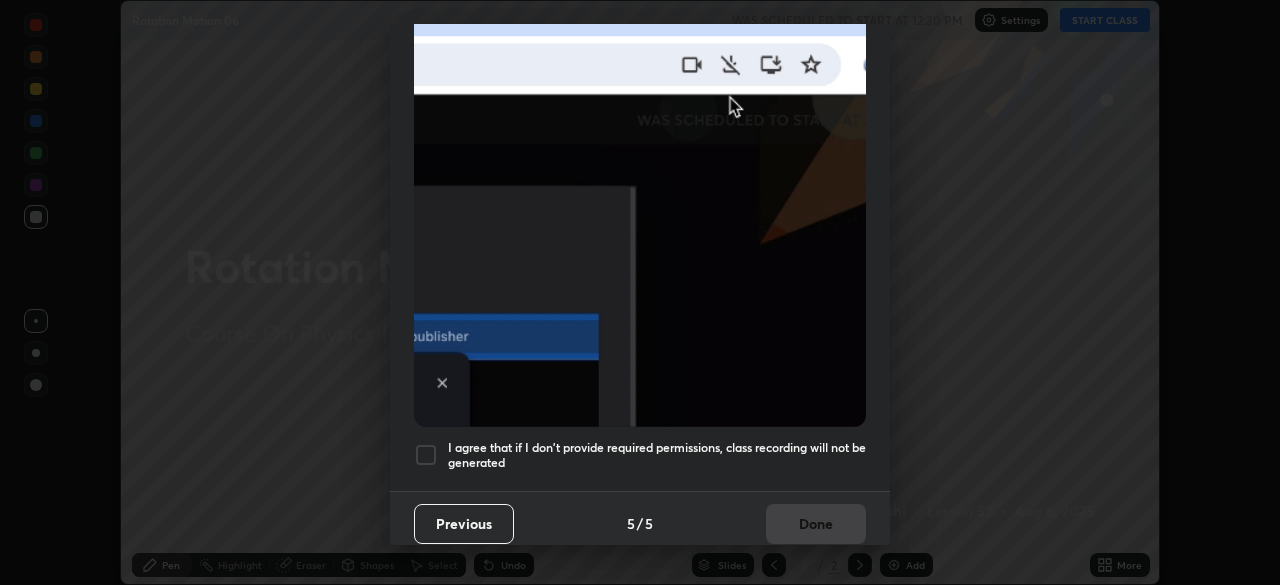 click at bounding box center (426, 455) 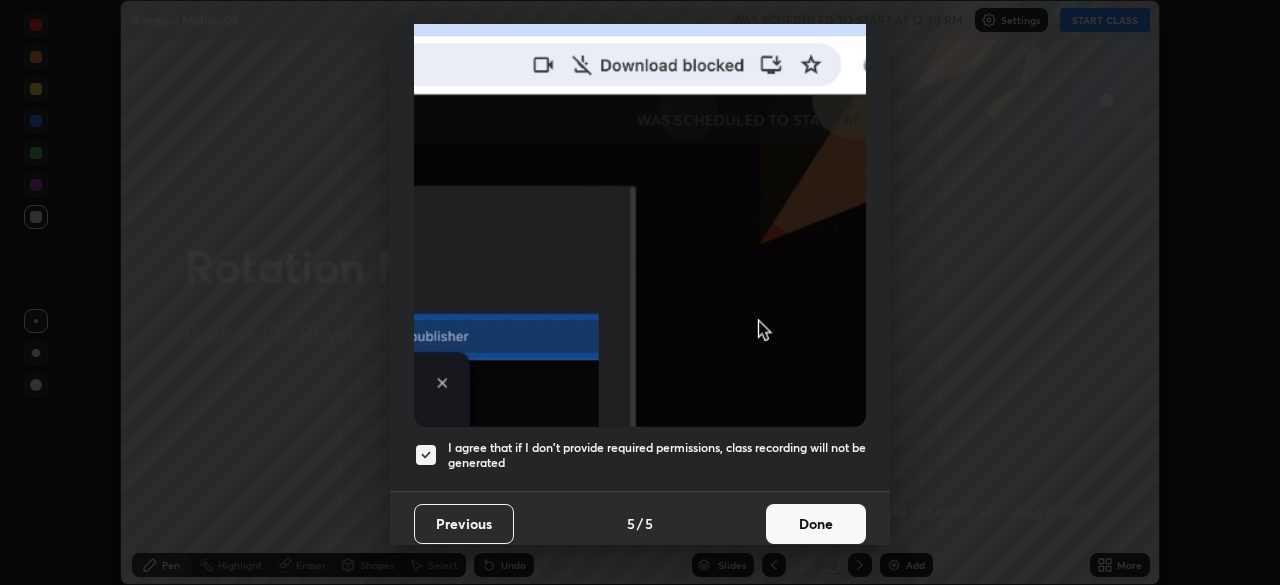 click on "Done" at bounding box center (816, 524) 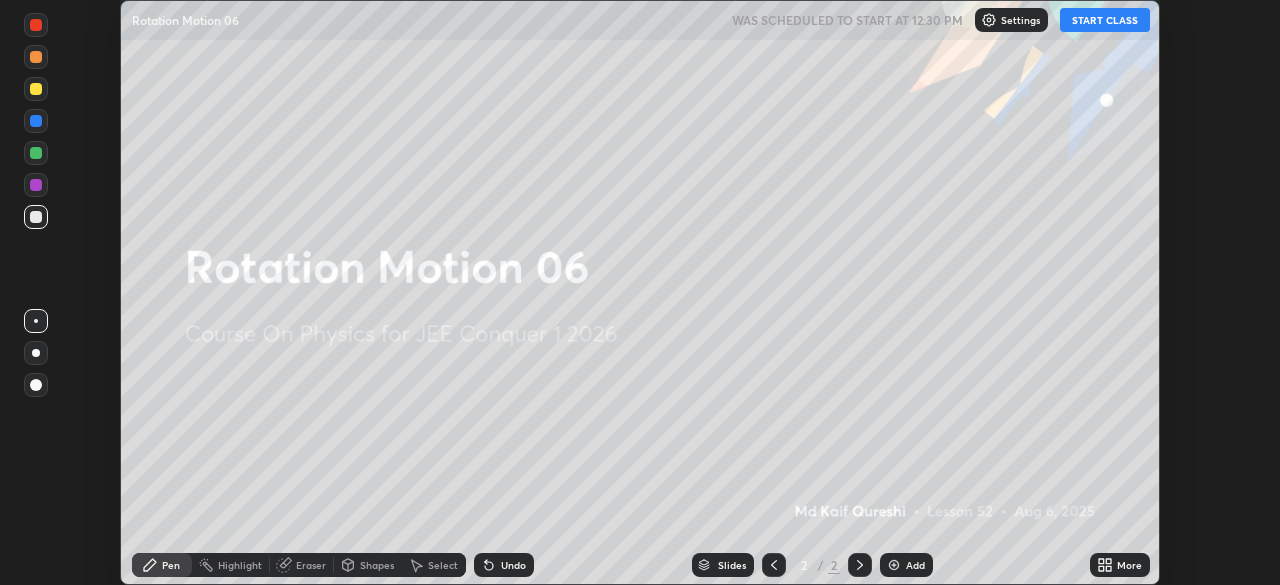 click 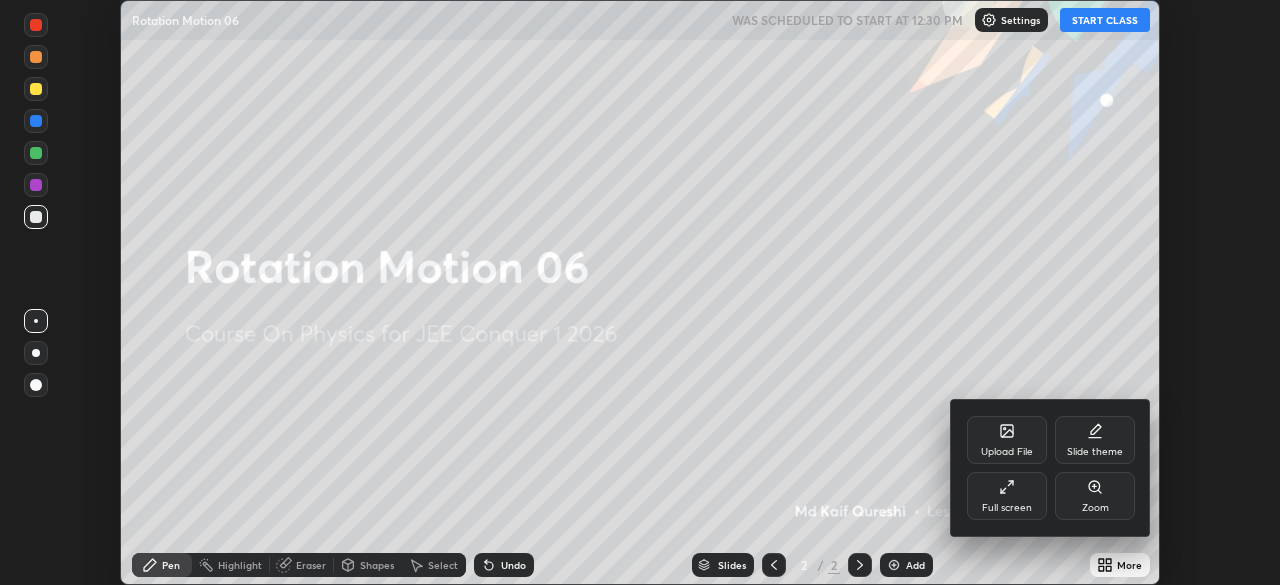 click on "Full screen" at bounding box center (1007, 508) 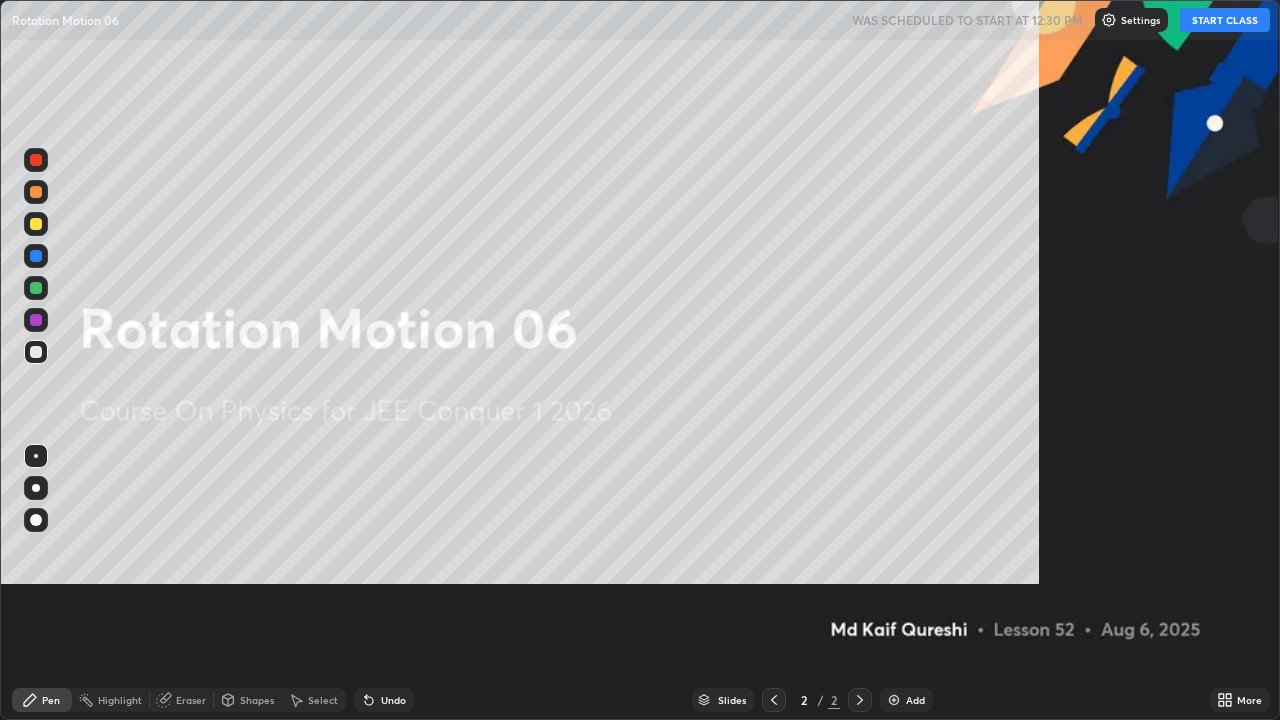 scroll, scrollTop: 99280, scrollLeft: 98720, axis: both 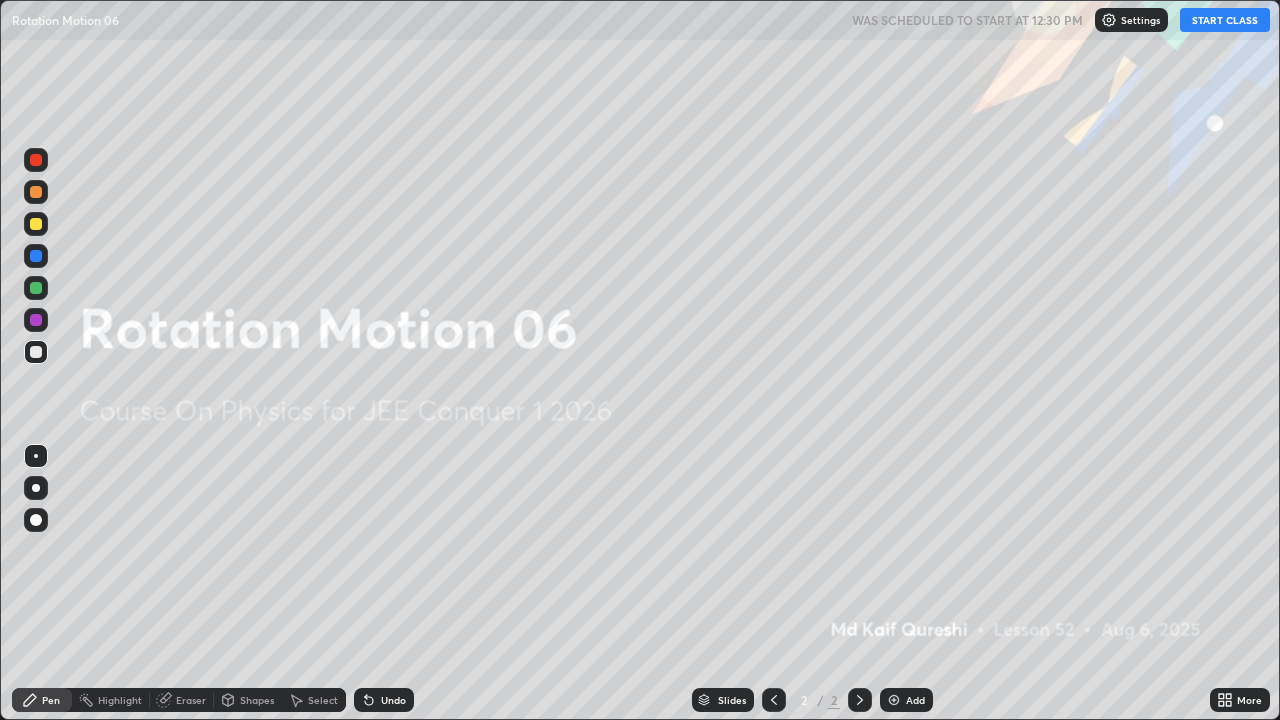 click on "START CLASS" at bounding box center [1225, 20] 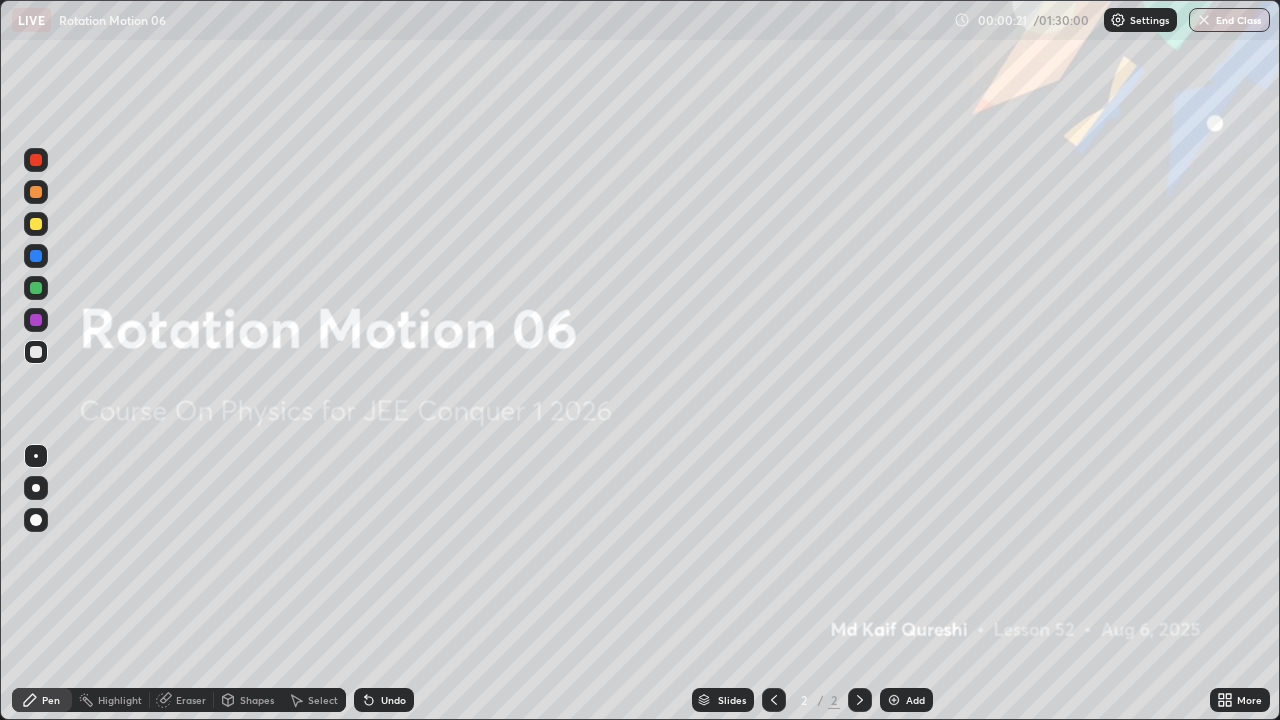 click on "Add" at bounding box center (915, 700) 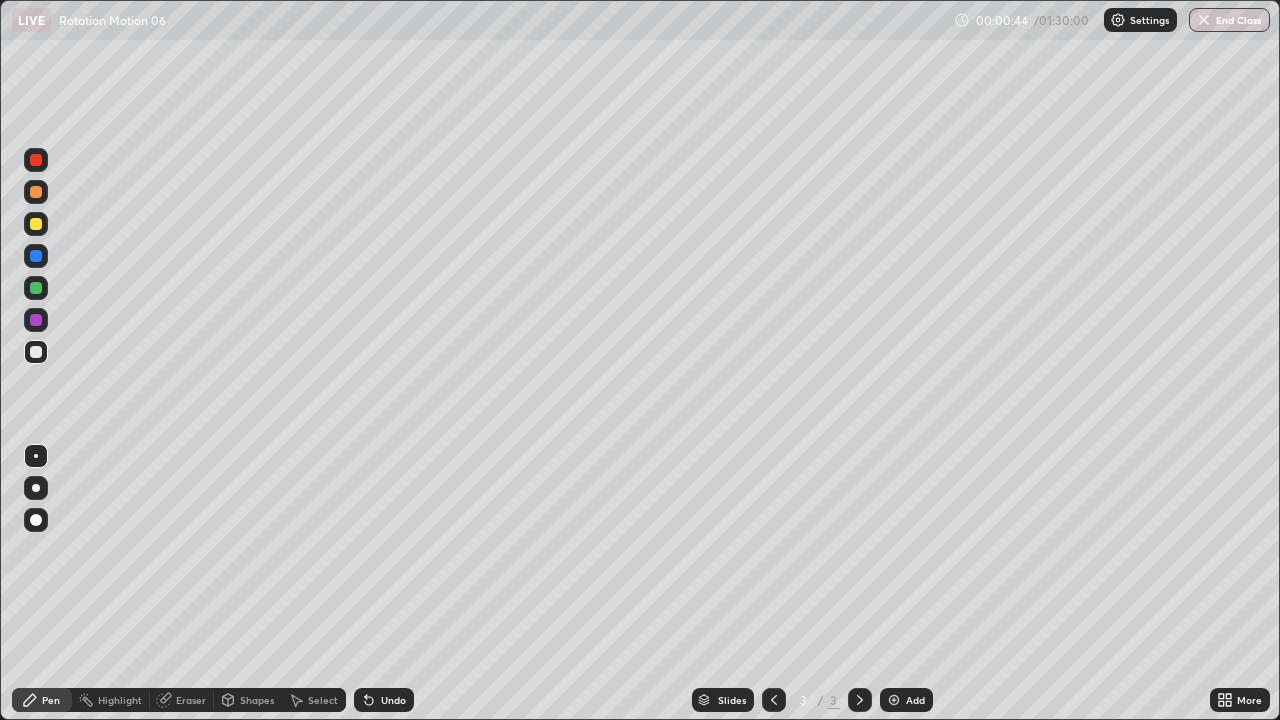 click on "Shapes" at bounding box center [257, 700] 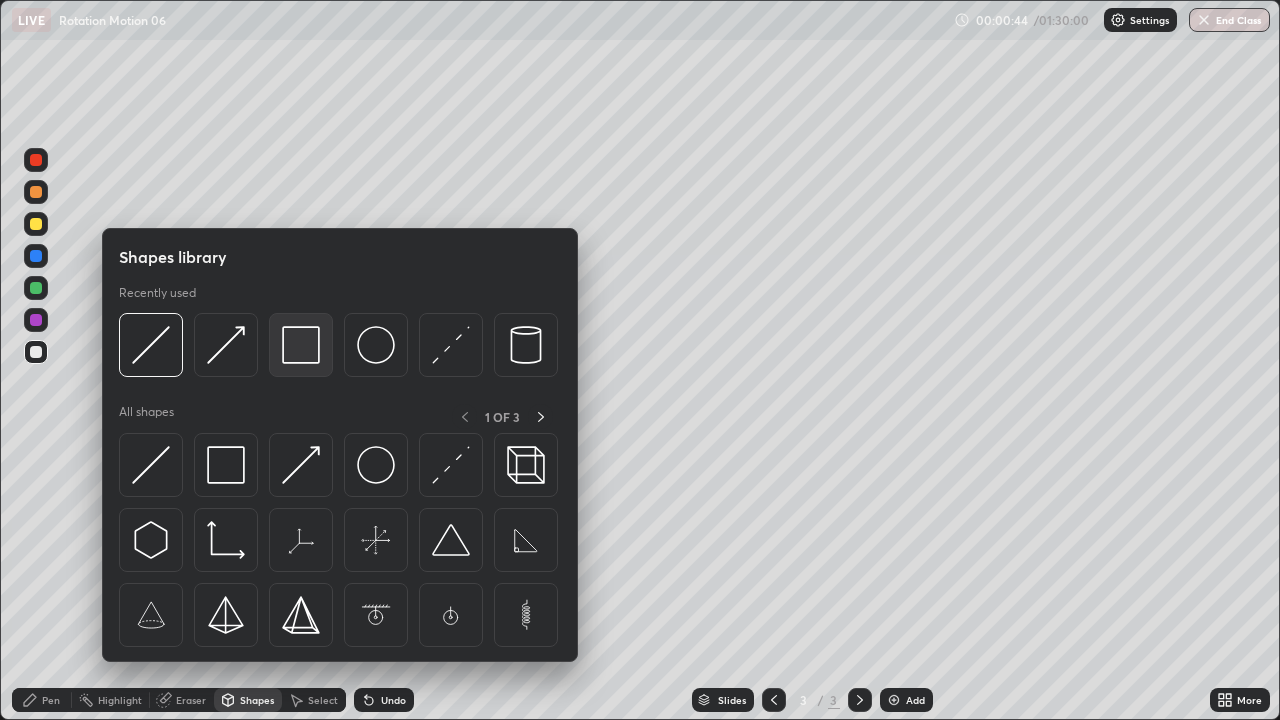click at bounding box center (301, 345) 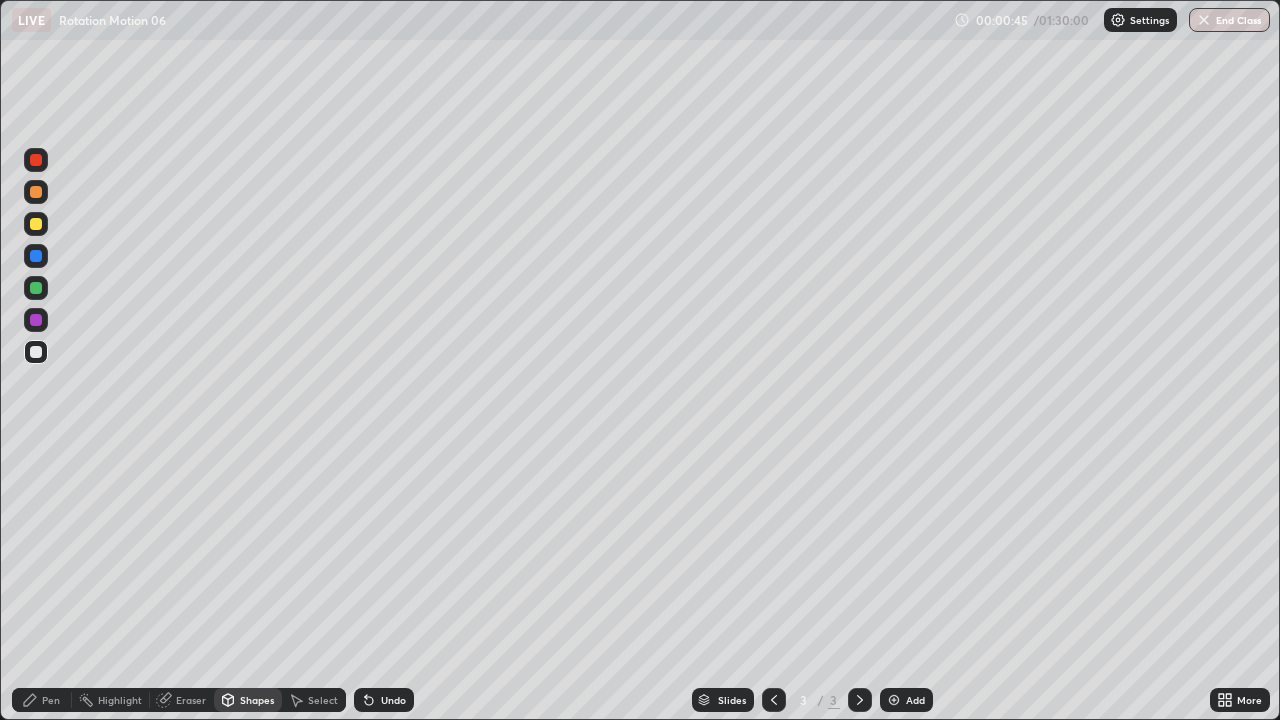 click at bounding box center (36, 224) 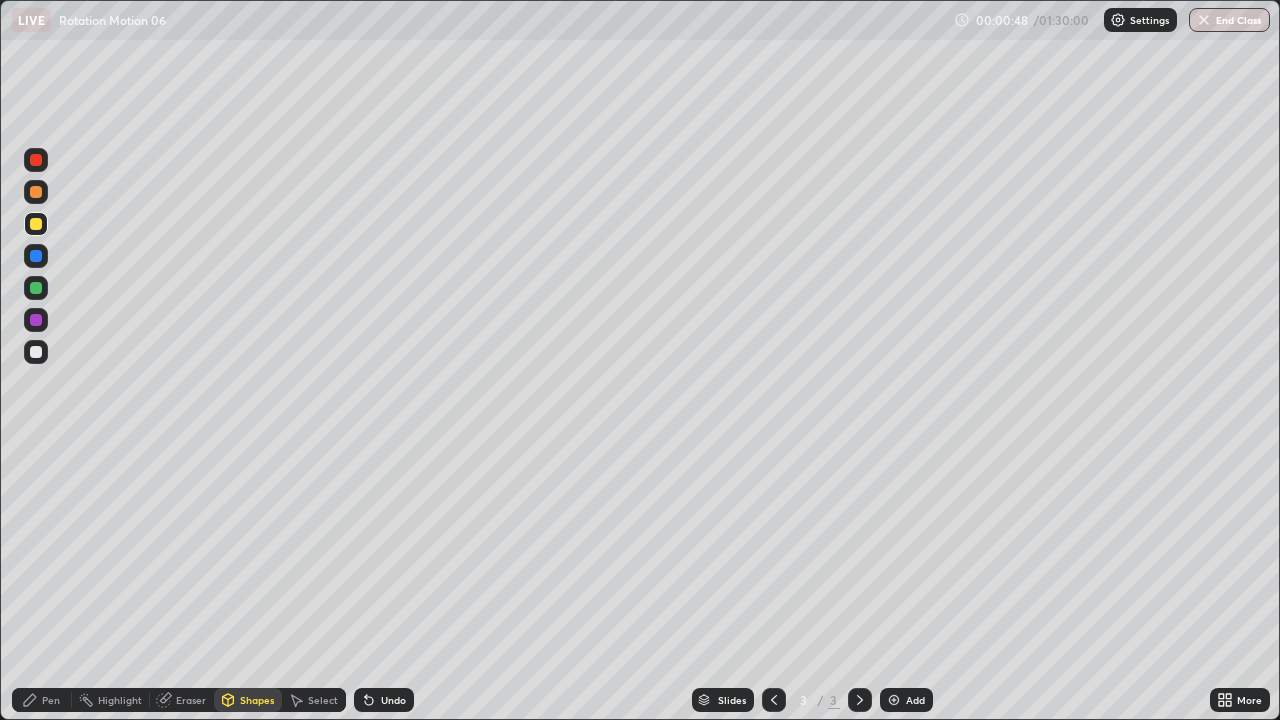 click on "Shapes" at bounding box center [248, 700] 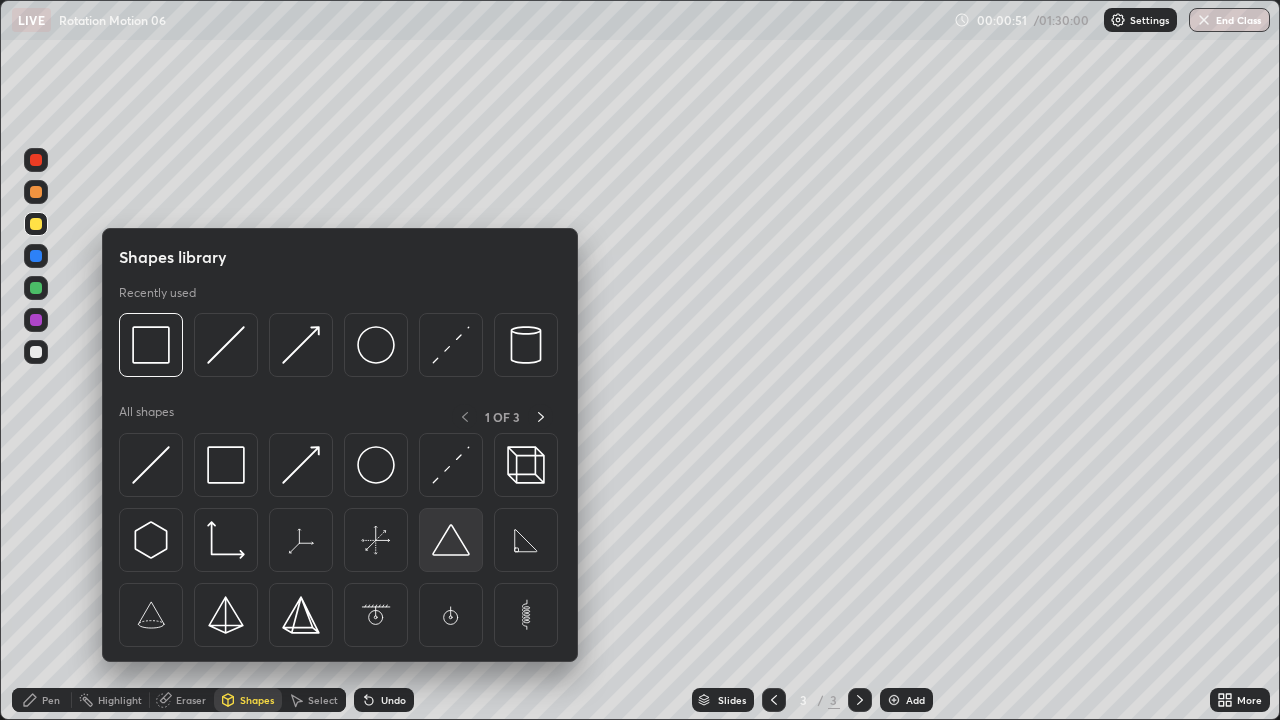click at bounding box center (451, 540) 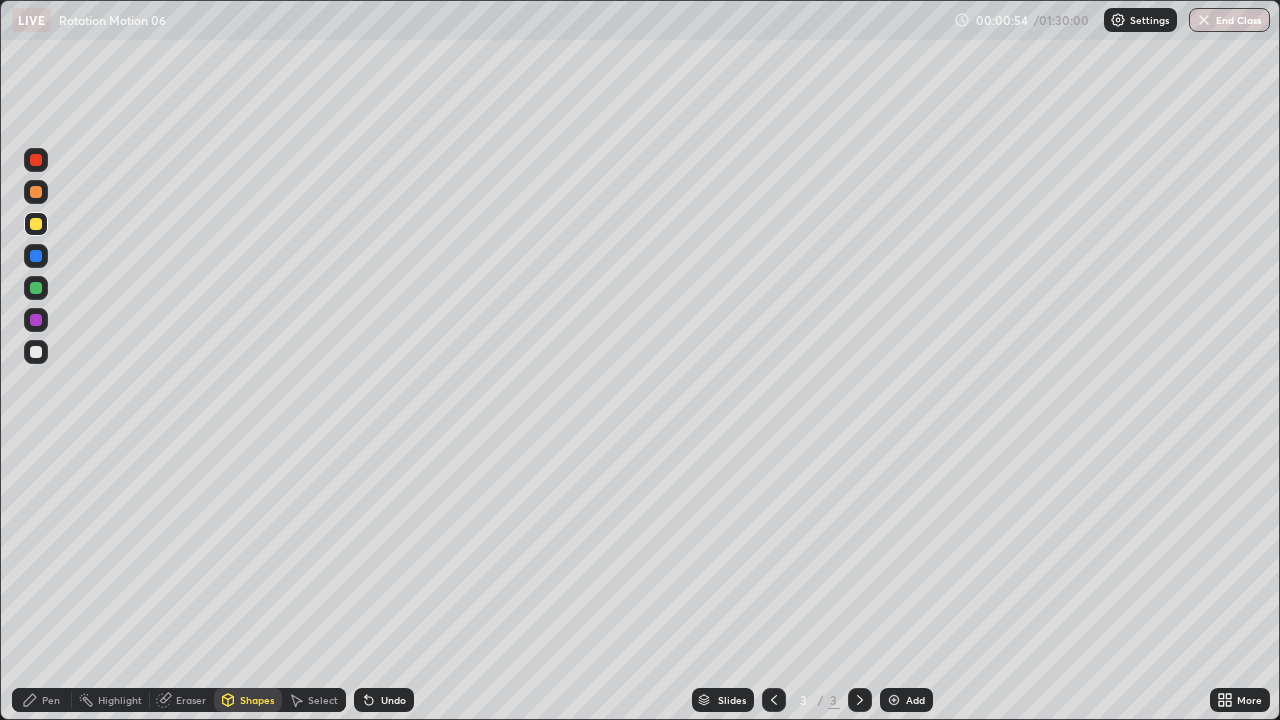 click on "Pen" at bounding box center [42, 700] 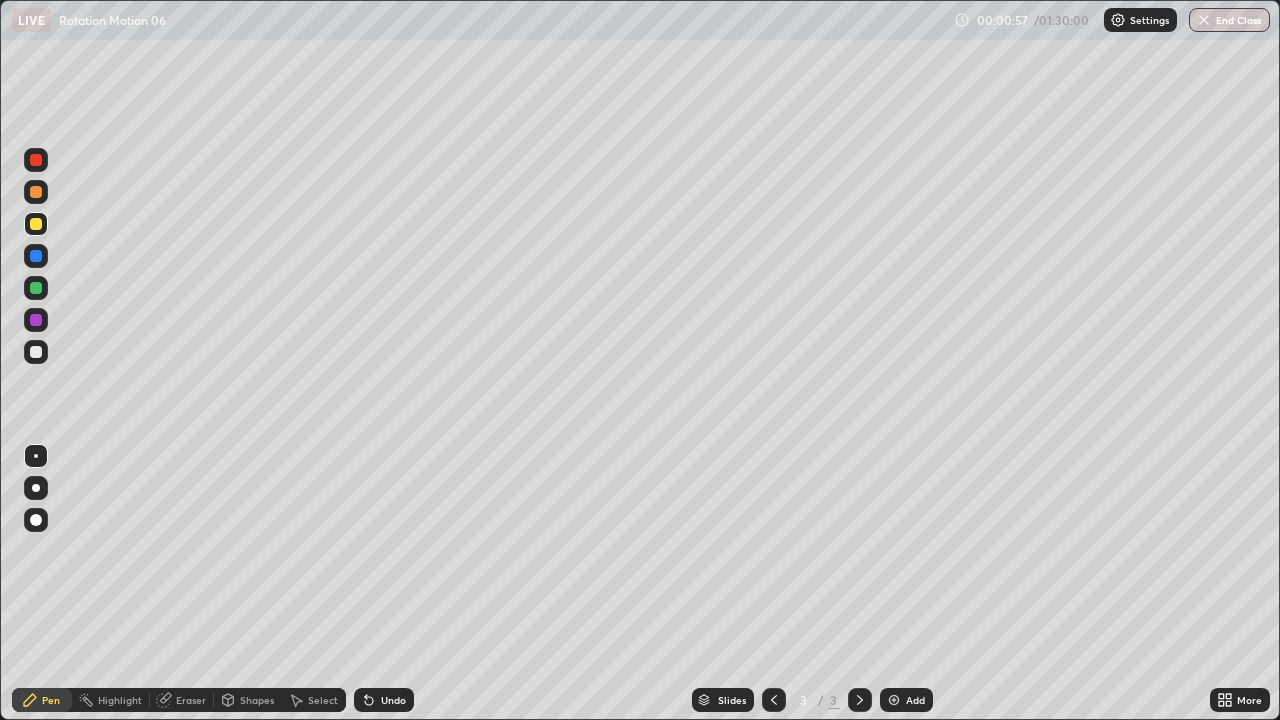 click on "Pen" at bounding box center (51, 700) 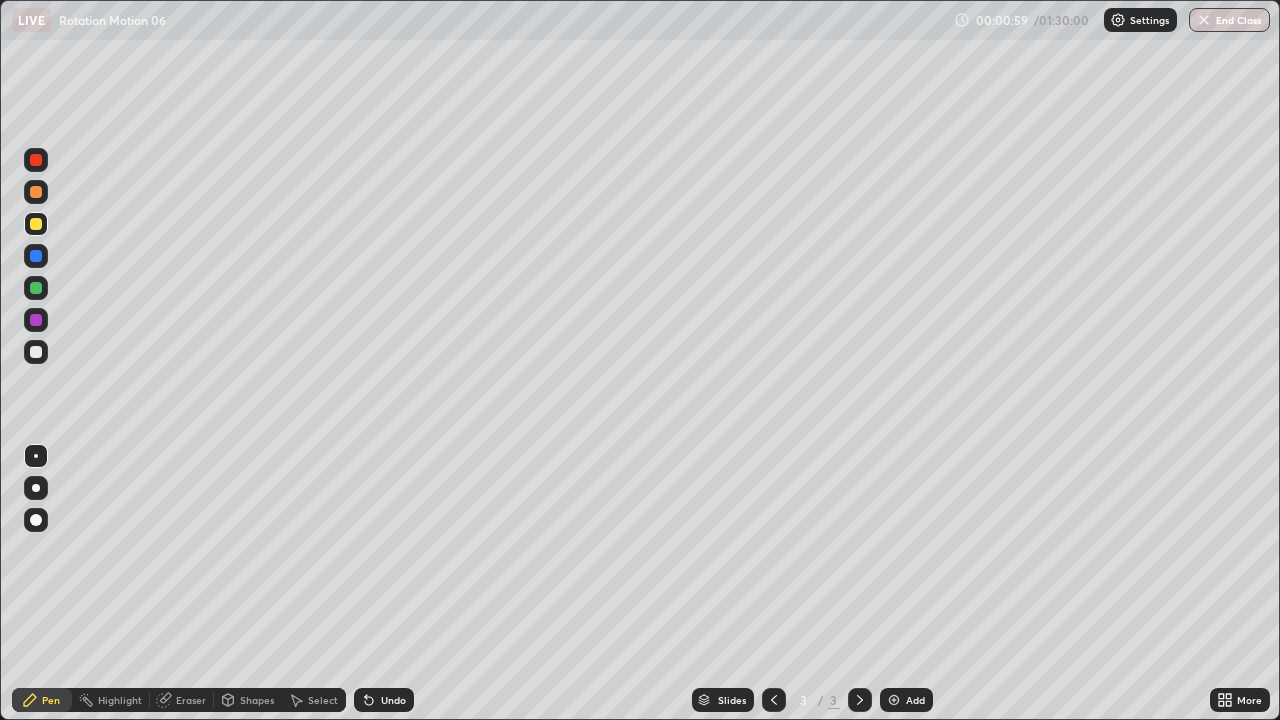 click on "Shapes" at bounding box center [257, 700] 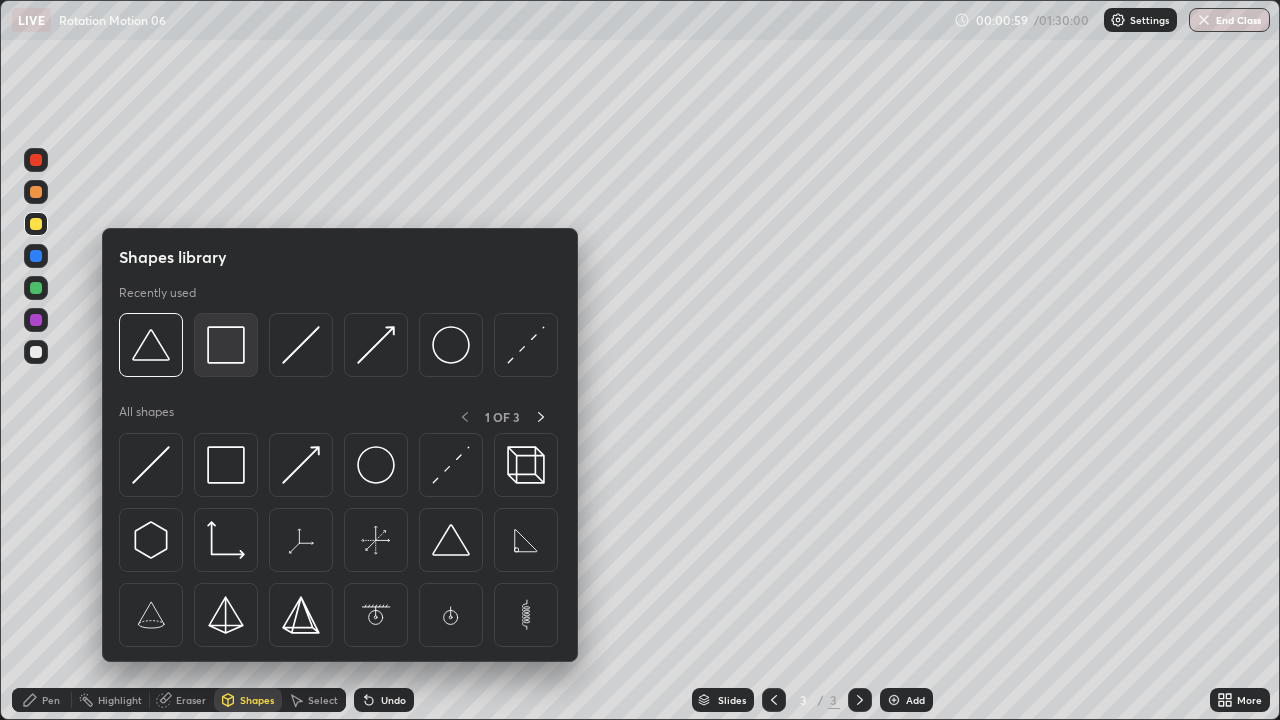 click at bounding box center [226, 345] 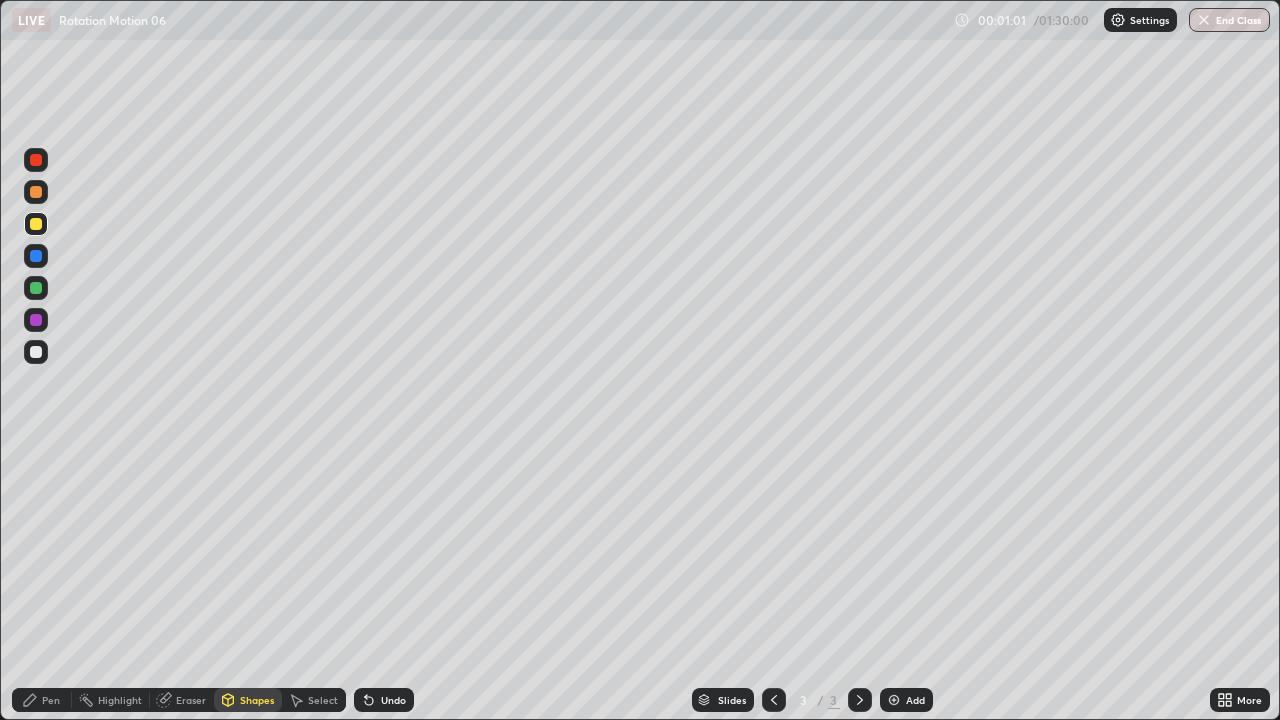 click at bounding box center (36, 288) 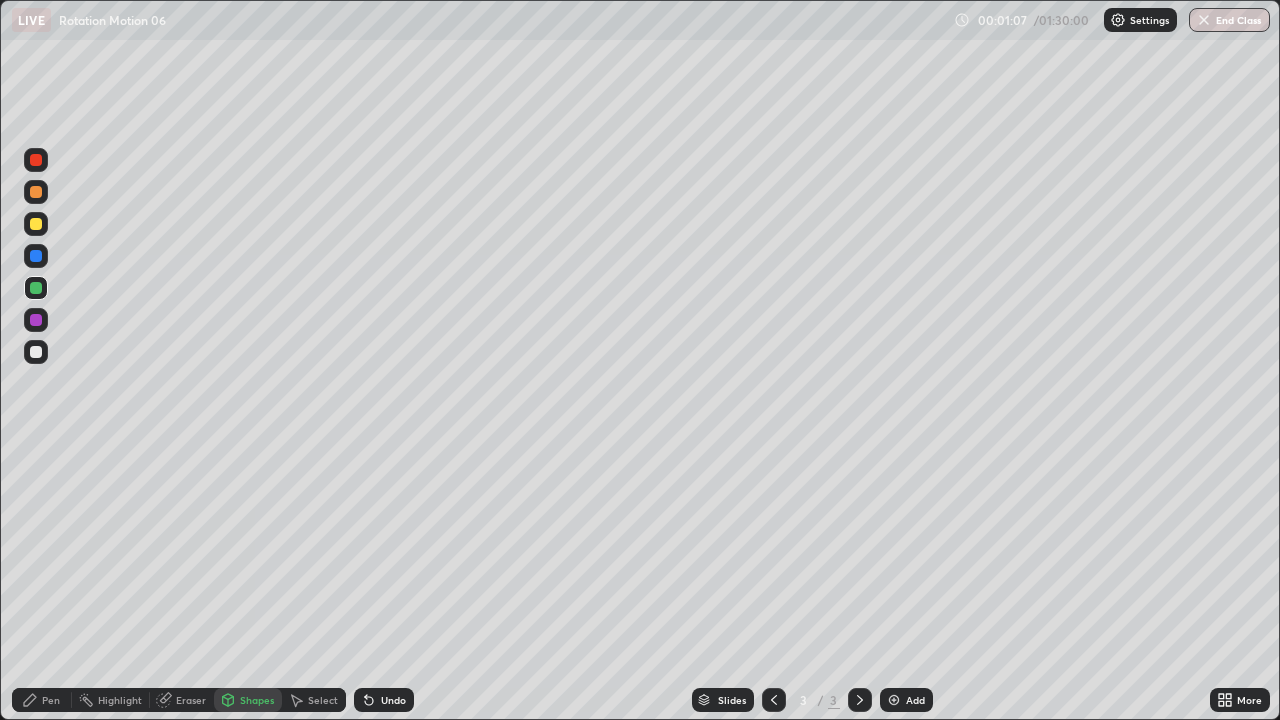 click on "Pen" at bounding box center (51, 700) 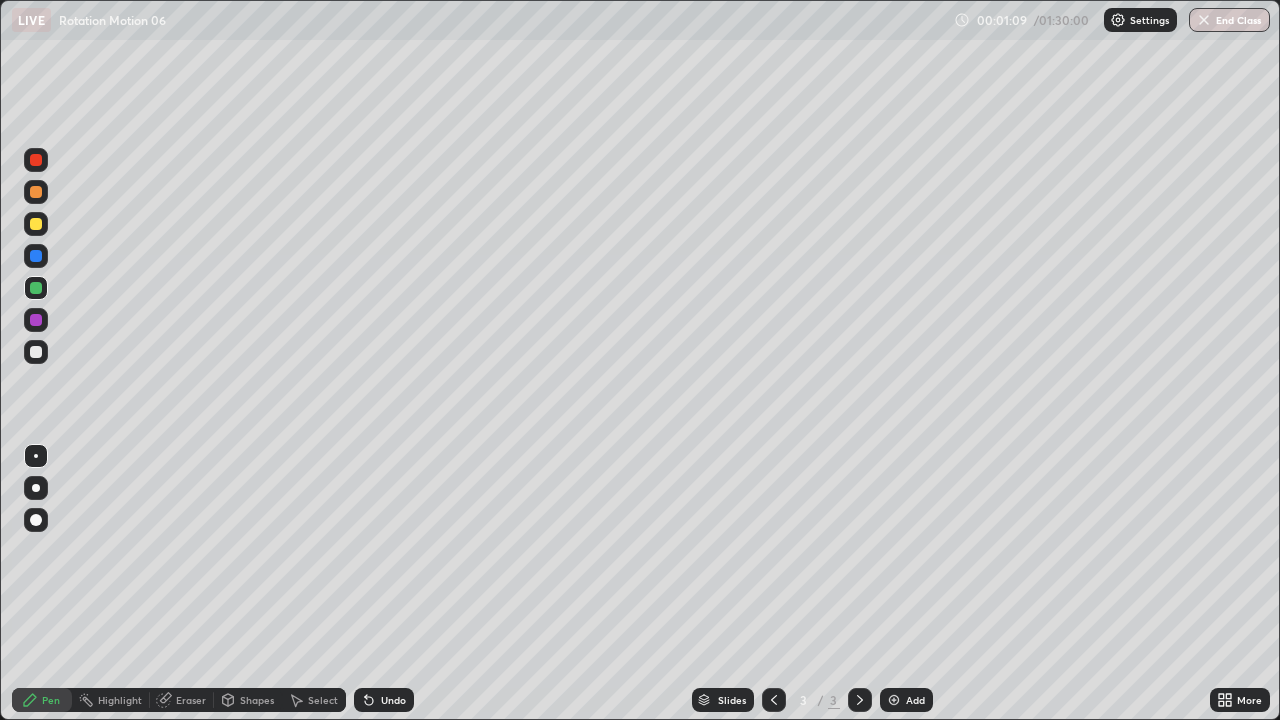 click at bounding box center [36, 352] 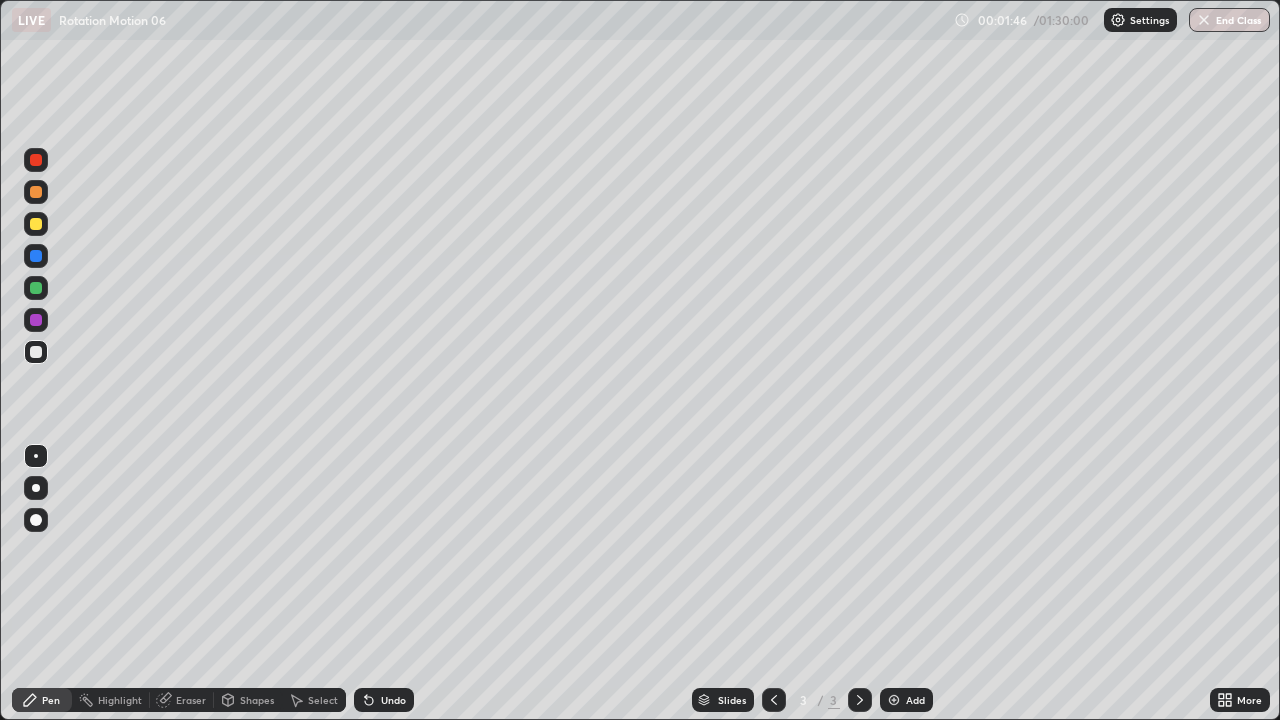 click at bounding box center (36, 224) 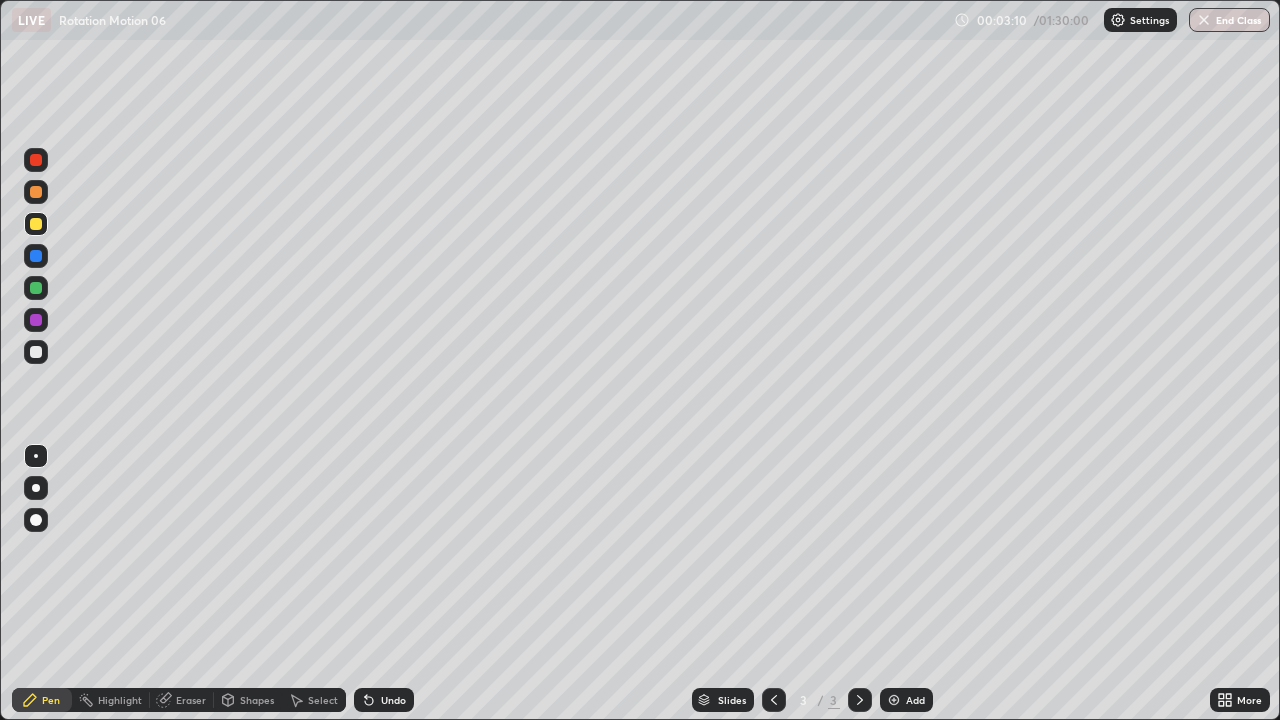 click at bounding box center (36, 352) 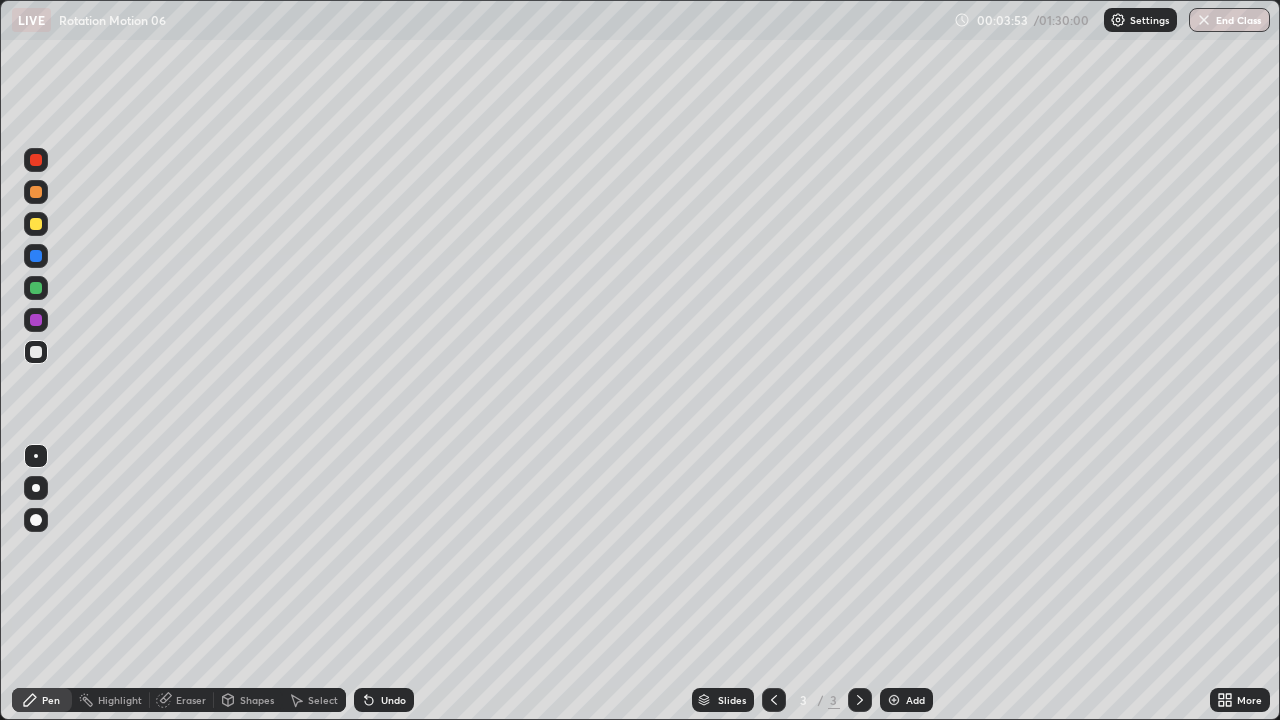 click at bounding box center [36, 352] 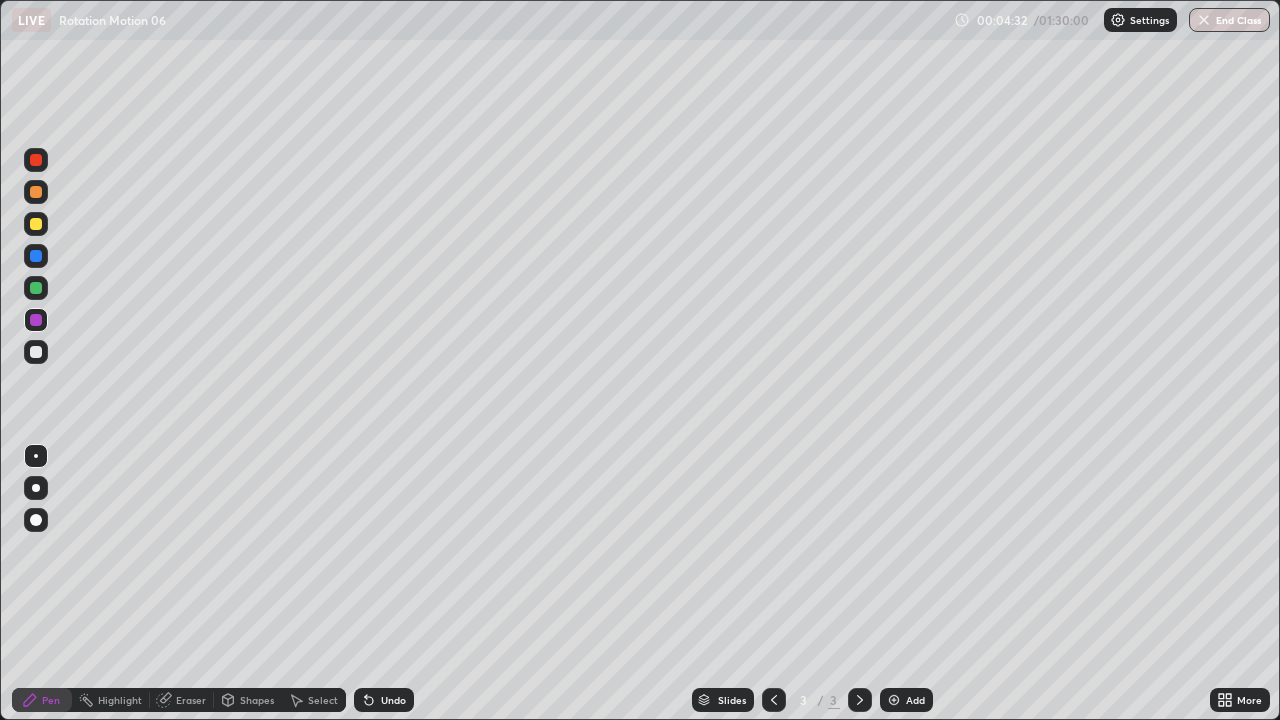 click at bounding box center (36, 224) 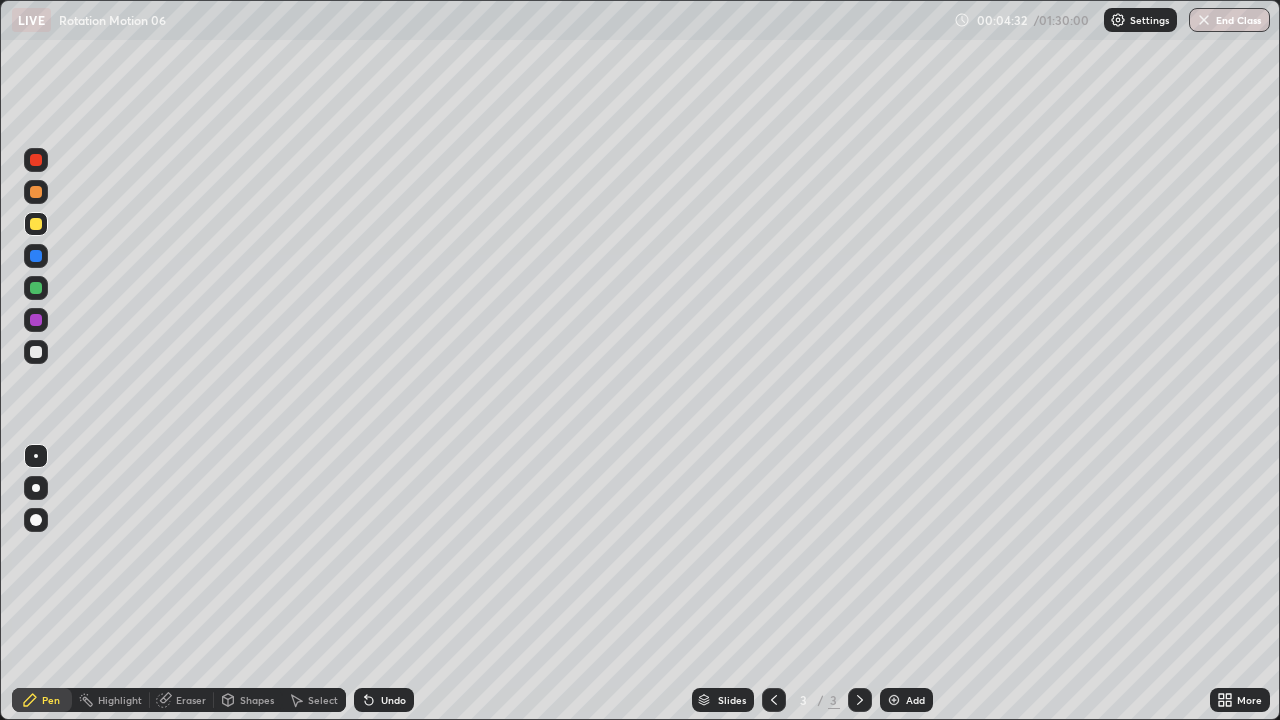 click at bounding box center [36, 288] 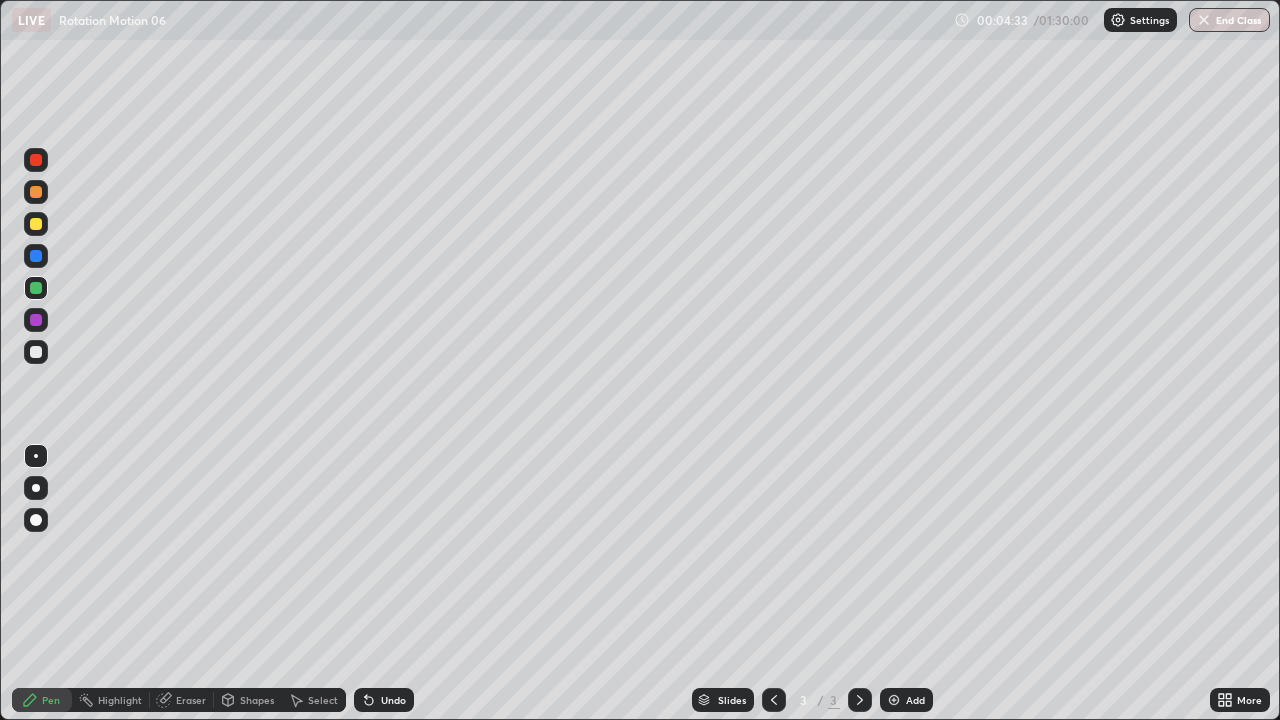 click on "Shapes" at bounding box center [257, 700] 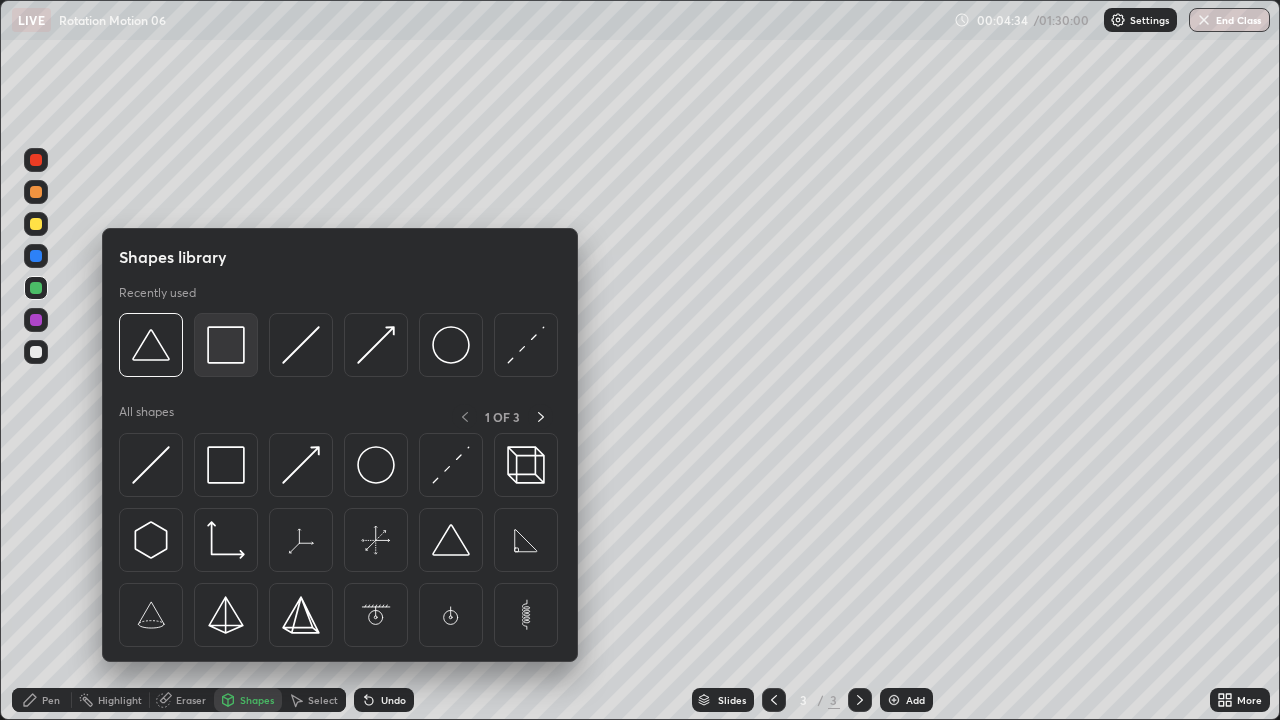 click at bounding box center [226, 345] 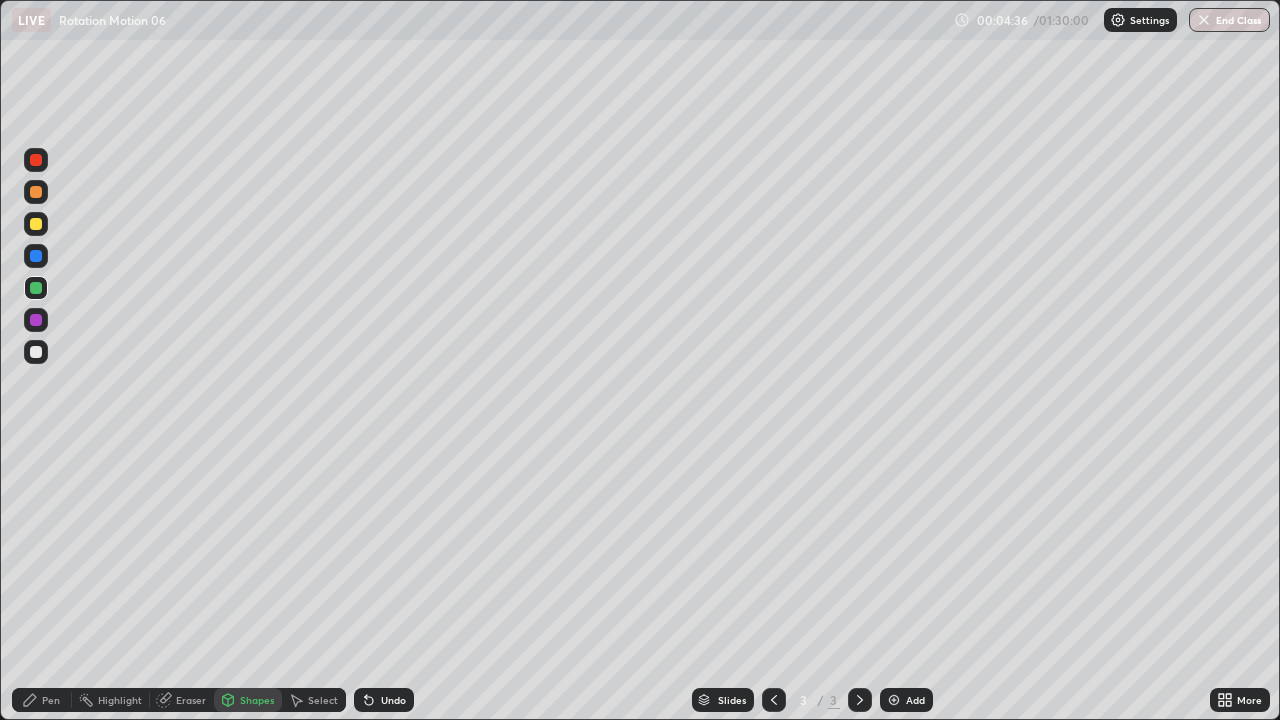 click on "Shapes" at bounding box center [257, 700] 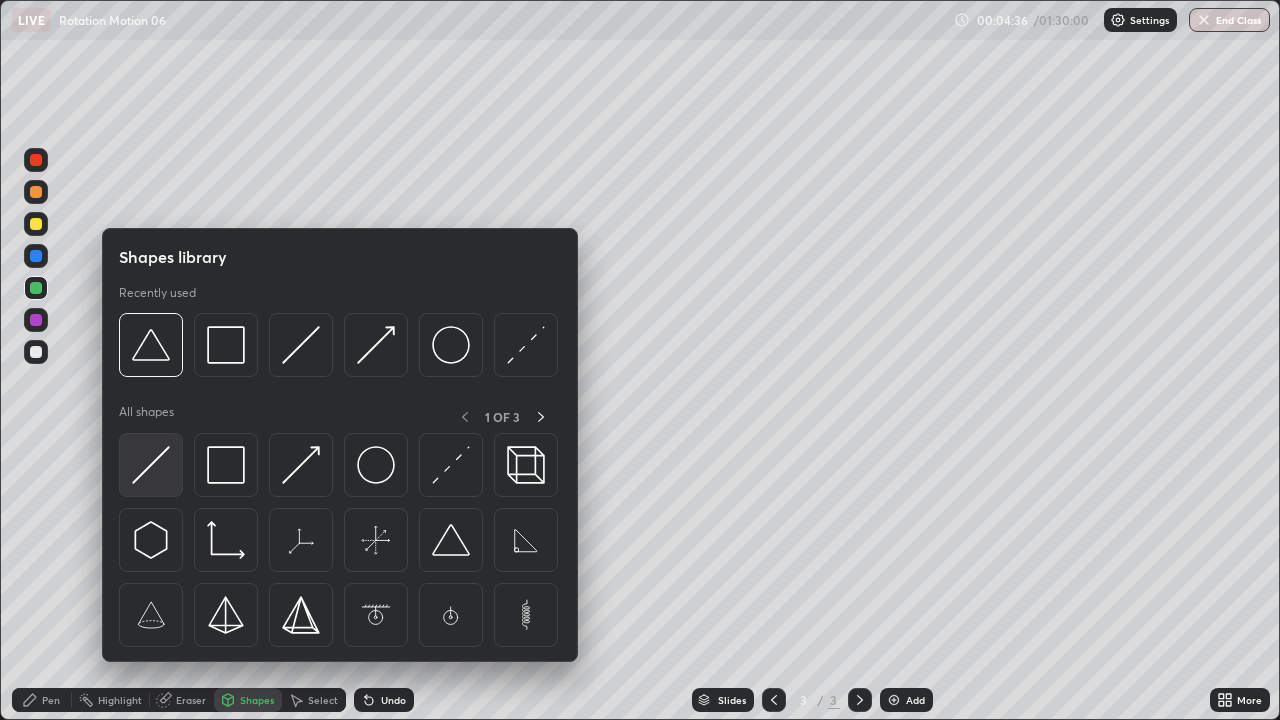 click at bounding box center [151, 465] 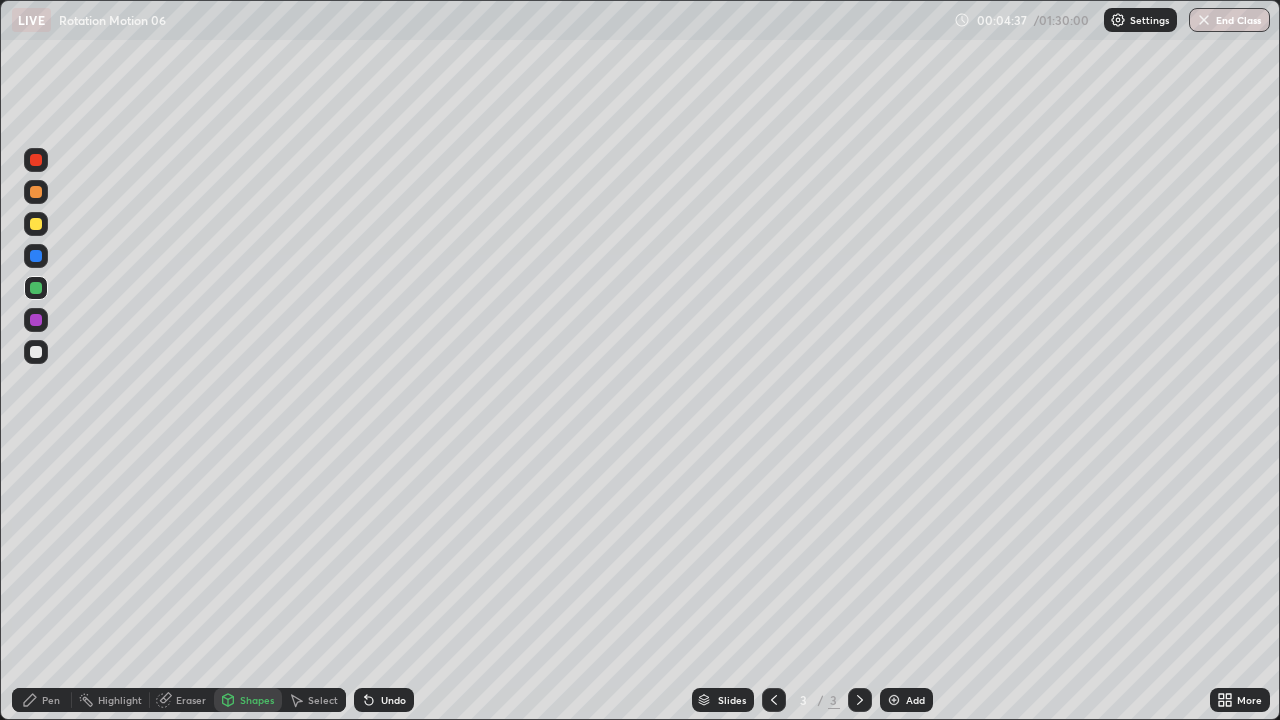 click at bounding box center (36, 224) 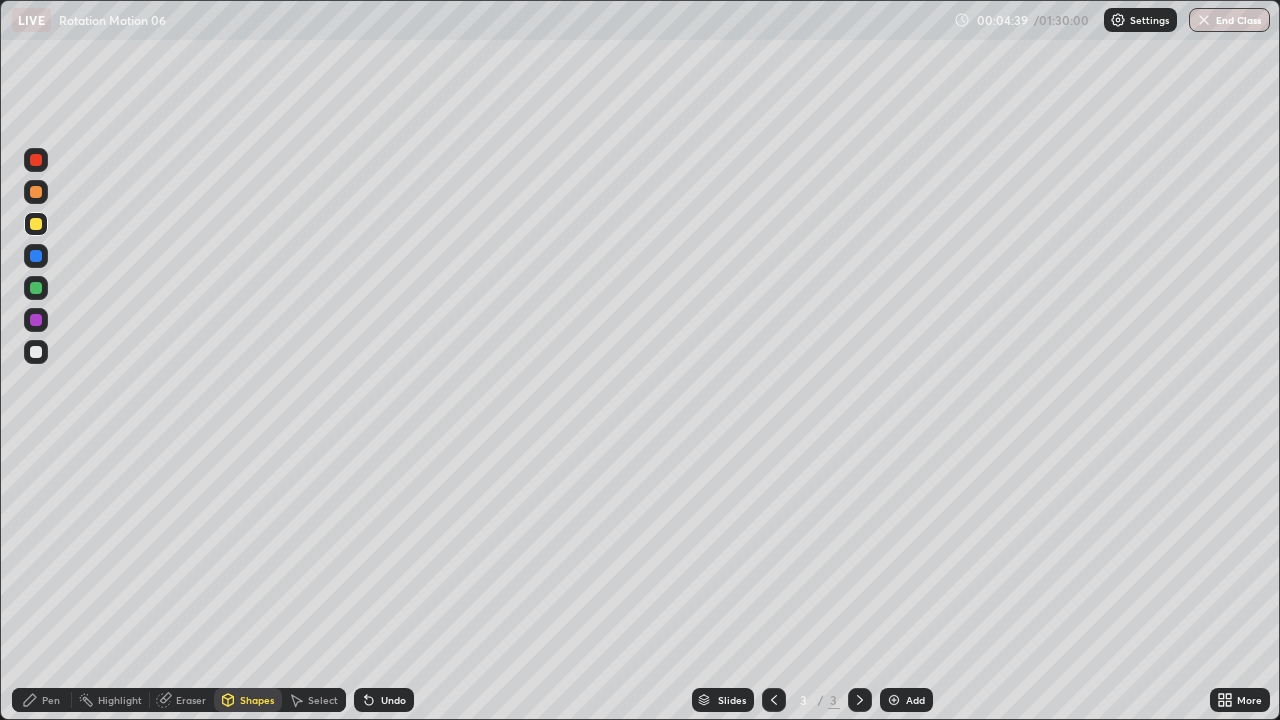 click on "Shapes" at bounding box center [248, 700] 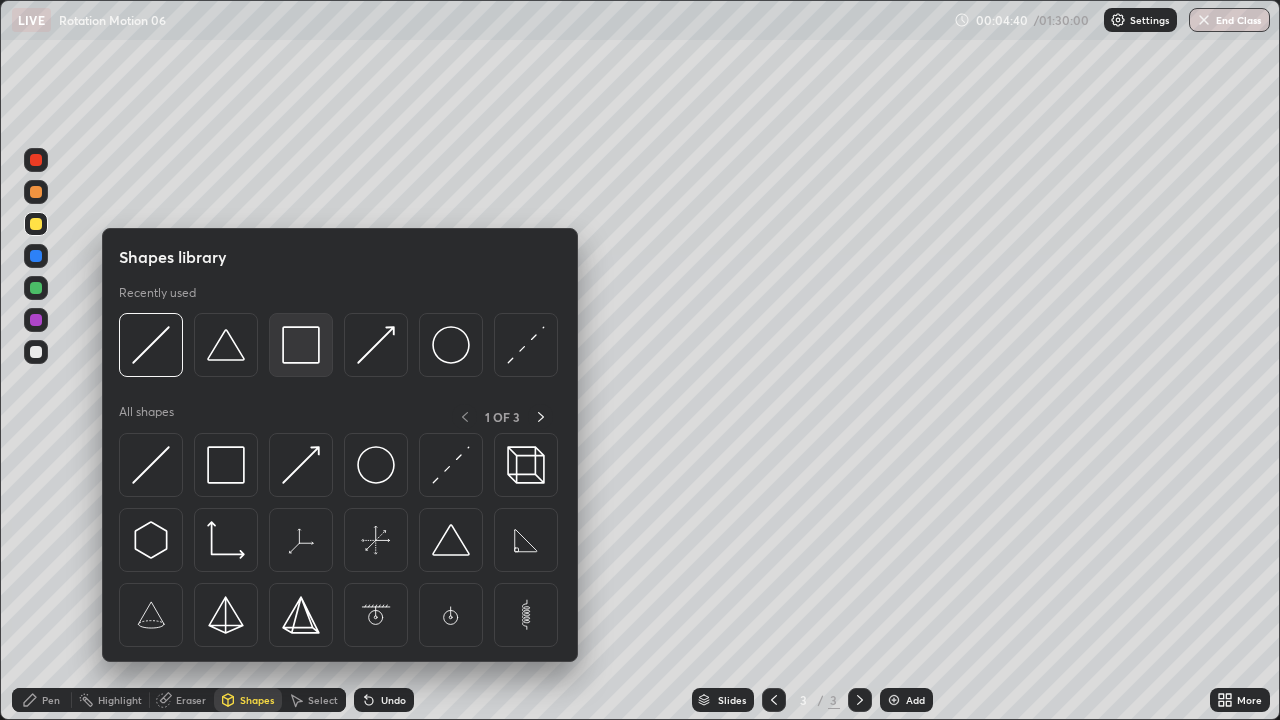 click at bounding box center (301, 345) 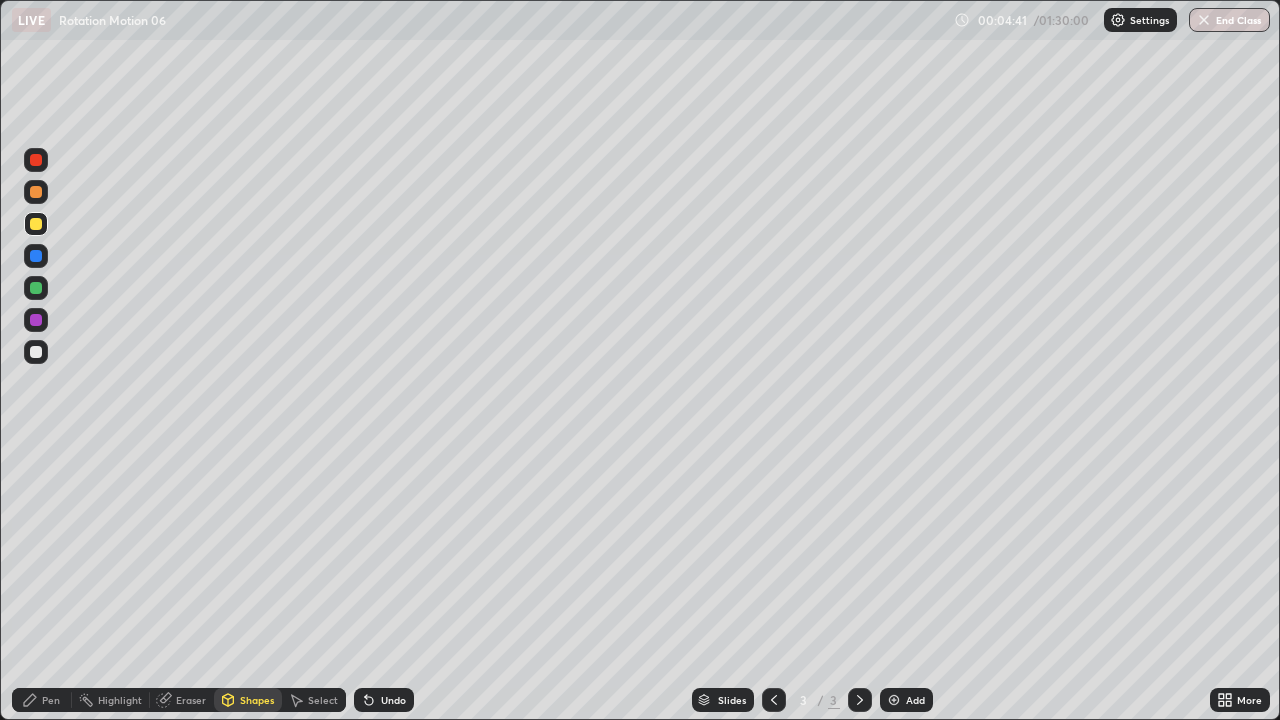 click at bounding box center (36, 352) 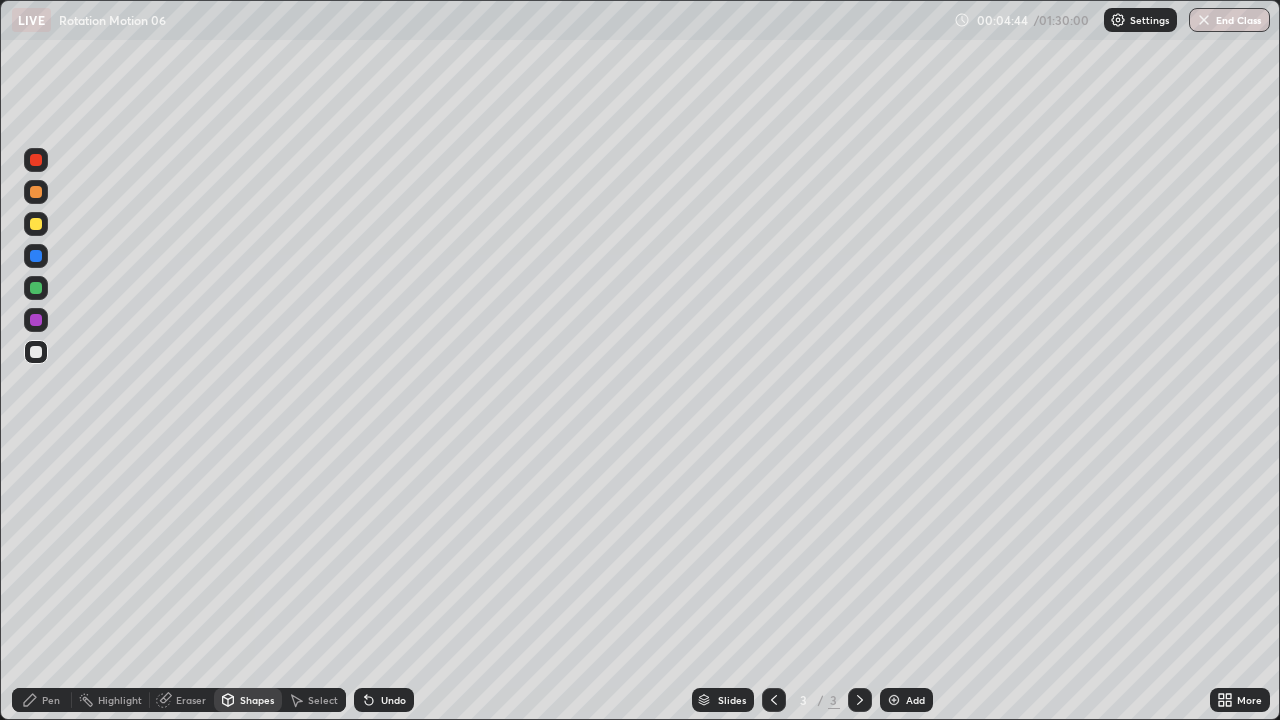 click on "Pen" at bounding box center [51, 700] 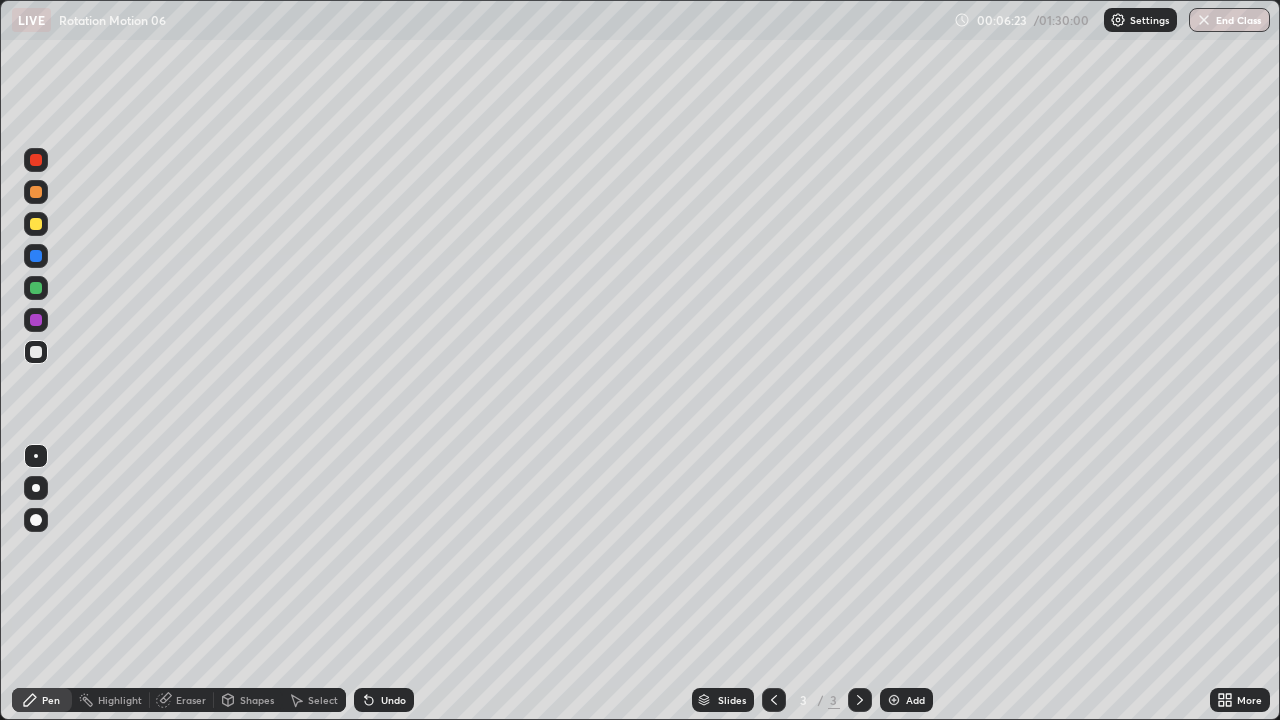 click at bounding box center (36, 192) 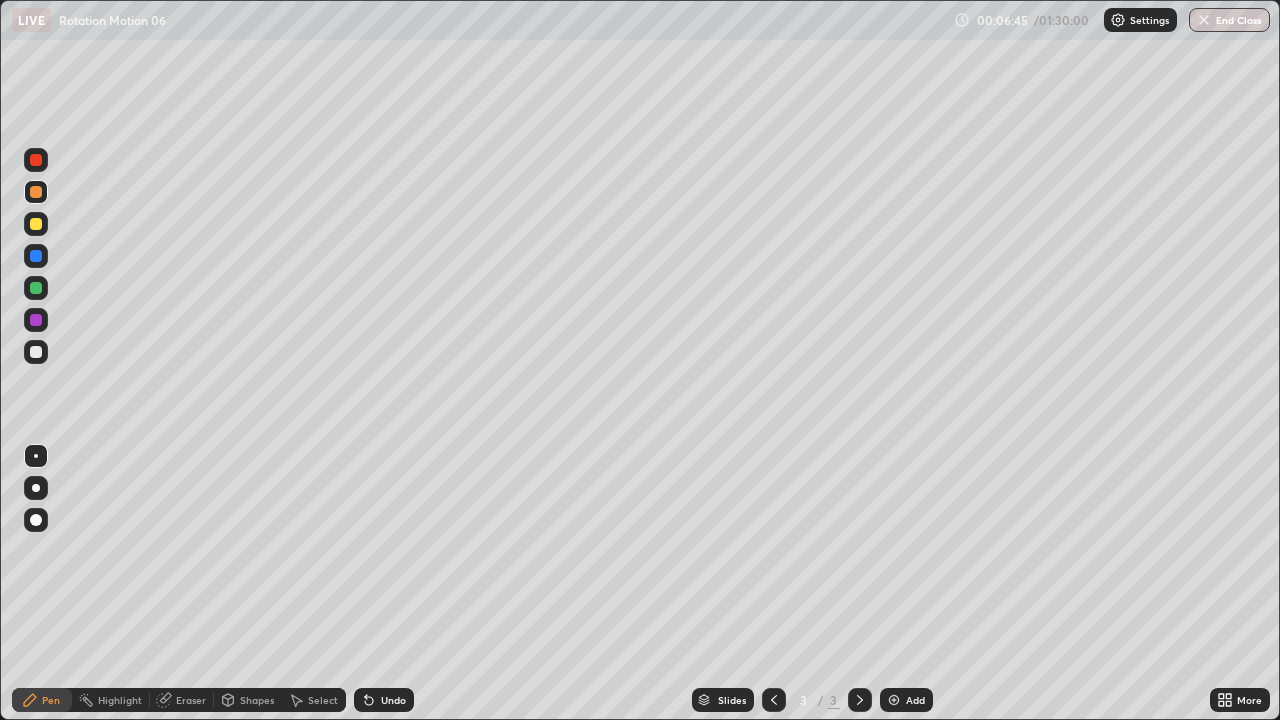 click at bounding box center [36, 352] 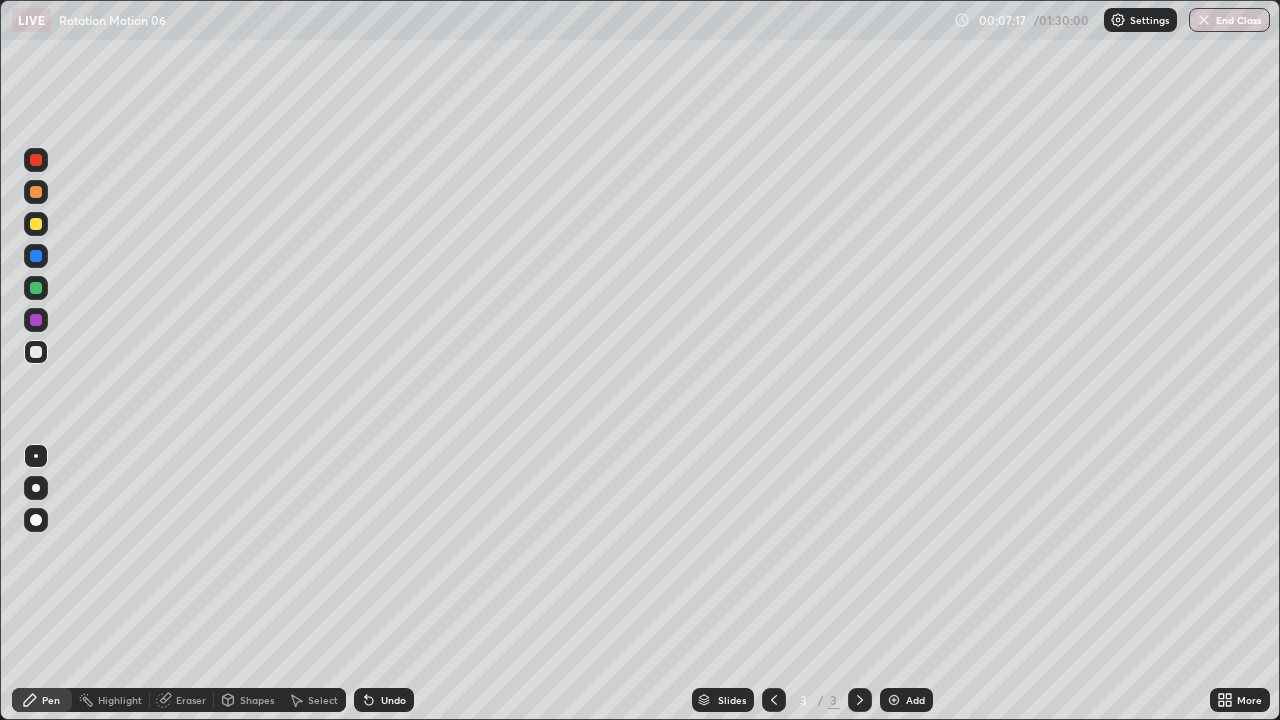 click on "Shapes" at bounding box center (257, 700) 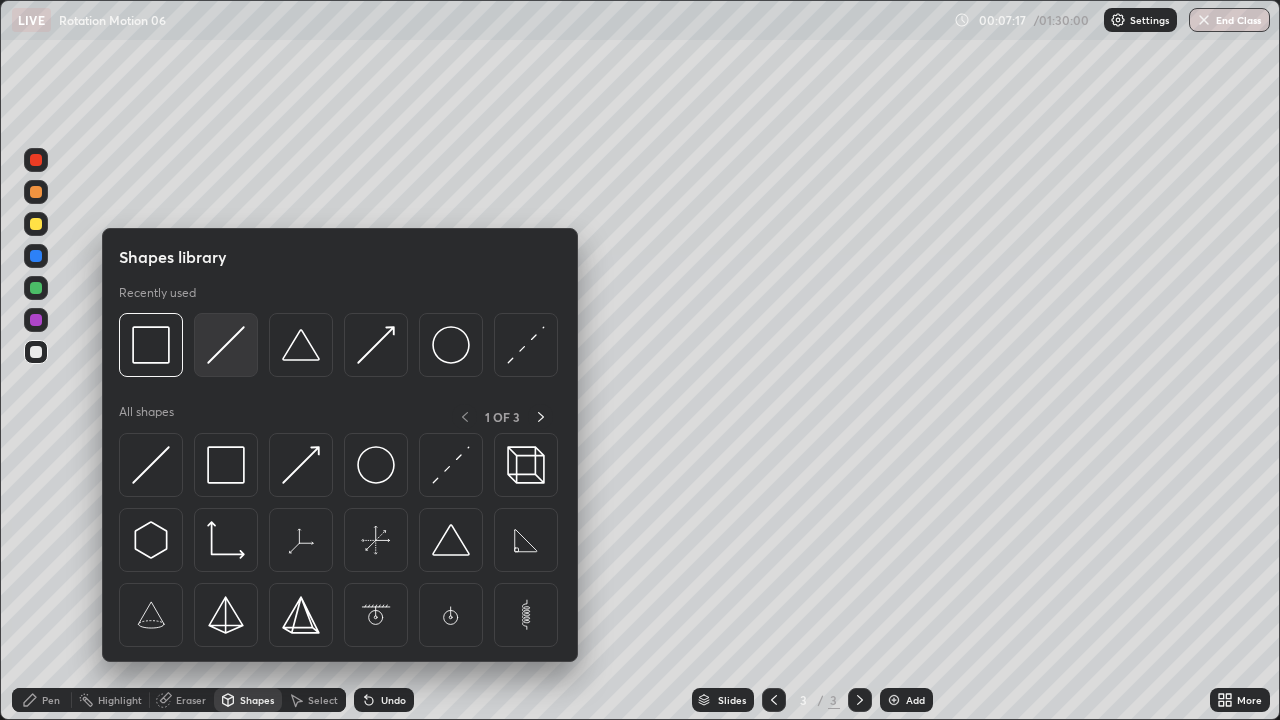 click at bounding box center [226, 345] 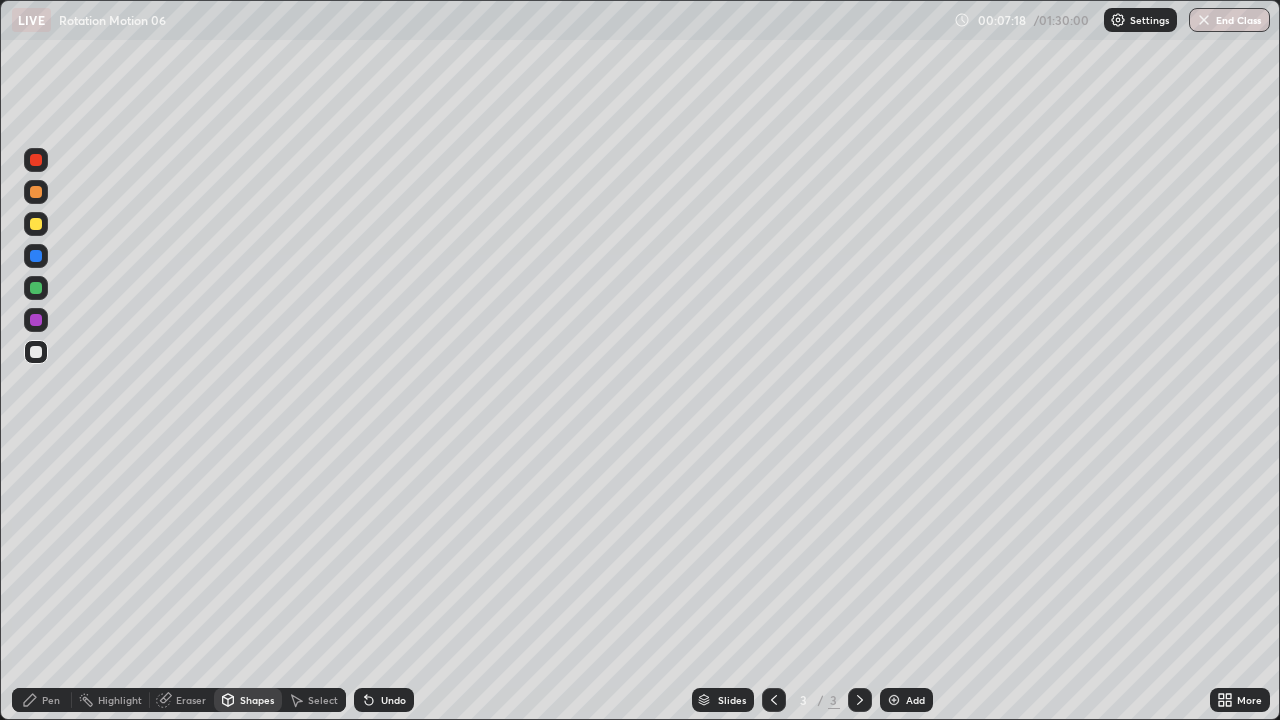 click at bounding box center [36, 224] 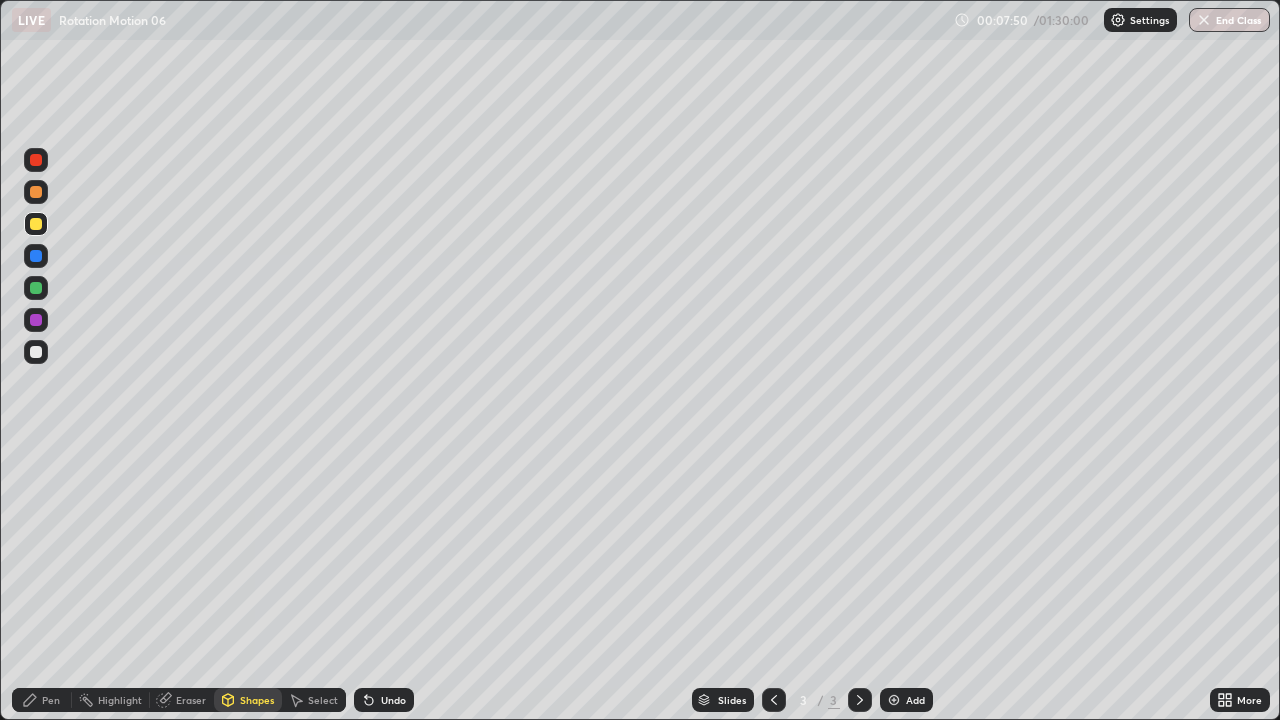 click on "Undo" at bounding box center [393, 700] 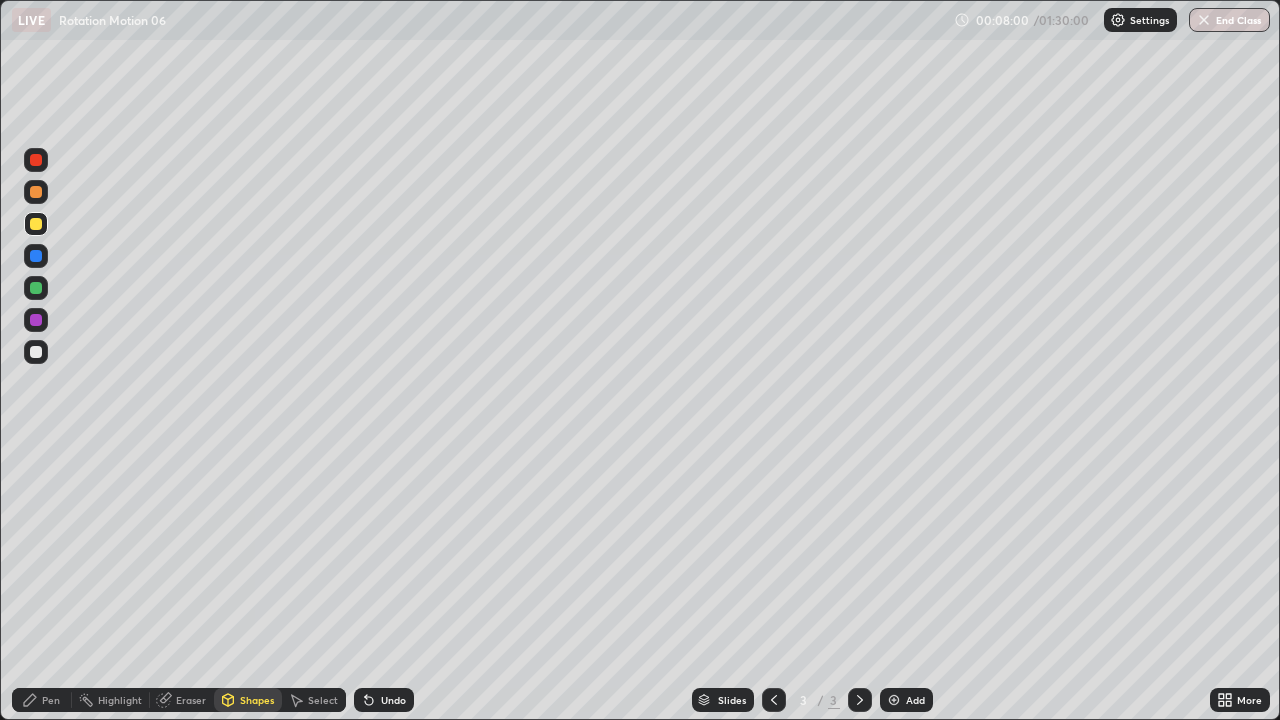 click on "Shapes" at bounding box center [257, 700] 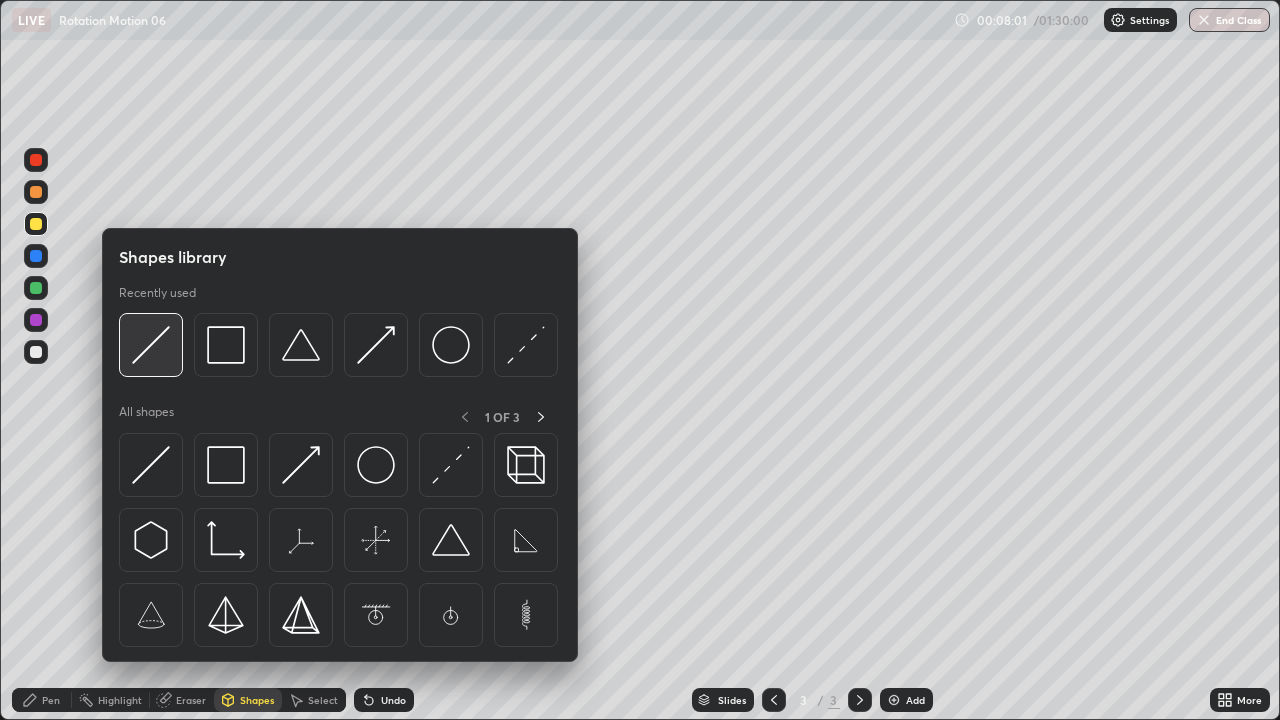 click at bounding box center [151, 345] 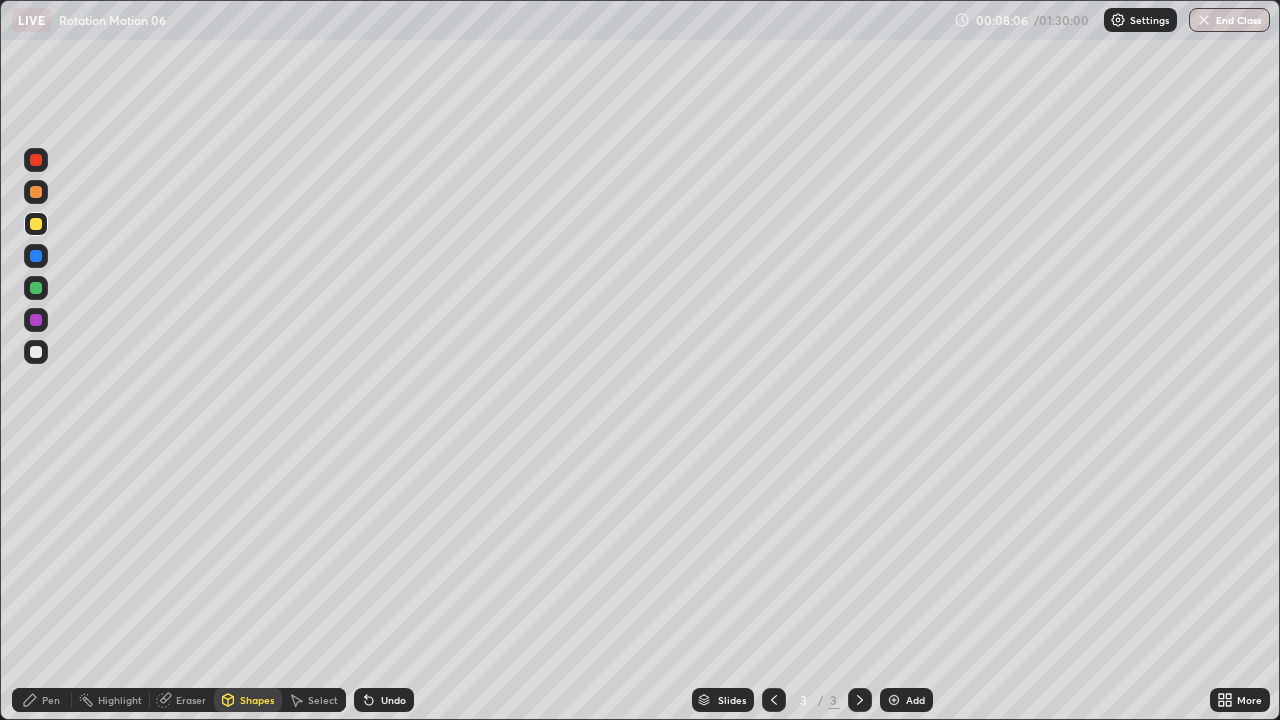 click on "Shapes" at bounding box center [257, 700] 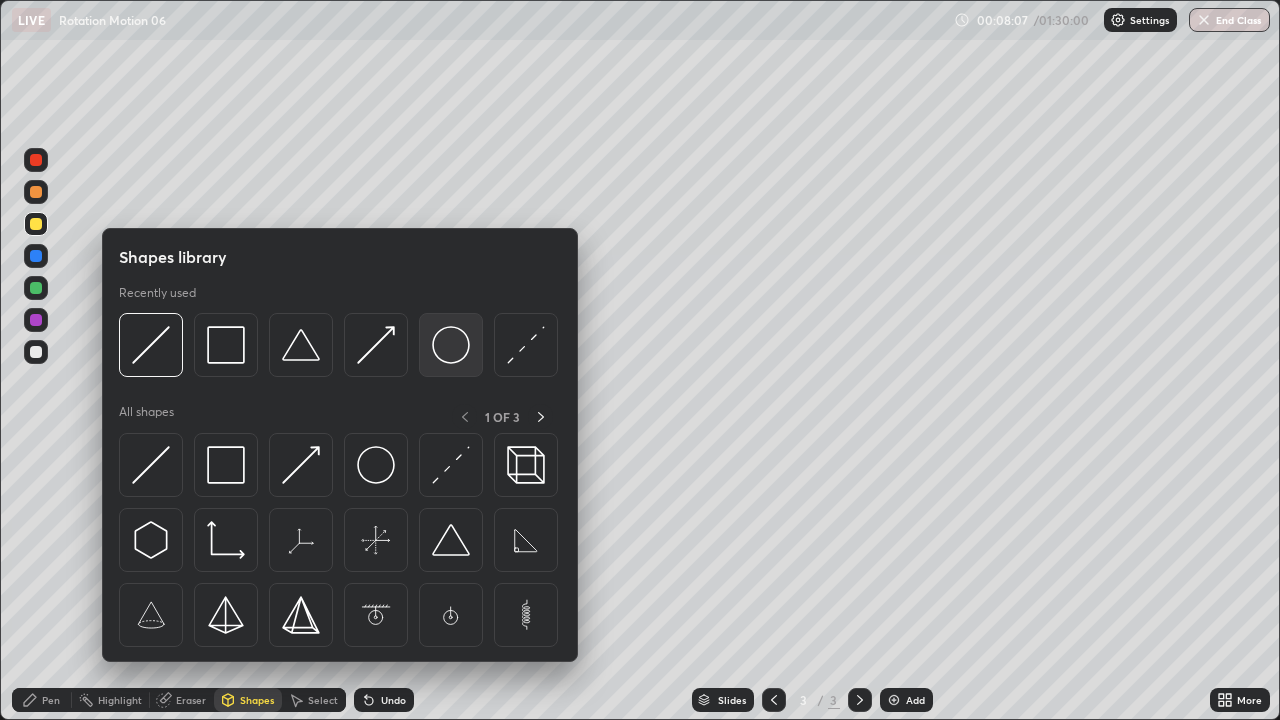 click at bounding box center [451, 345] 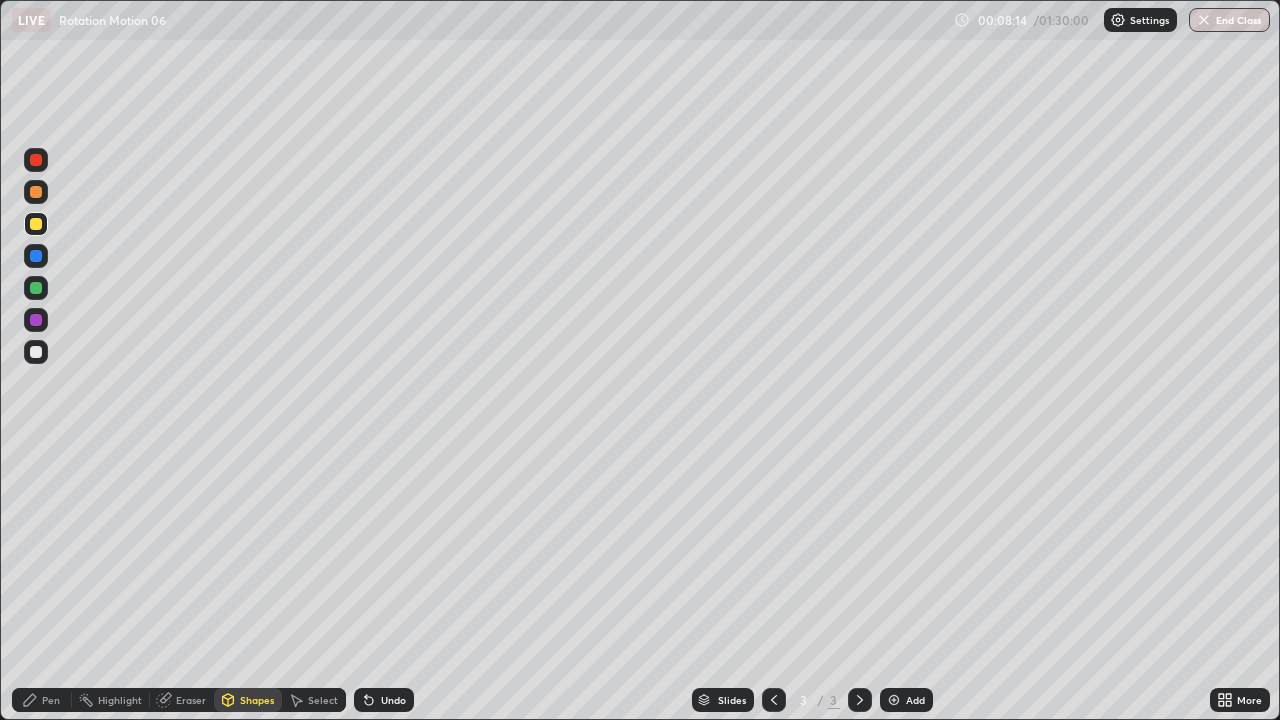 click on "Shapes" at bounding box center (257, 700) 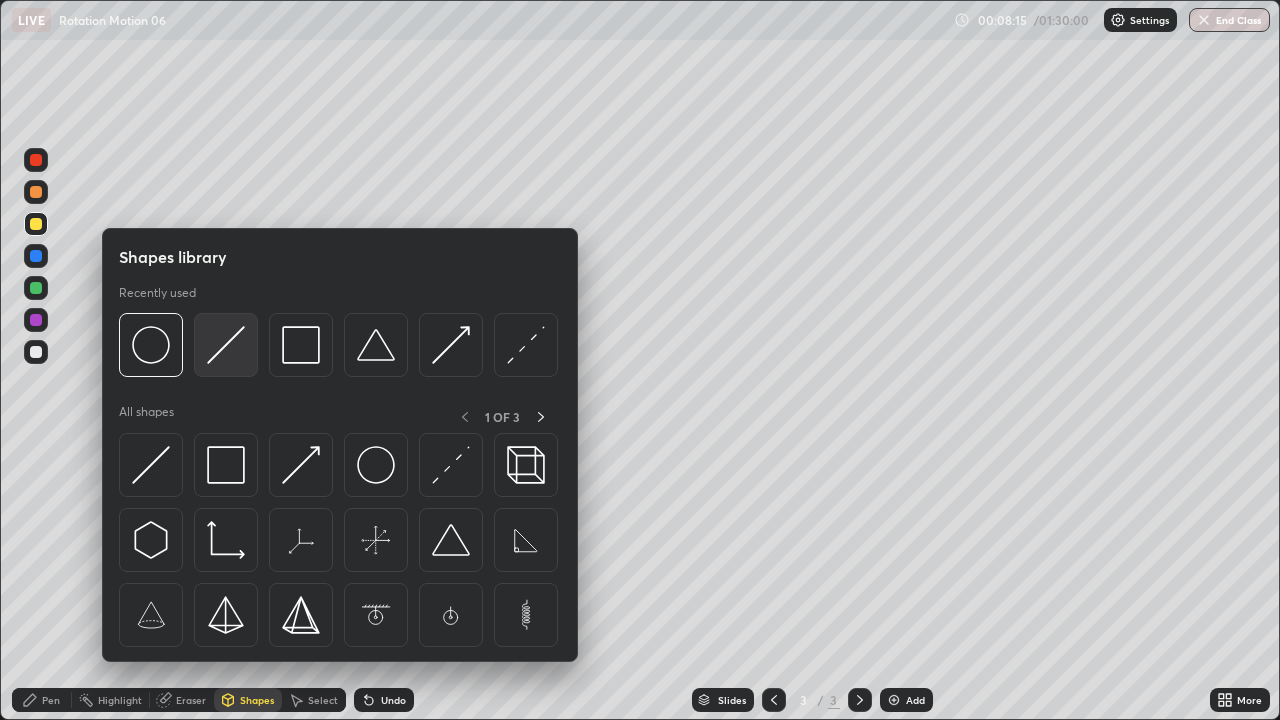 click at bounding box center (226, 345) 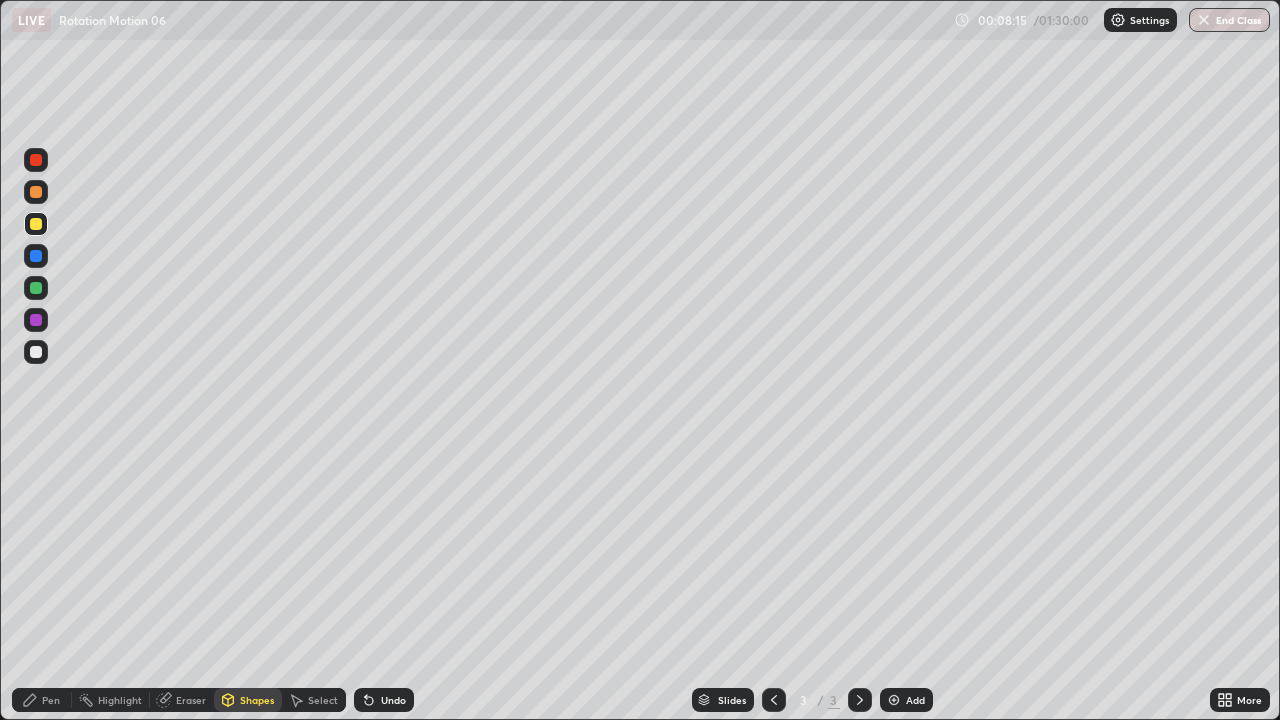 click at bounding box center [36, 288] 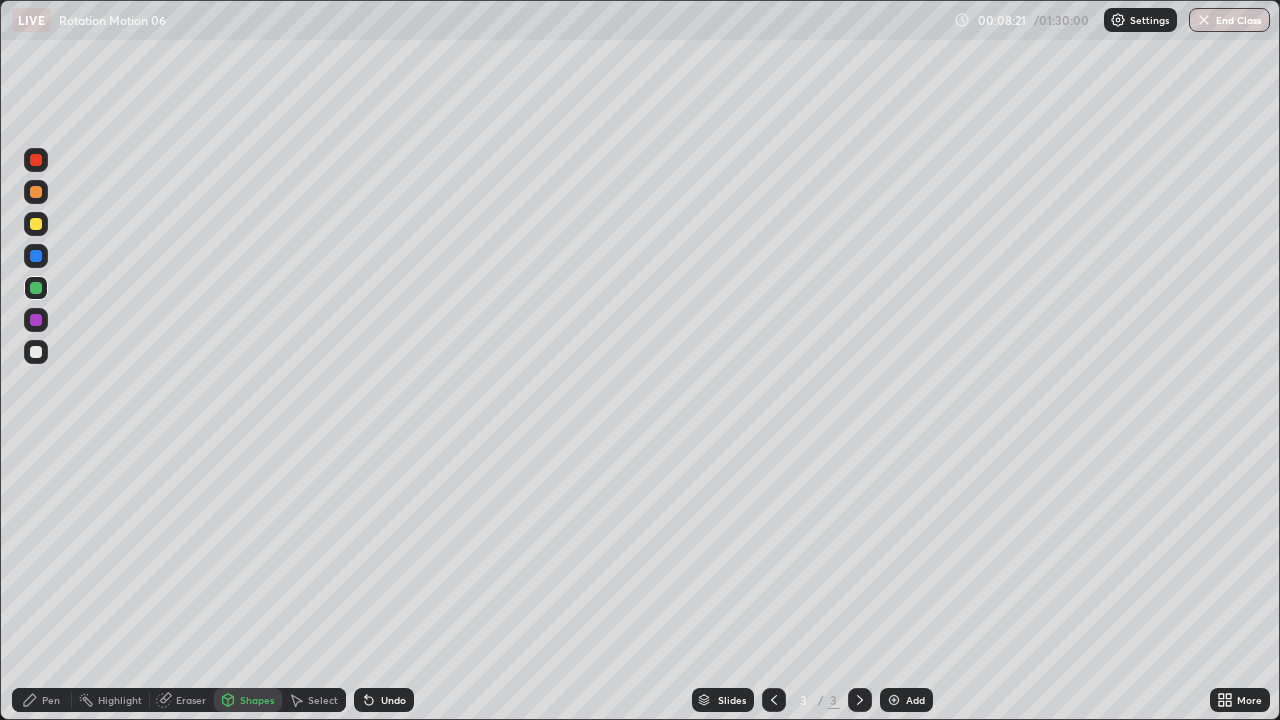 click at bounding box center [36, 192] 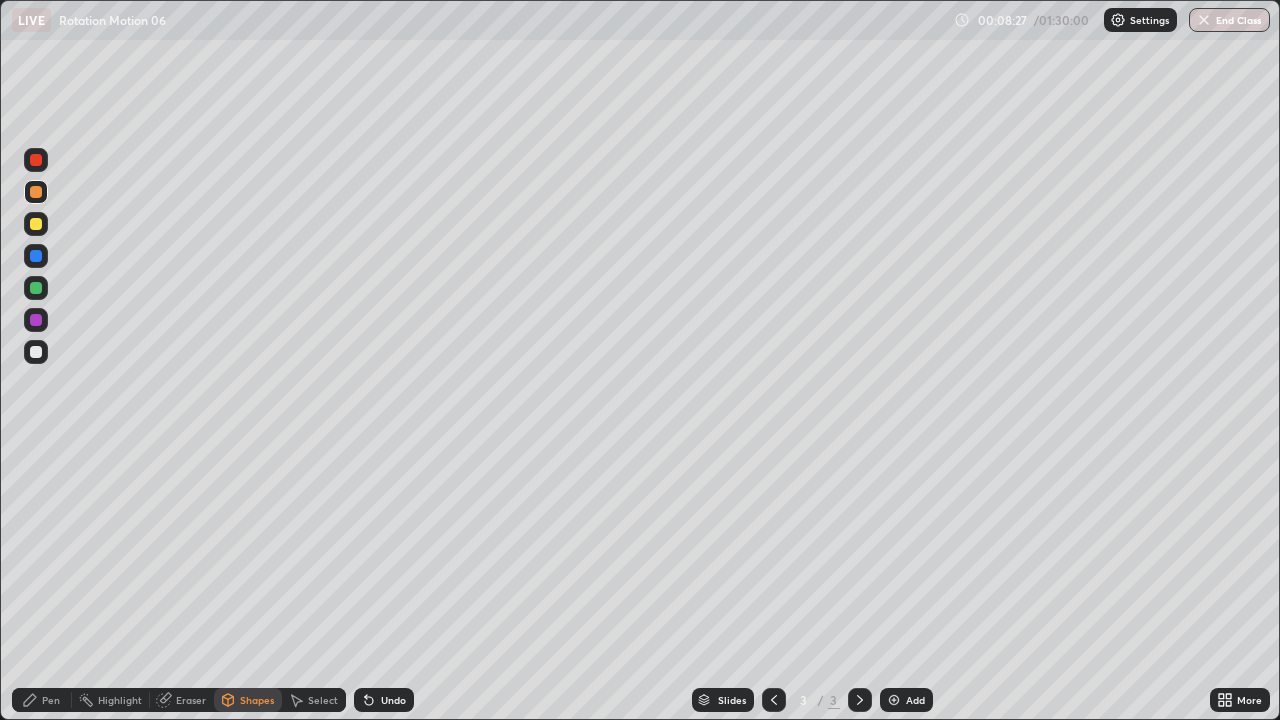 click on "Pen" at bounding box center (51, 700) 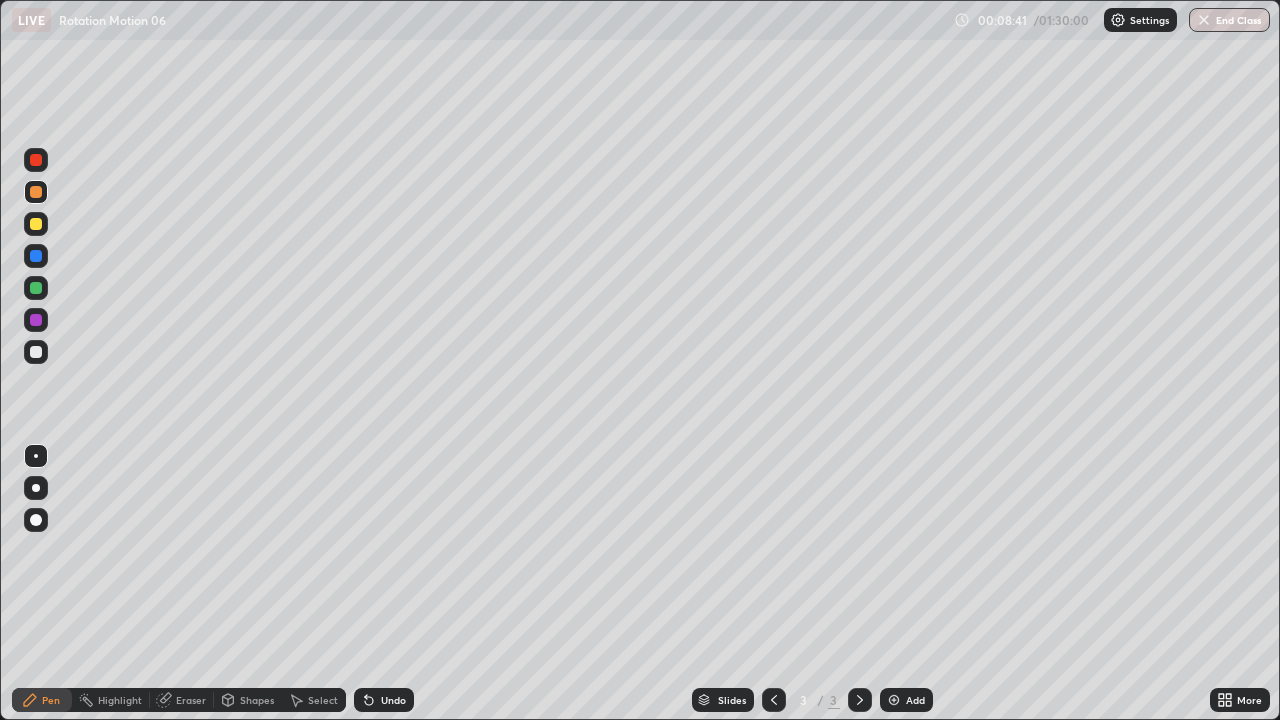 click on "Undo" at bounding box center [393, 700] 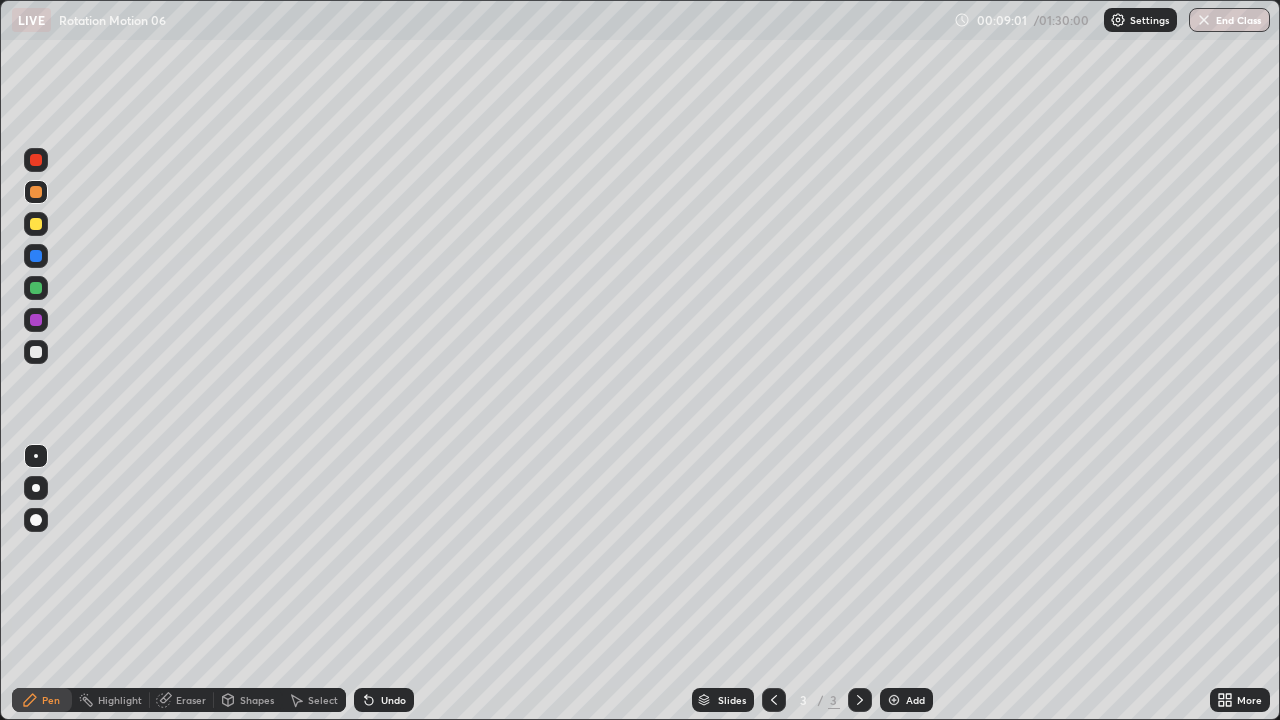 click at bounding box center (36, 352) 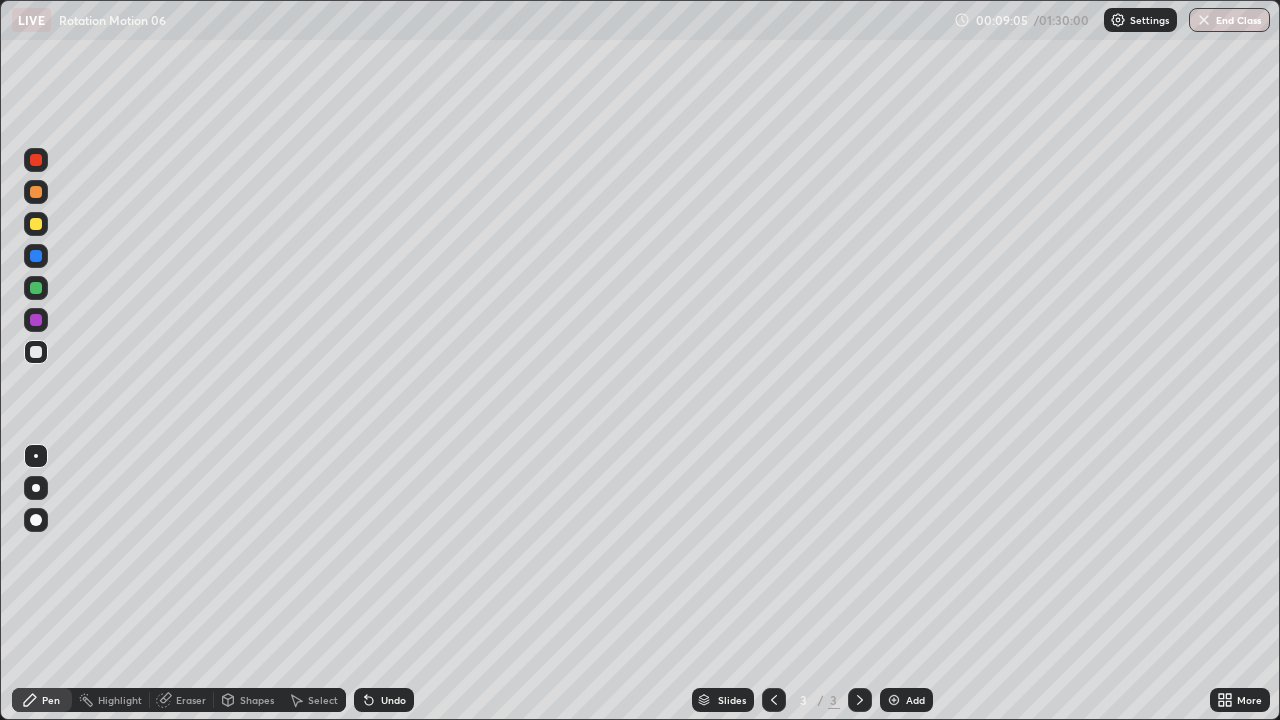 click at bounding box center (36, 224) 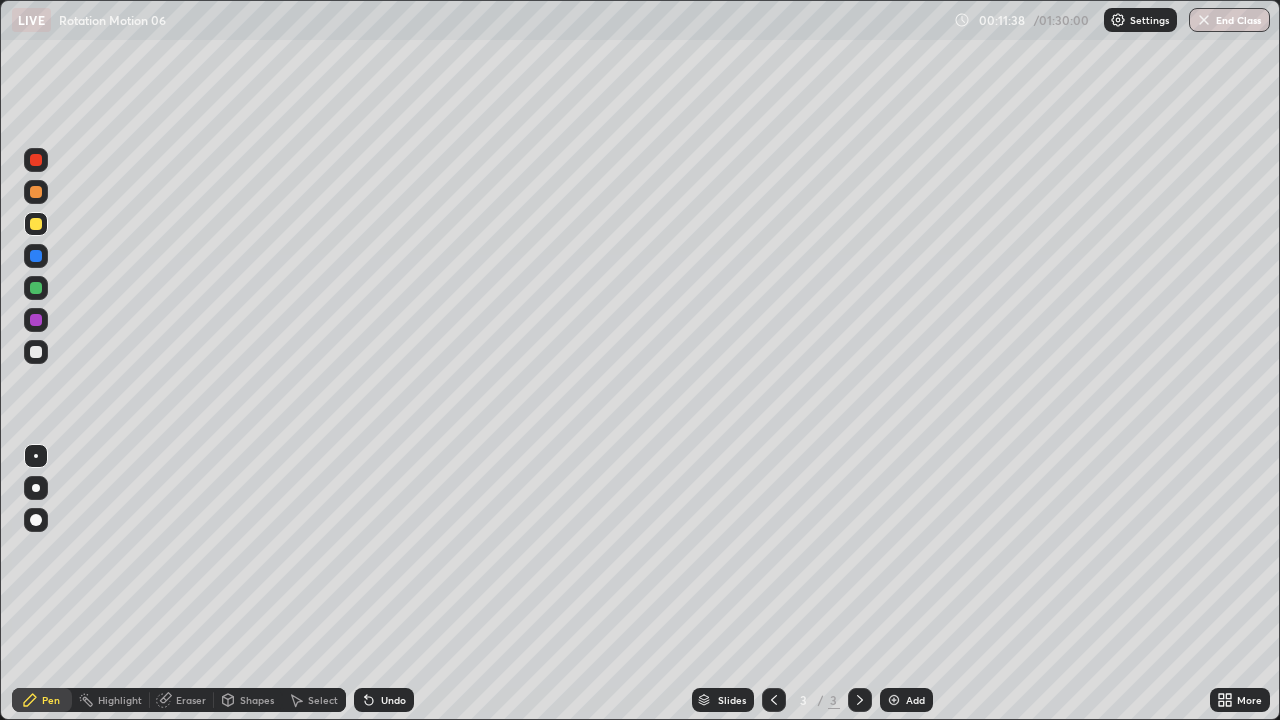 click on "Add" at bounding box center [915, 700] 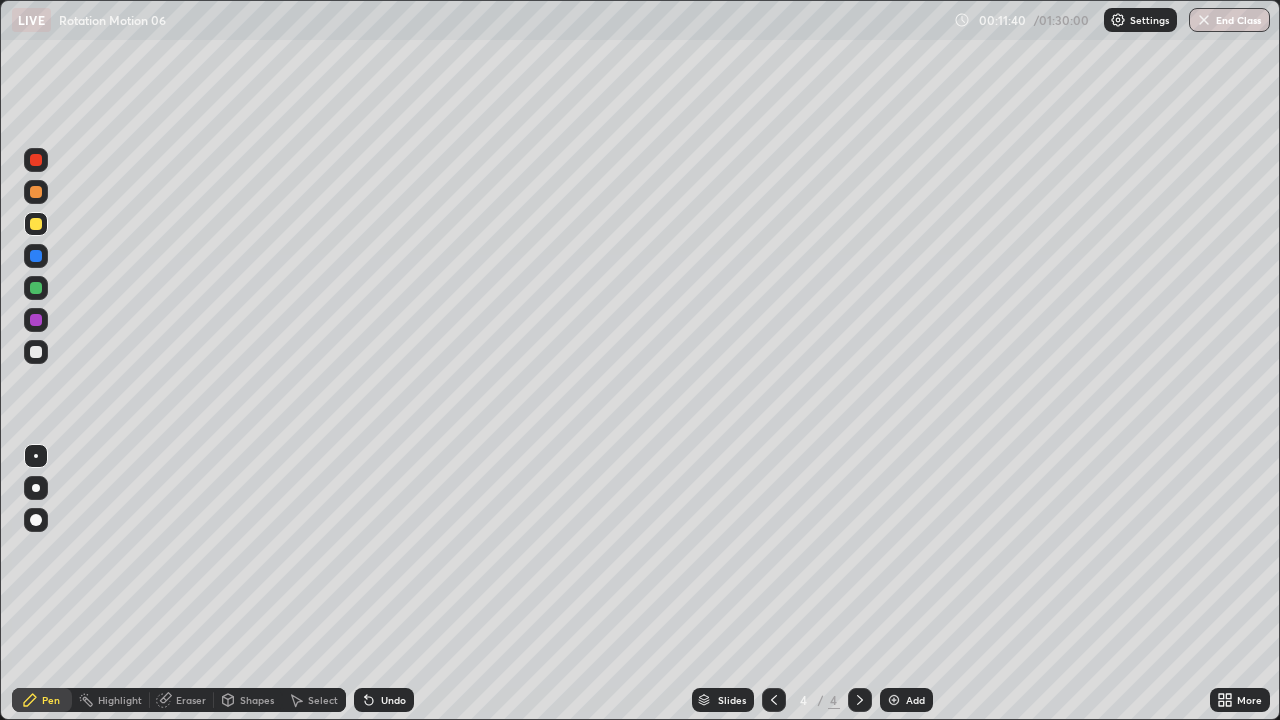 click on "Shapes" at bounding box center [248, 700] 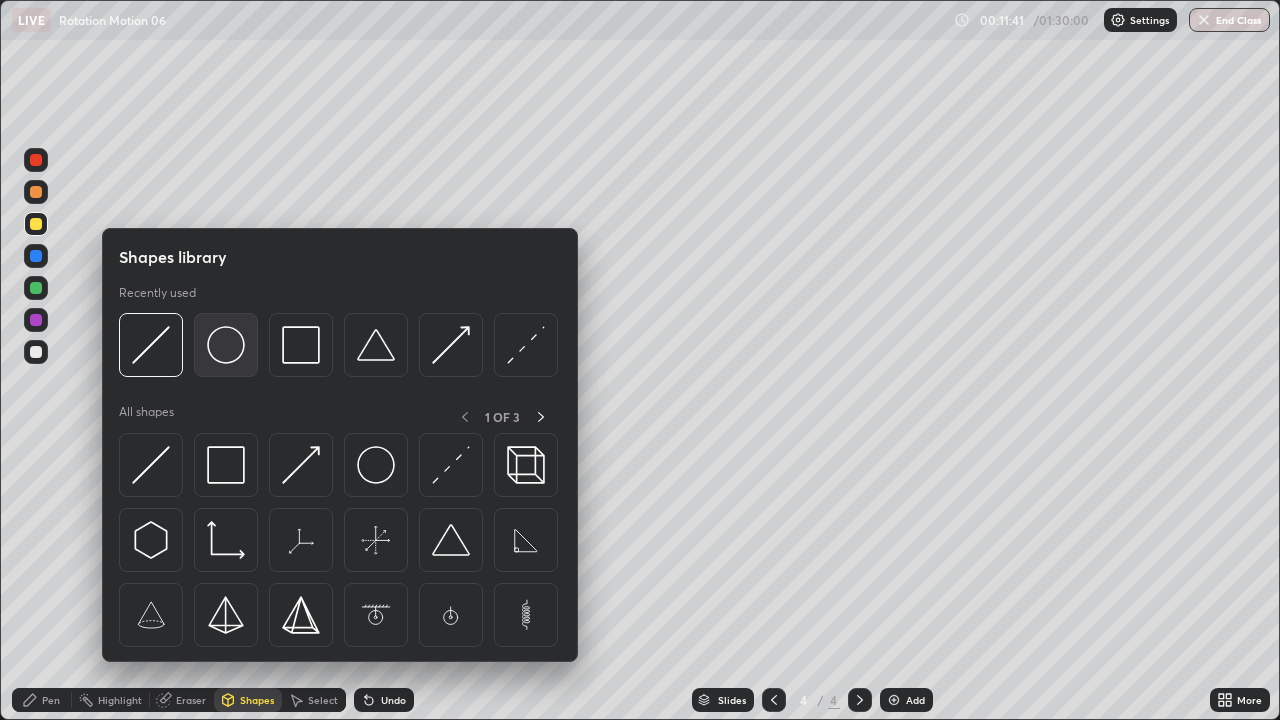 click at bounding box center [226, 345] 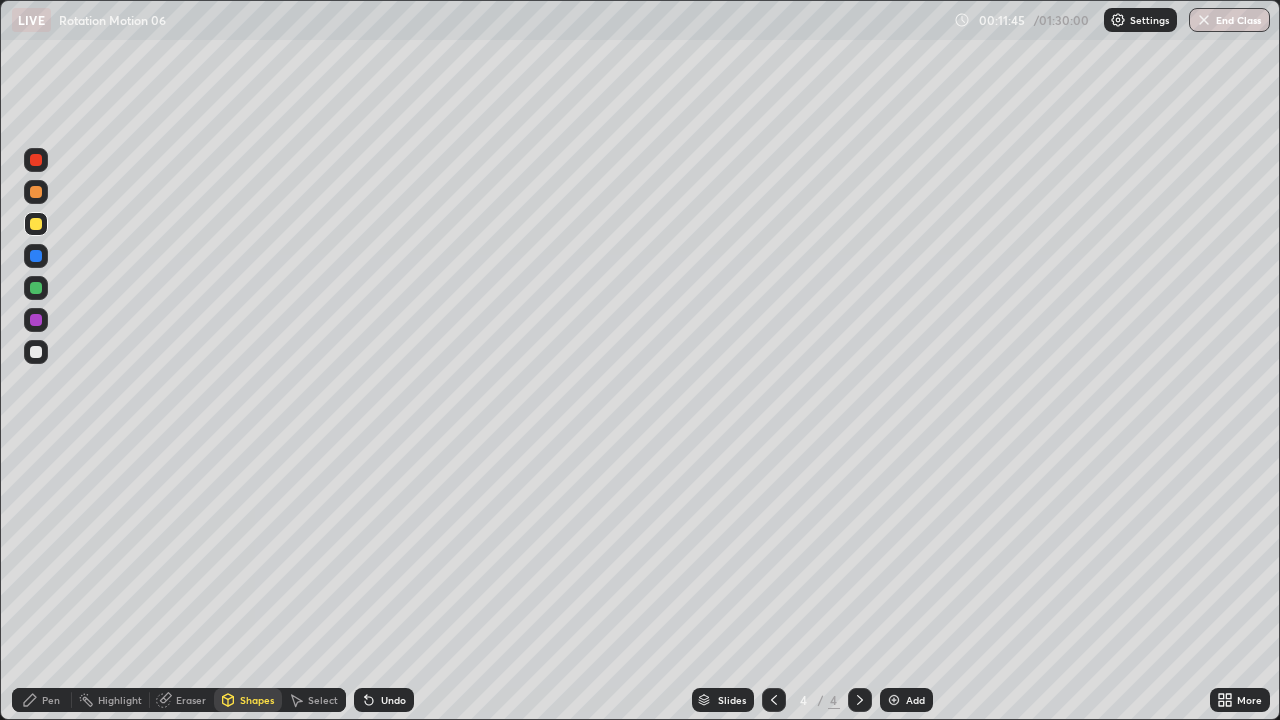 click on "Pen" at bounding box center (51, 700) 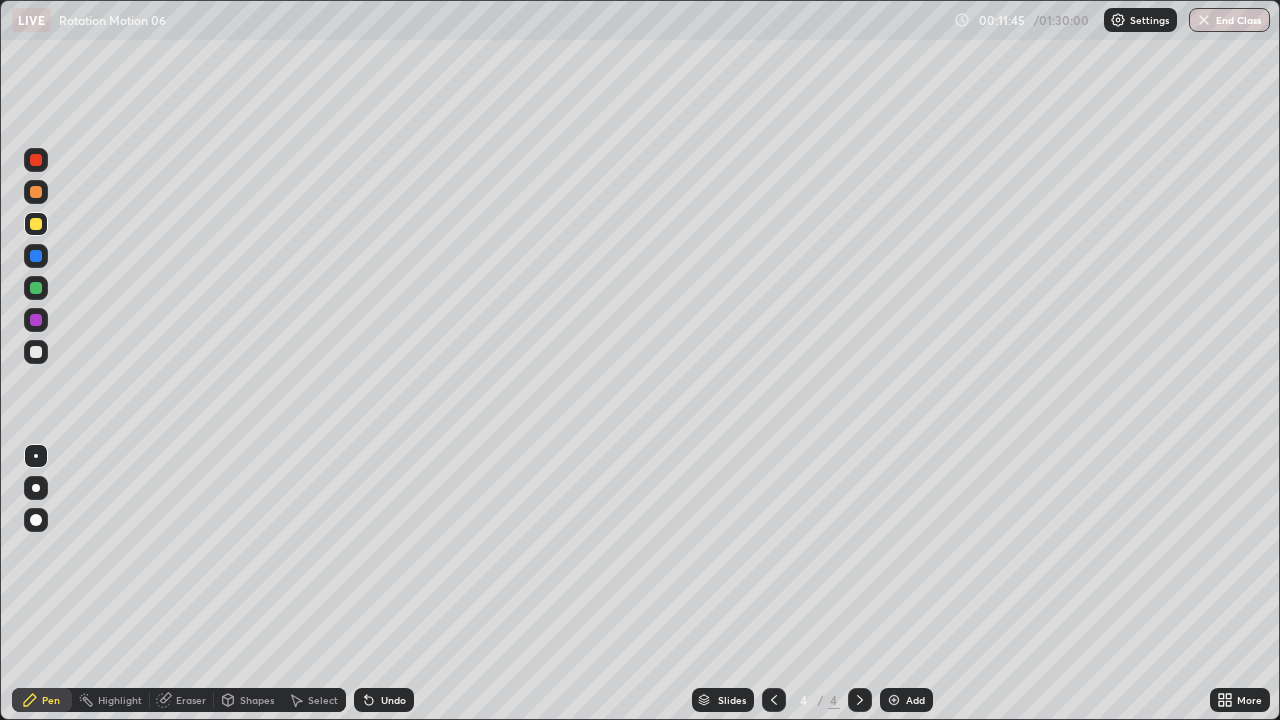 click at bounding box center (36, 352) 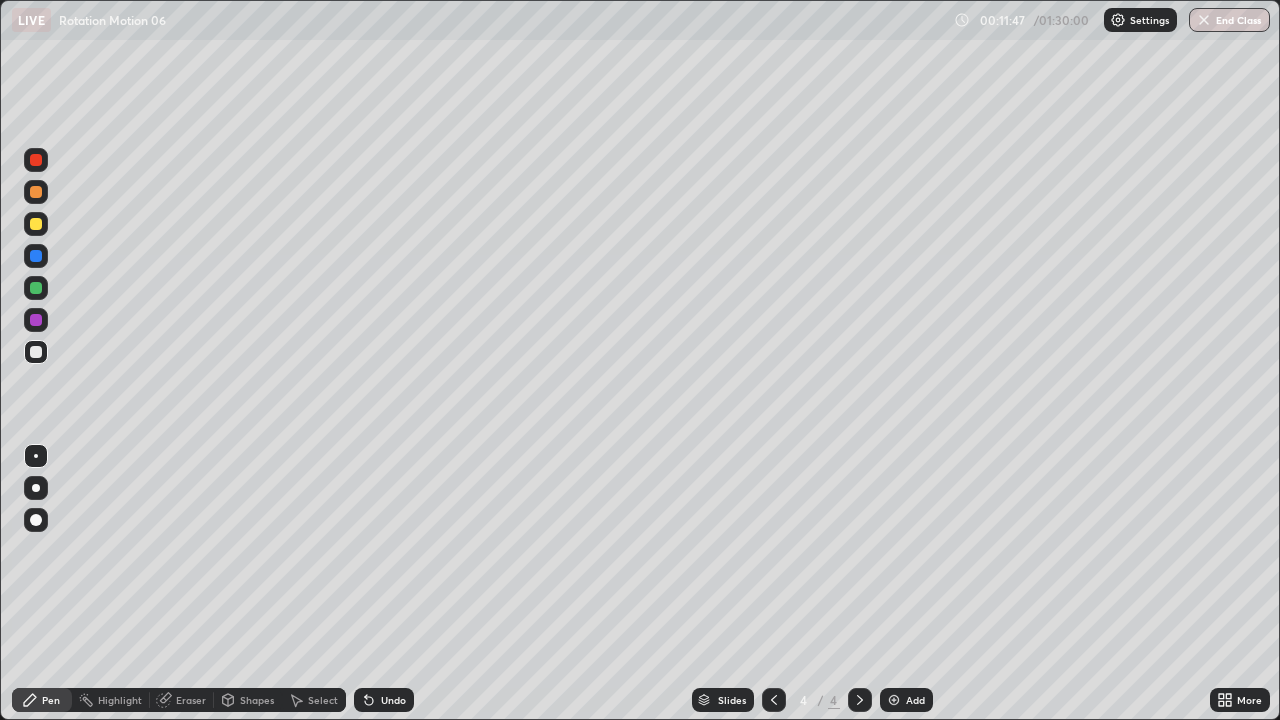 click at bounding box center (36, 288) 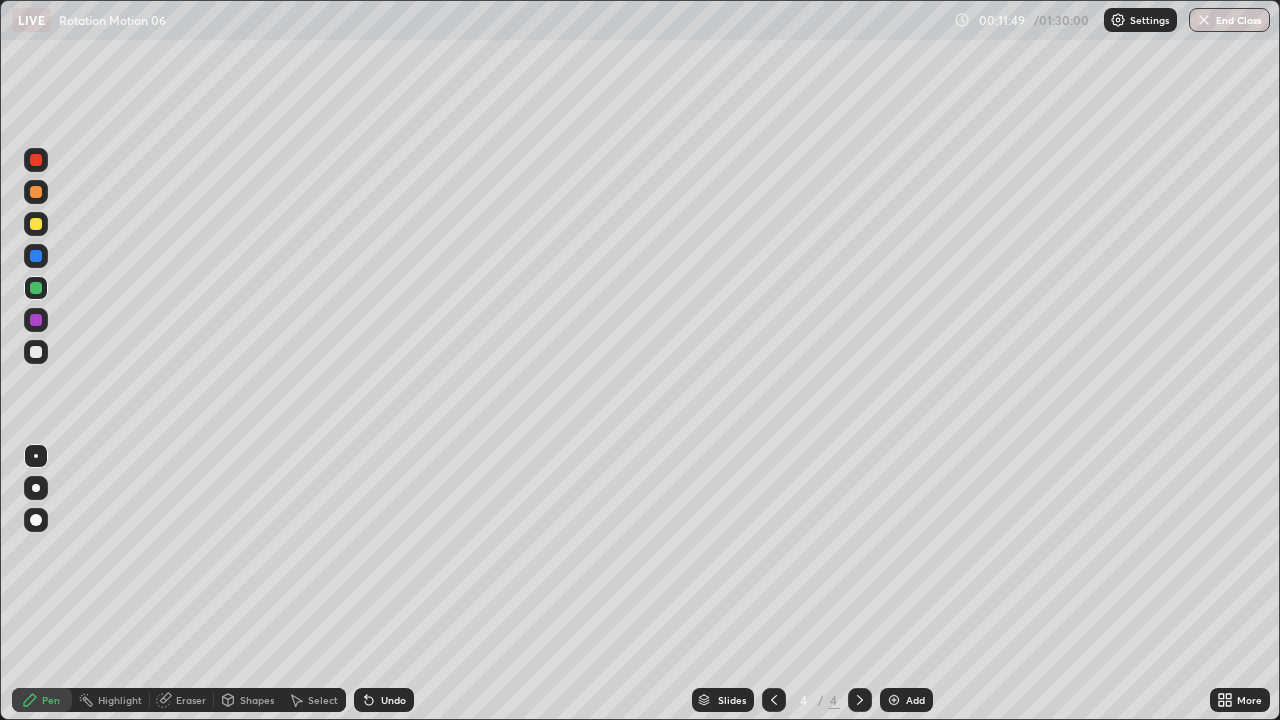 click on "Shapes" at bounding box center [248, 700] 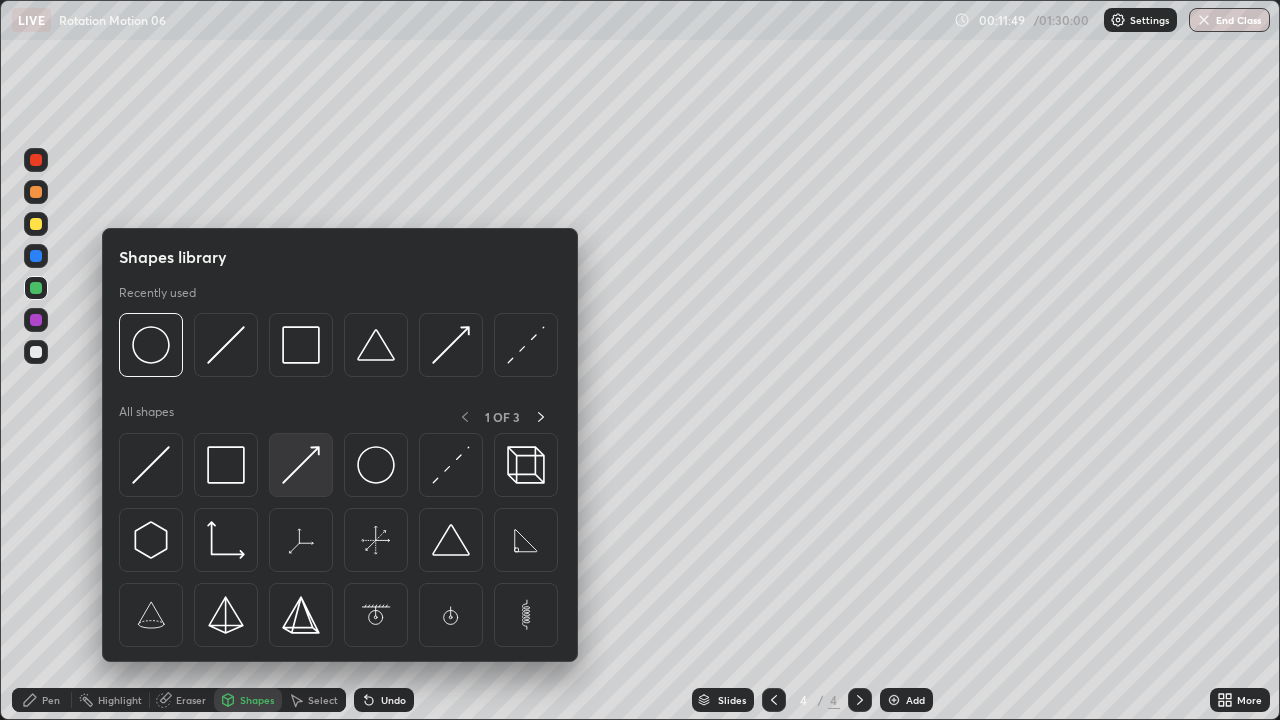 click at bounding box center [301, 465] 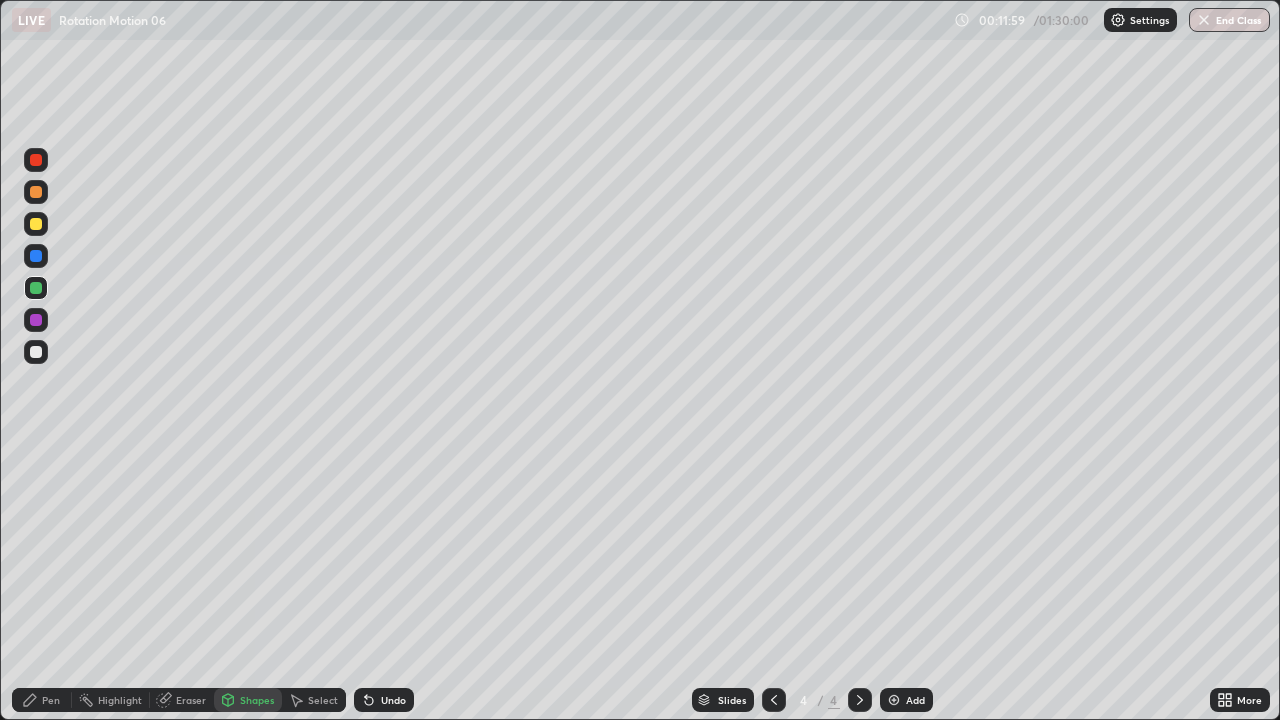 click 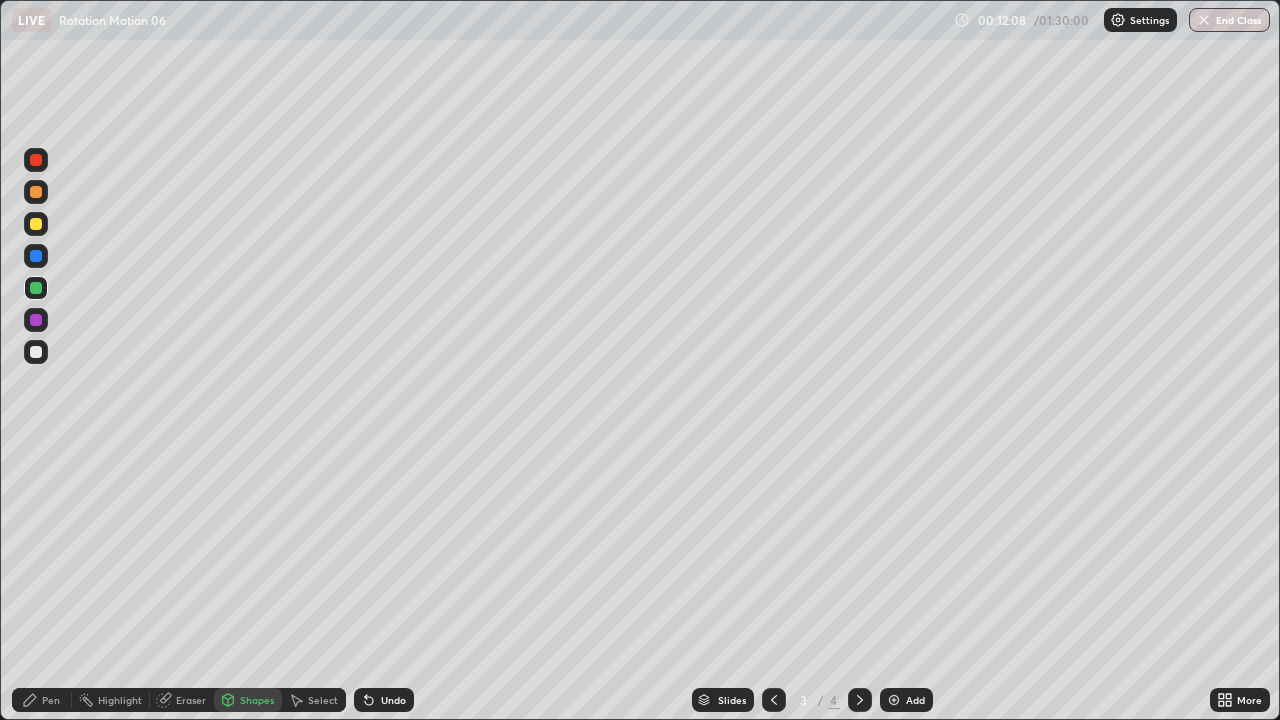 click at bounding box center [860, 700] 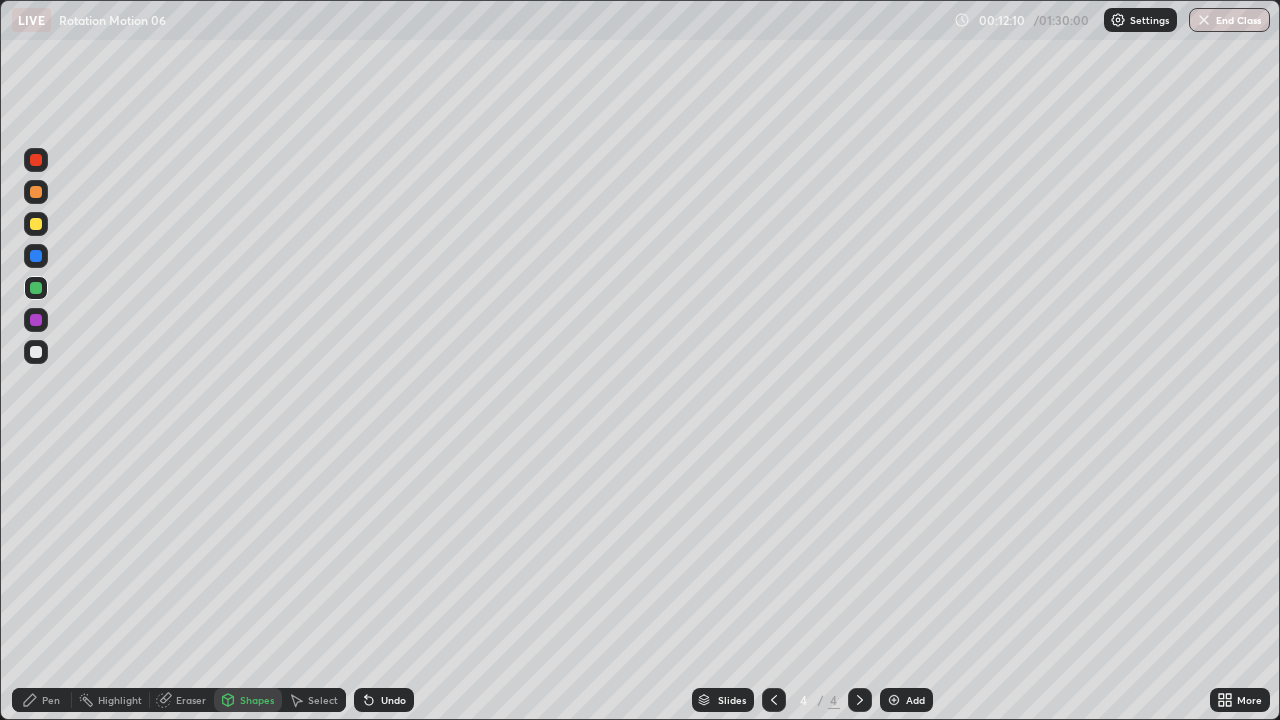 click at bounding box center (36, 224) 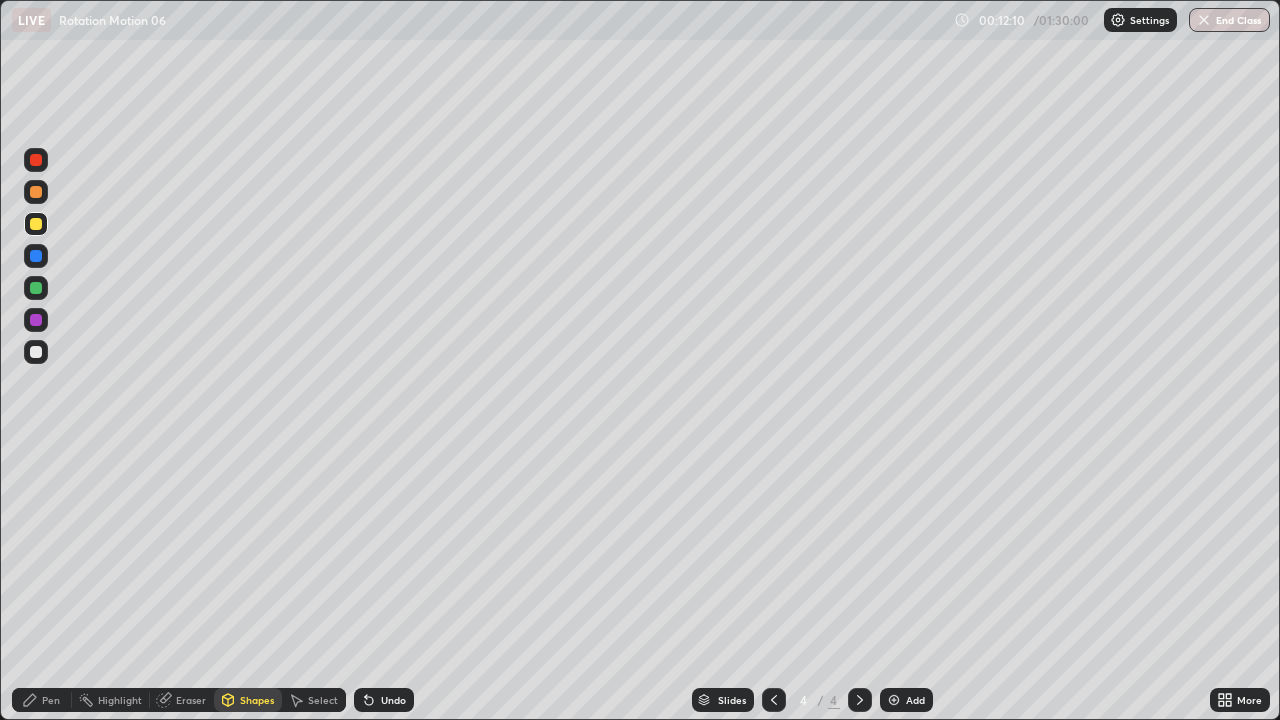 click at bounding box center [36, 192] 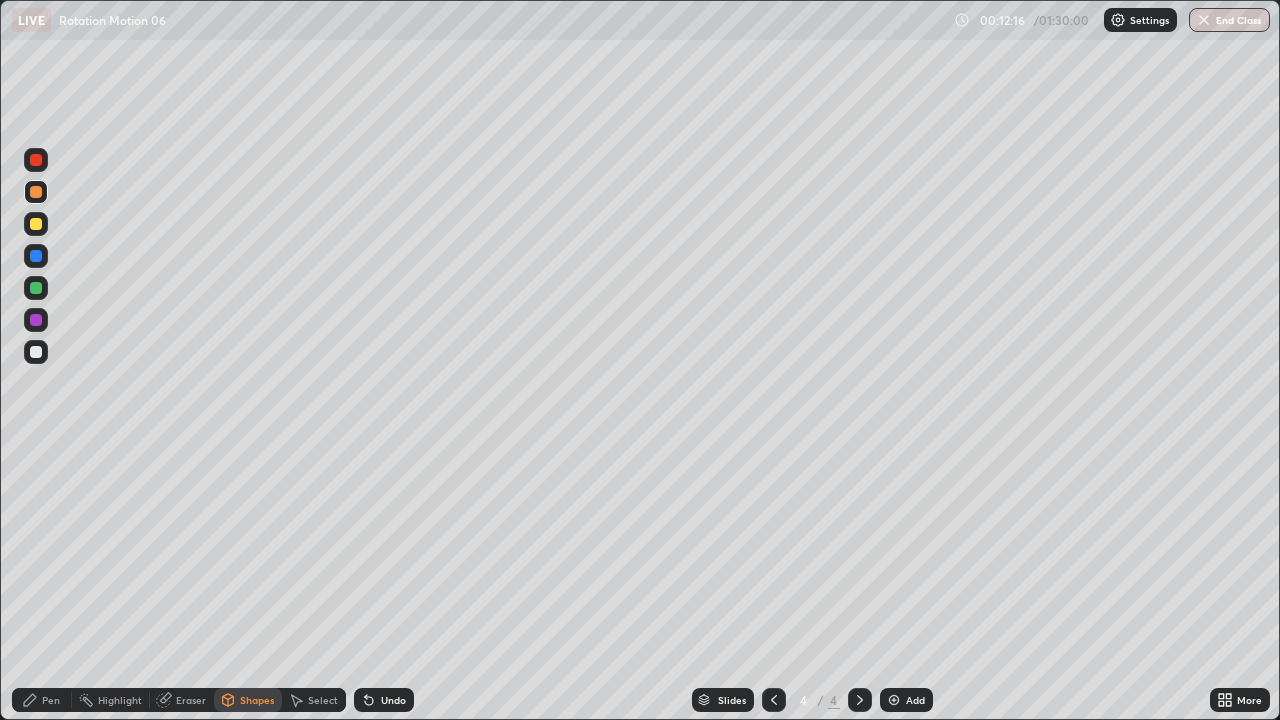 click 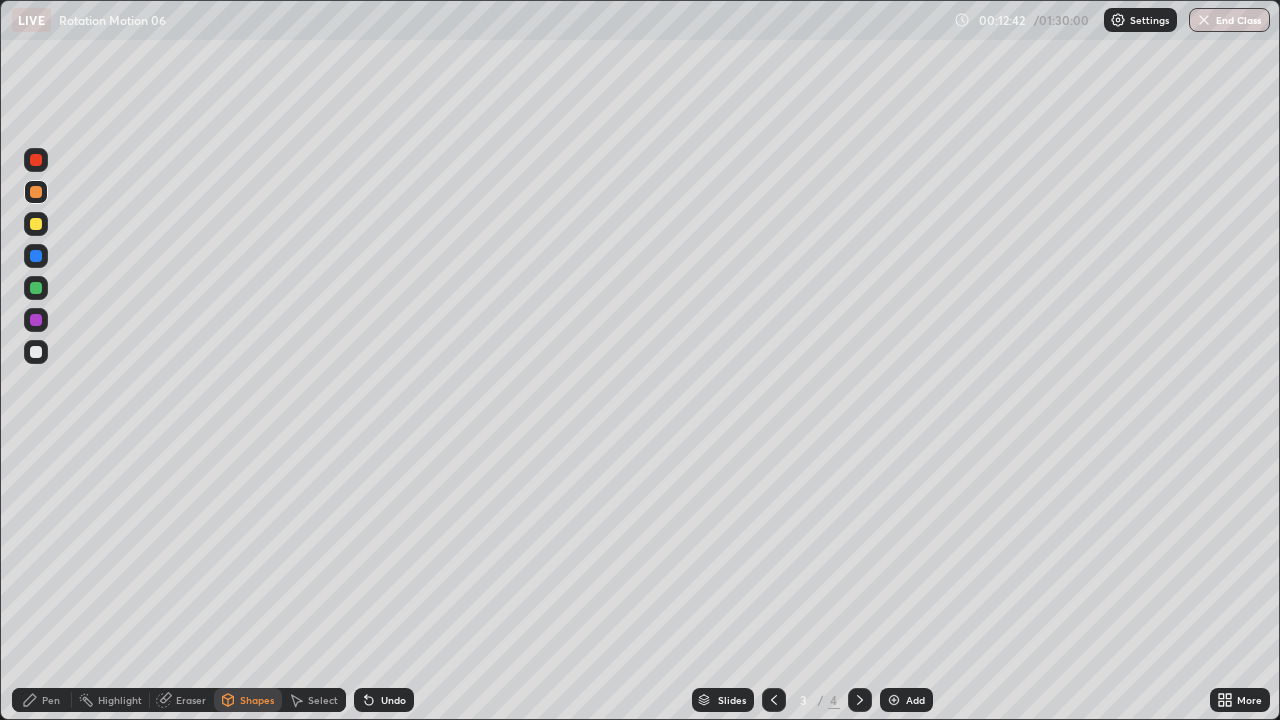click at bounding box center [860, 700] 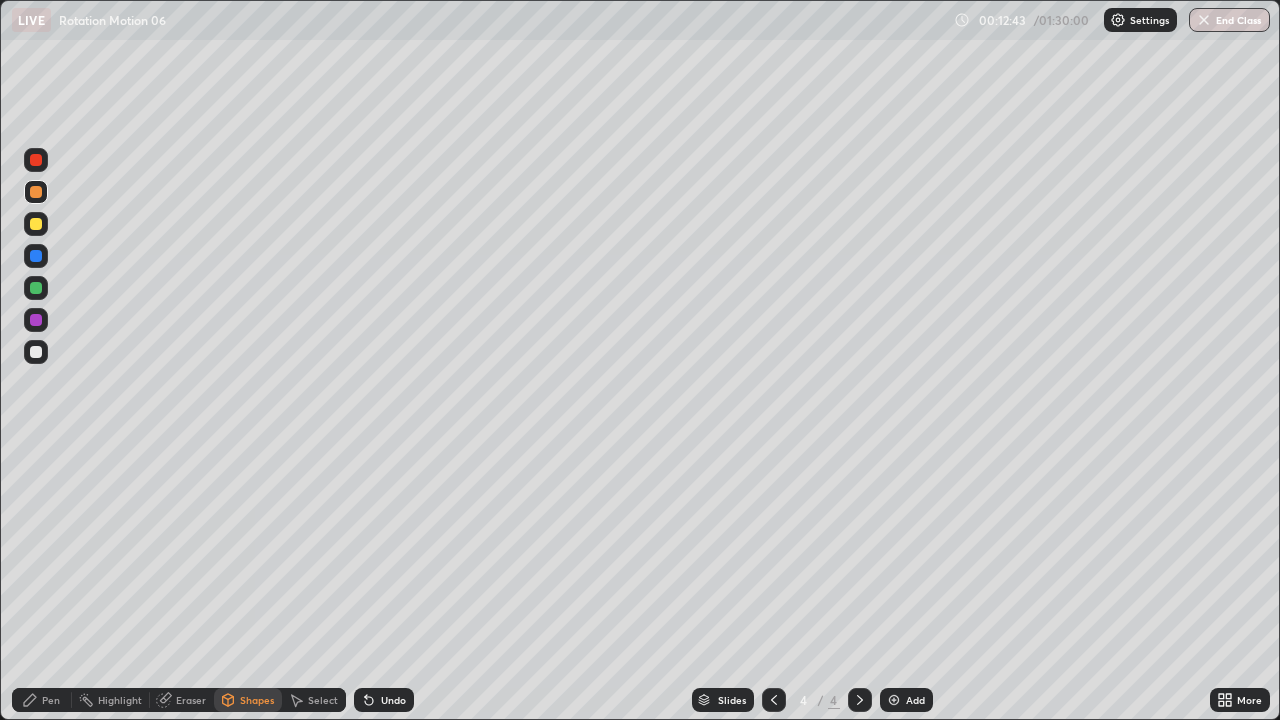 click on "Shapes" at bounding box center (257, 700) 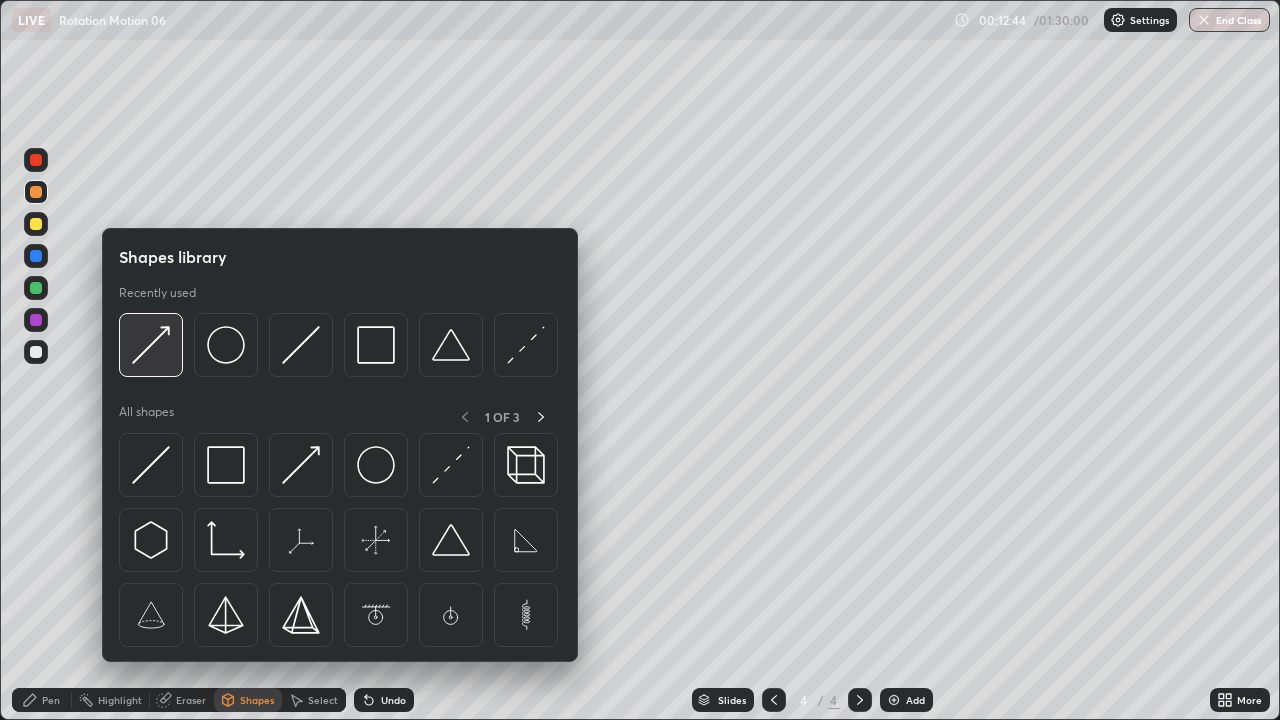 click at bounding box center (151, 345) 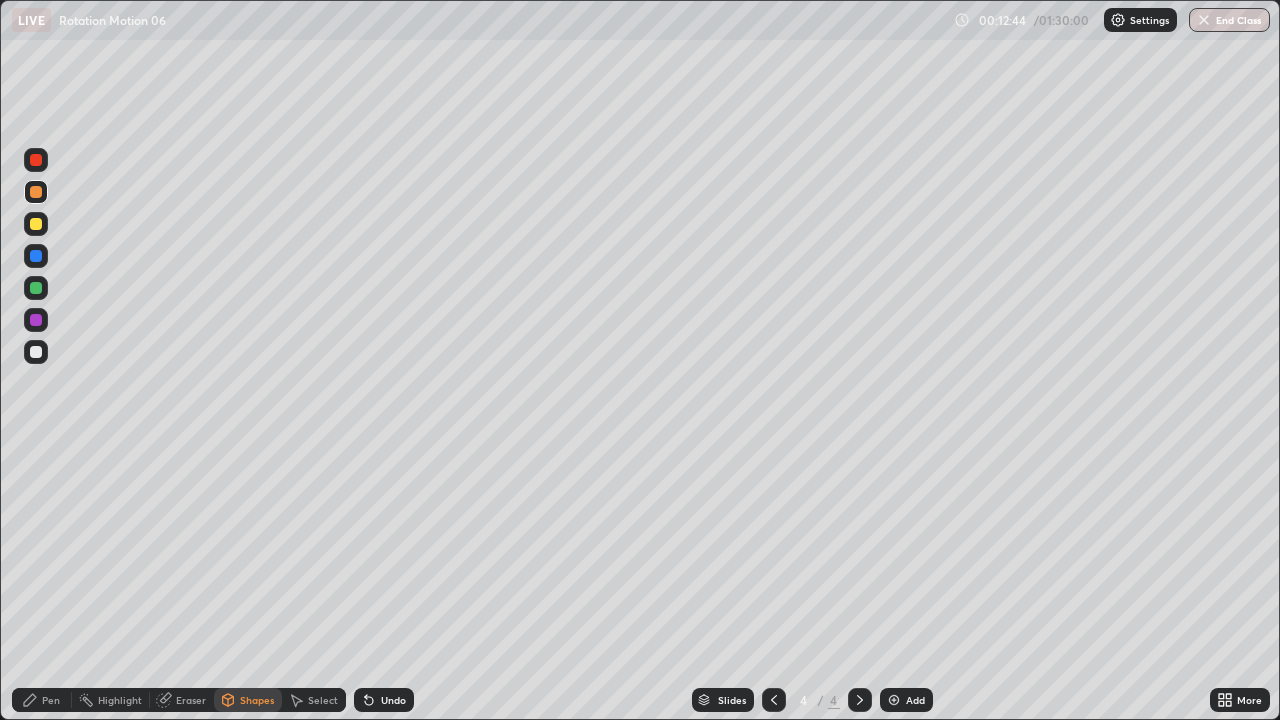click at bounding box center [36, 320] 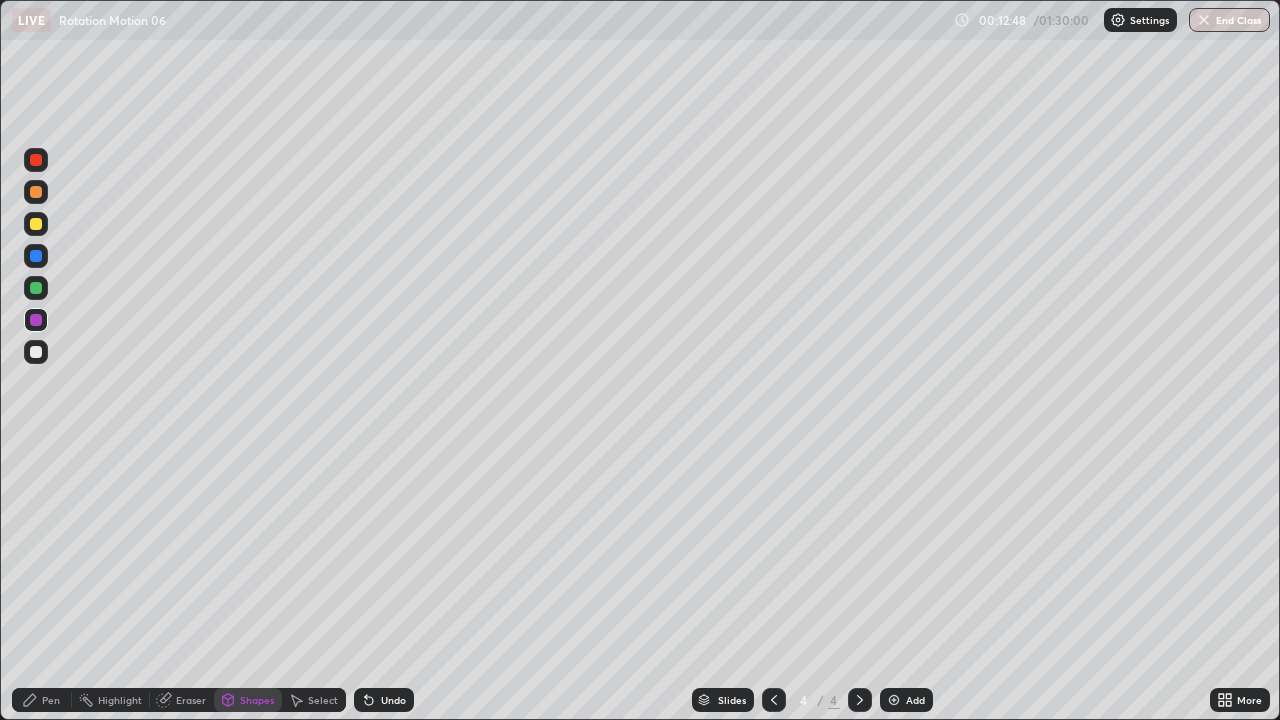 click on "Pen" at bounding box center [42, 700] 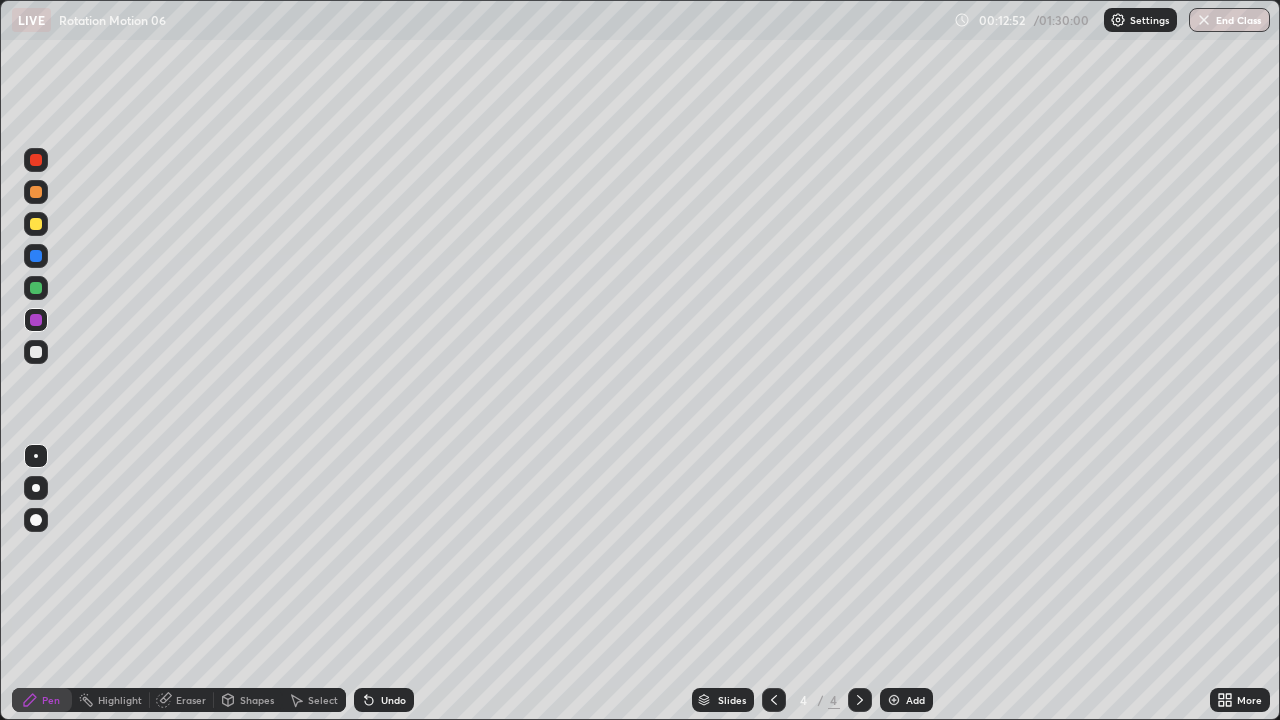 click at bounding box center (36, 352) 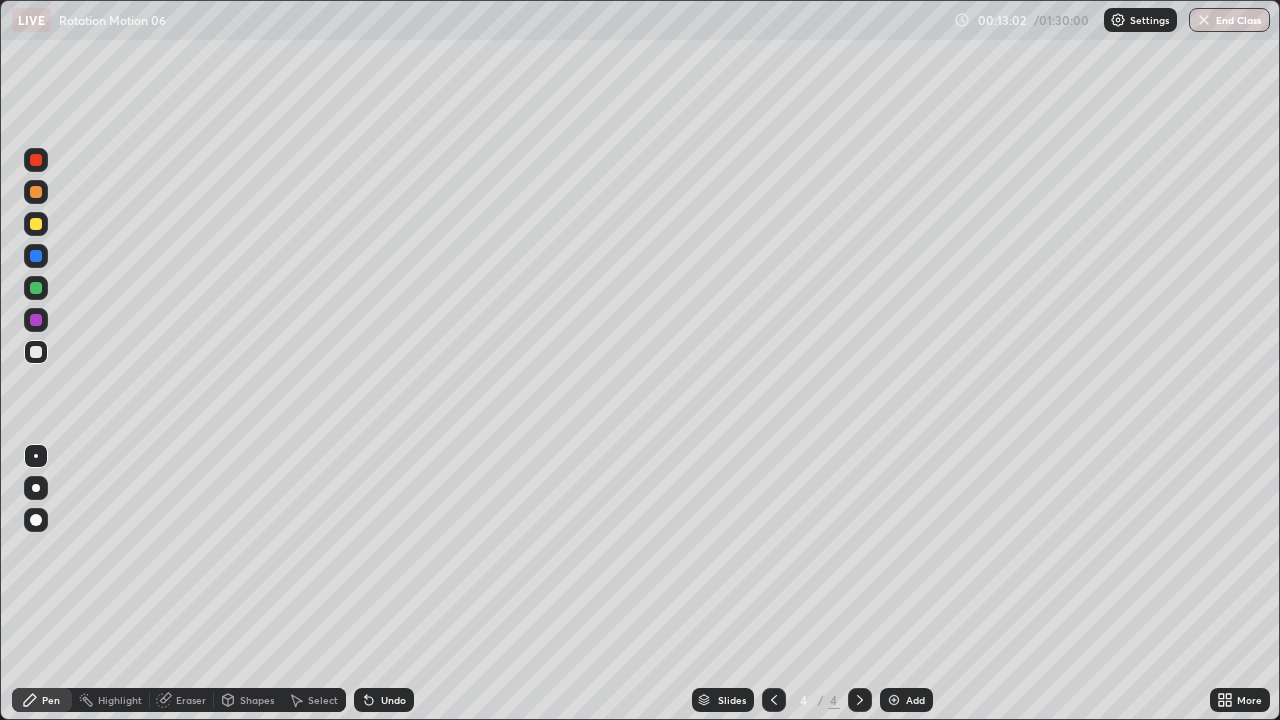 click at bounding box center [36, 352] 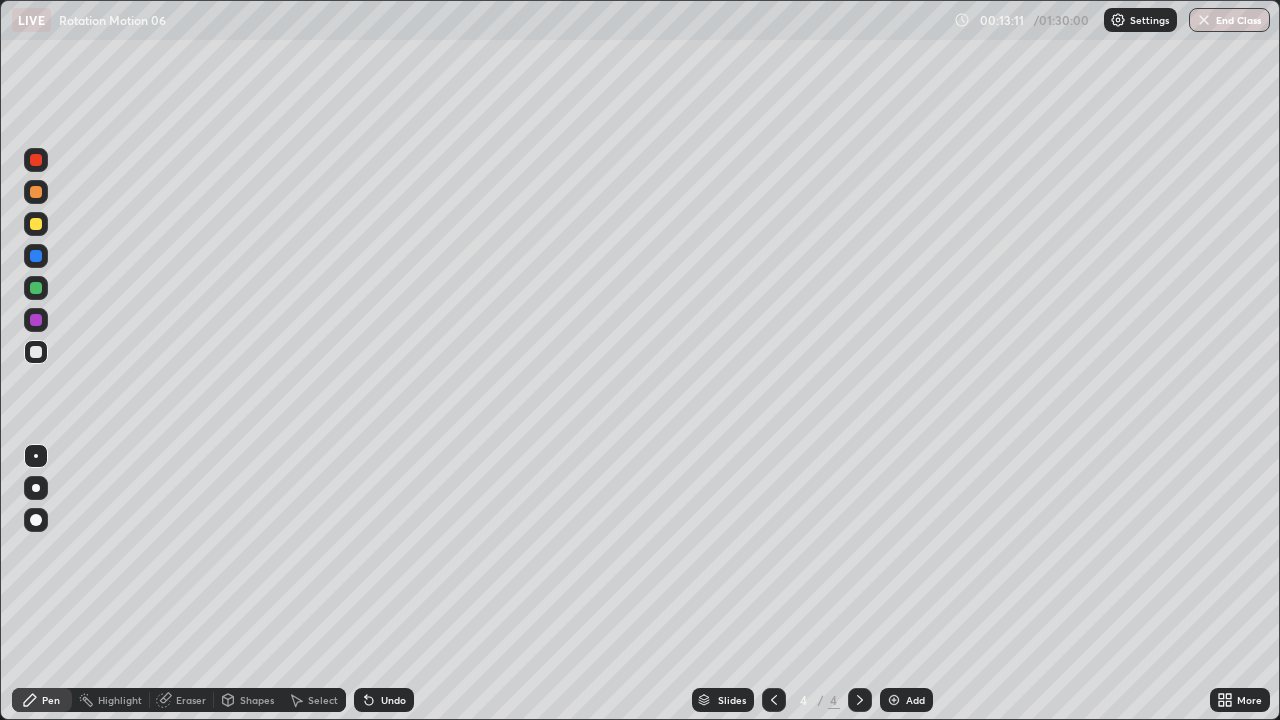 click on "Shapes" at bounding box center [257, 700] 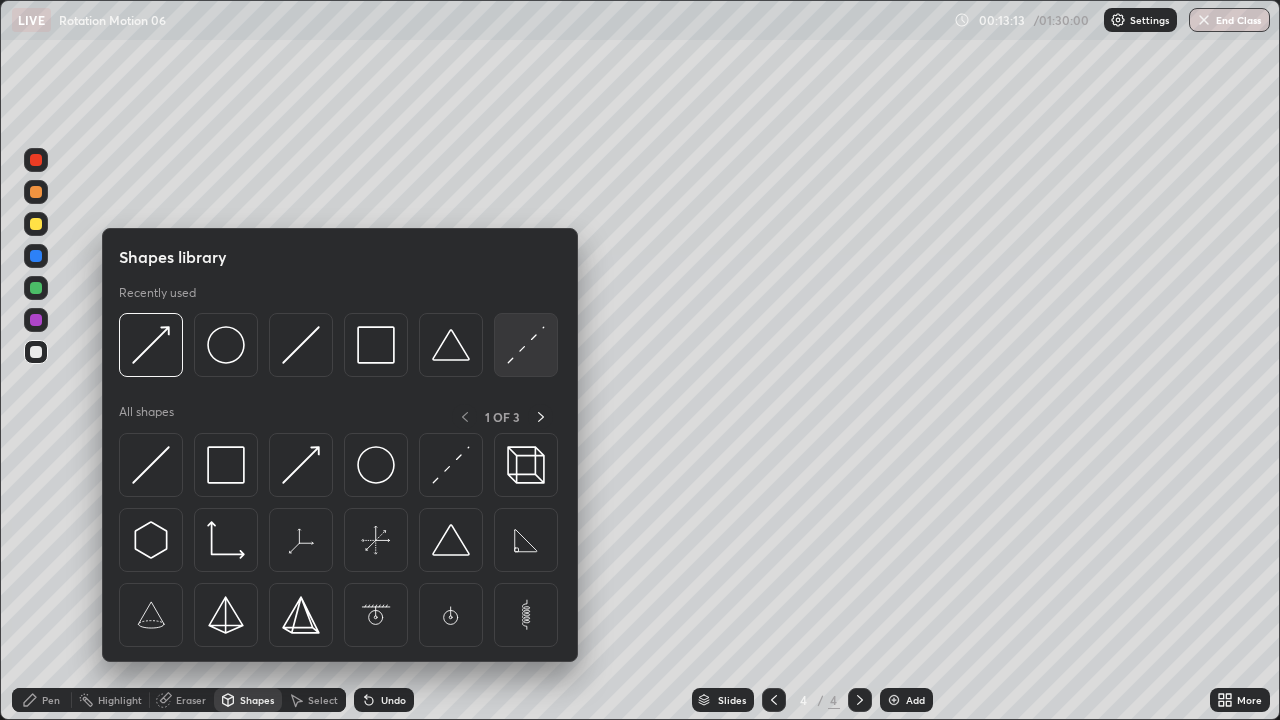 click at bounding box center (526, 345) 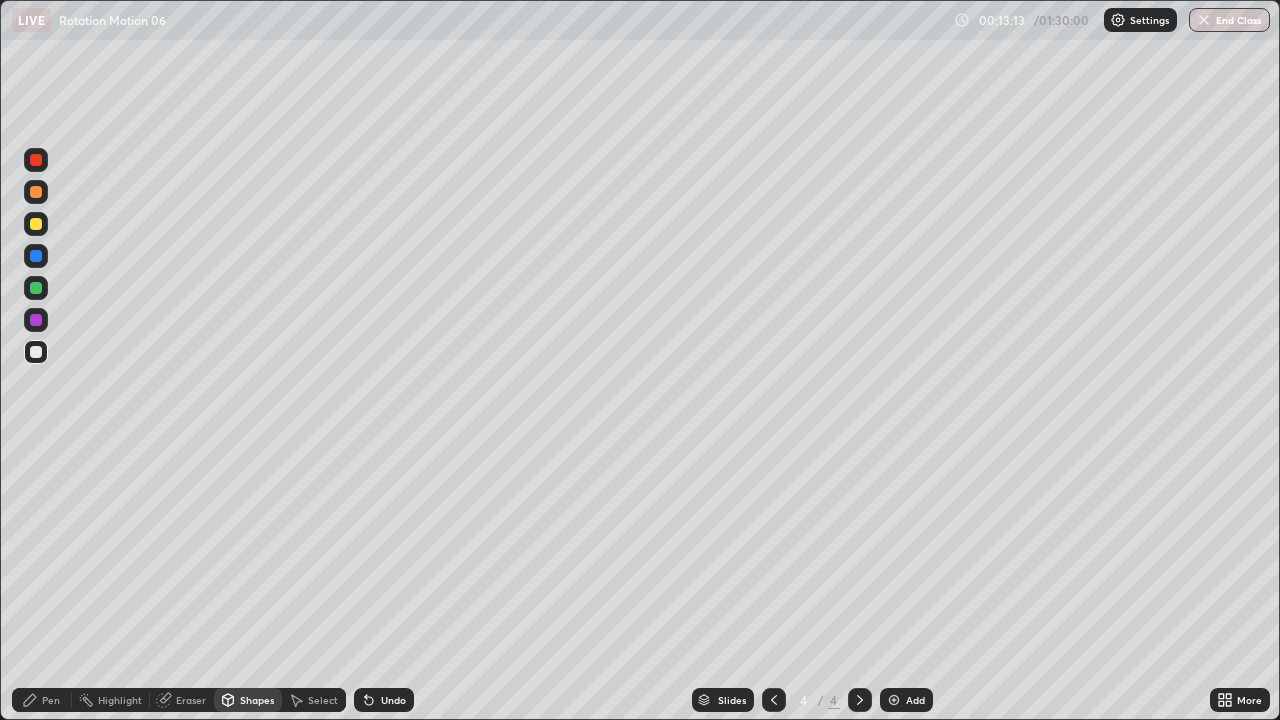 click at bounding box center (36, 352) 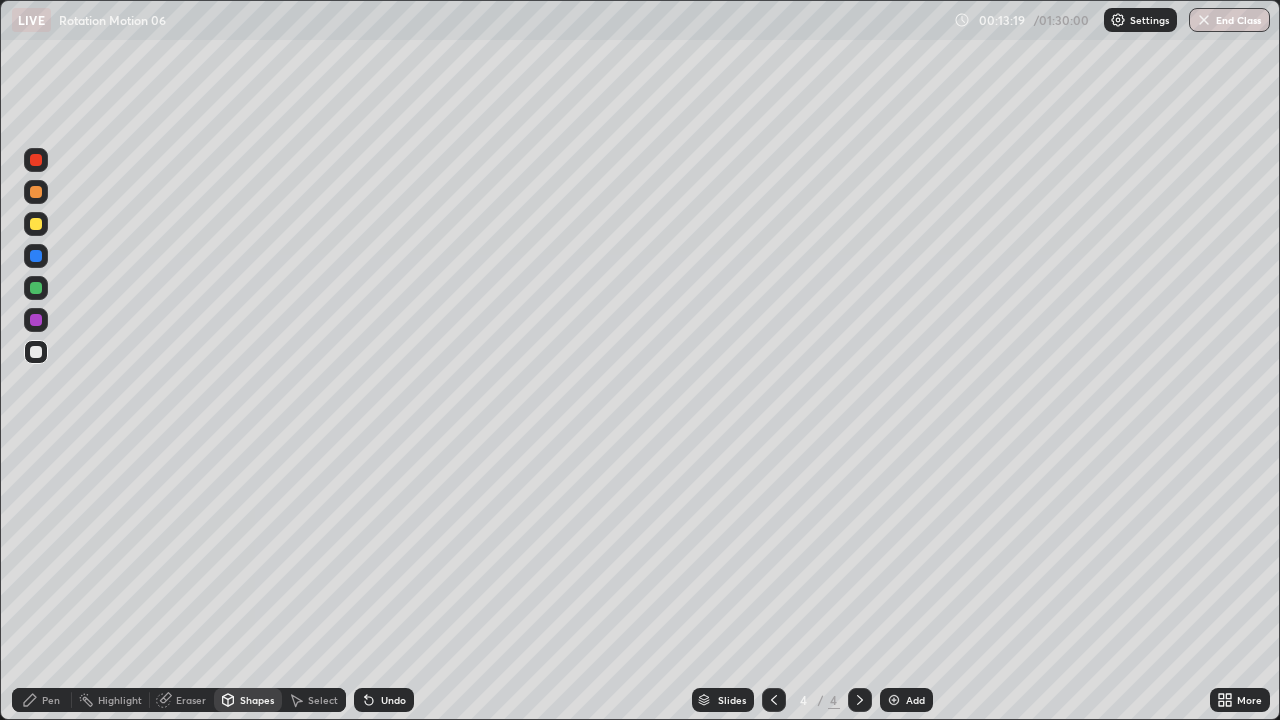 click on "Pen" at bounding box center [42, 700] 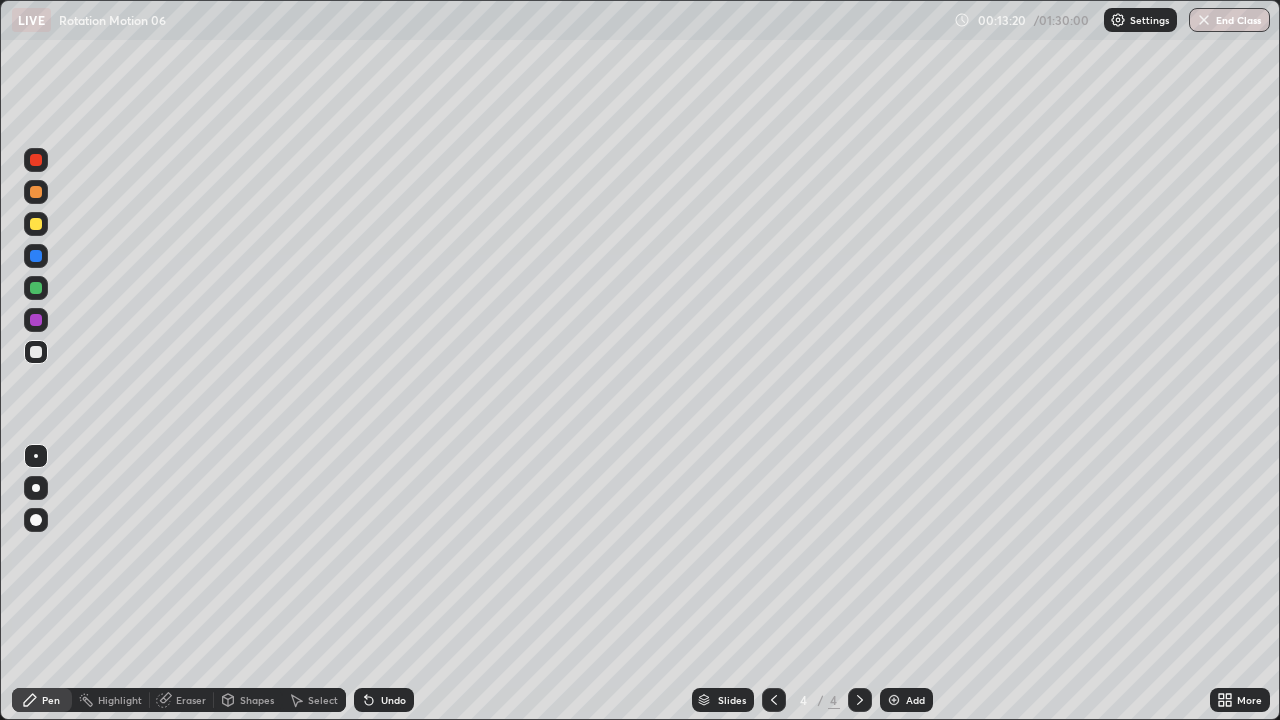 click at bounding box center (36, 352) 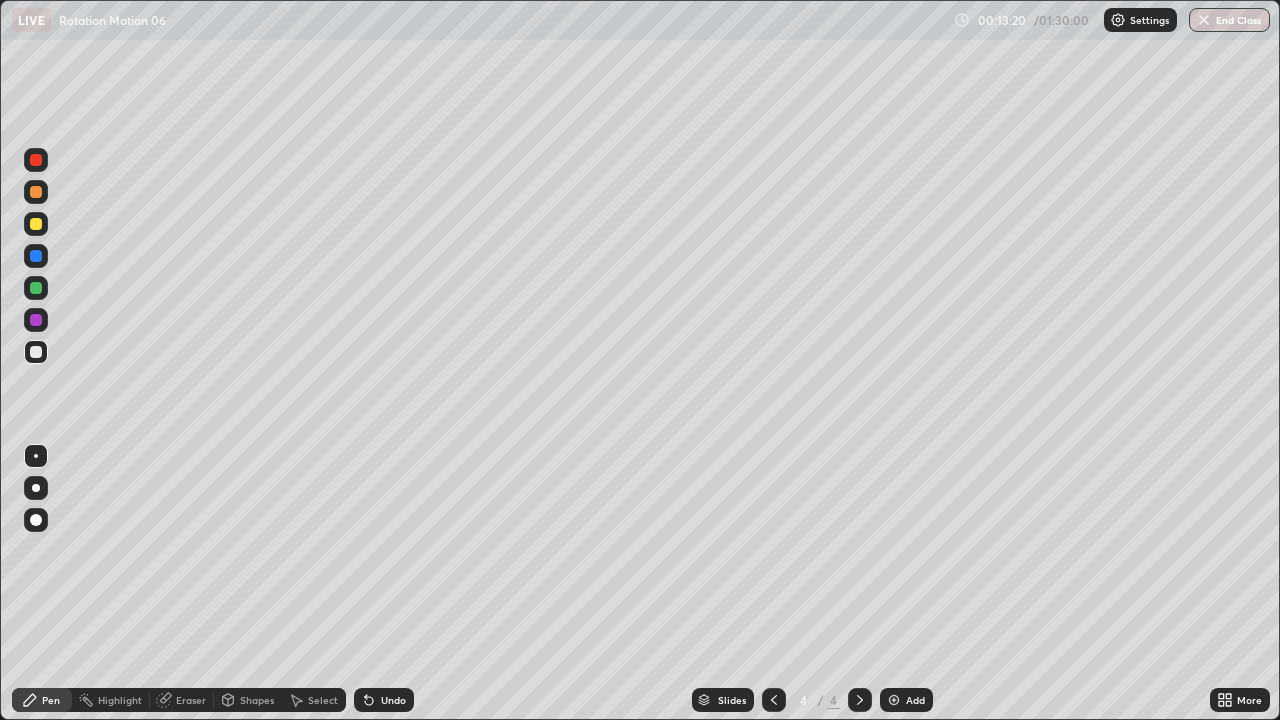 click at bounding box center [36, 288] 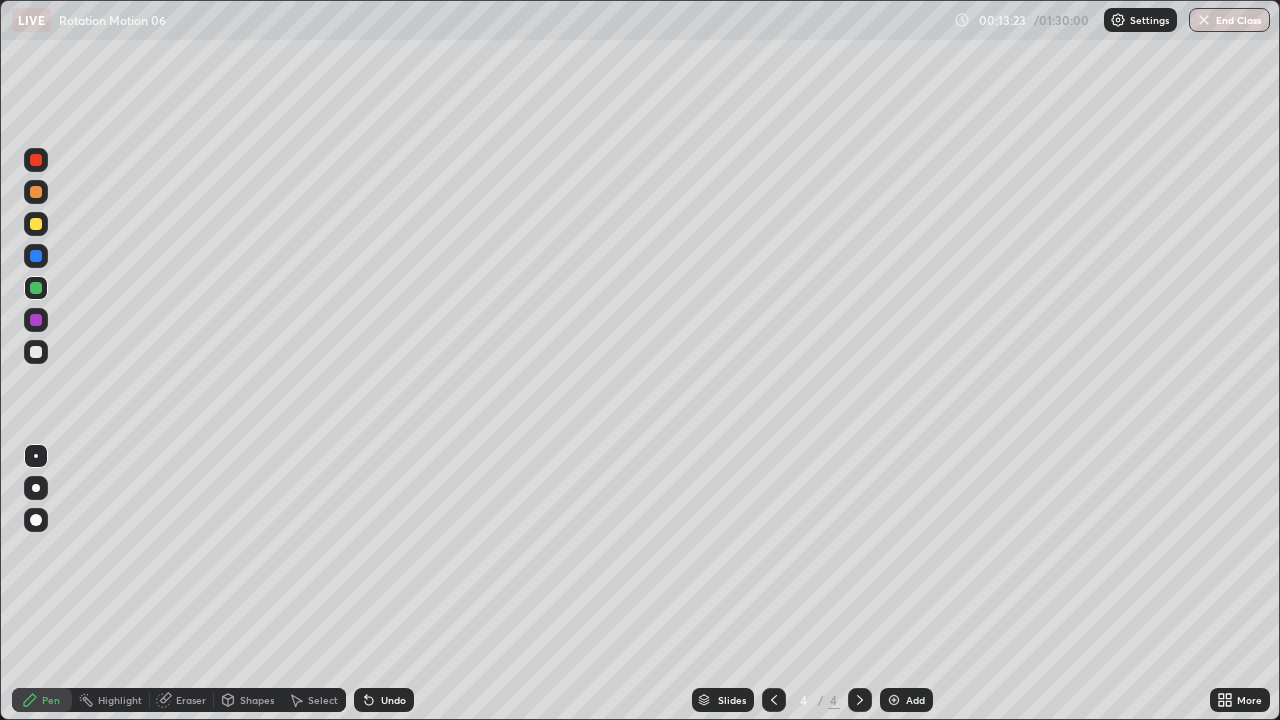 click on "Shapes" at bounding box center [248, 700] 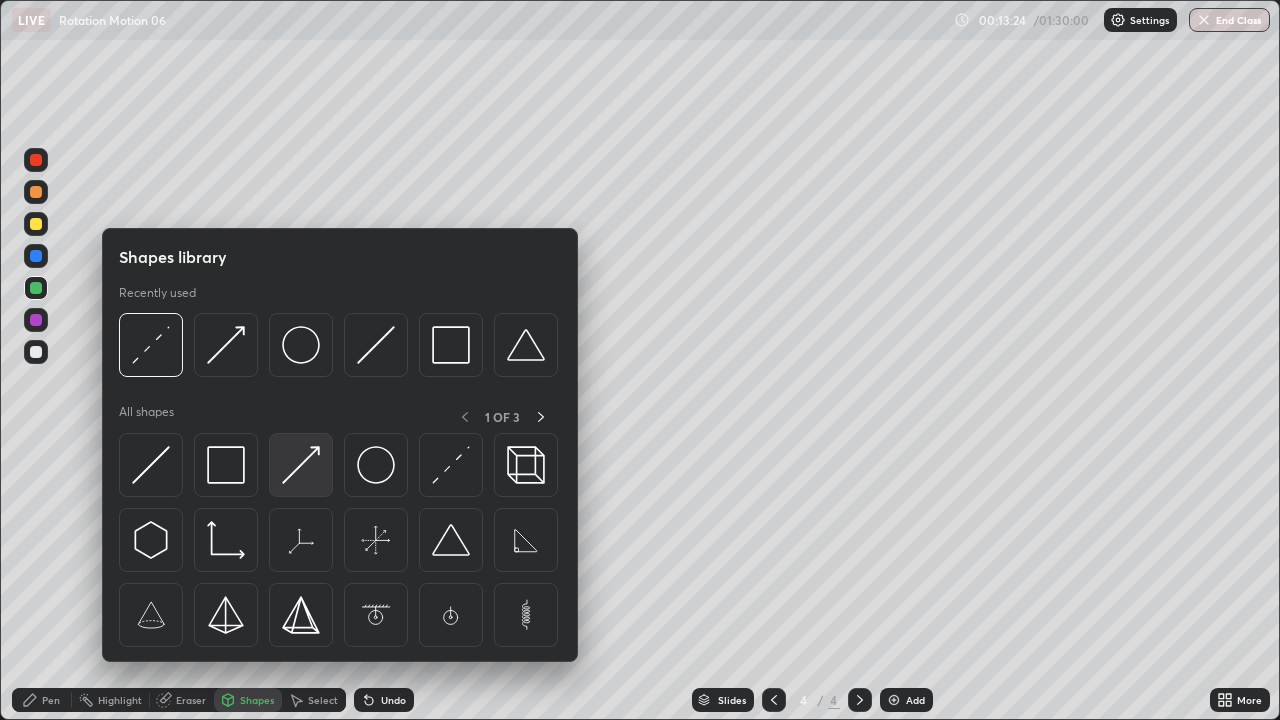 click at bounding box center (301, 465) 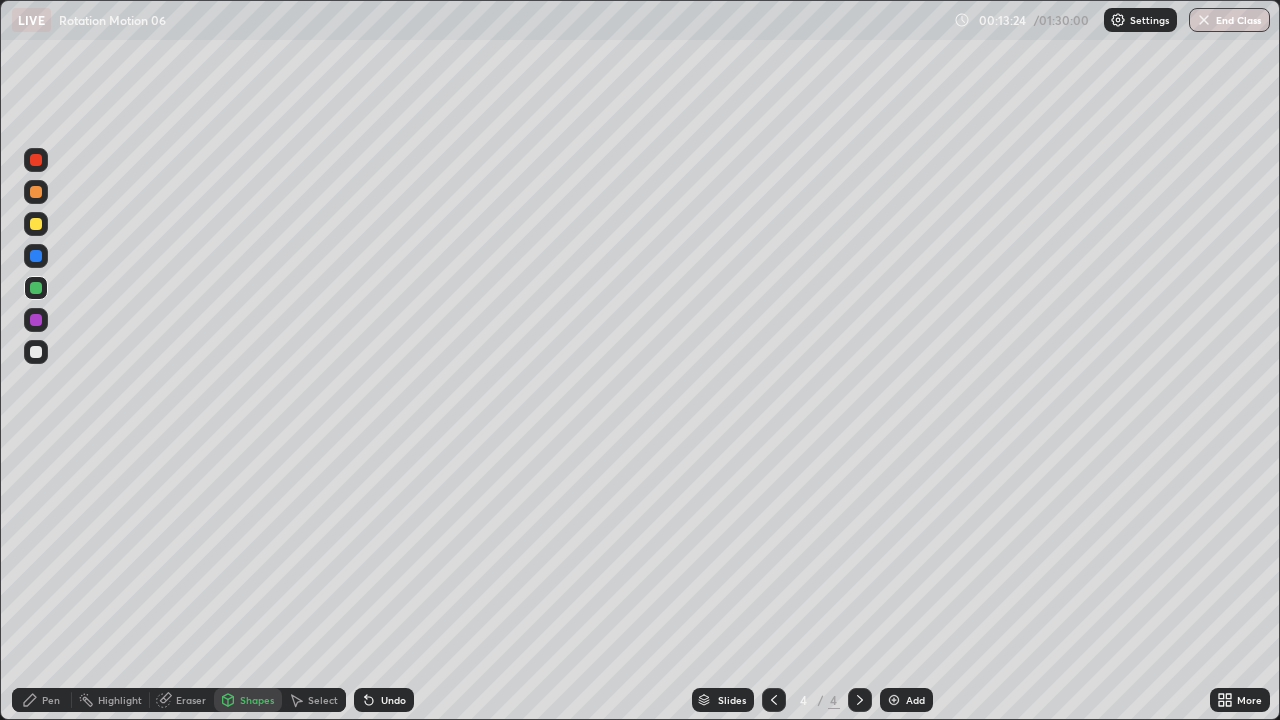 click at bounding box center [36, 256] 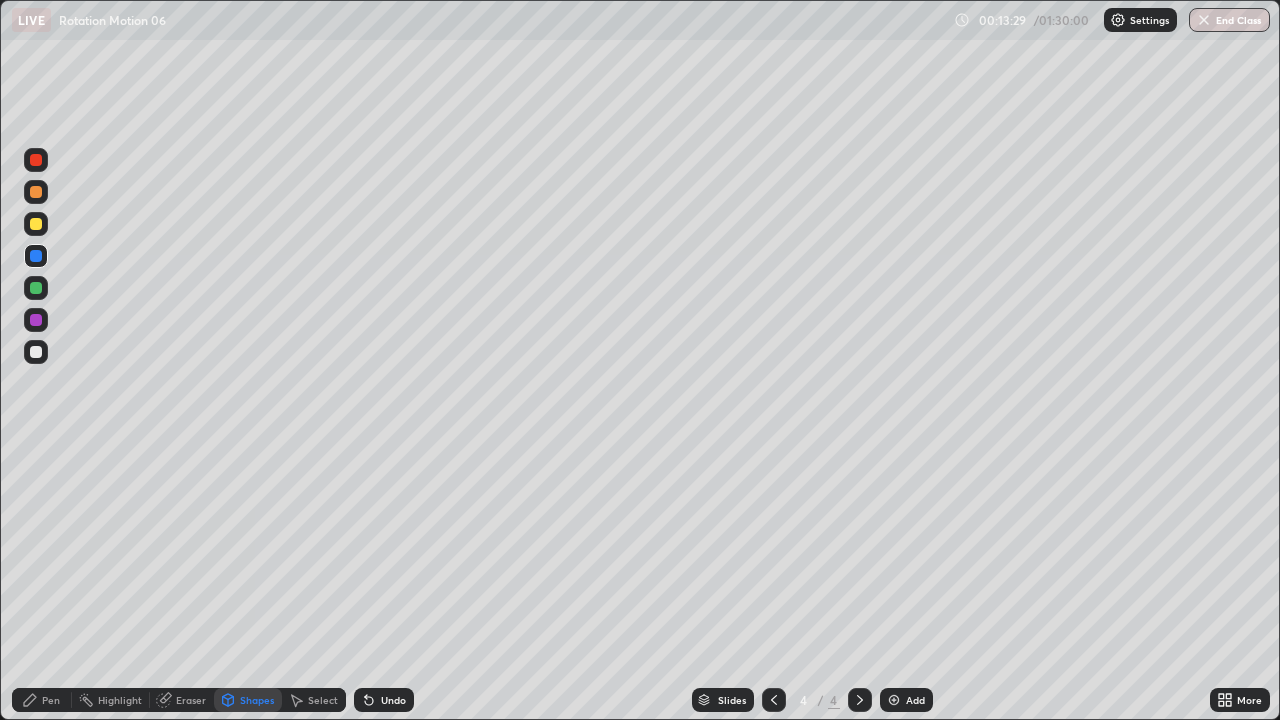click on "Pen" at bounding box center [51, 700] 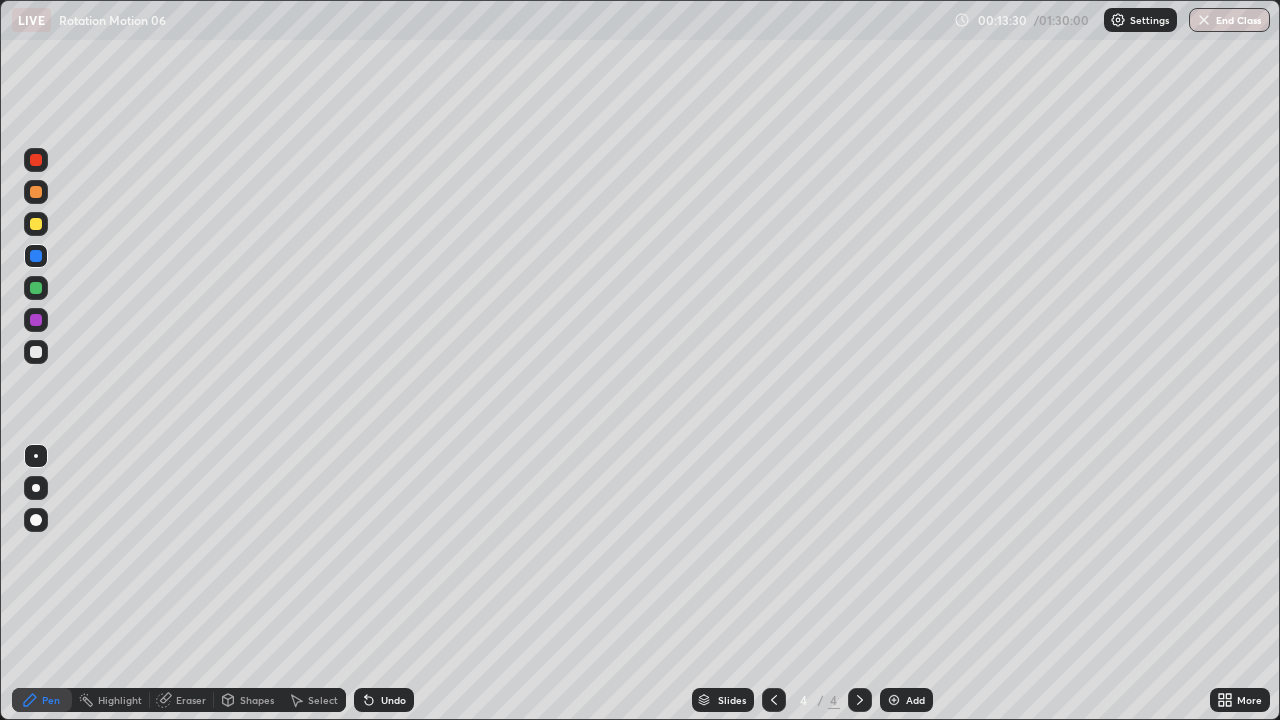 click at bounding box center (36, 352) 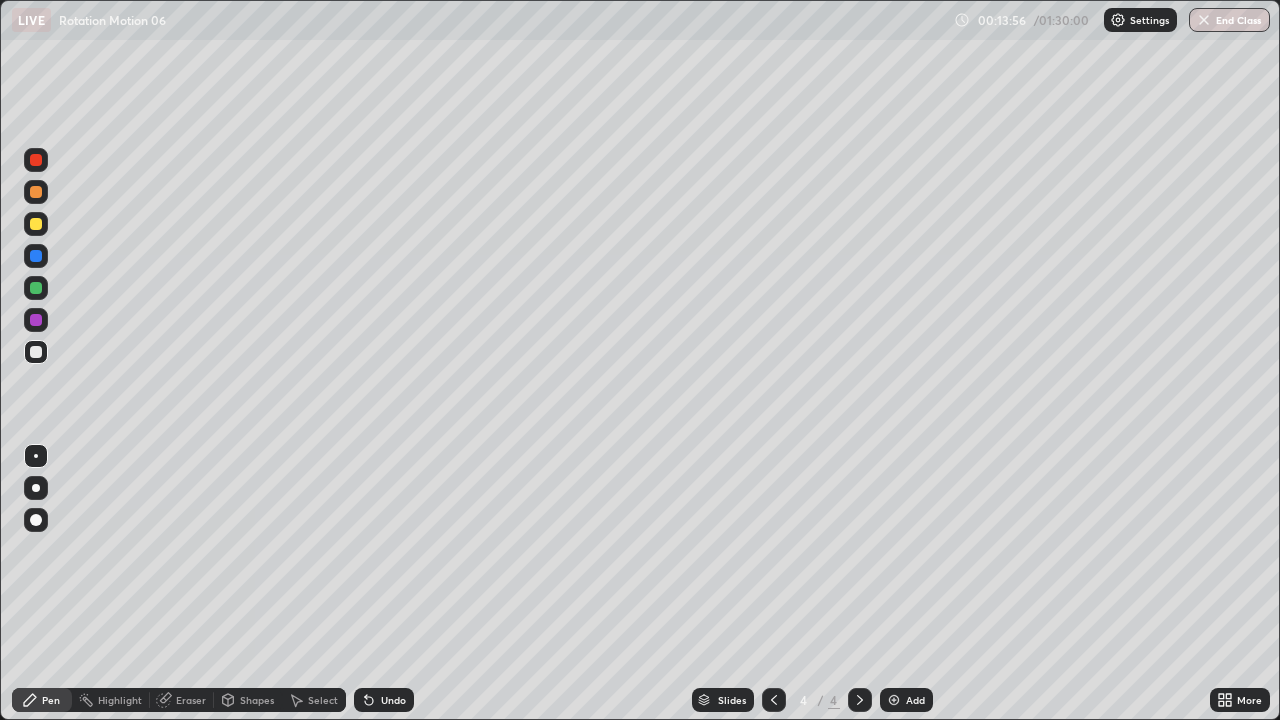 click at bounding box center (36, 288) 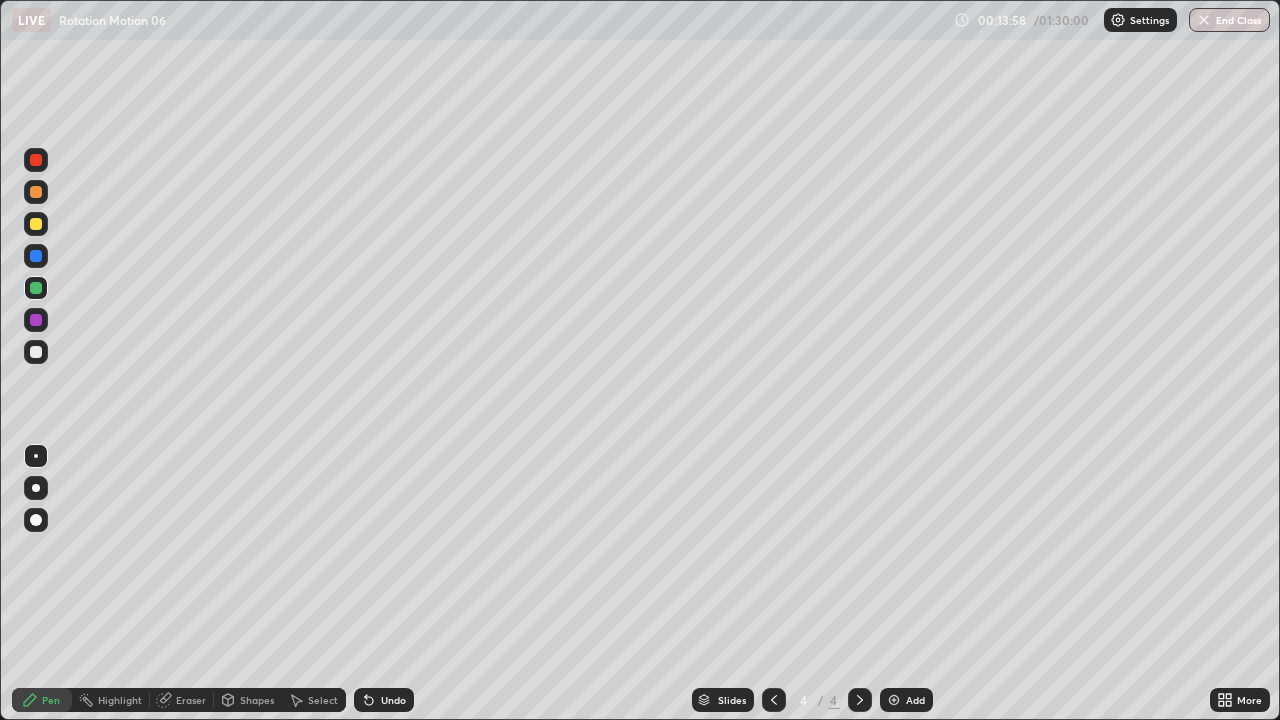 click at bounding box center [36, 160] 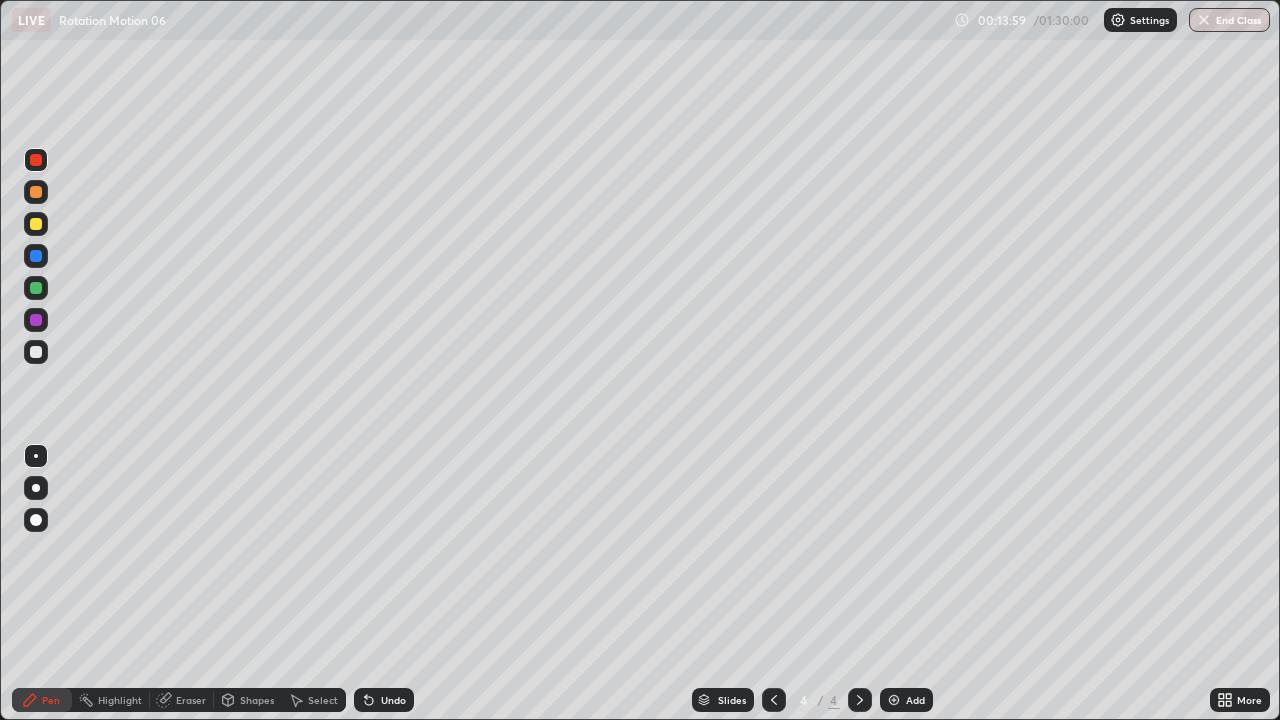 click on "Shapes" at bounding box center [257, 700] 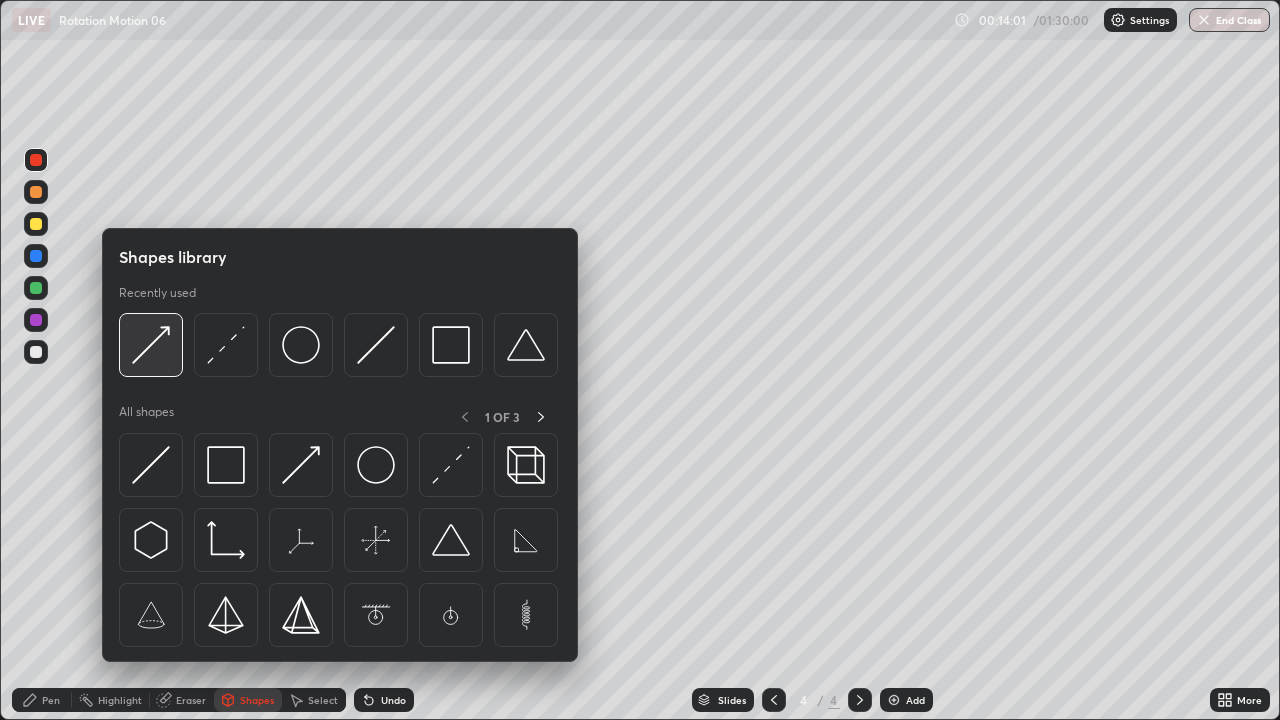 click at bounding box center [151, 345] 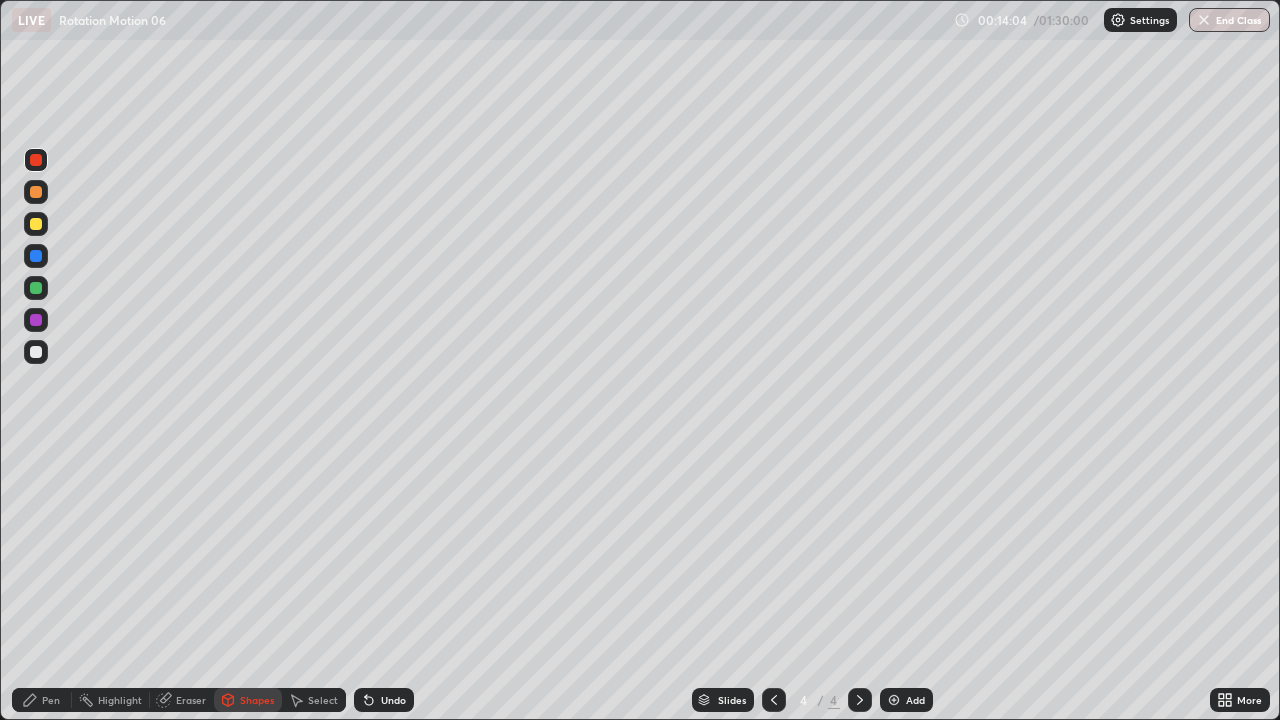 click on "Pen" at bounding box center [42, 700] 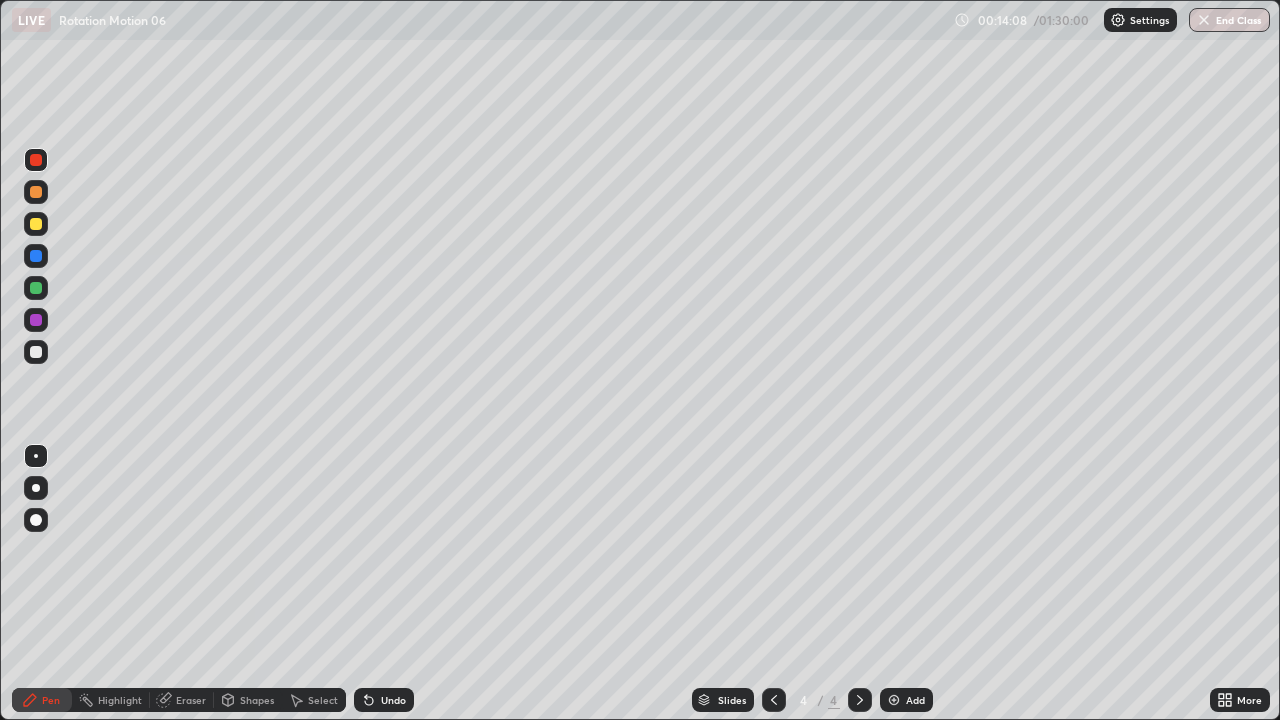 click at bounding box center (36, 192) 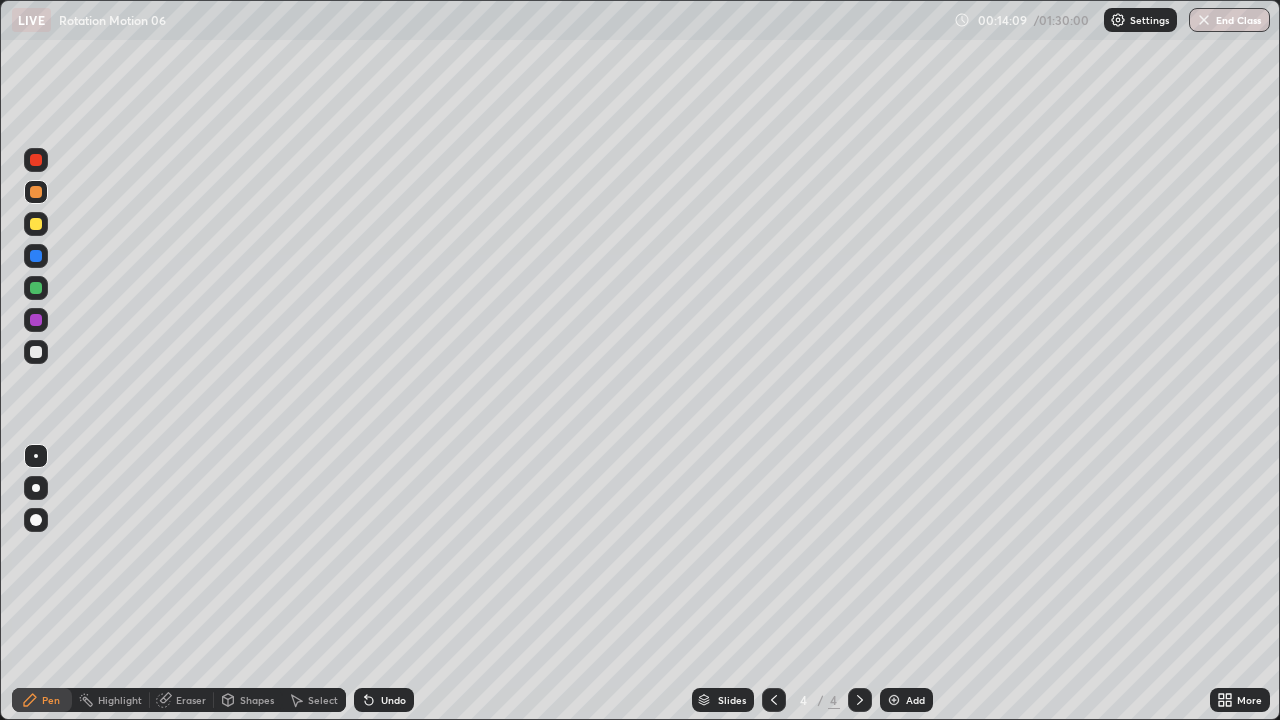 click at bounding box center (36, 352) 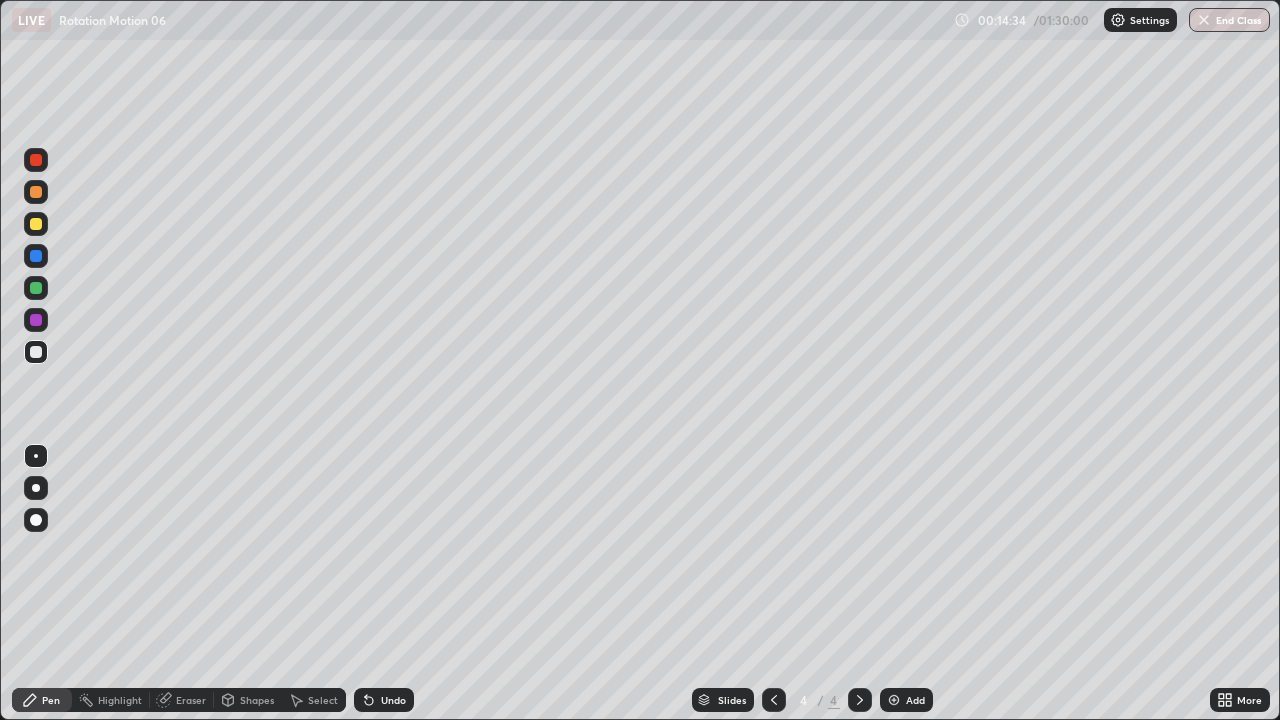 click at bounding box center [36, 352] 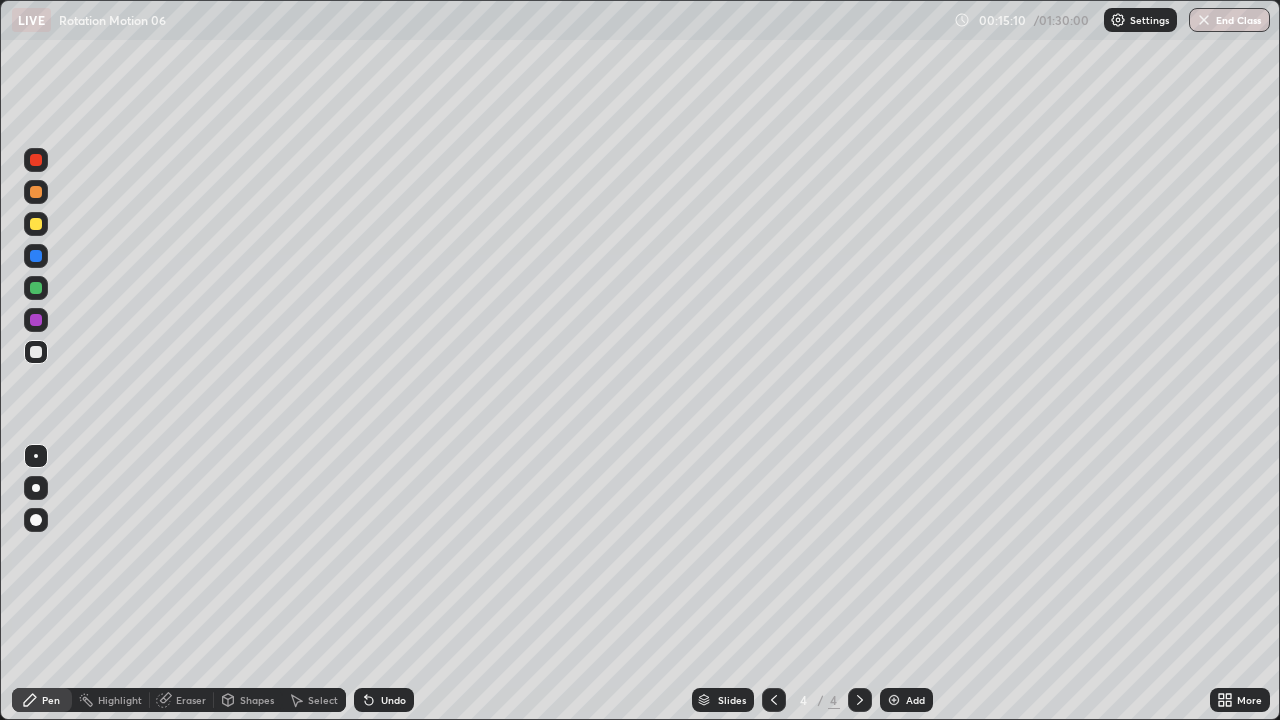 click at bounding box center [36, 352] 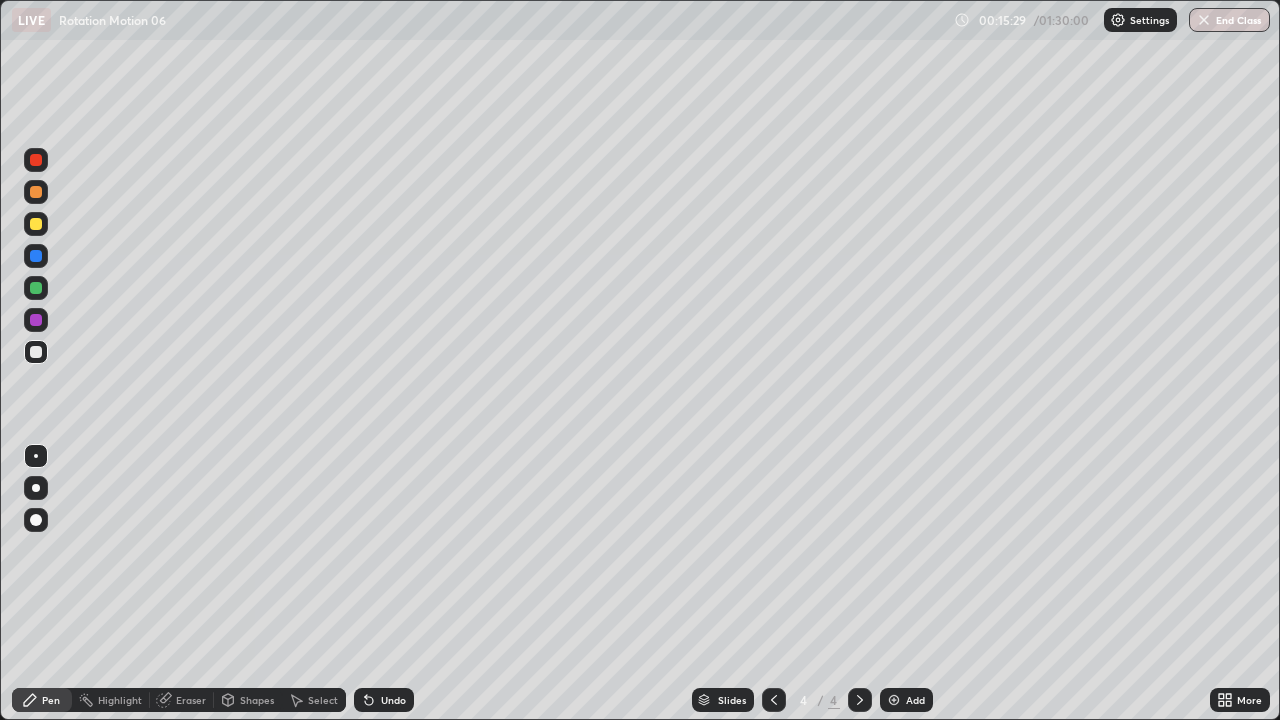 click at bounding box center [36, 352] 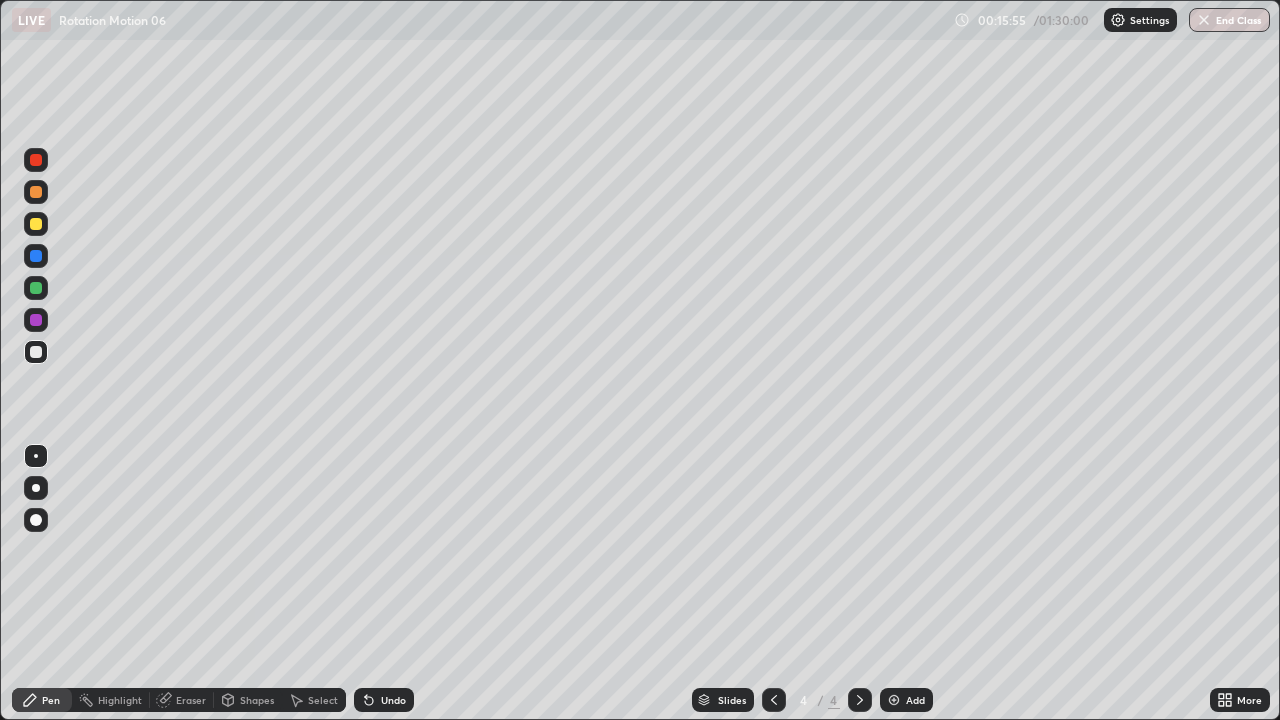 click on "Shapes" at bounding box center (248, 700) 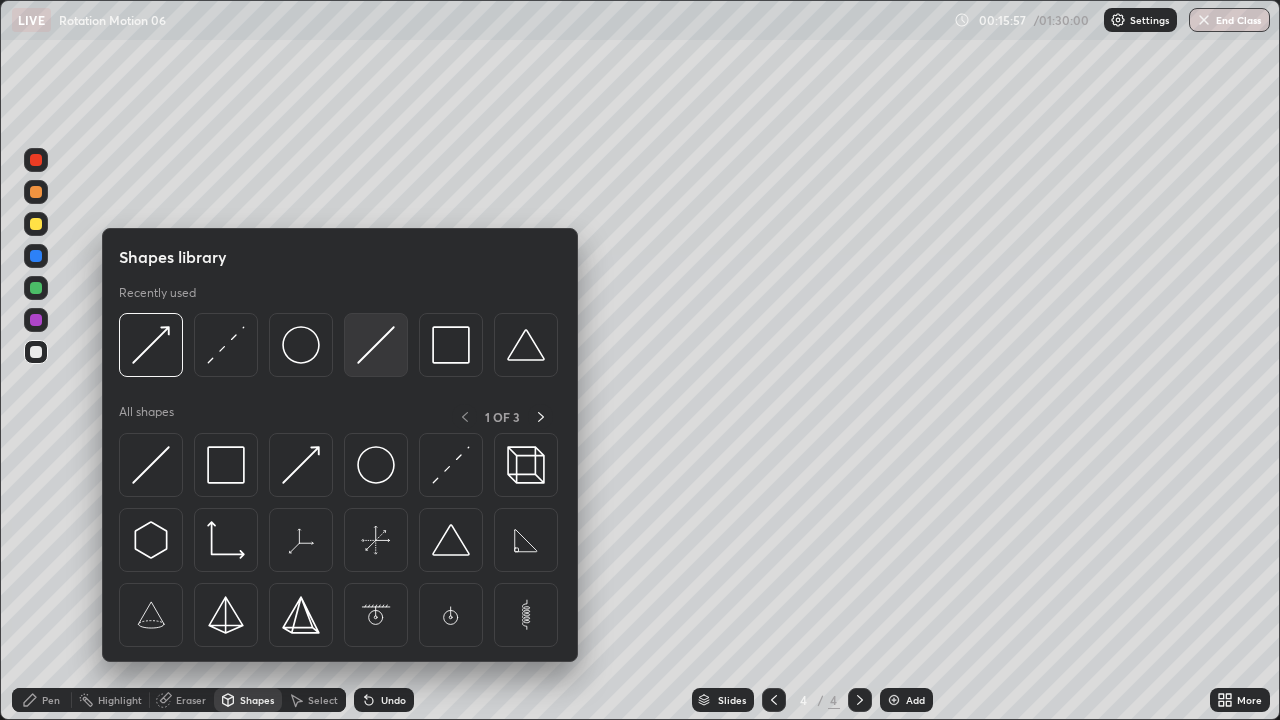 click at bounding box center [376, 345] 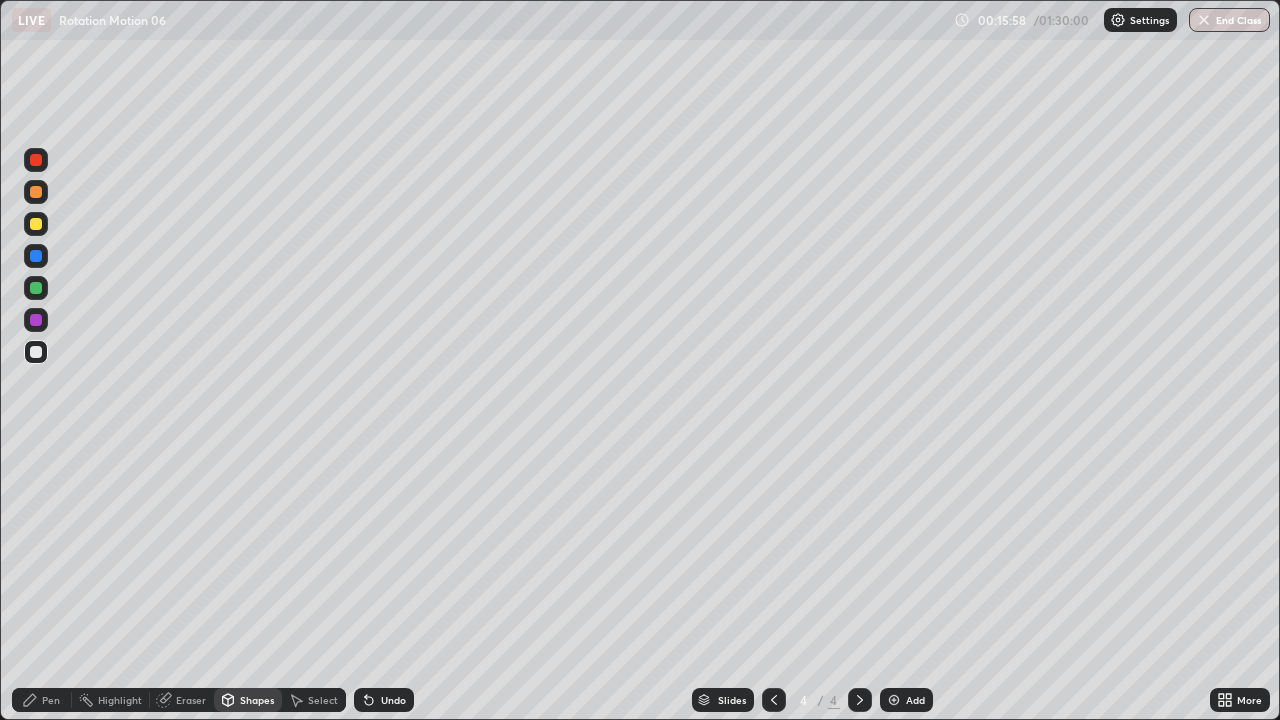 click at bounding box center (36, 352) 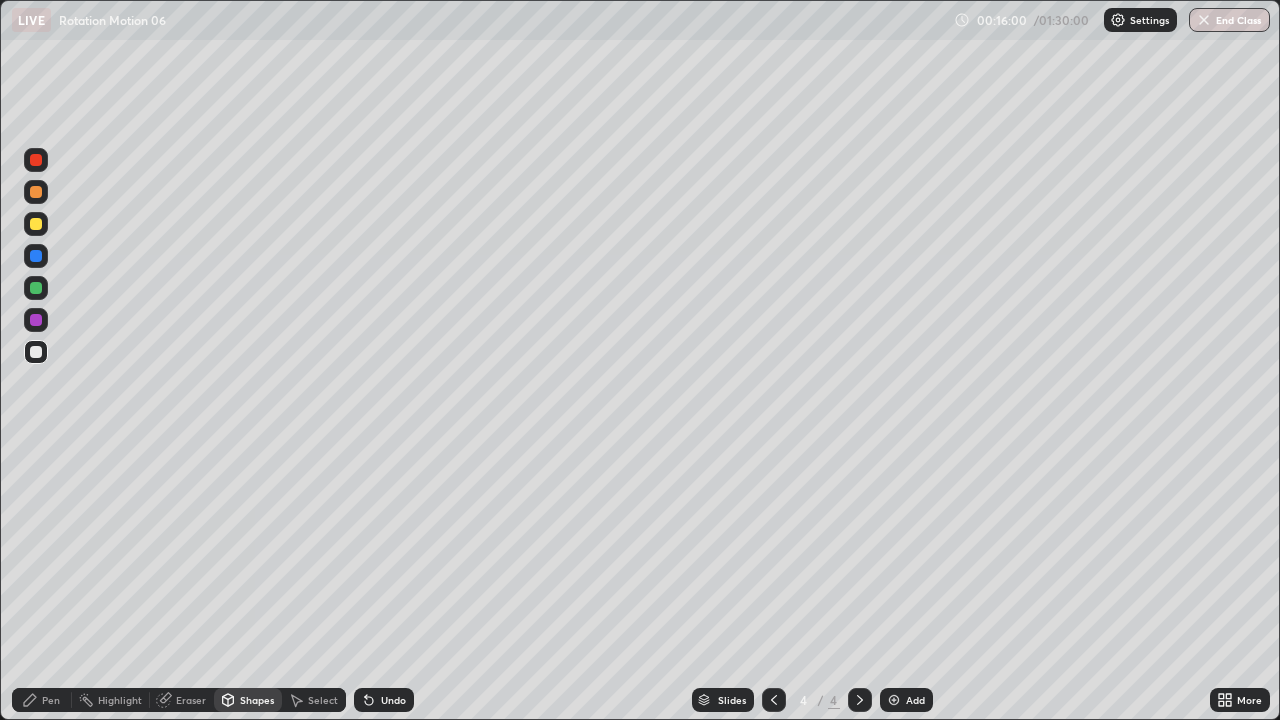 click on "Pen" at bounding box center (51, 700) 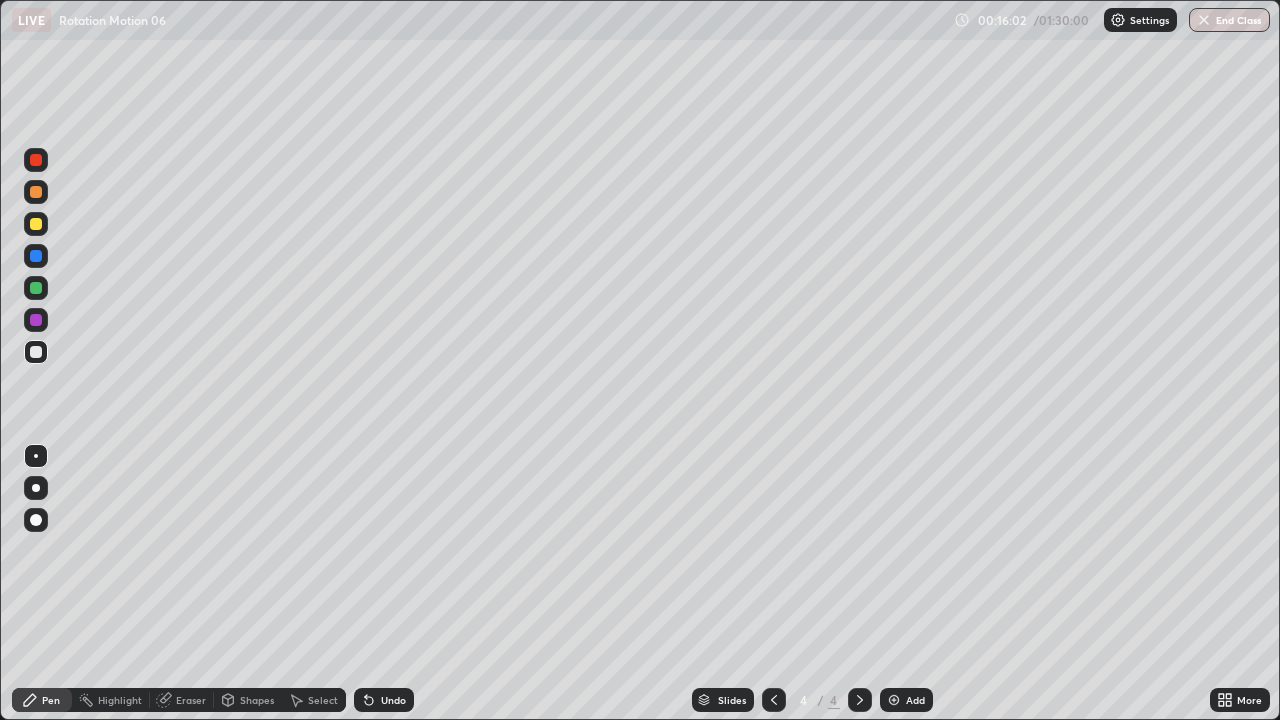 click at bounding box center (36, 352) 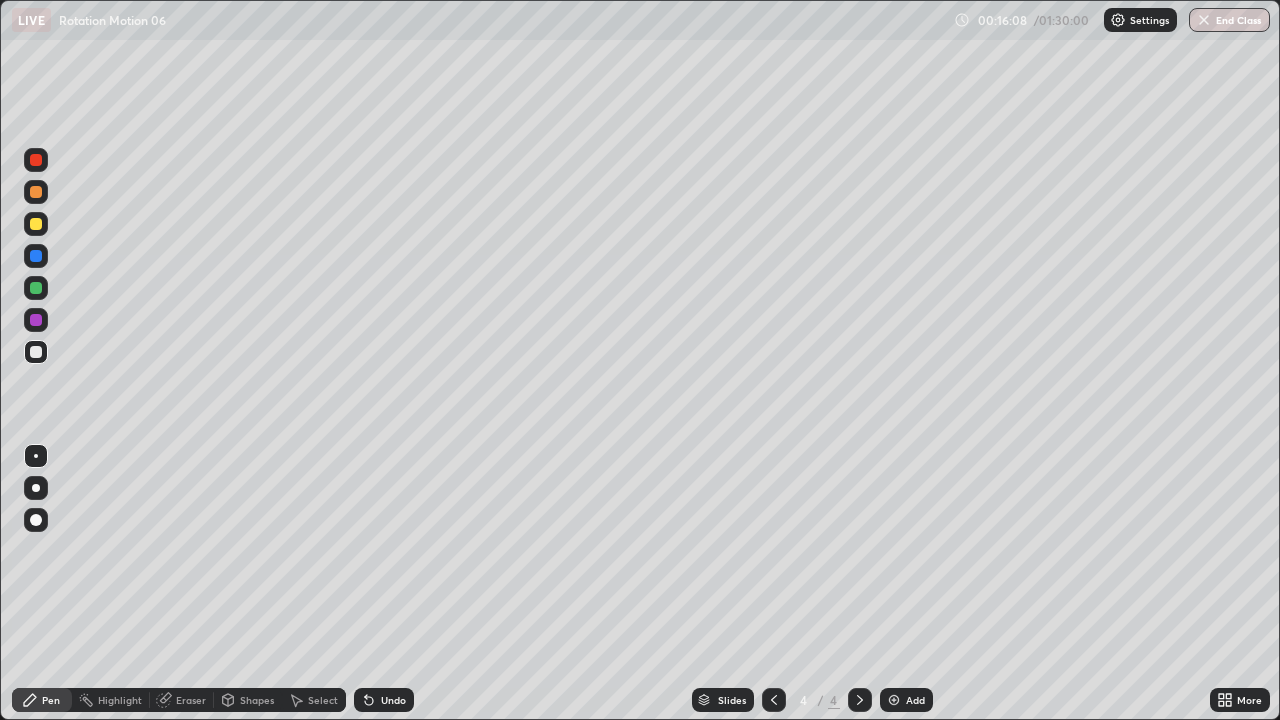 click 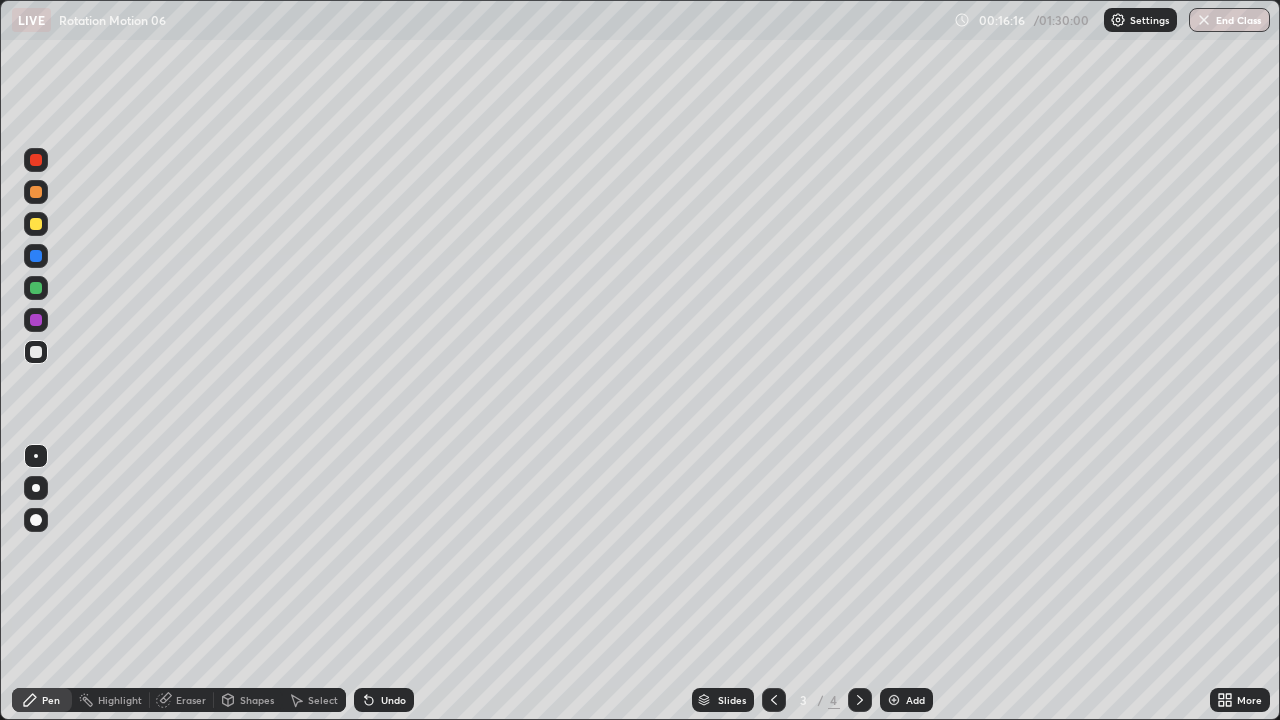 click 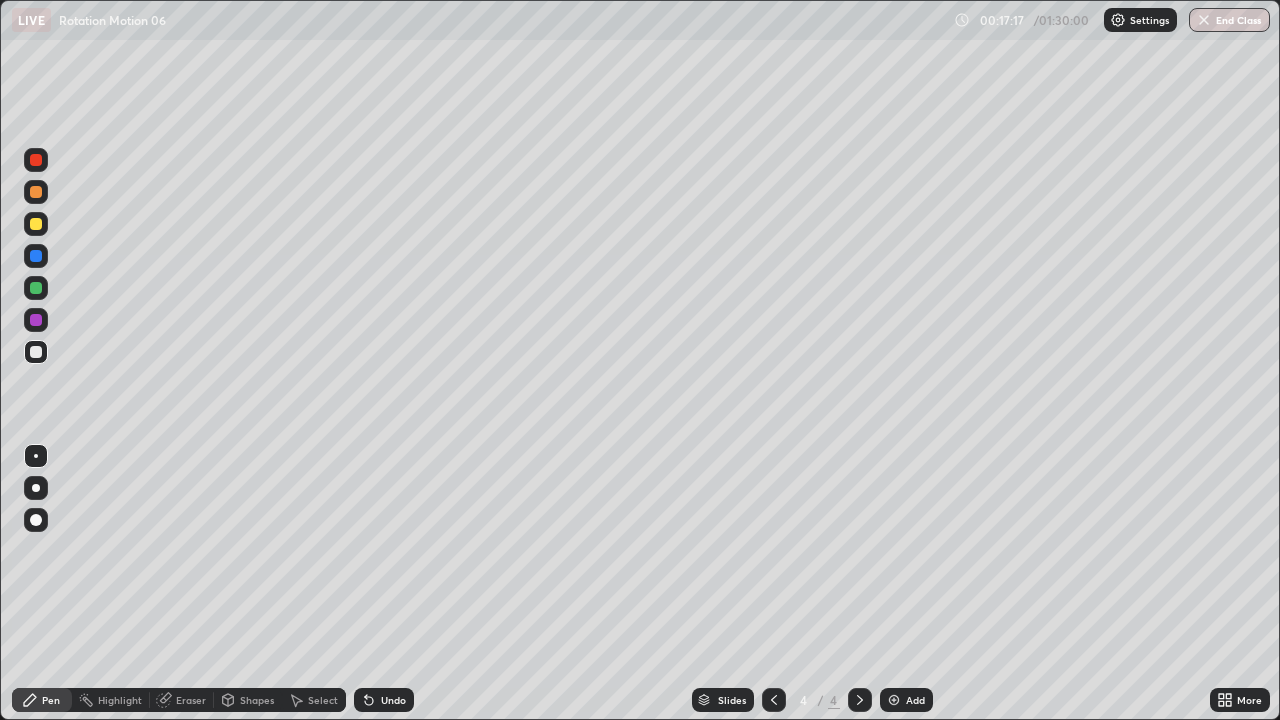 click at bounding box center [36, 352] 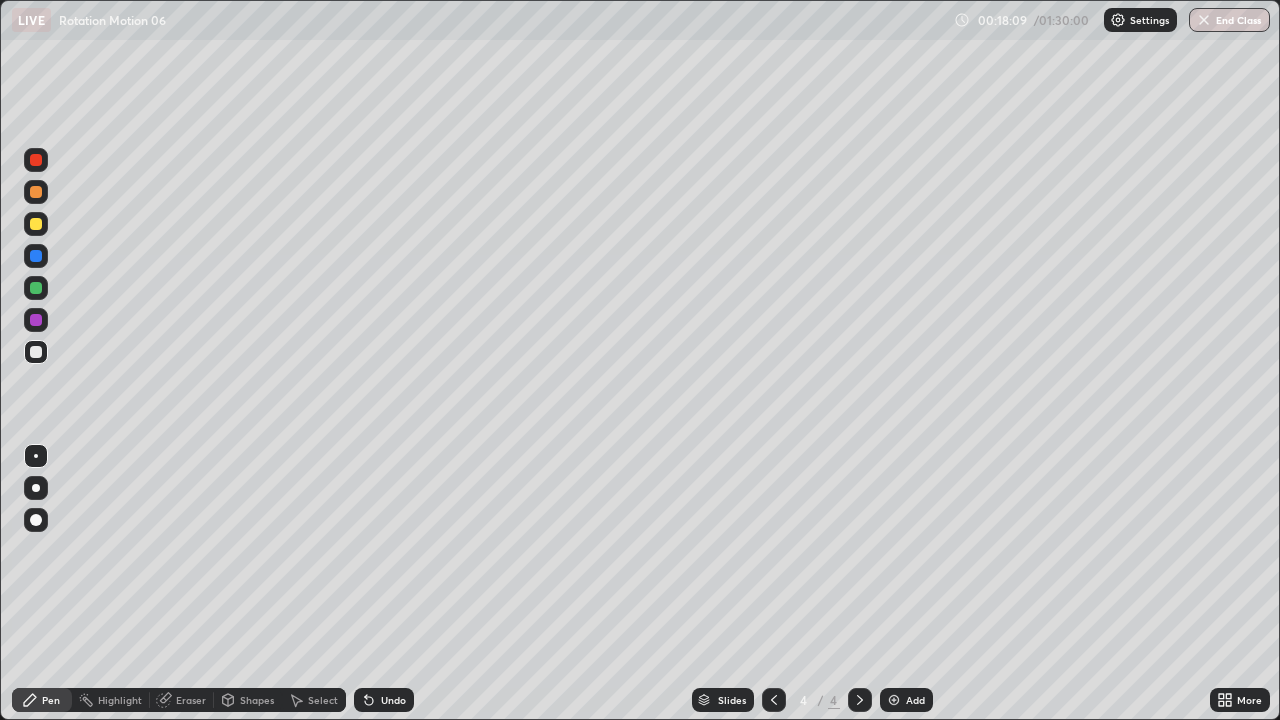 click on "Select" at bounding box center (323, 700) 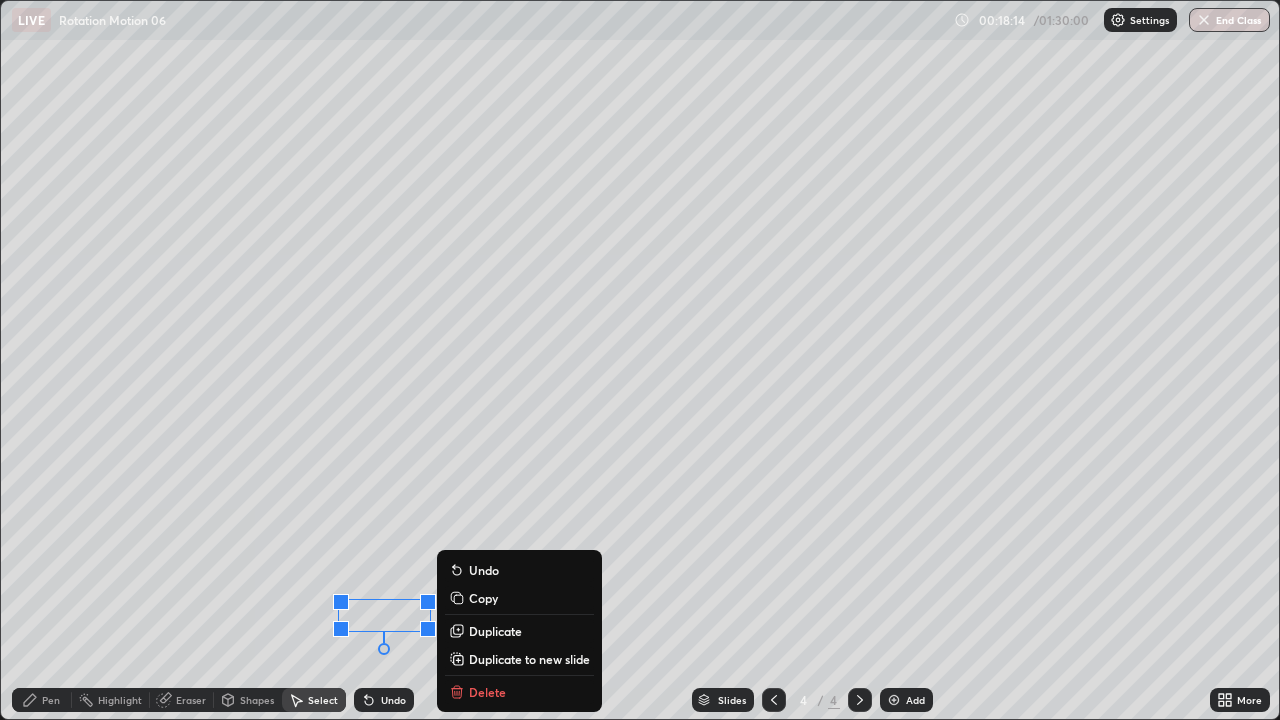 click on "Pen" at bounding box center [42, 700] 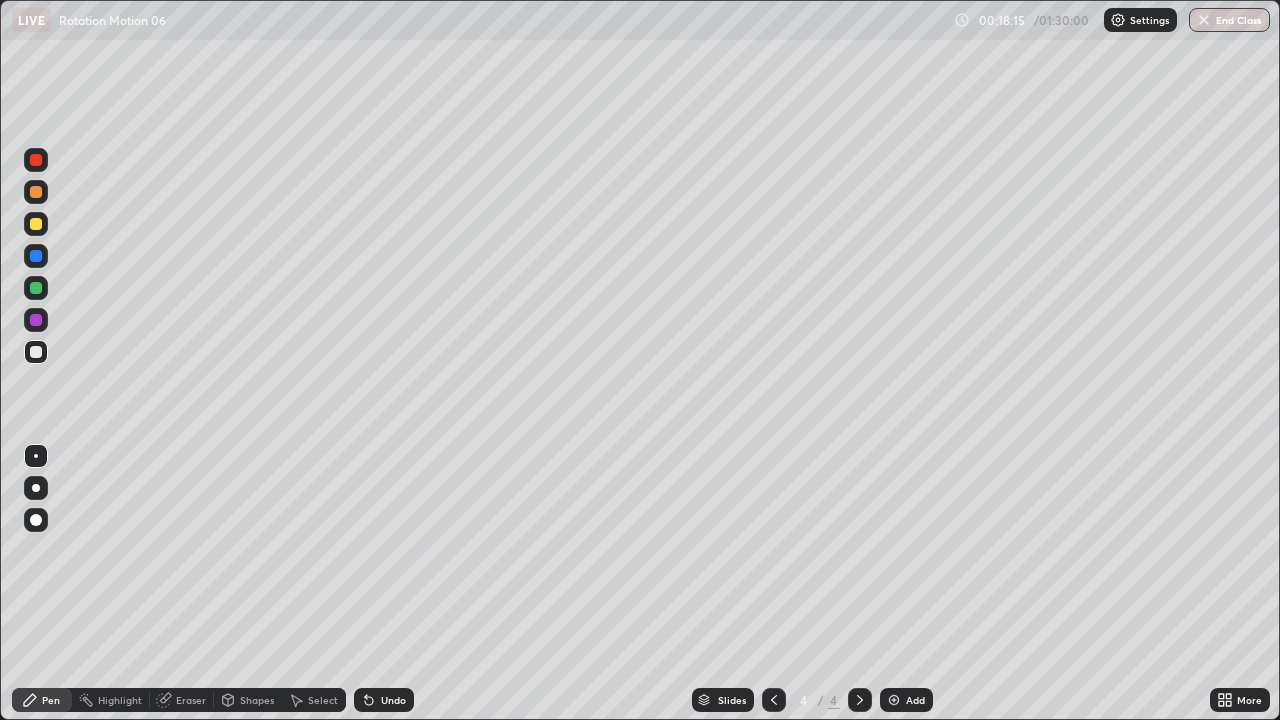 click at bounding box center (36, 224) 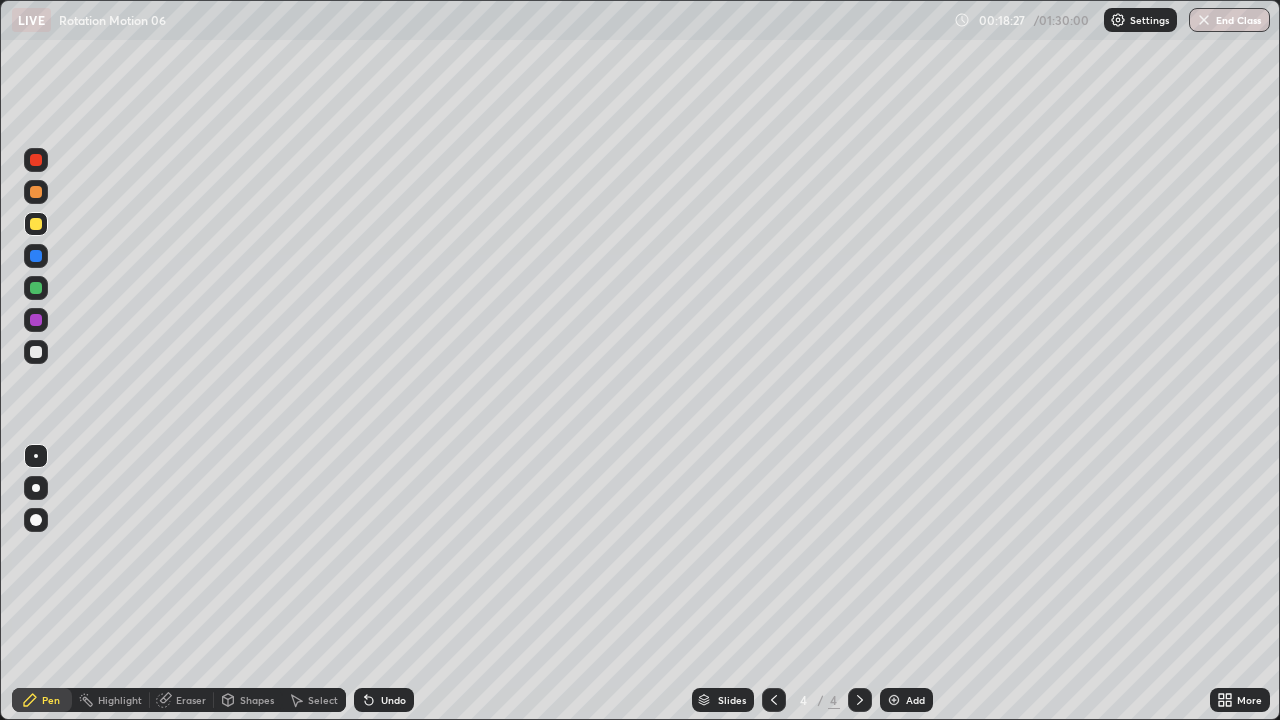 click on "Select" at bounding box center [323, 700] 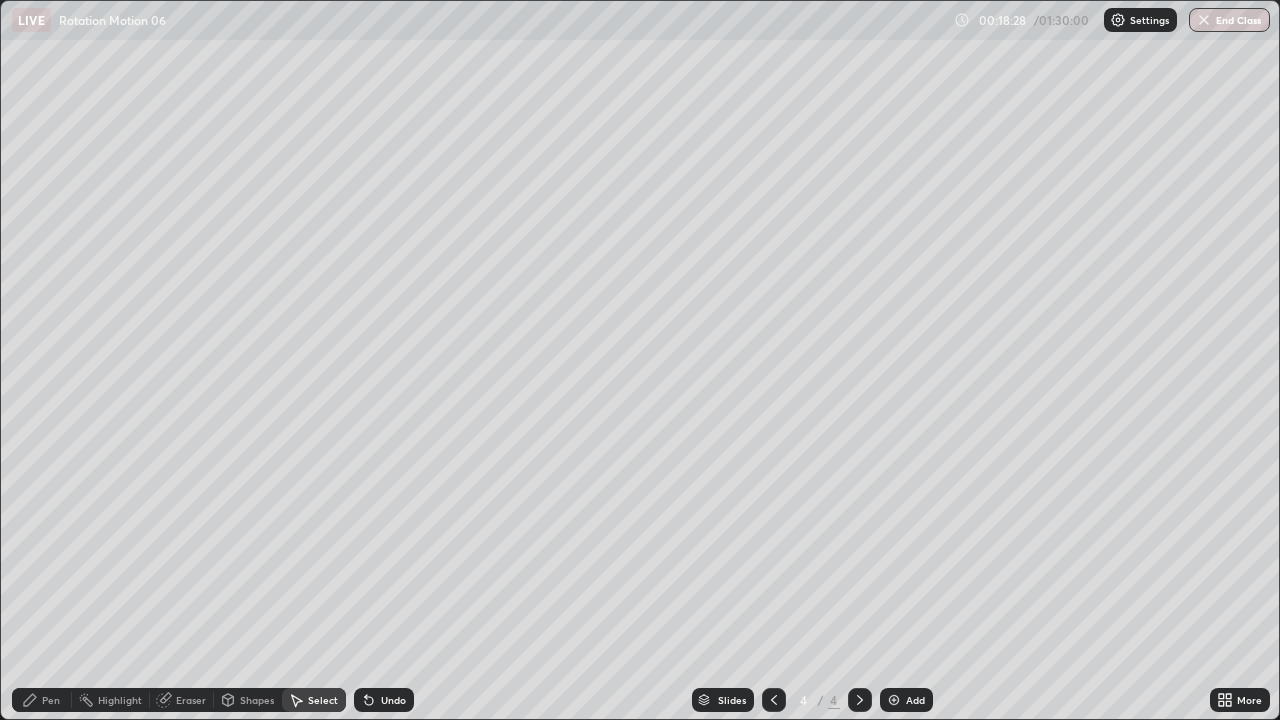 click on "Shapes" at bounding box center [248, 700] 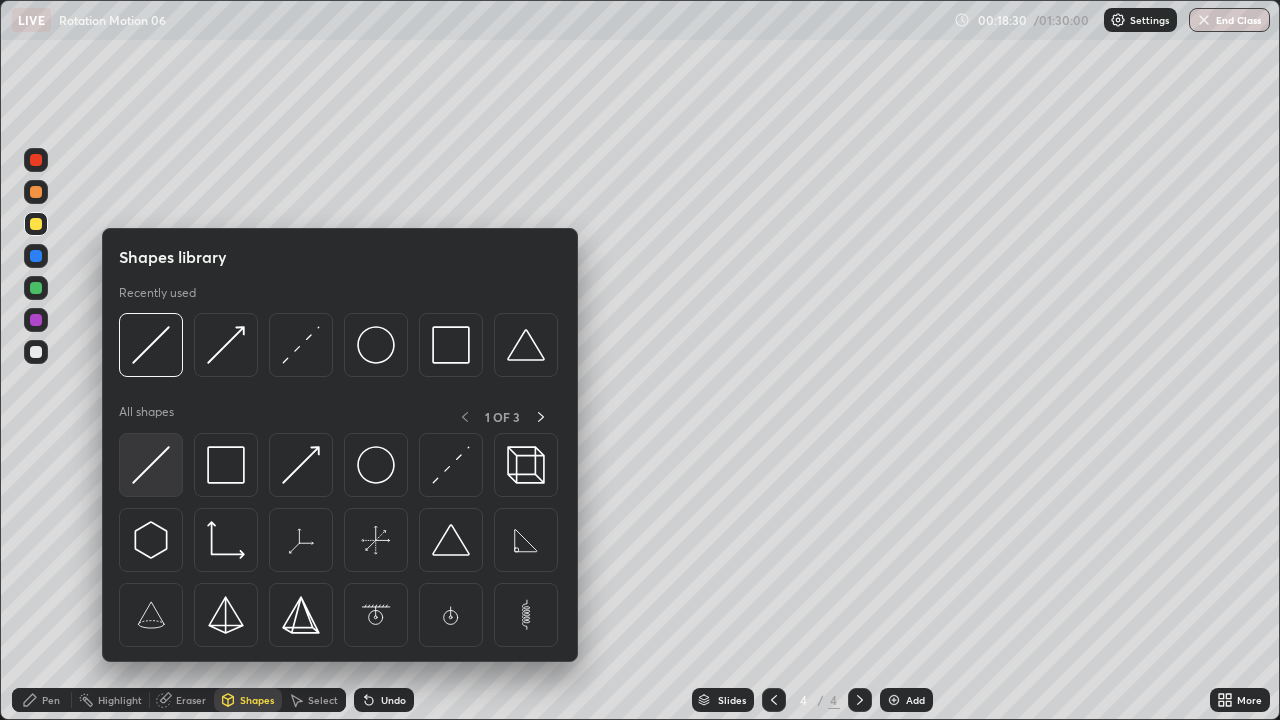click at bounding box center (151, 465) 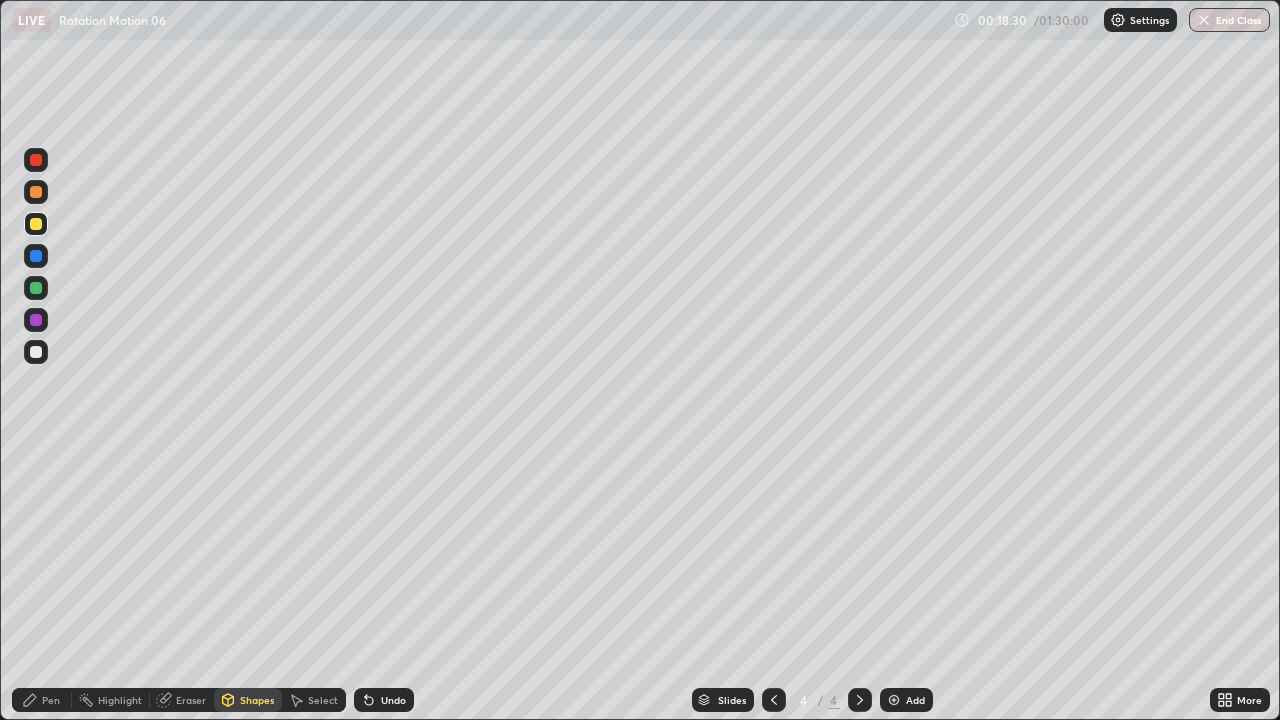 click at bounding box center [36, 352] 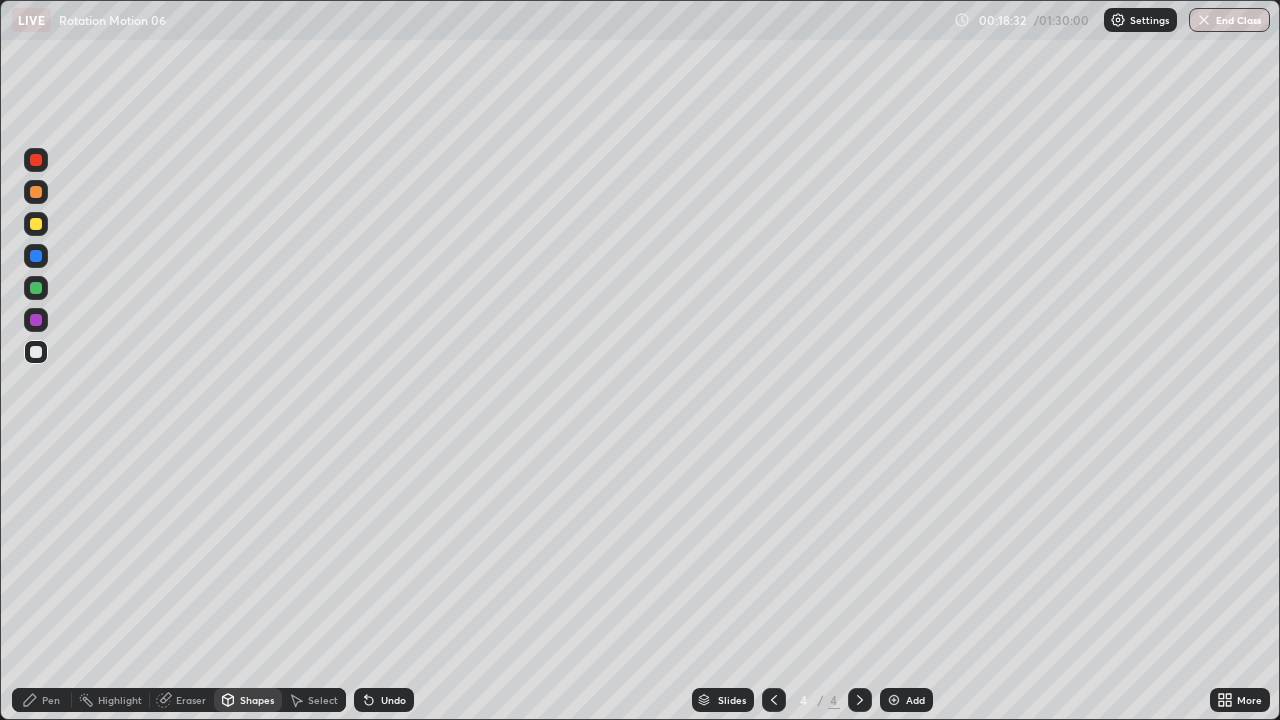 click on "Pen" at bounding box center (51, 700) 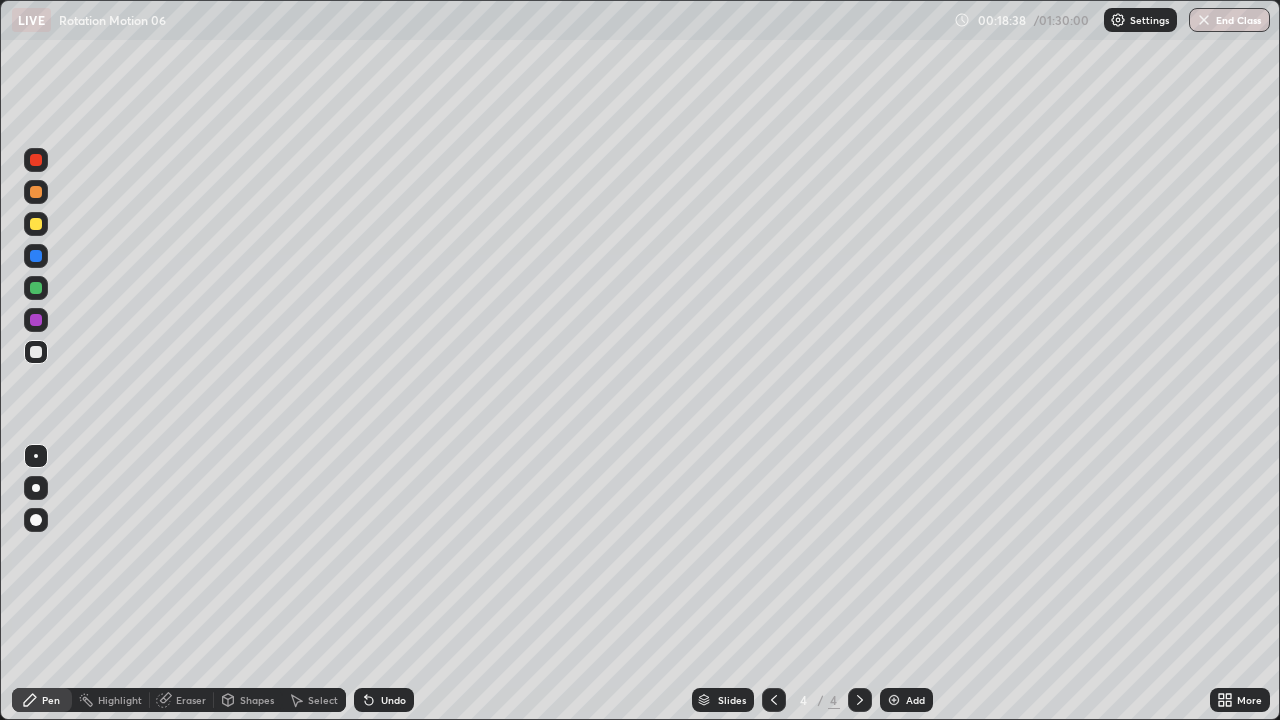 click on "Shapes" at bounding box center [257, 700] 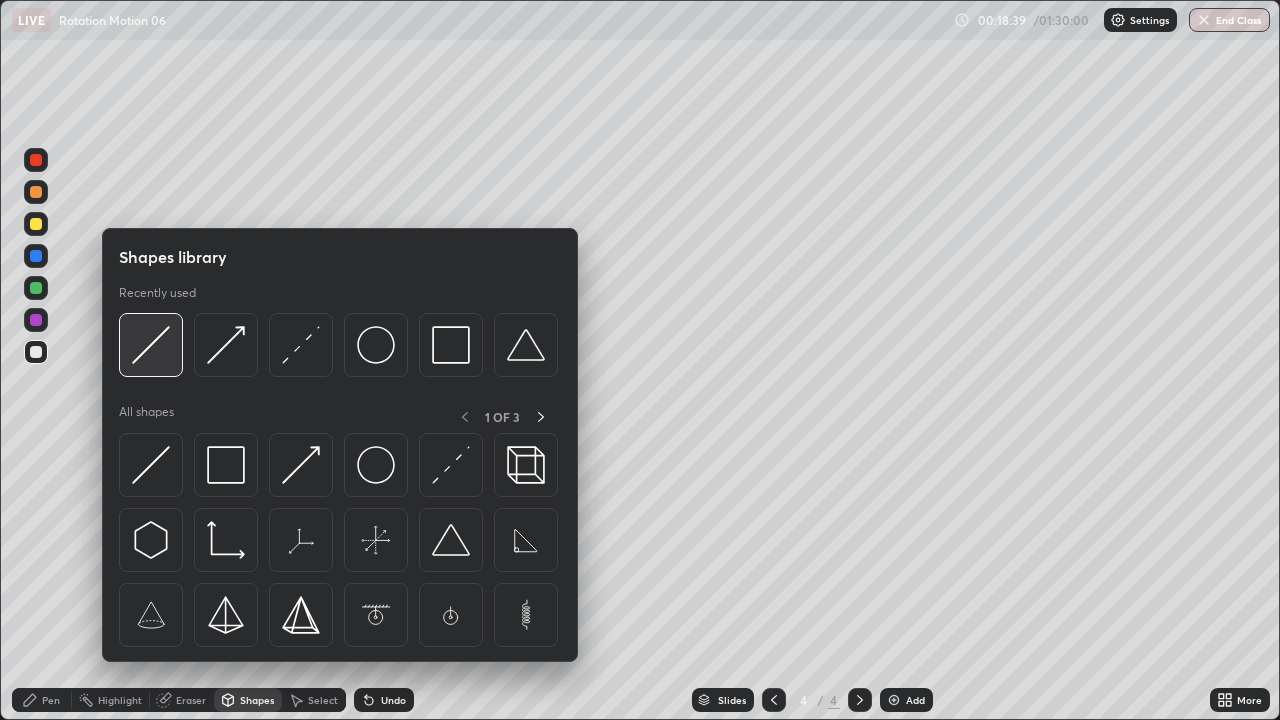click at bounding box center [151, 345] 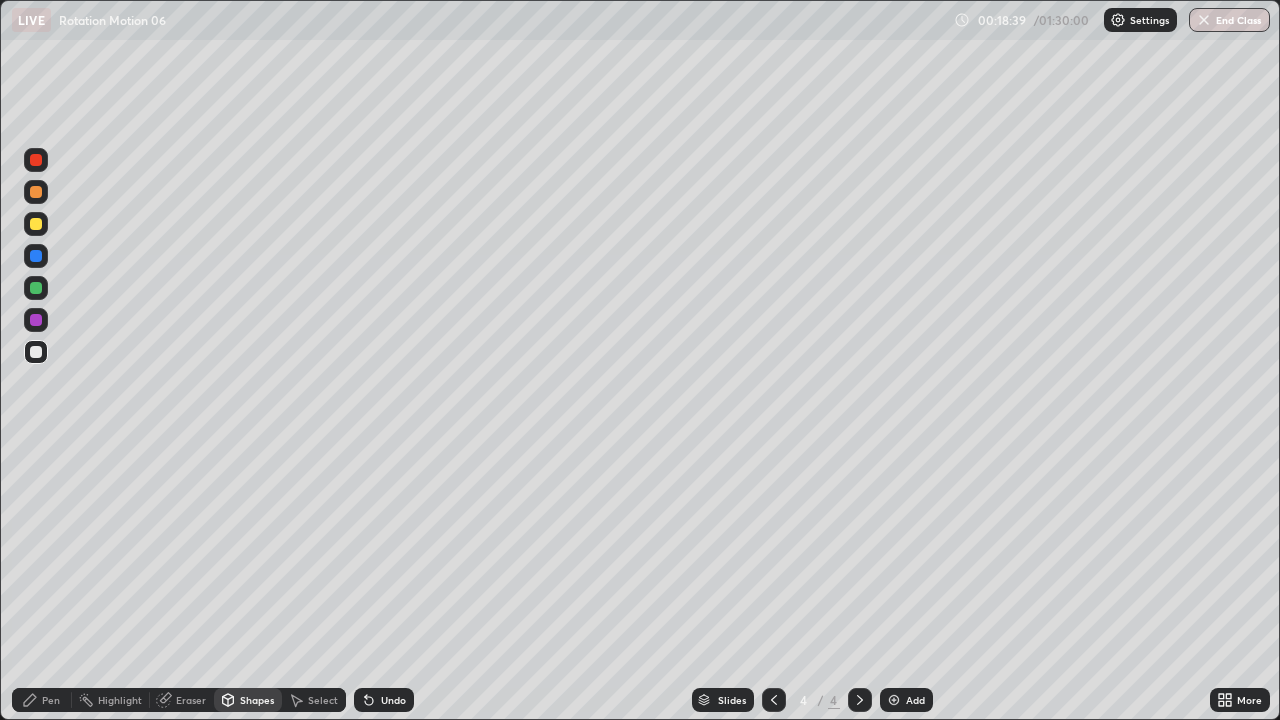 click at bounding box center (36, 352) 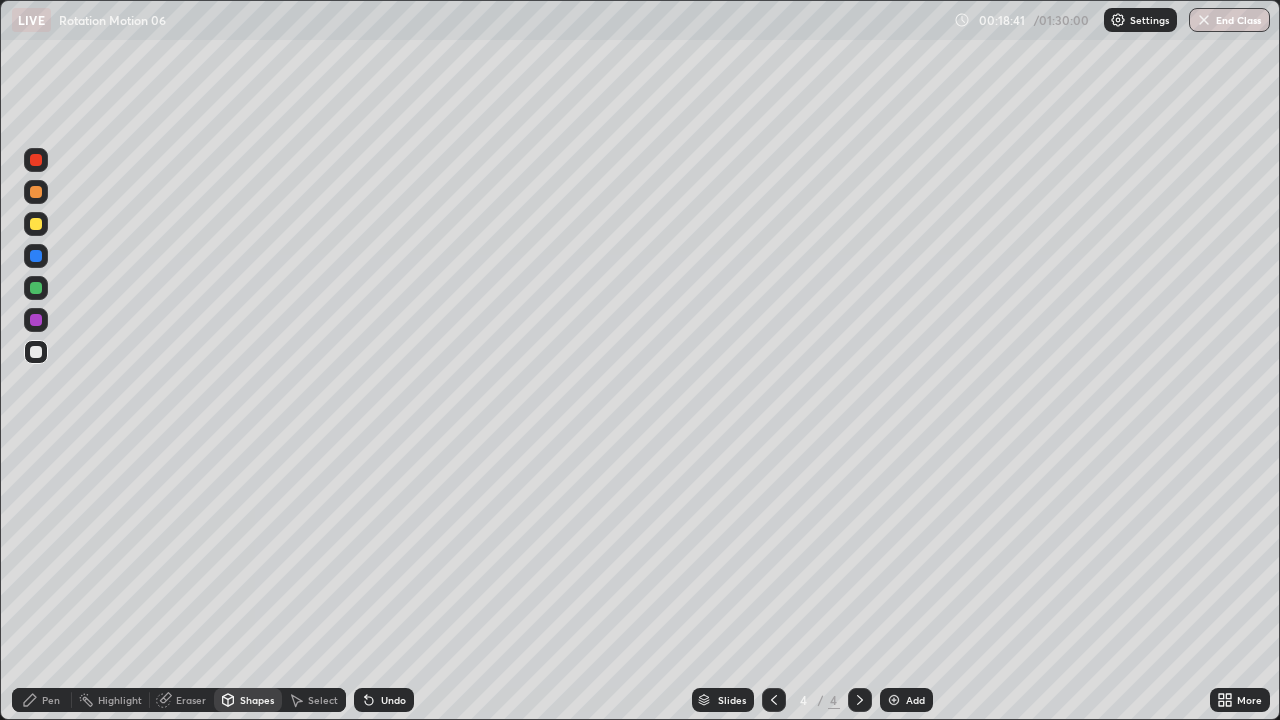 click at bounding box center (36, 288) 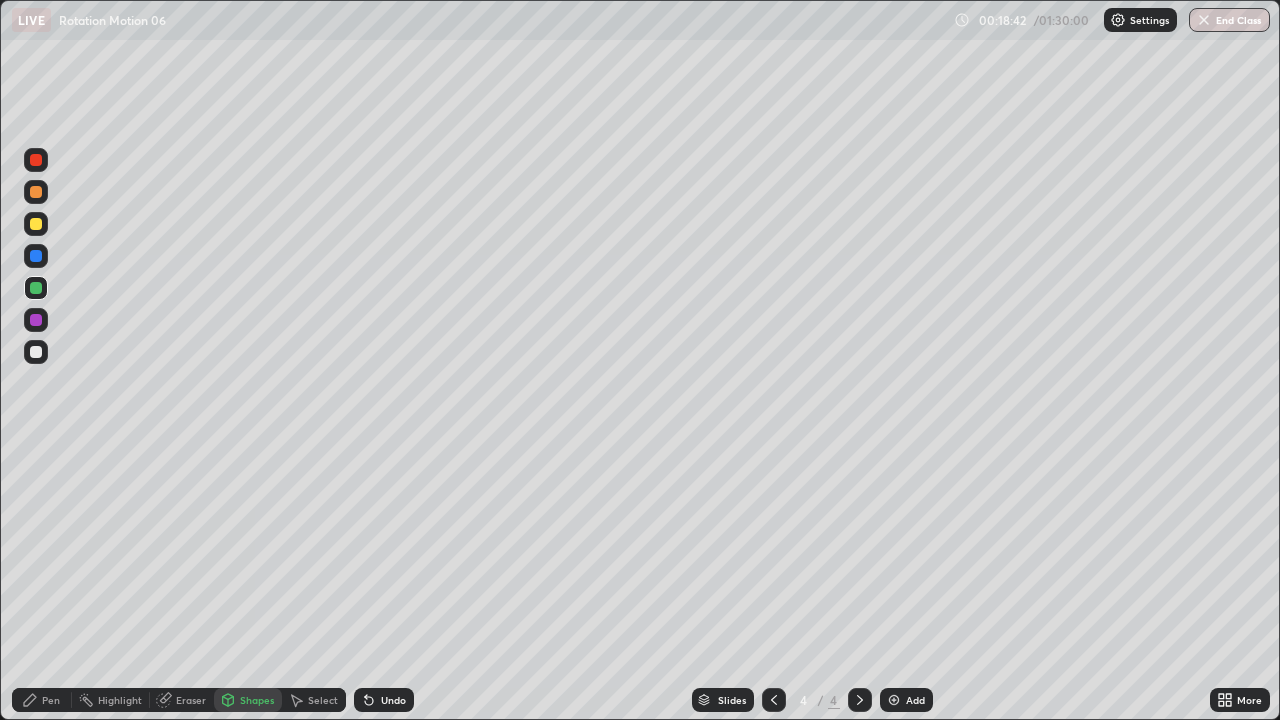 click on "Shapes" at bounding box center [257, 700] 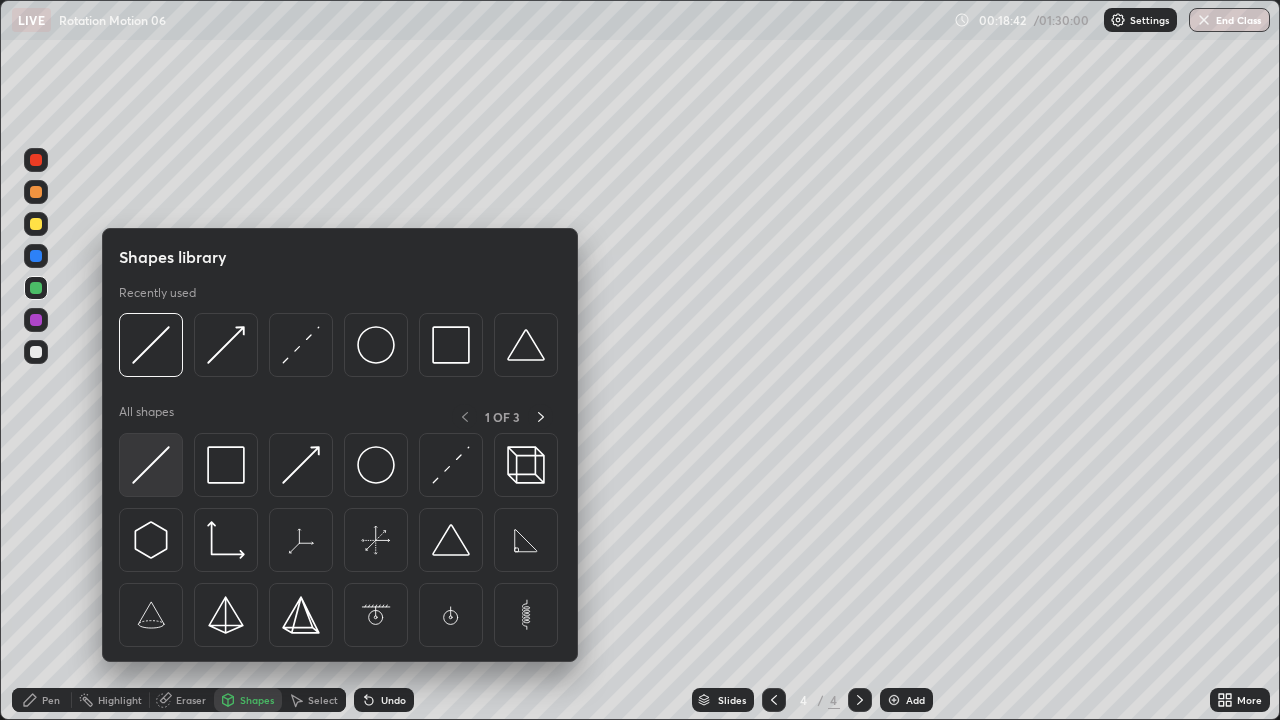 click at bounding box center [151, 465] 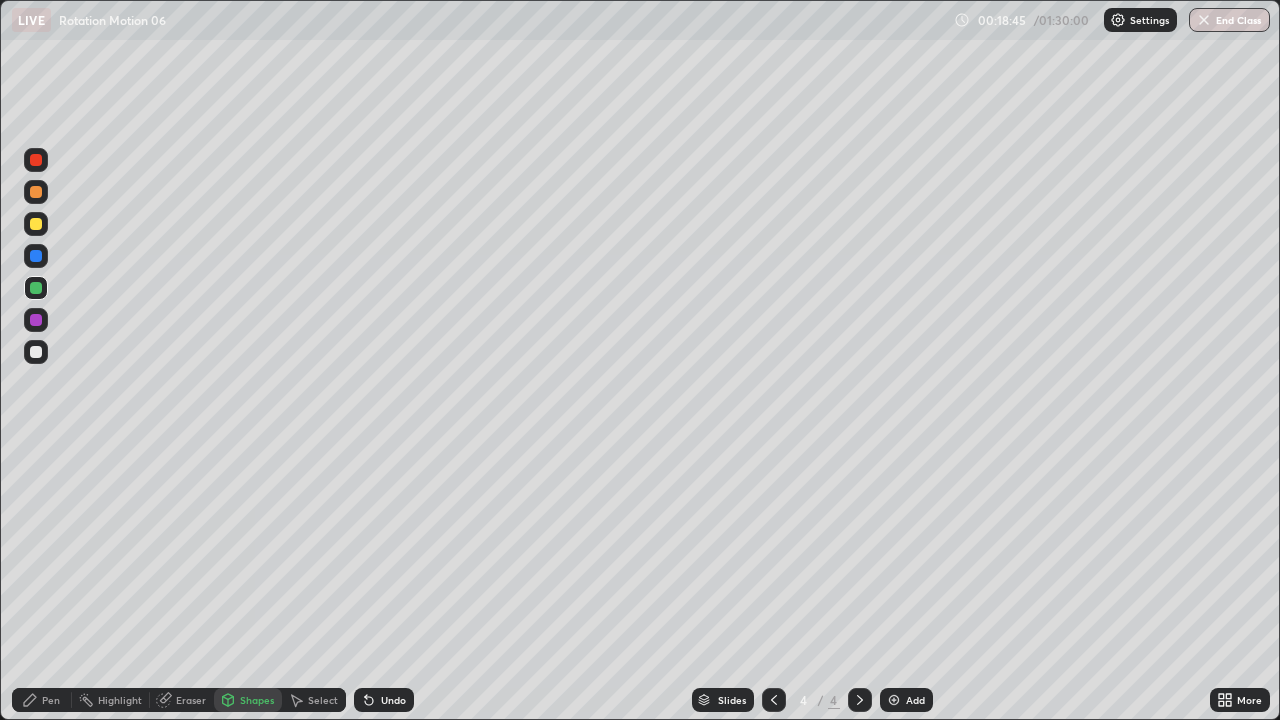 click on "Pen" at bounding box center [51, 700] 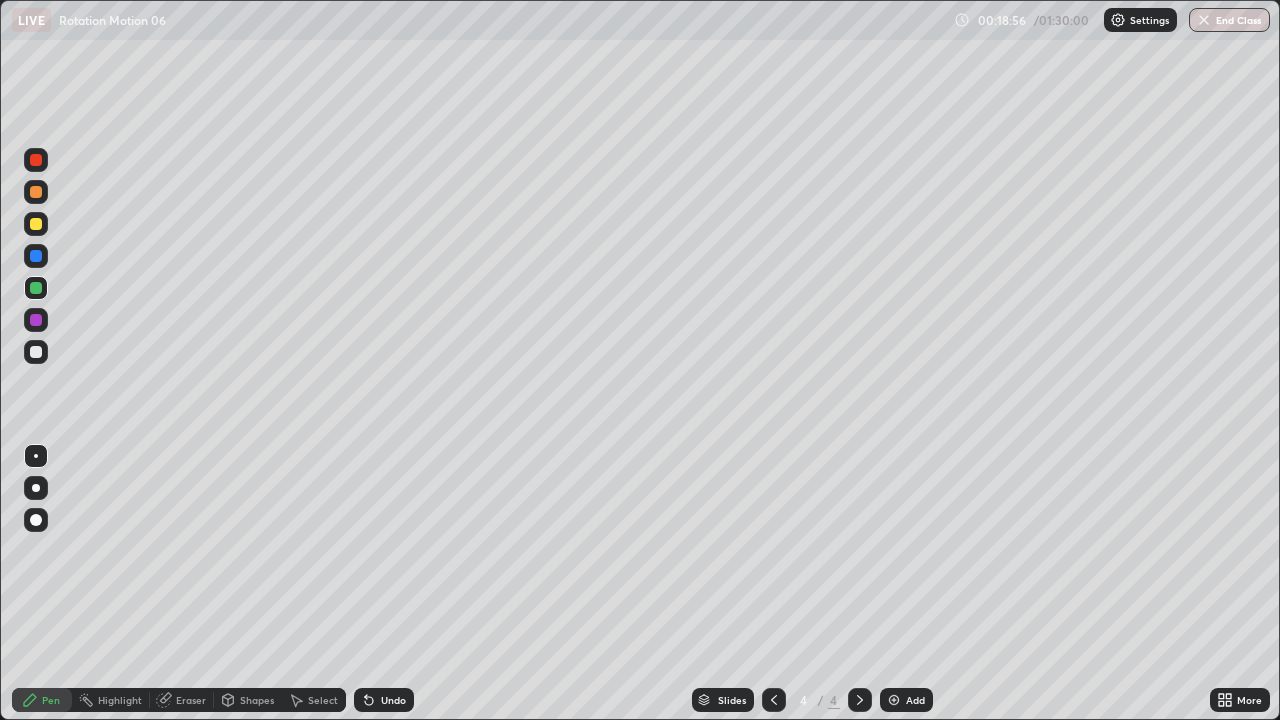 click at bounding box center [36, 352] 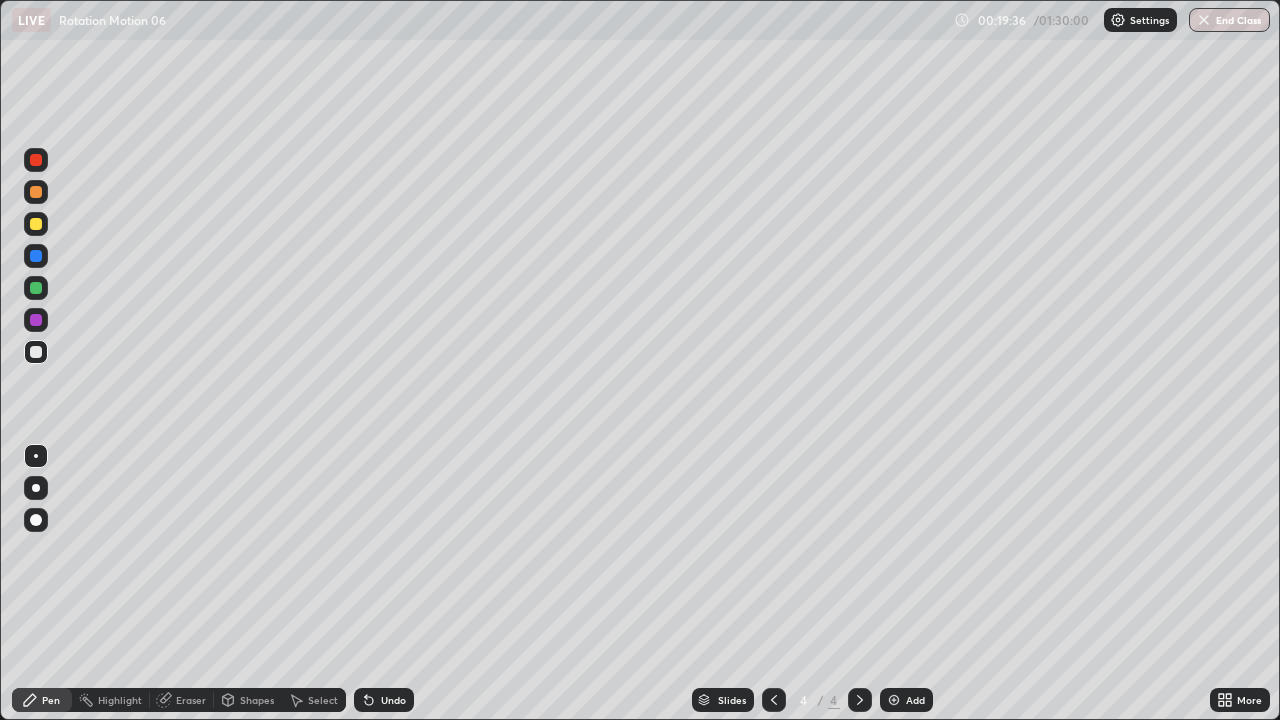 click on "Undo" at bounding box center [393, 700] 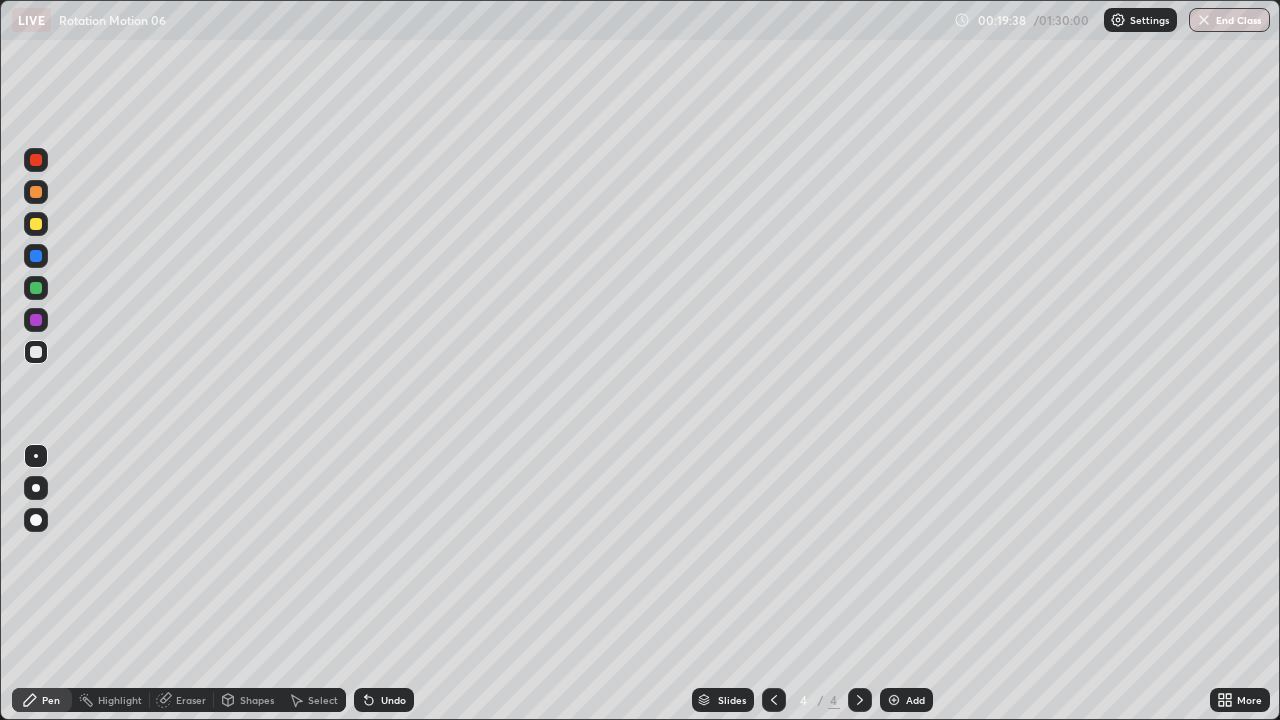 click on "Undo" at bounding box center [393, 700] 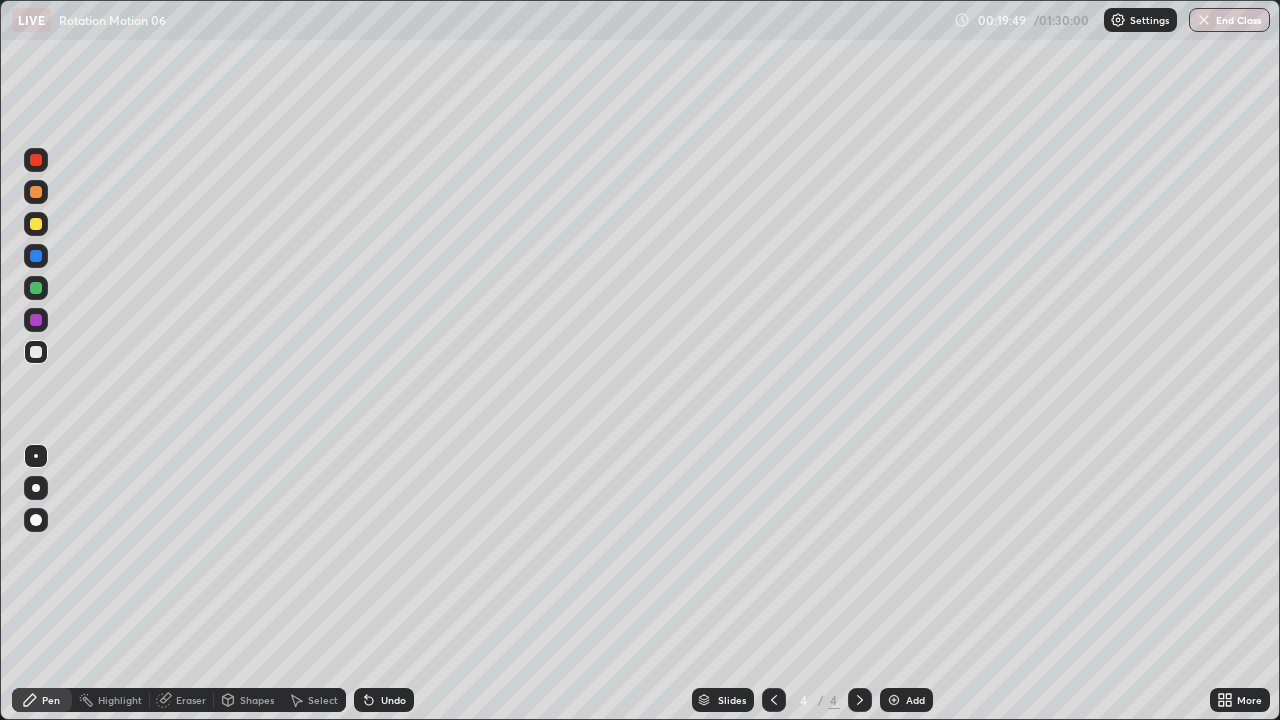 click on "Undo" at bounding box center [393, 700] 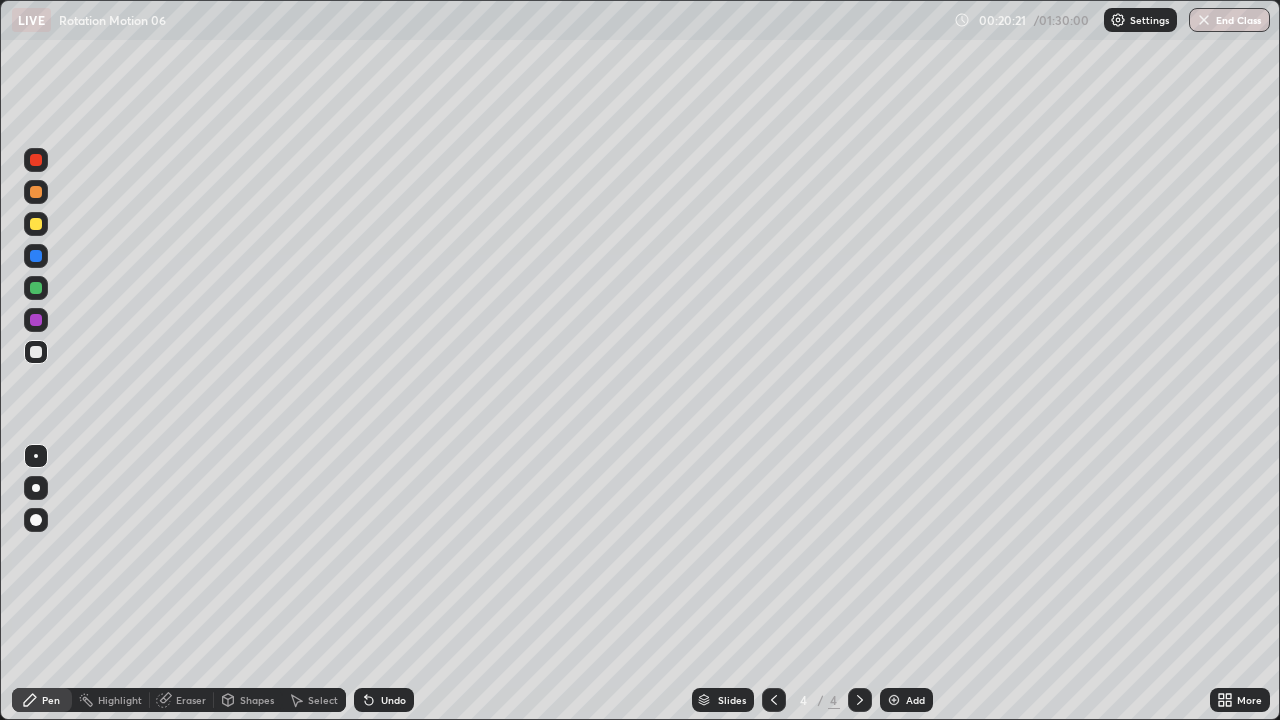 click at bounding box center (36, 256) 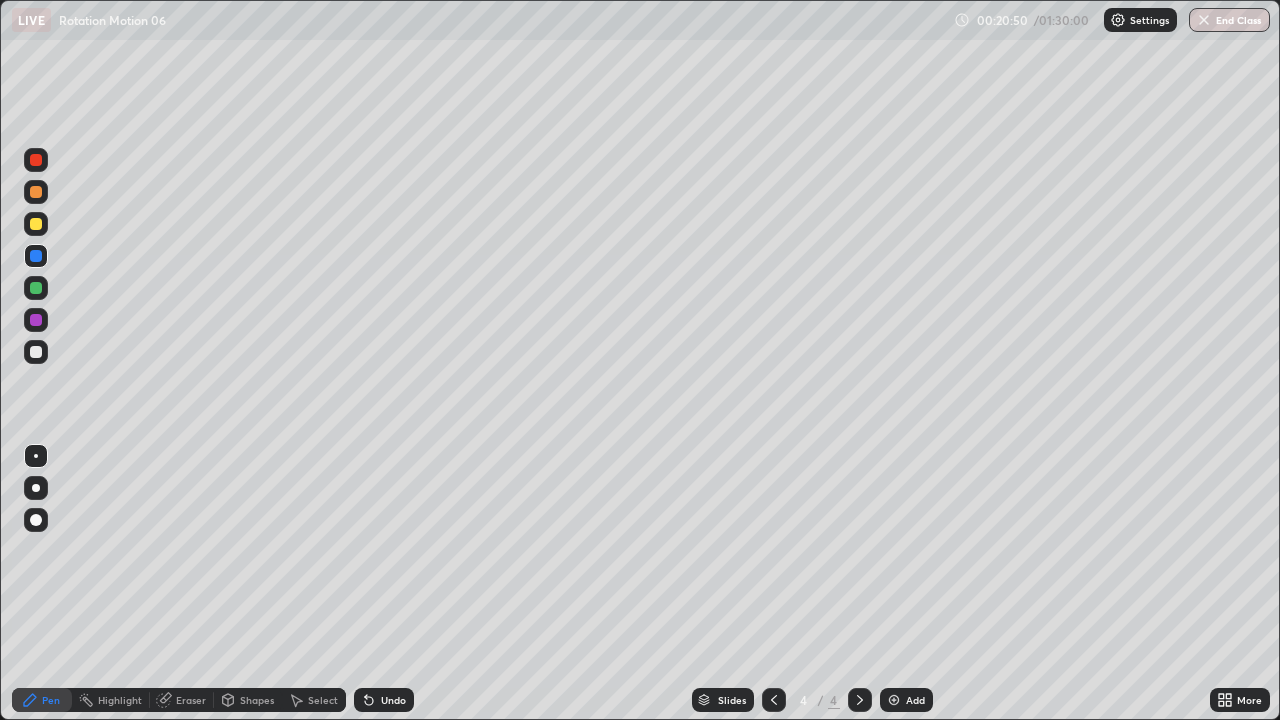 click at bounding box center [36, 352] 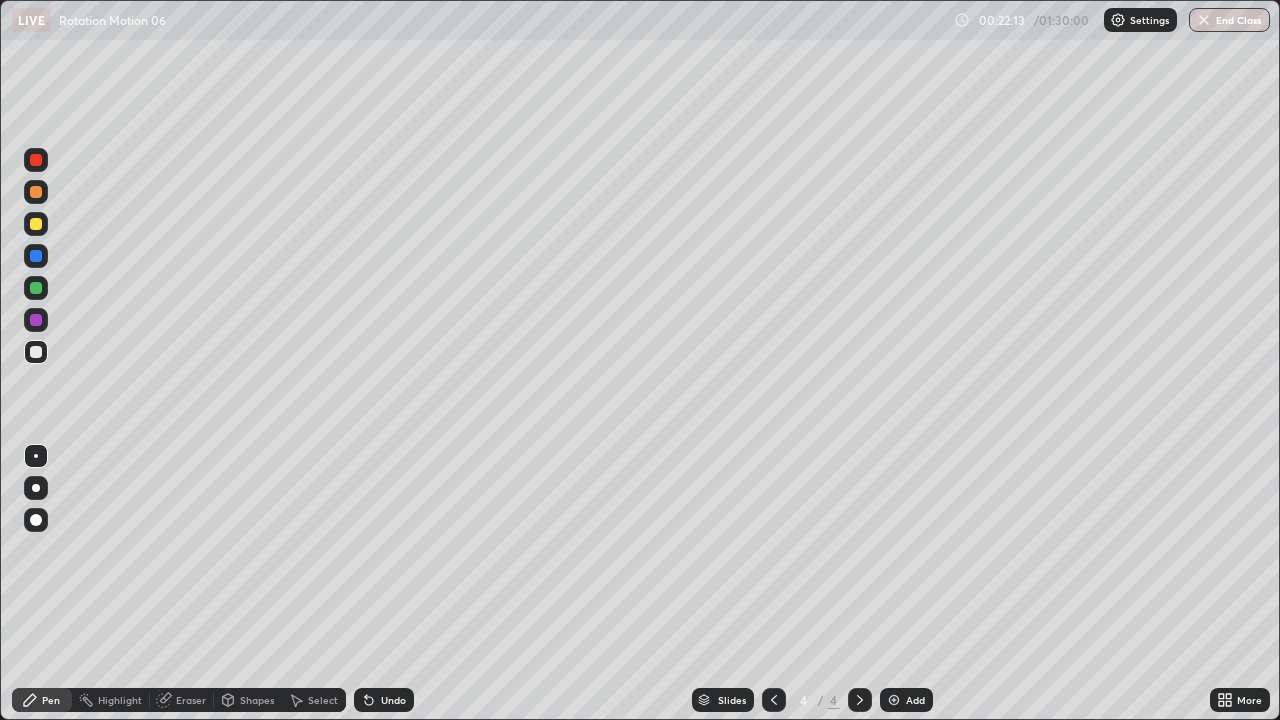 click on "Undo" at bounding box center (384, 700) 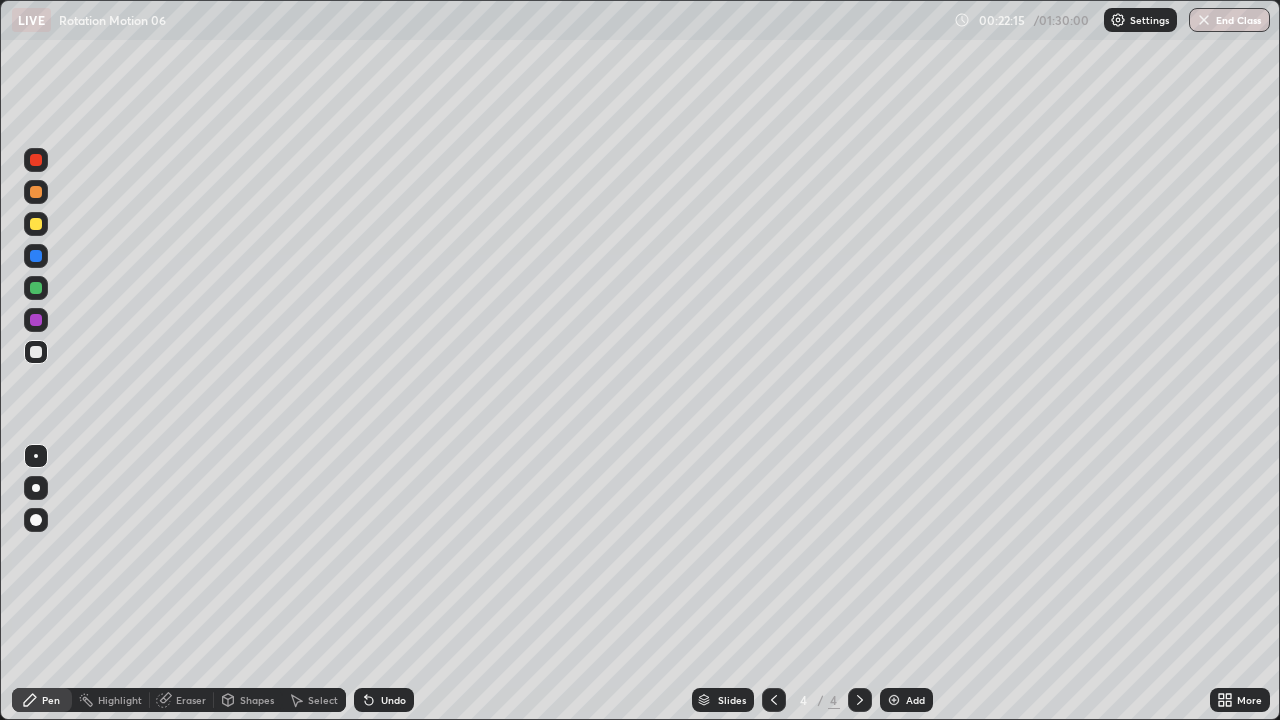 click on "Undo" at bounding box center (384, 700) 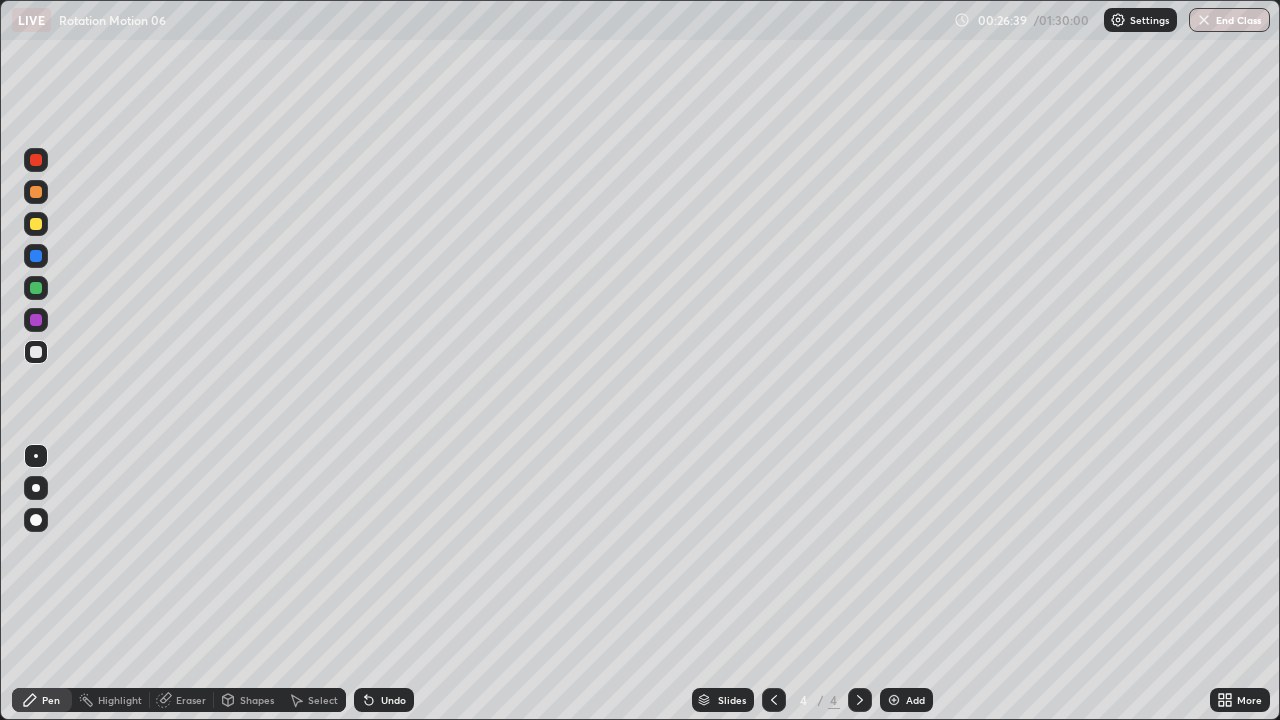 click on "Add" at bounding box center (906, 700) 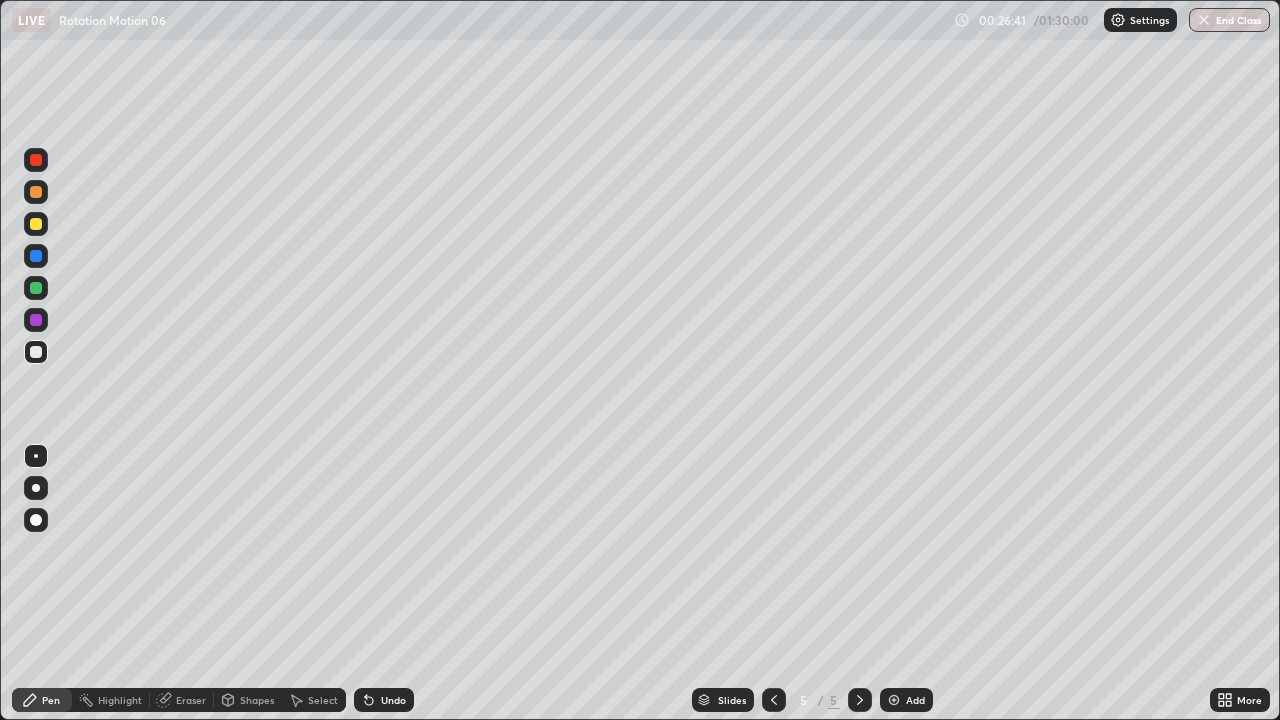 click at bounding box center (36, 352) 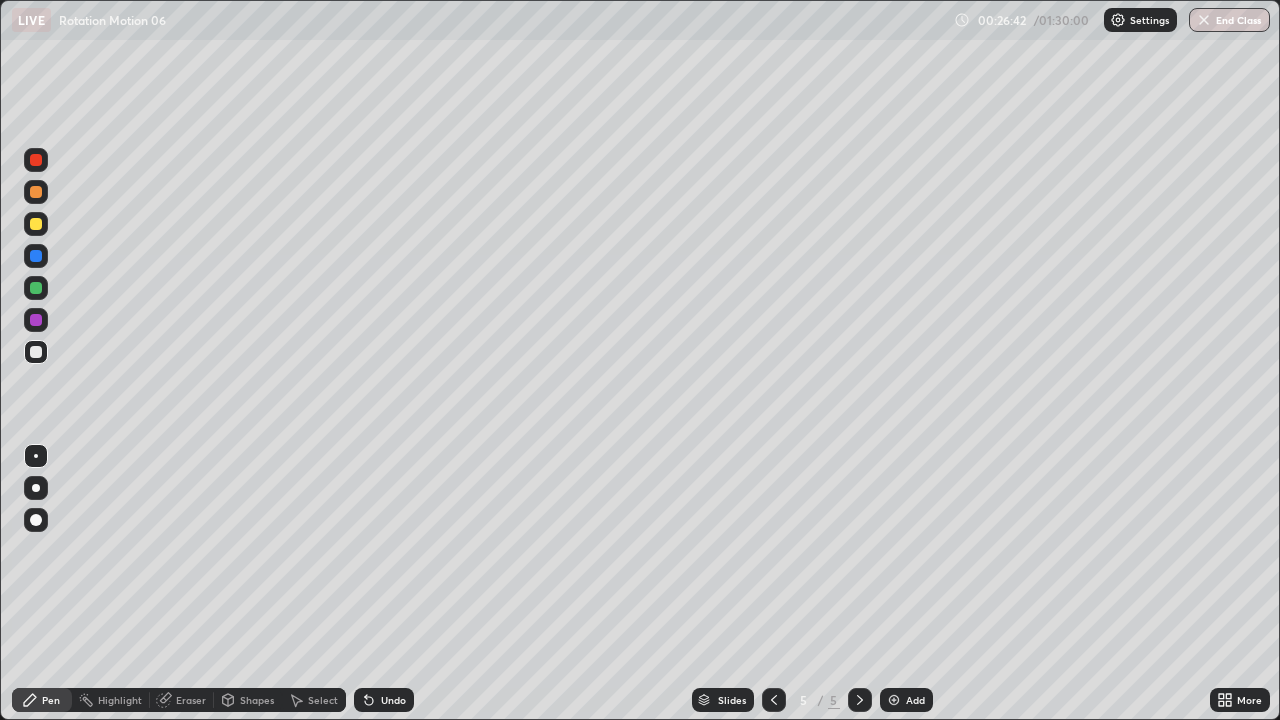 click at bounding box center [36, 224] 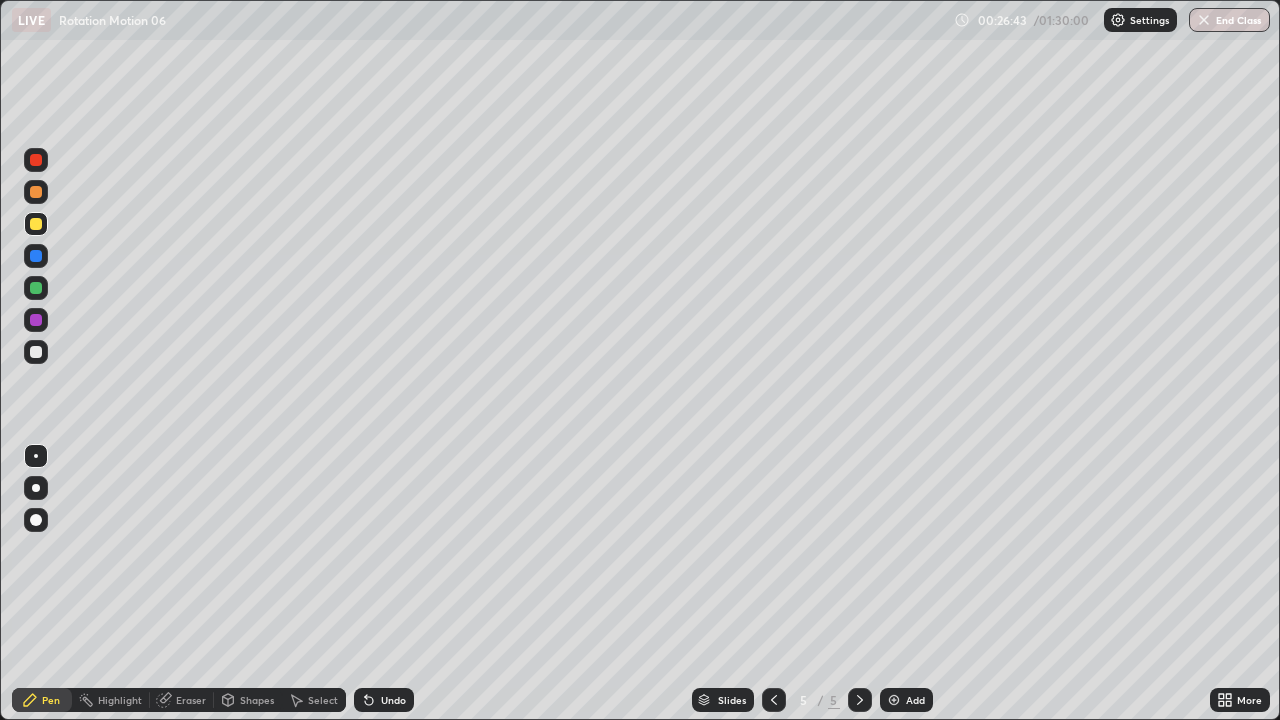 click at bounding box center (36, 352) 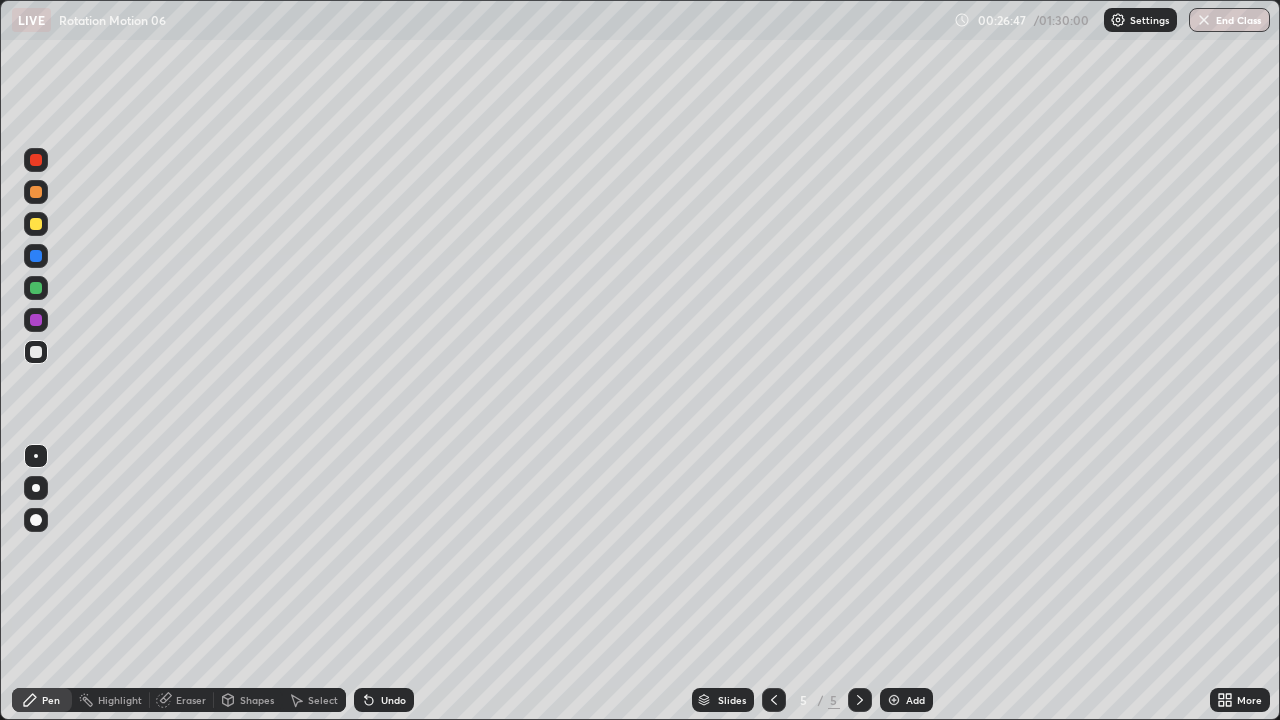 click 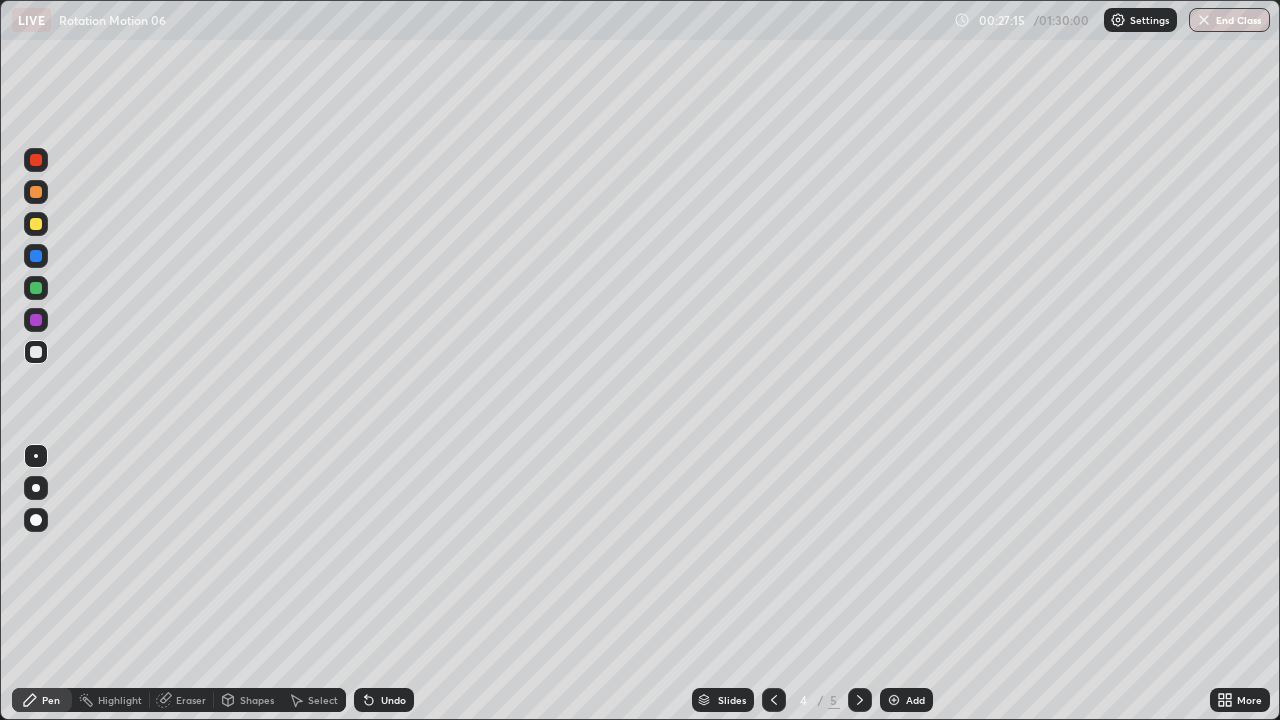 click 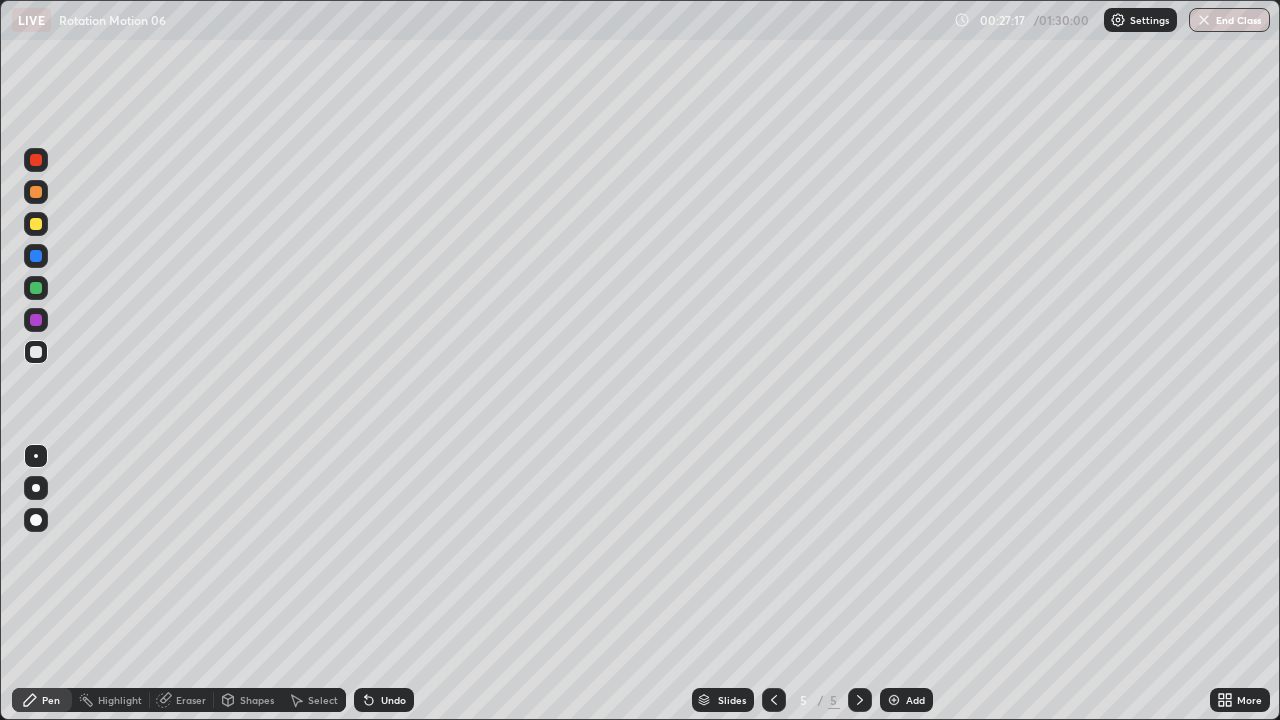 click at bounding box center (36, 352) 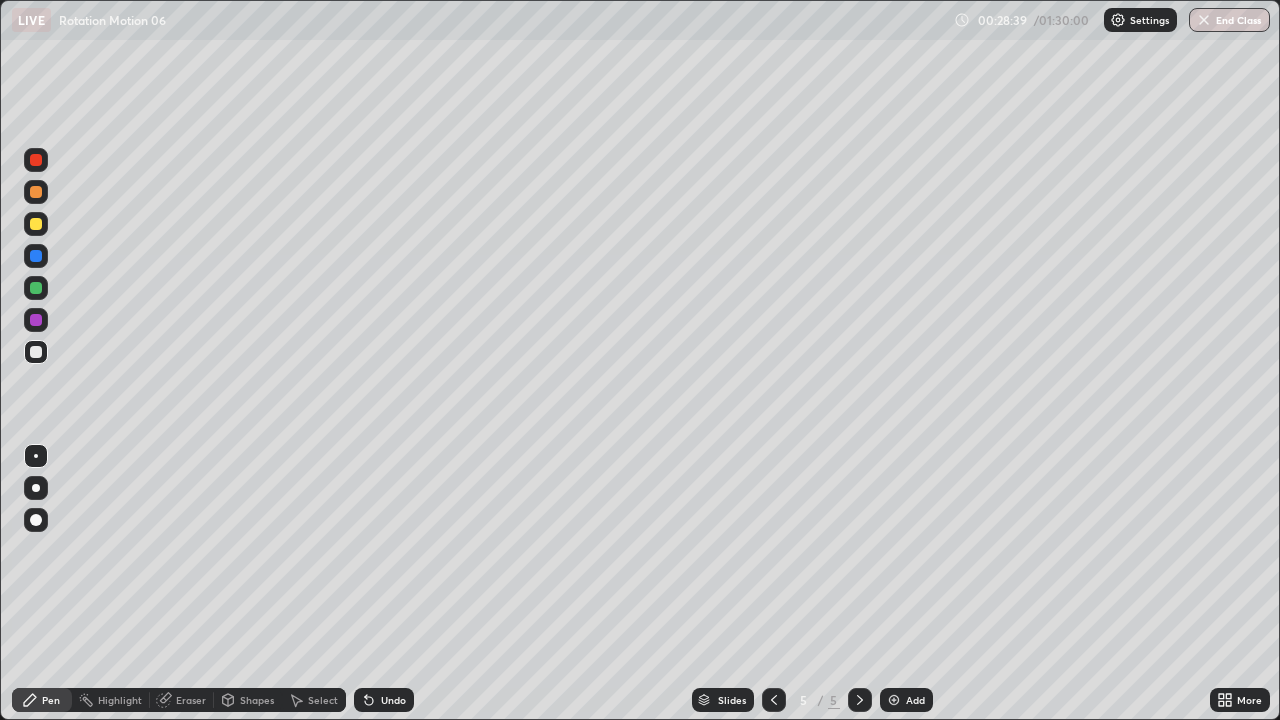 click 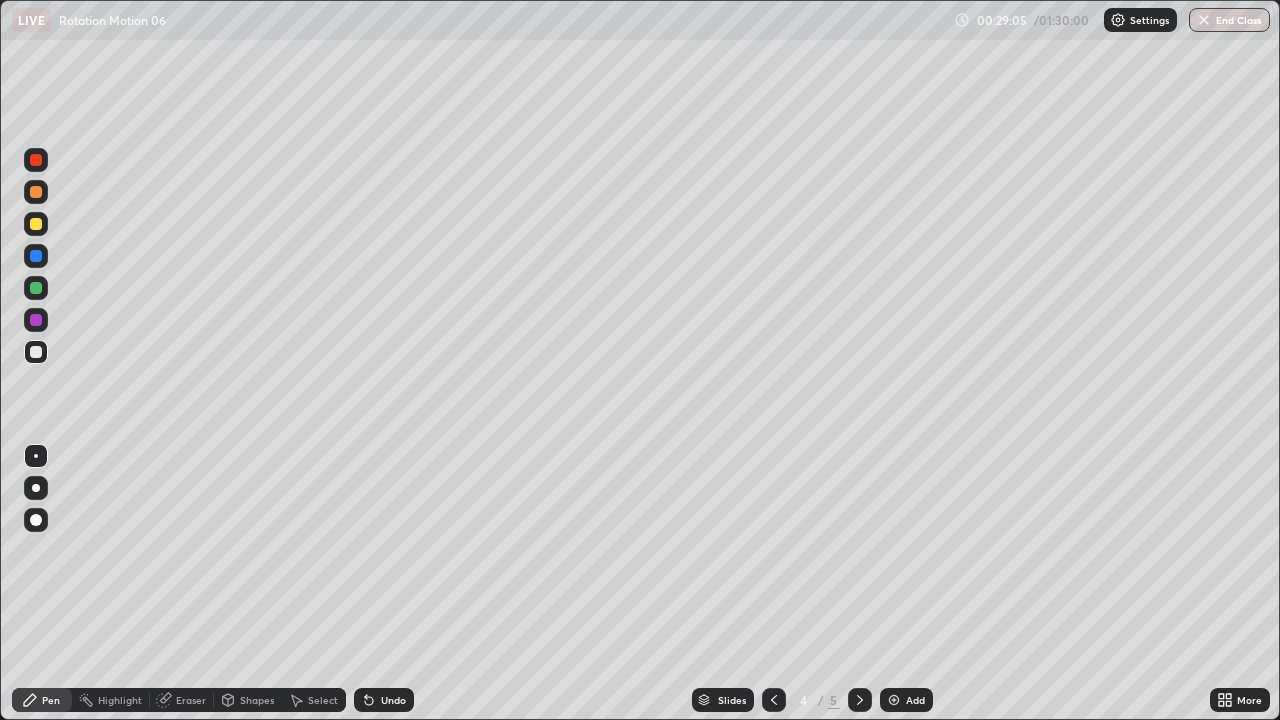 click at bounding box center (36, 352) 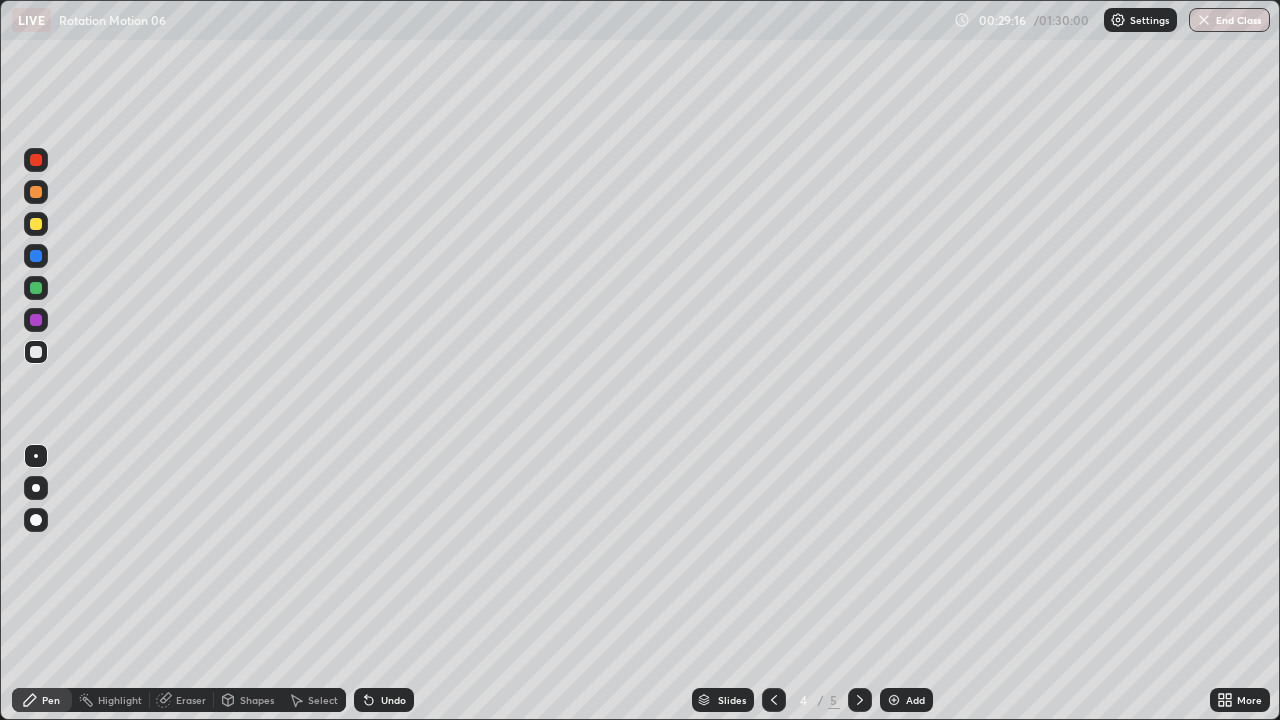 click at bounding box center (36, 288) 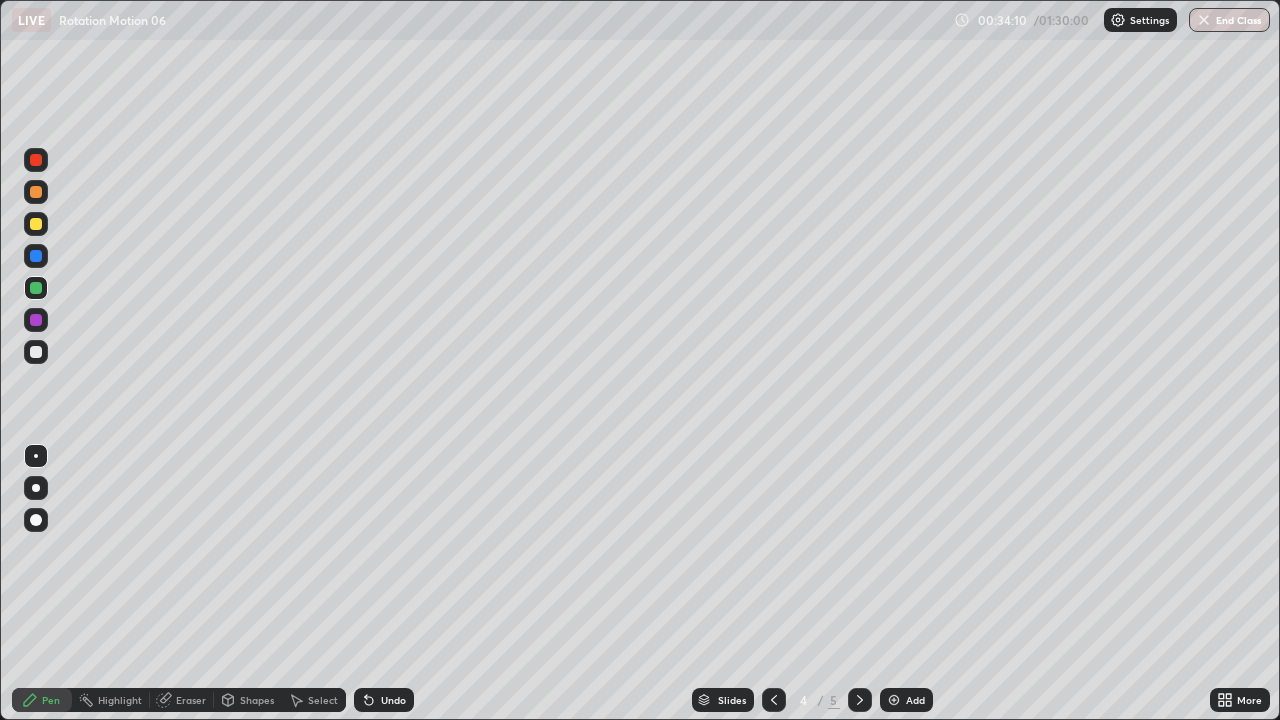 click at bounding box center (860, 700) 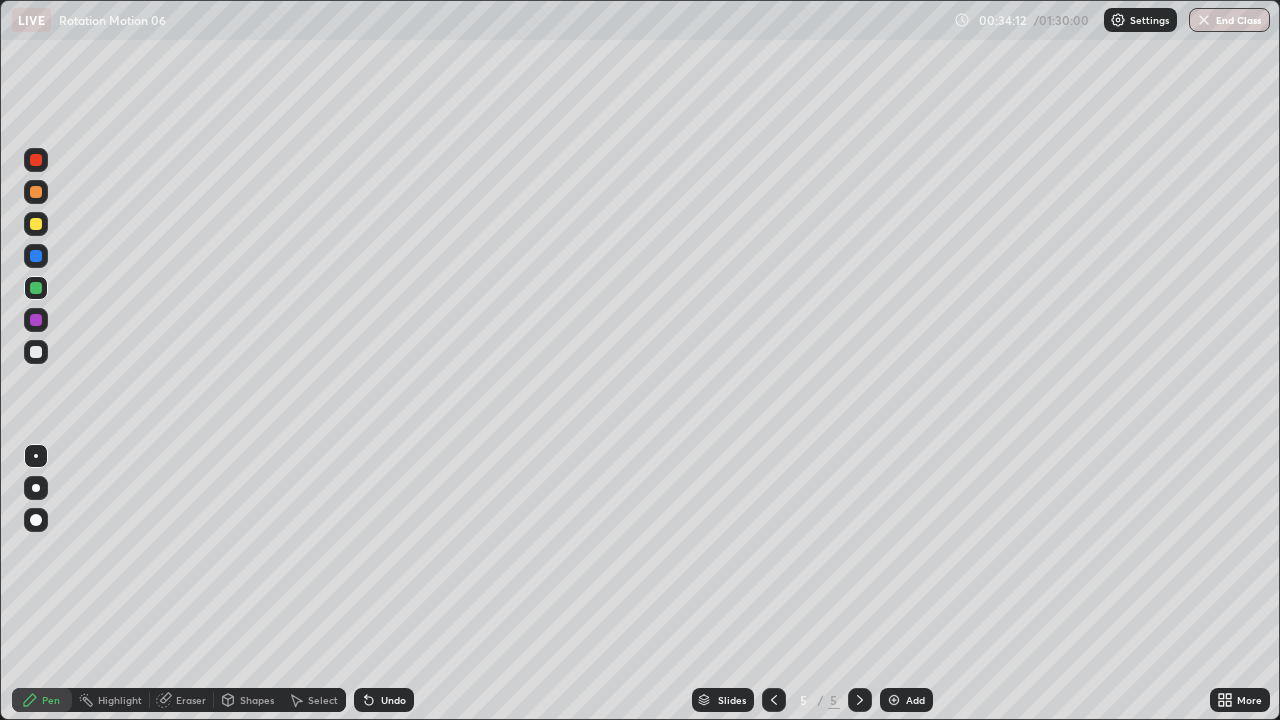 click at bounding box center (36, 224) 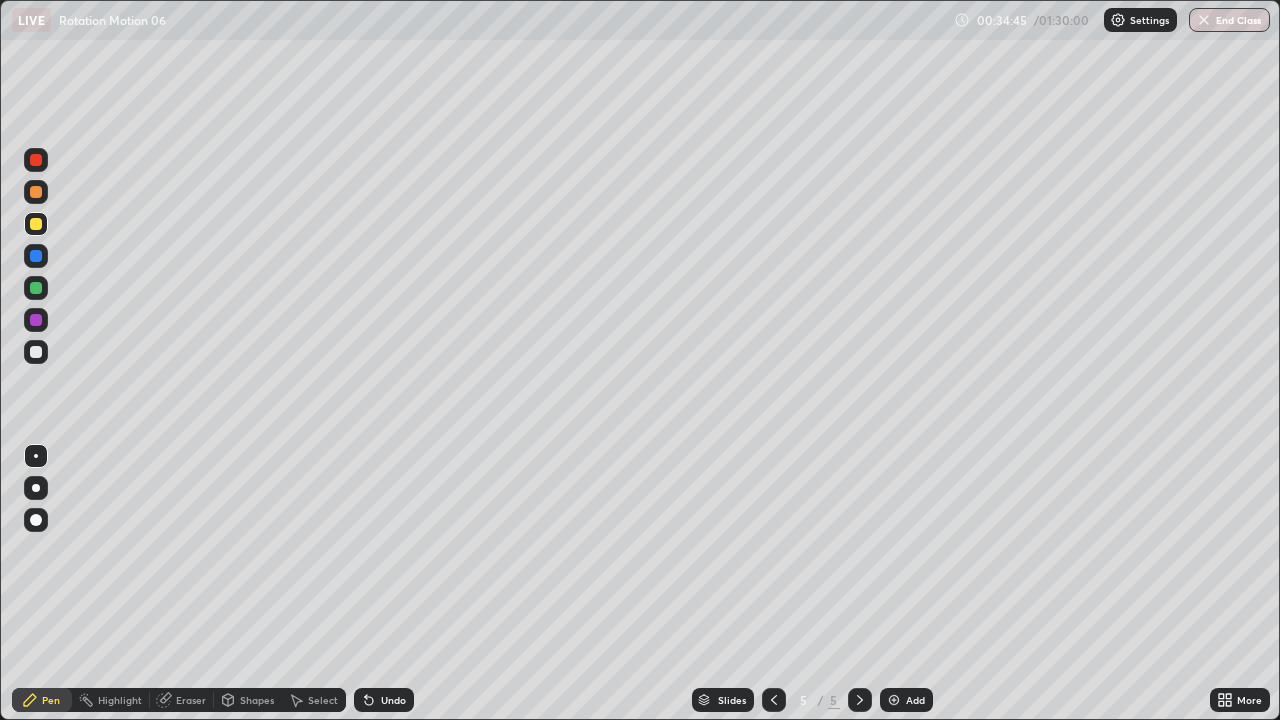 click at bounding box center (36, 352) 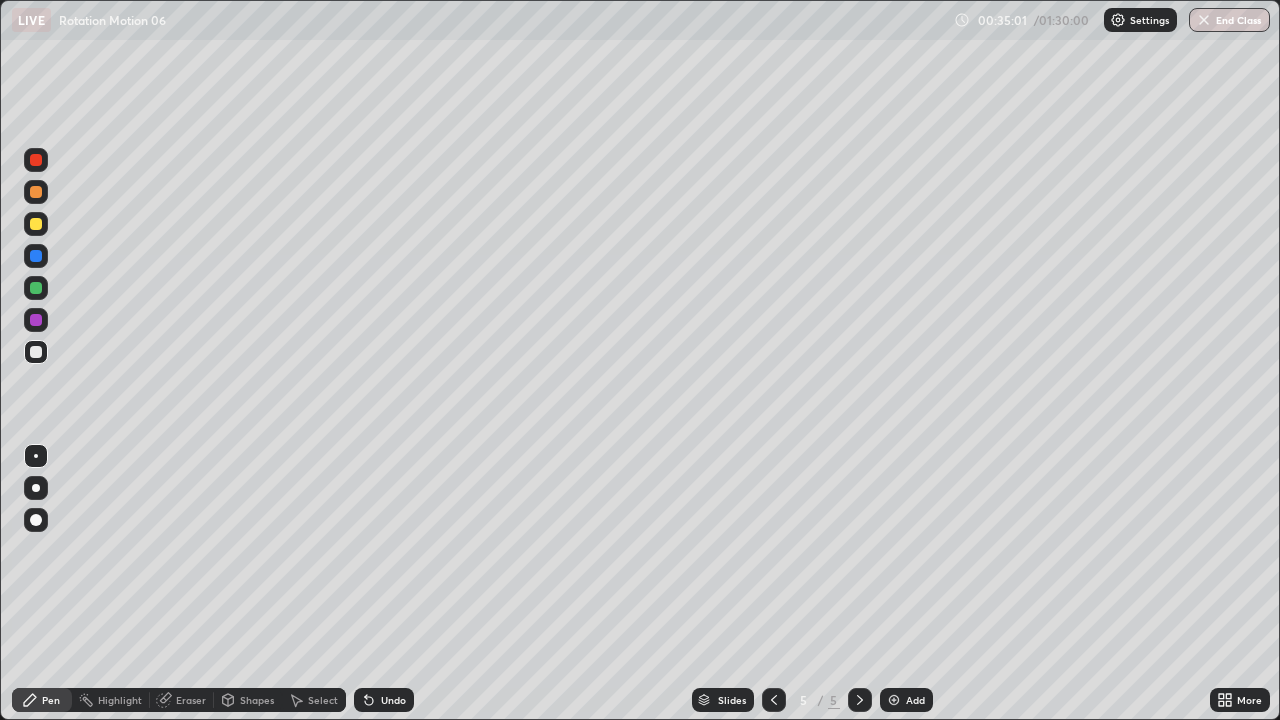 click at bounding box center (36, 224) 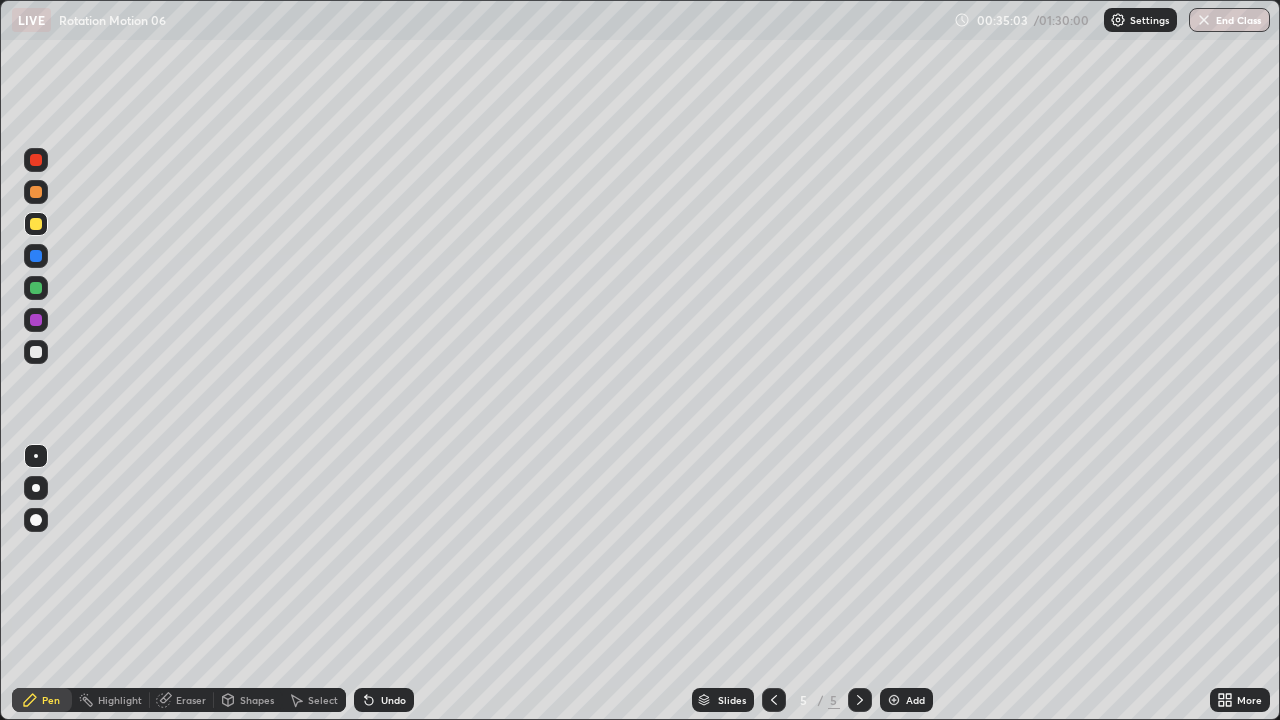click at bounding box center (36, 352) 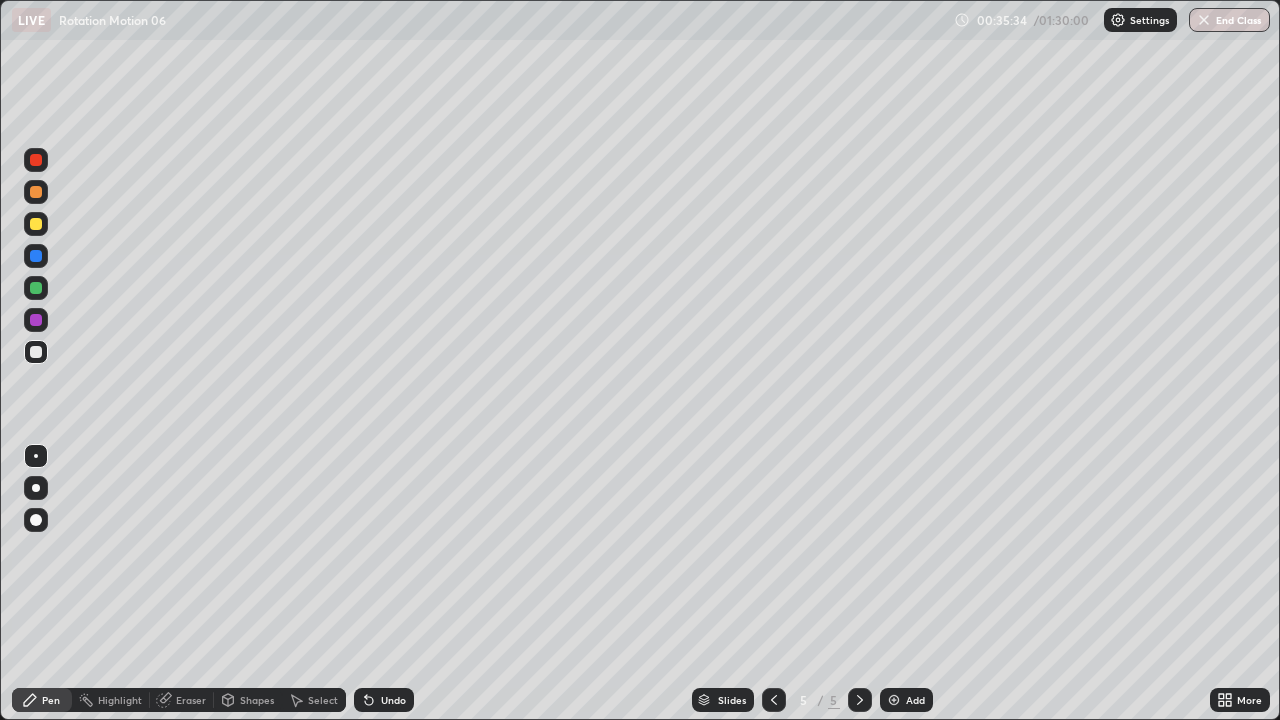 click on "Shapes" at bounding box center (257, 700) 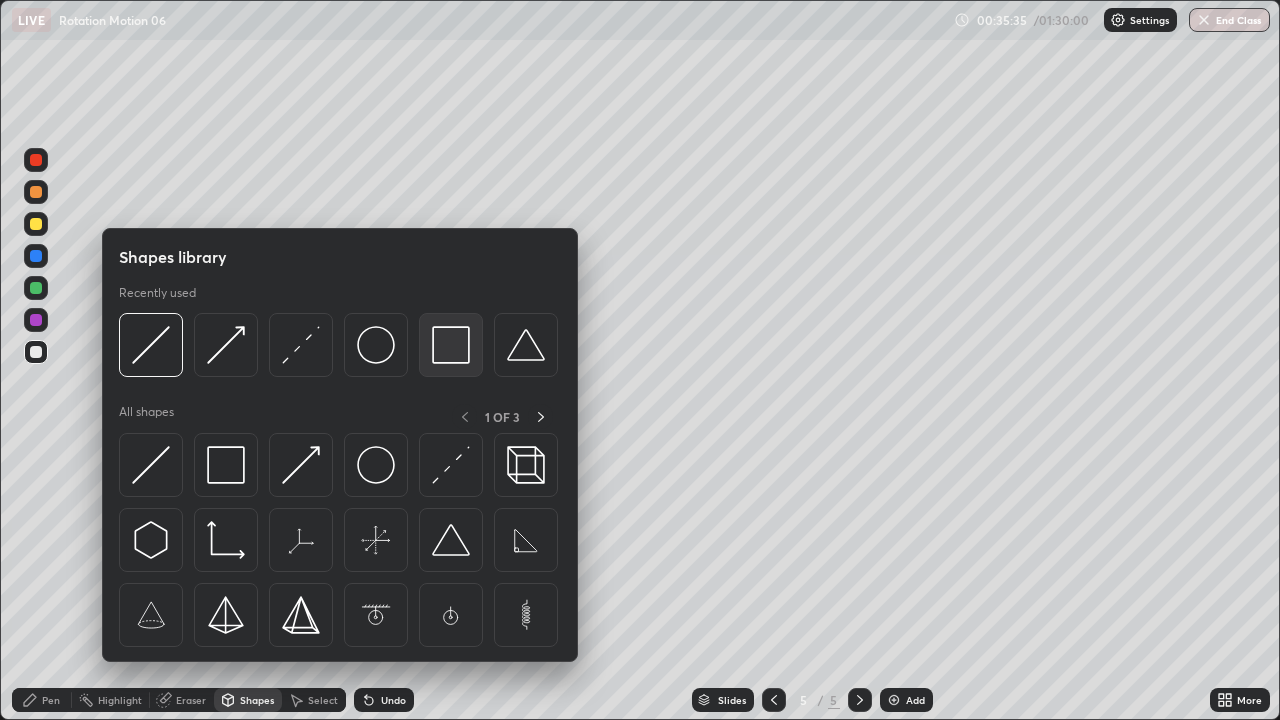 click at bounding box center (451, 345) 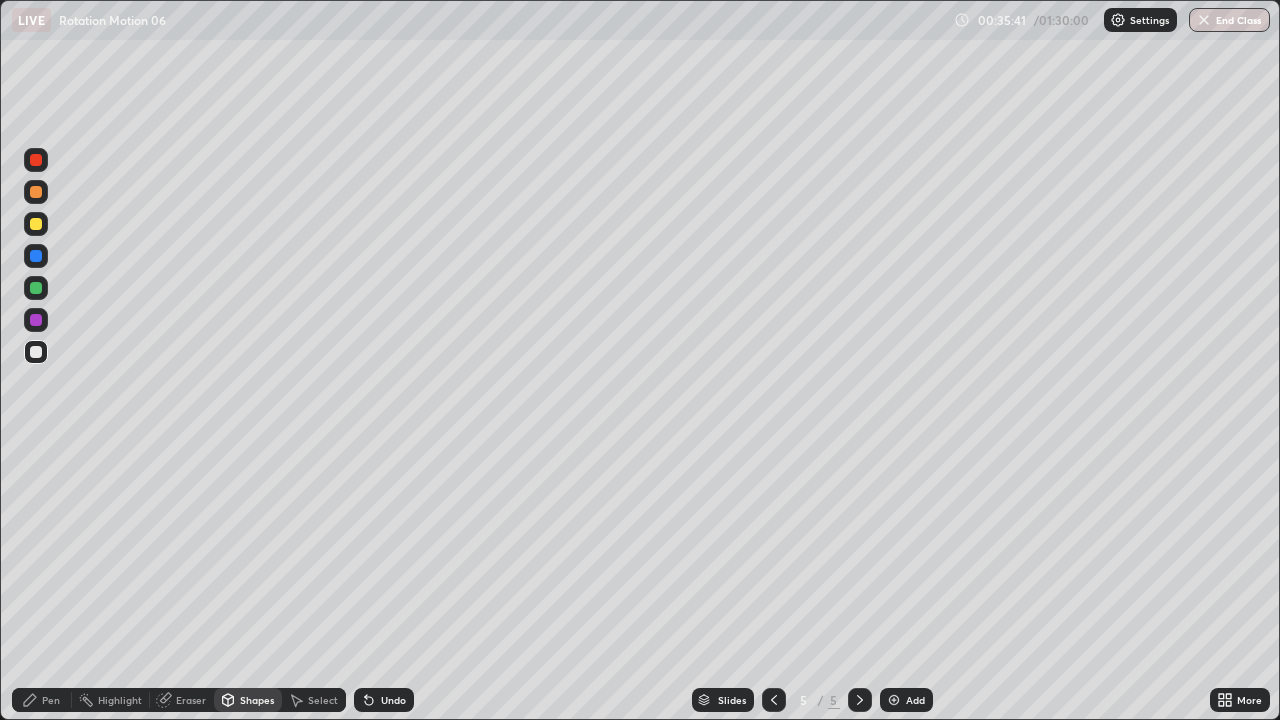 click at bounding box center [36, 352] 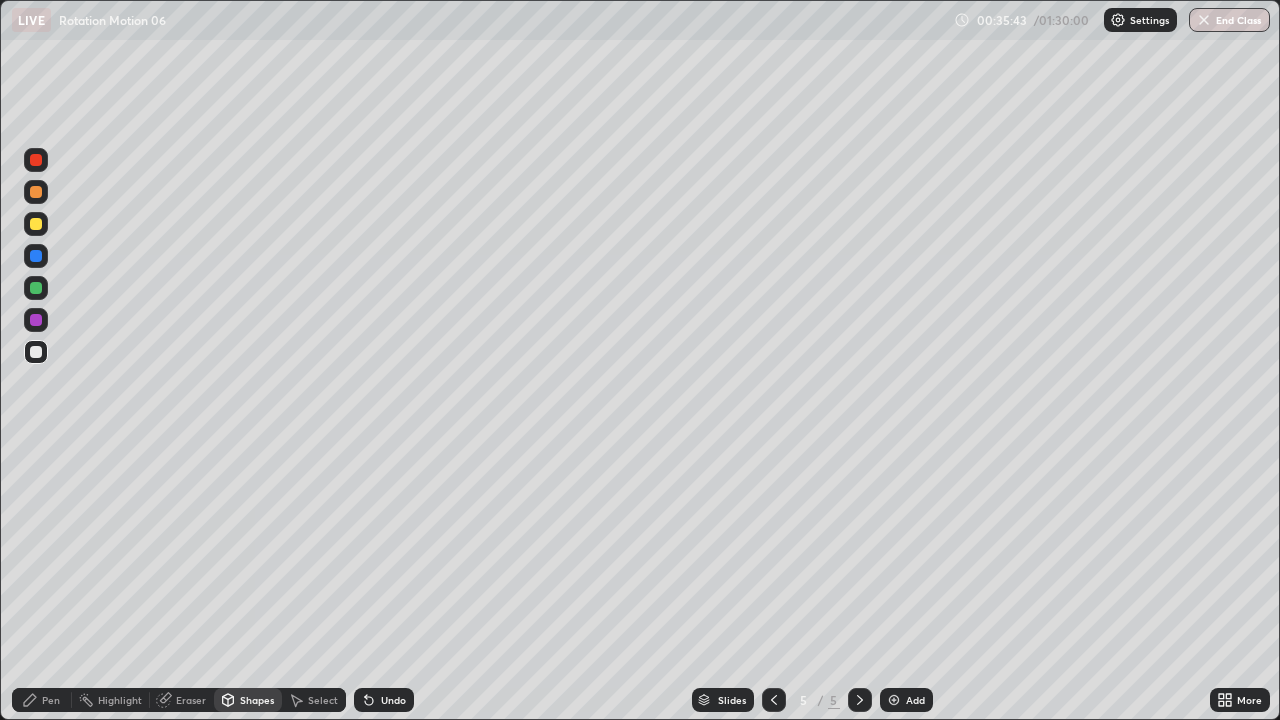 click on "Undo" at bounding box center (384, 700) 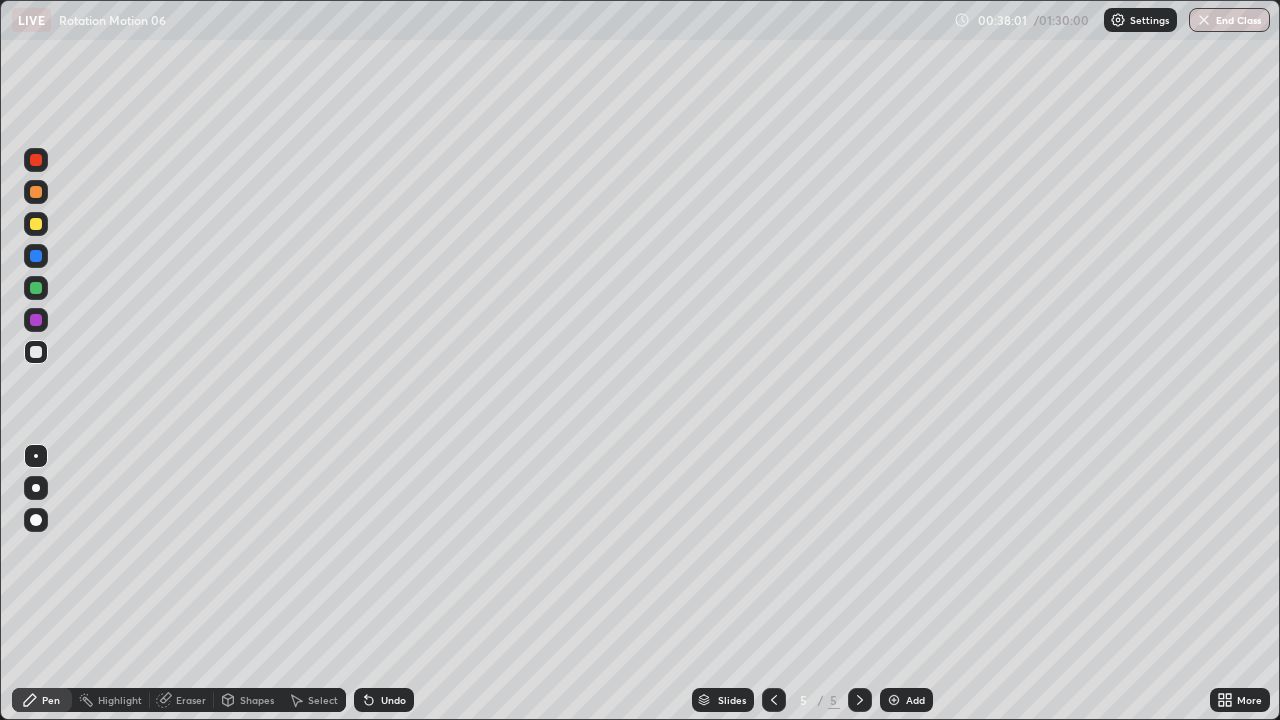 click at bounding box center [36, 352] 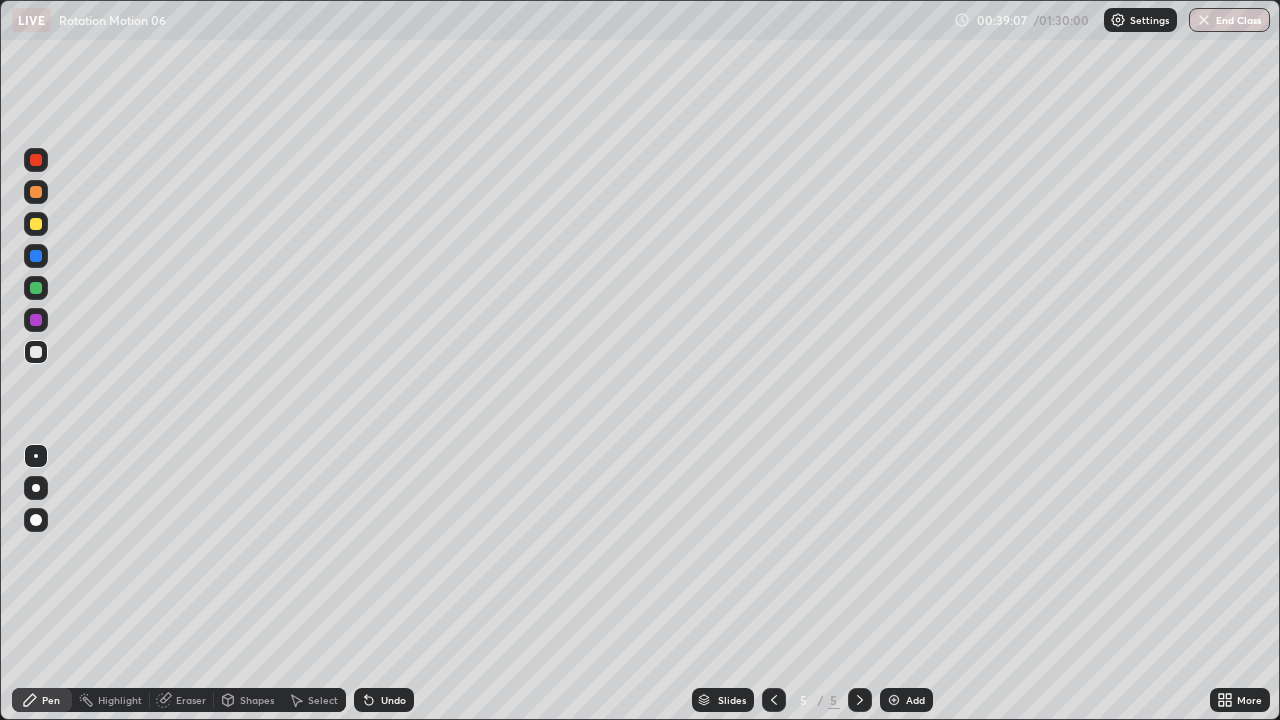 click on "Shapes" at bounding box center [257, 700] 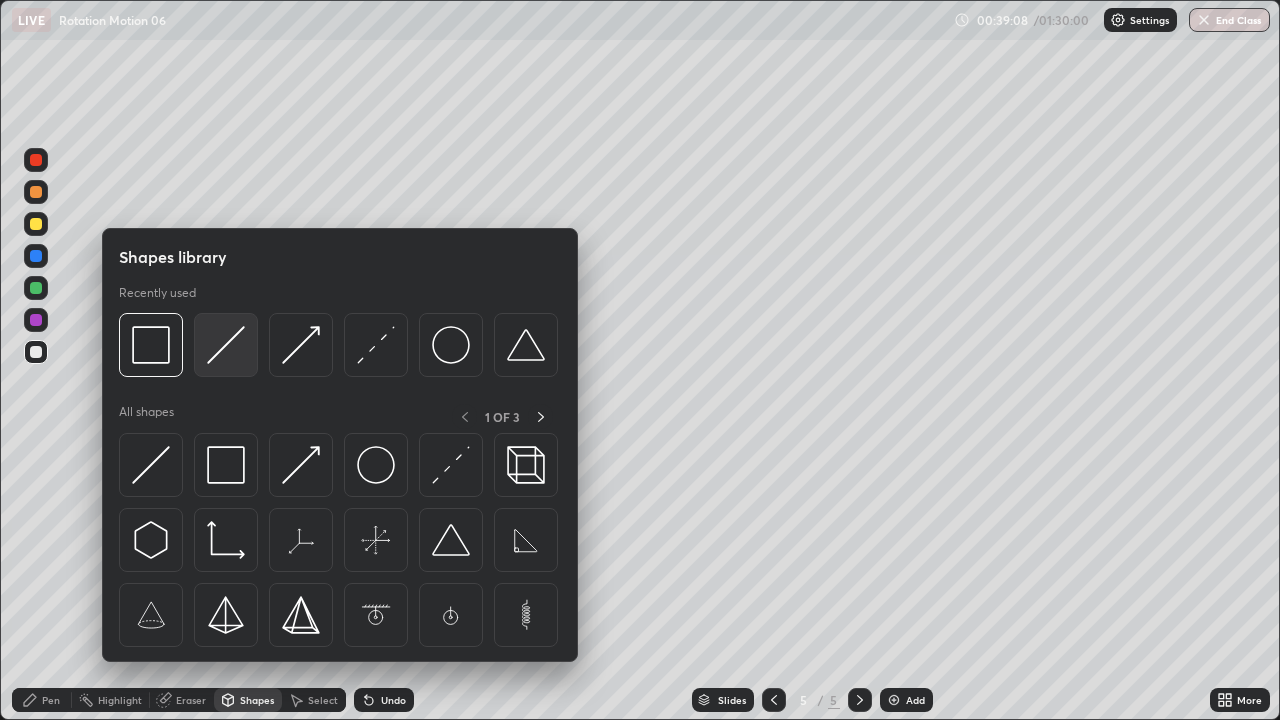 click at bounding box center [226, 345] 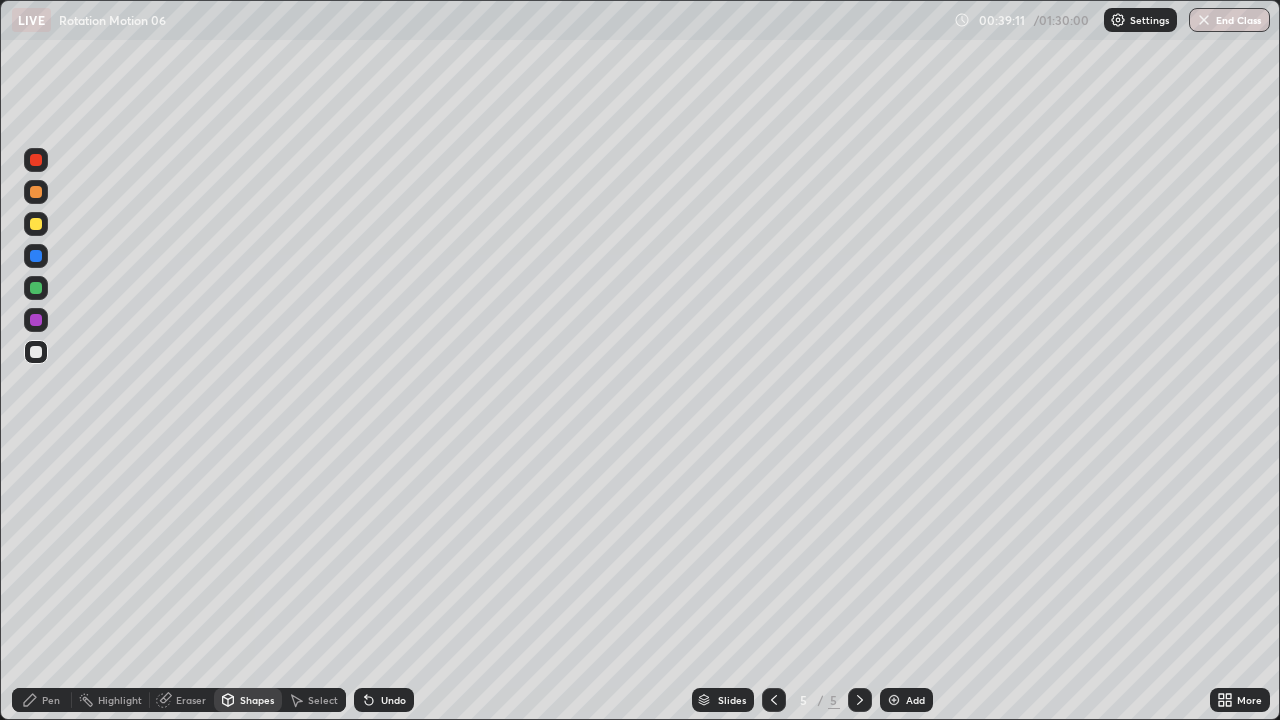 click on "Pen" at bounding box center (42, 700) 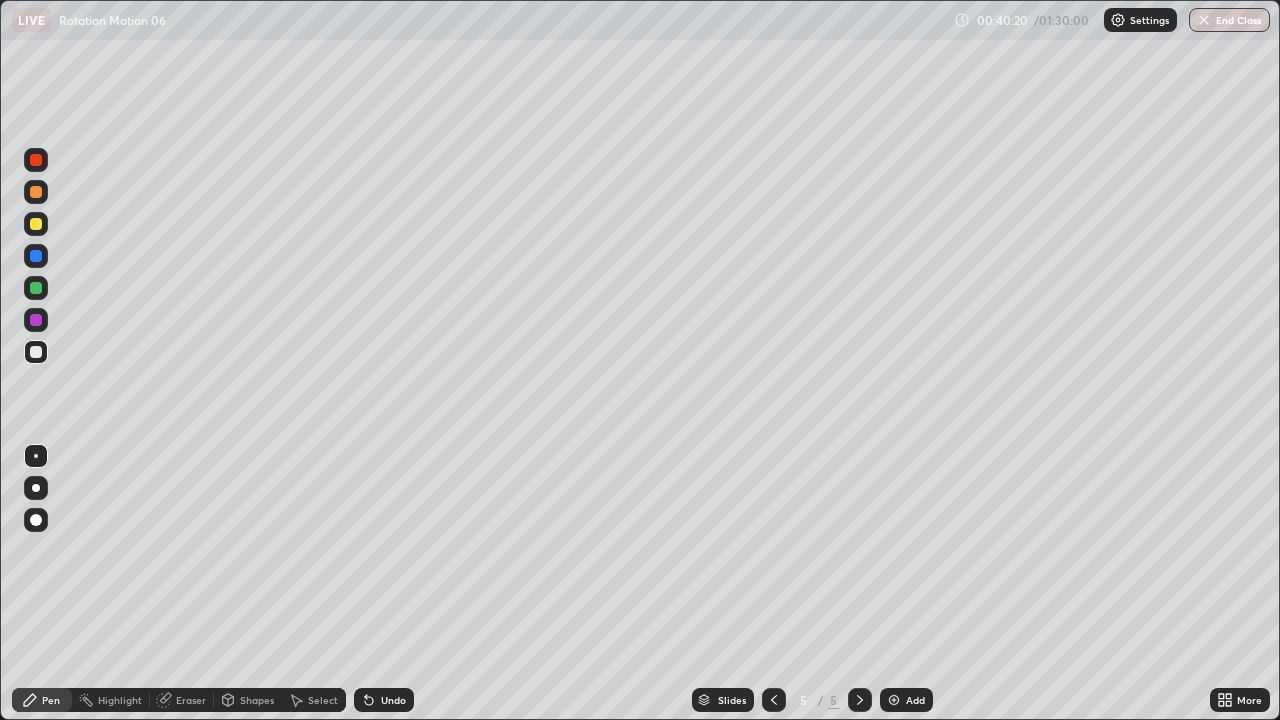 click at bounding box center [36, 224] 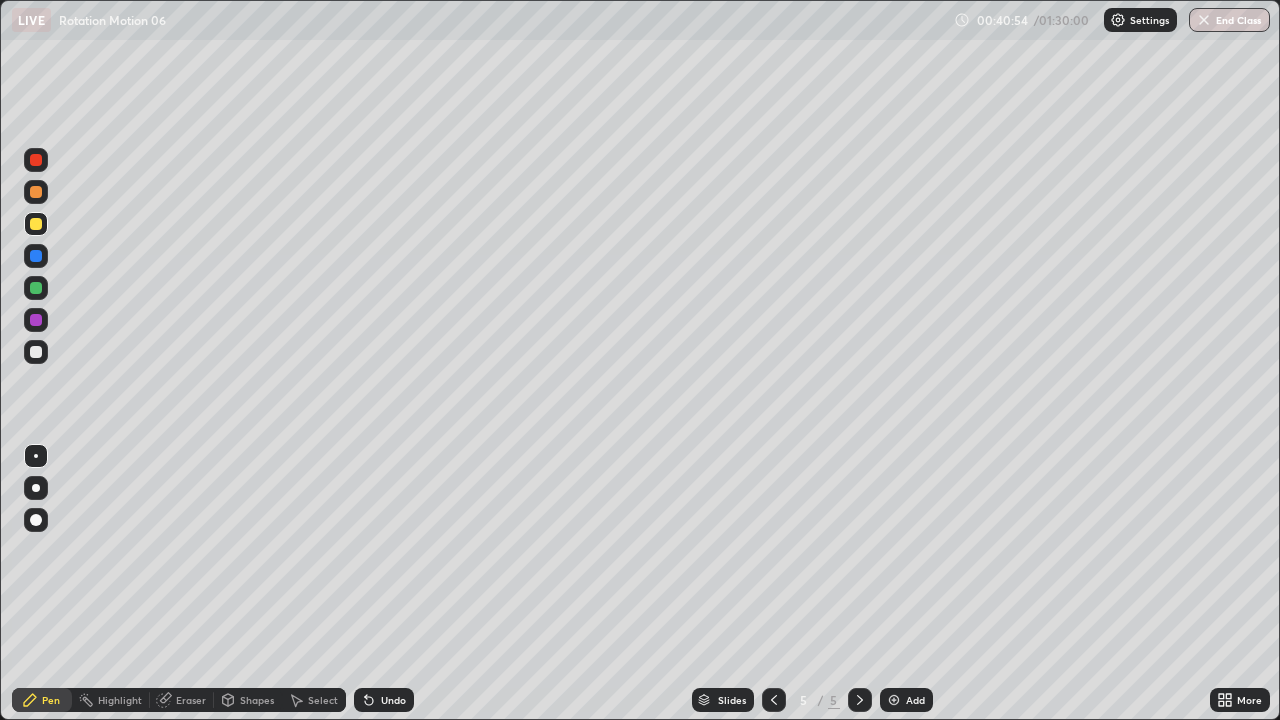 click at bounding box center (36, 352) 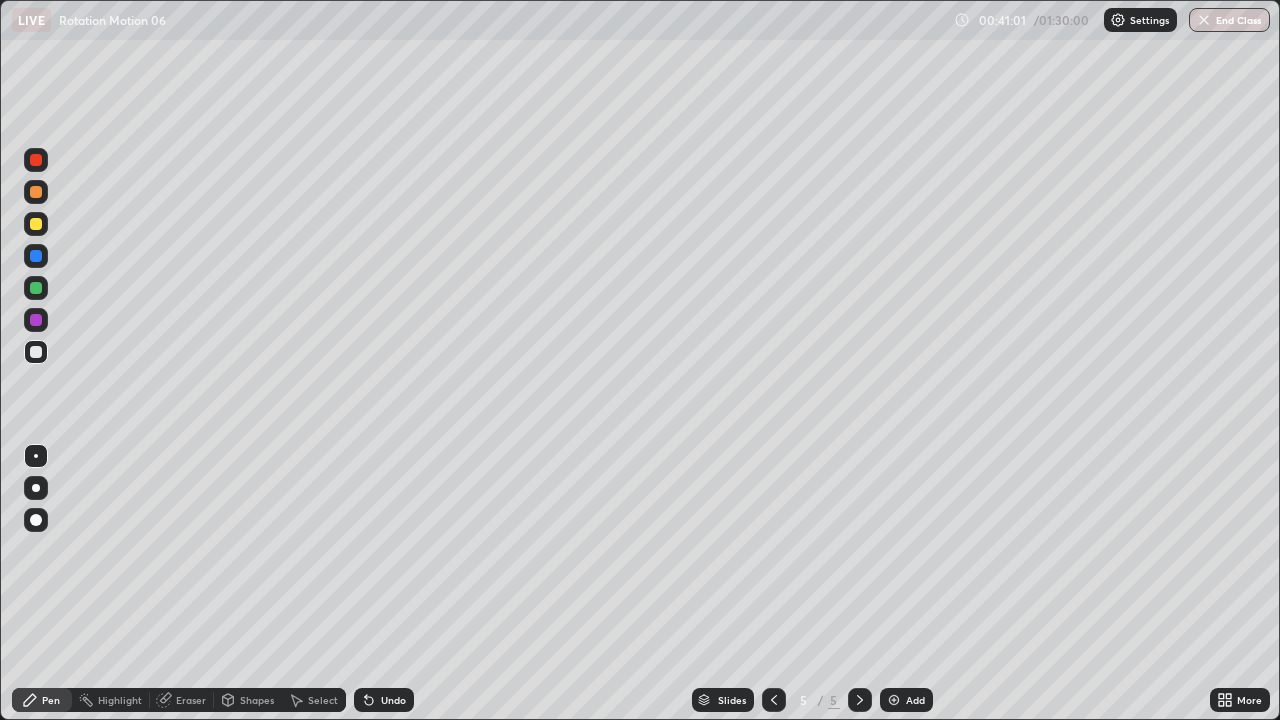 click at bounding box center [36, 224] 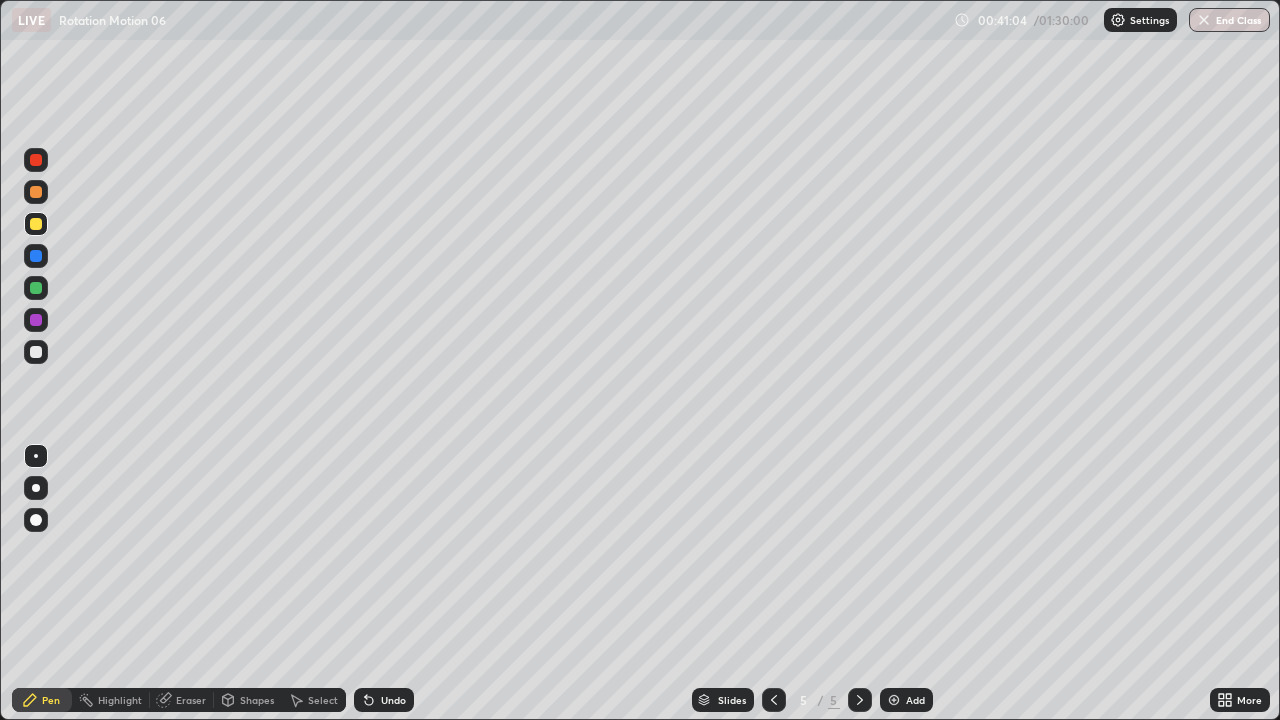 click at bounding box center (36, 352) 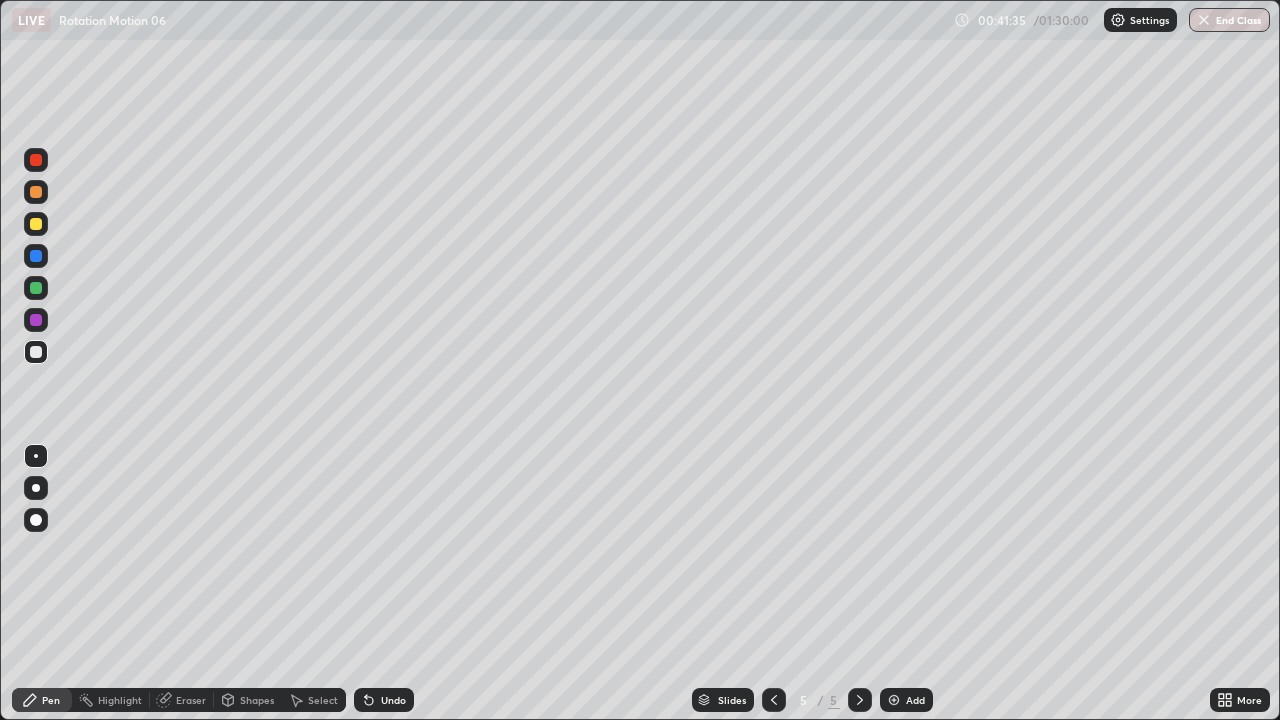 click at bounding box center [36, 352] 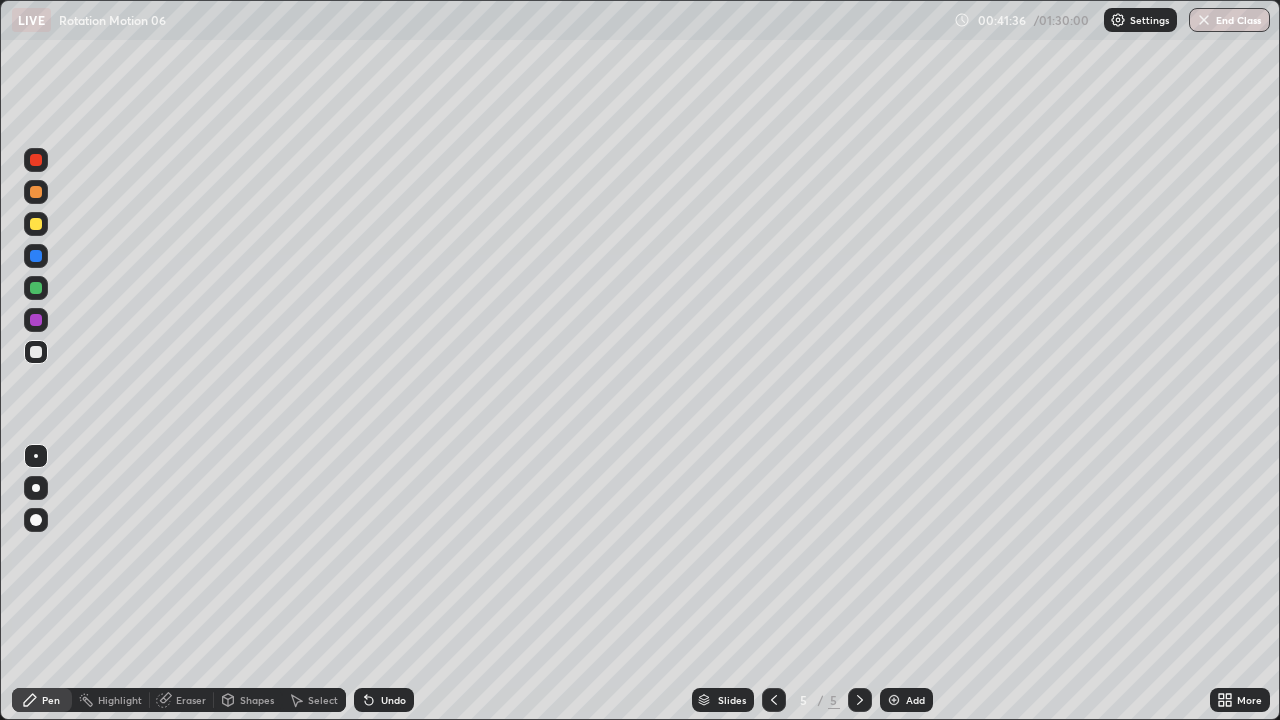 click at bounding box center (36, 224) 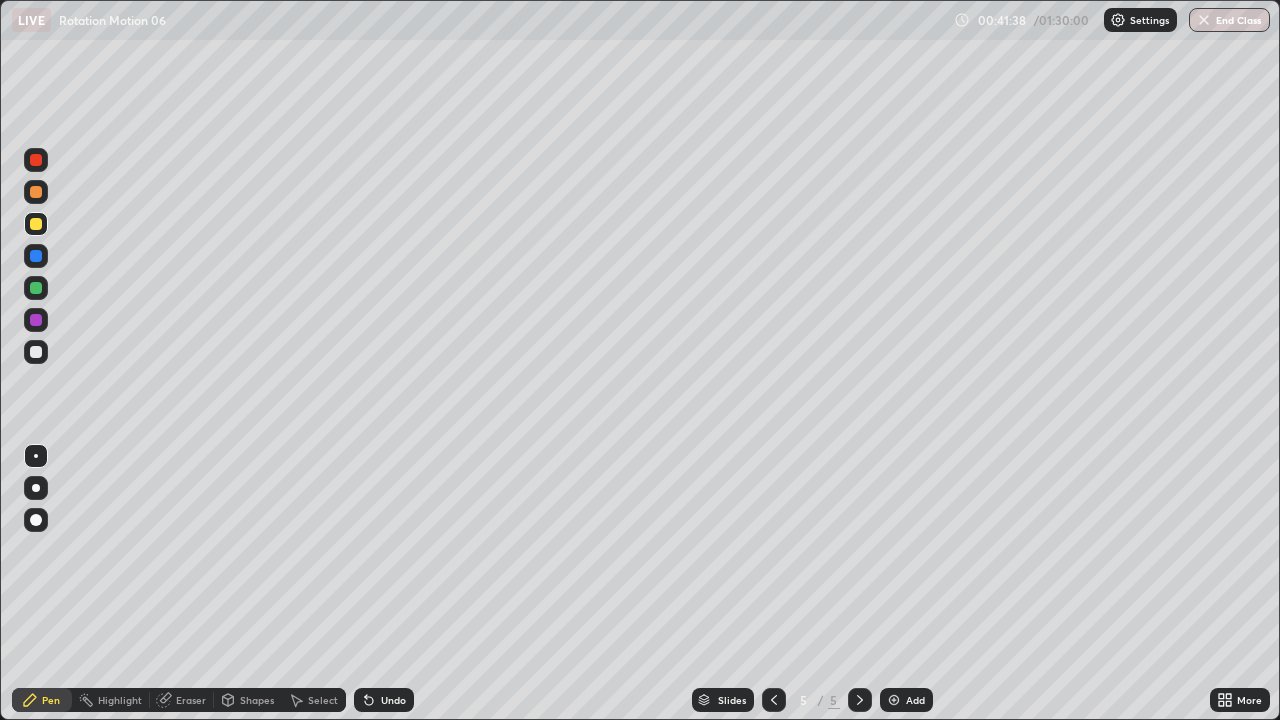 click at bounding box center [36, 352] 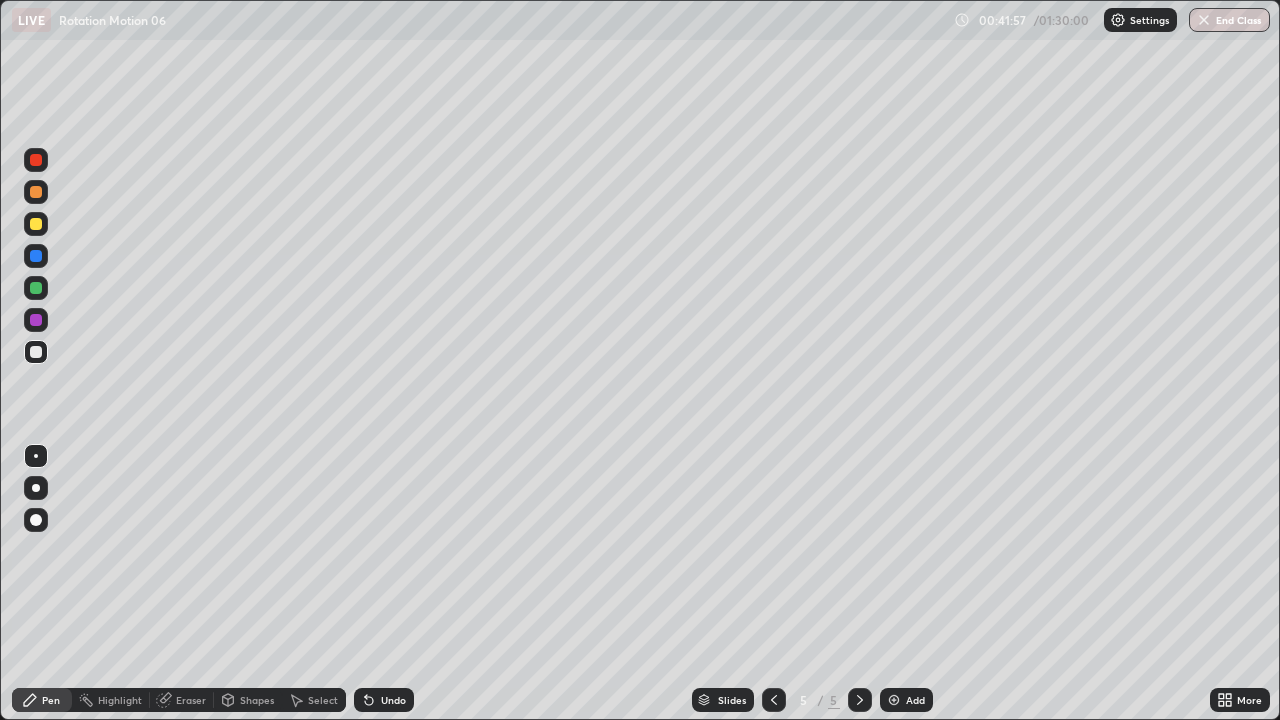 click on "Shapes" at bounding box center (257, 700) 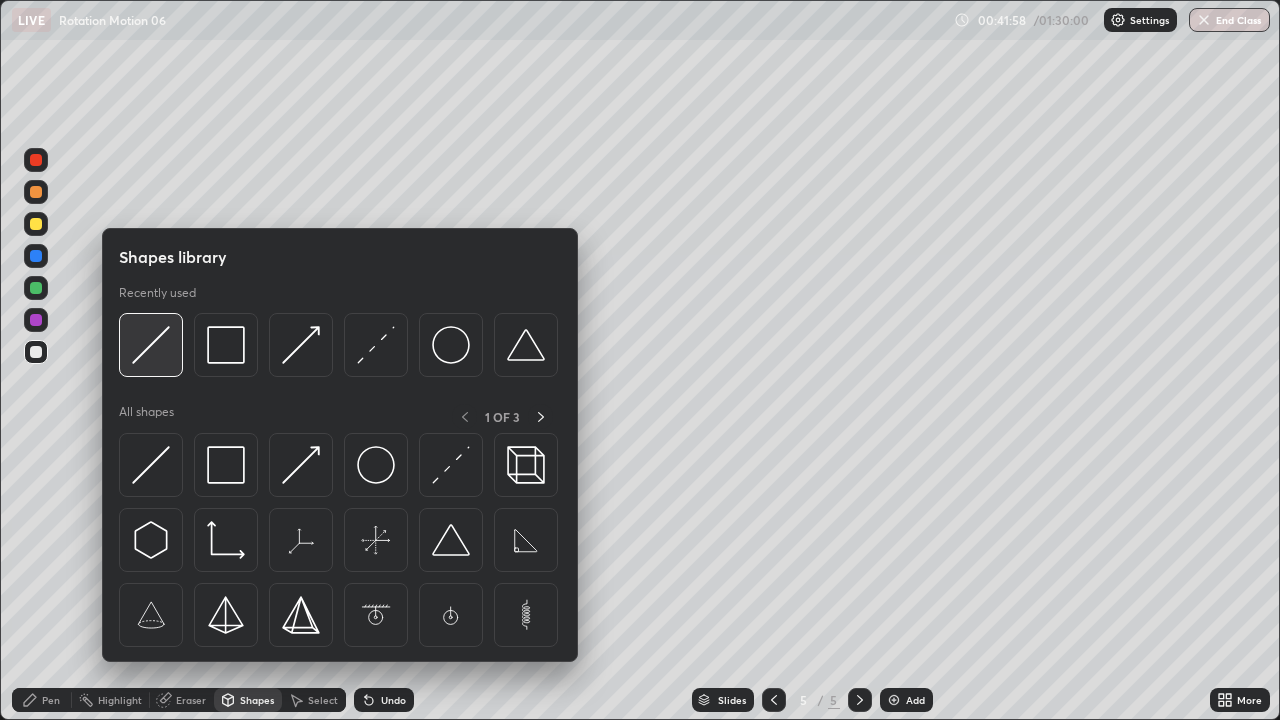 click at bounding box center [151, 345] 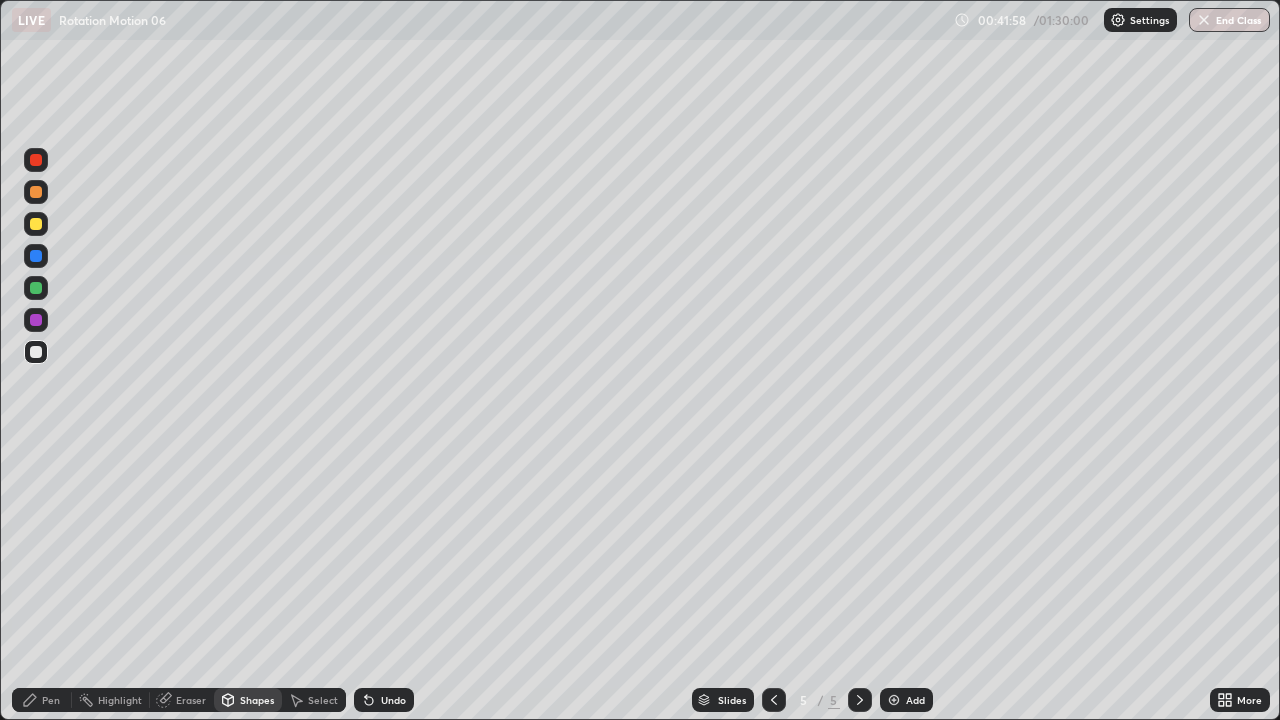 click at bounding box center (36, 224) 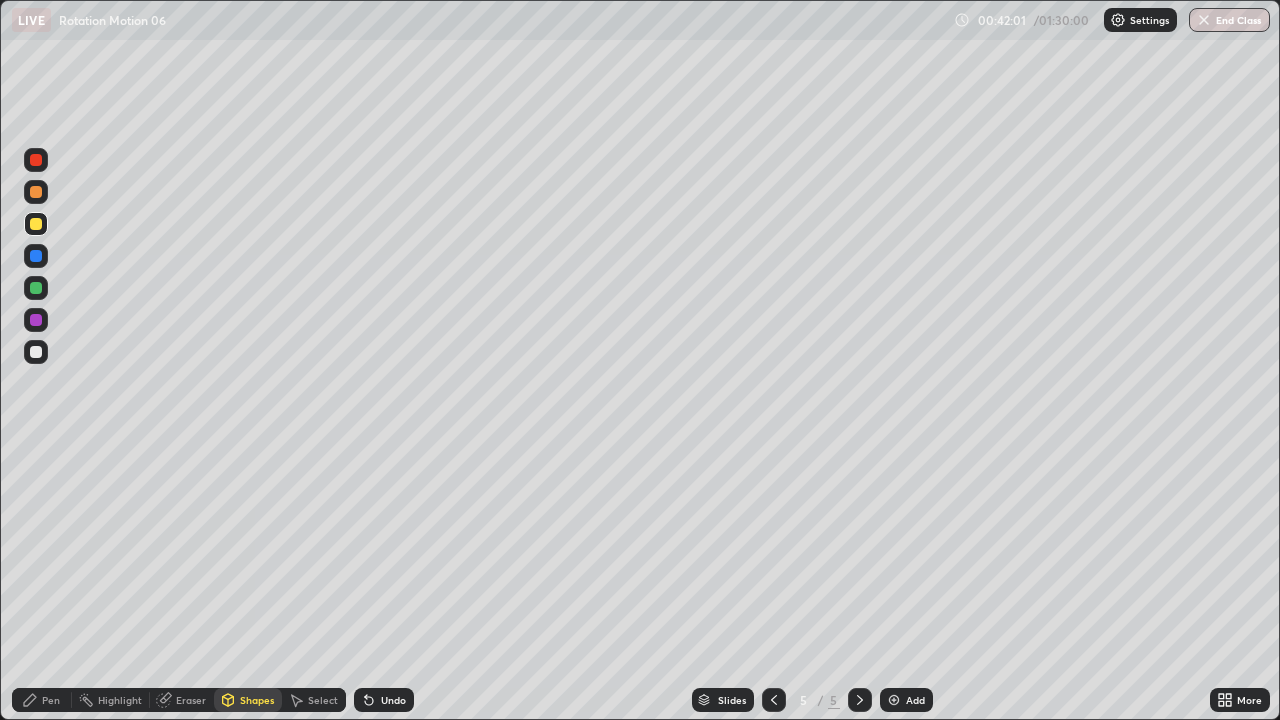 click on "Shapes" at bounding box center [248, 700] 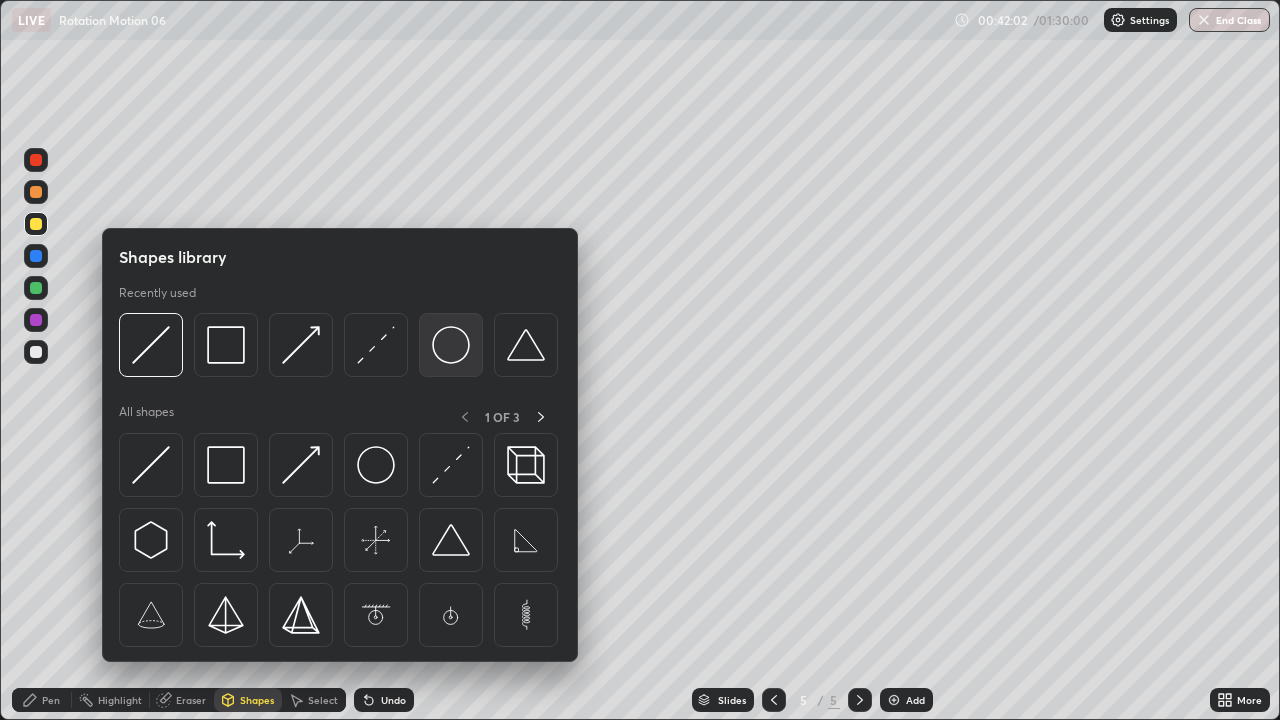 click at bounding box center [451, 345] 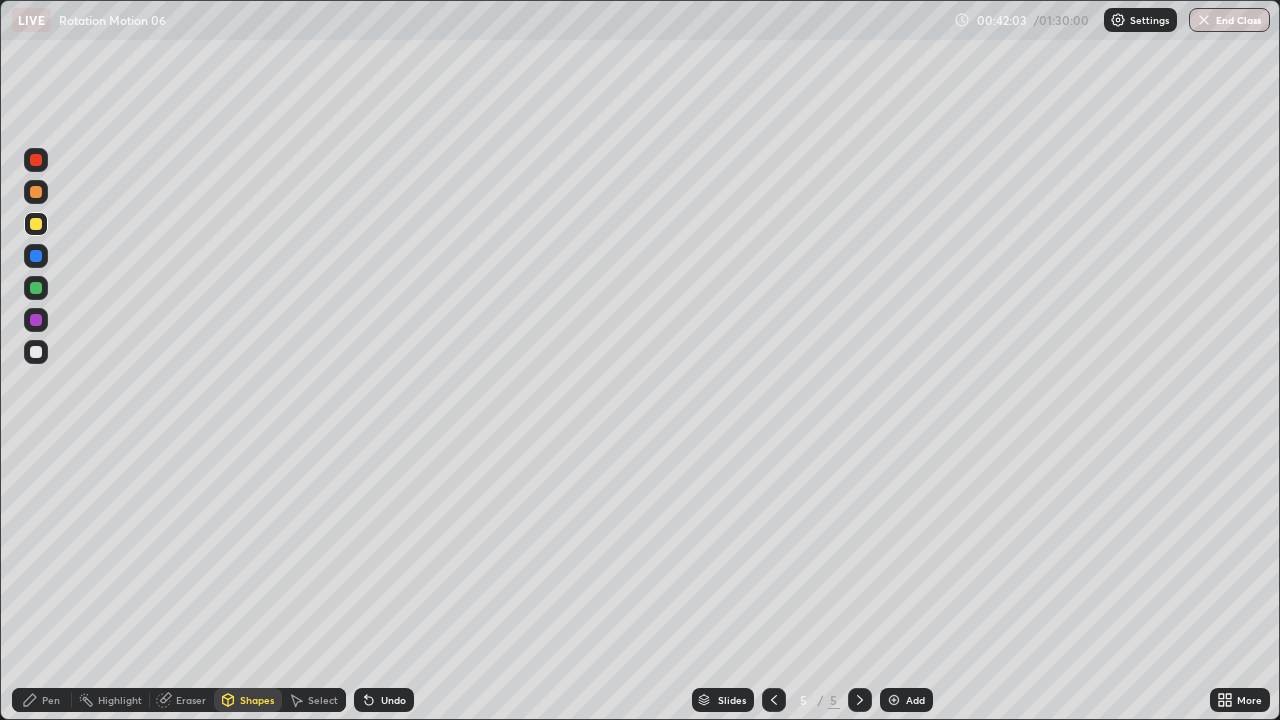 click at bounding box center [36, 224] 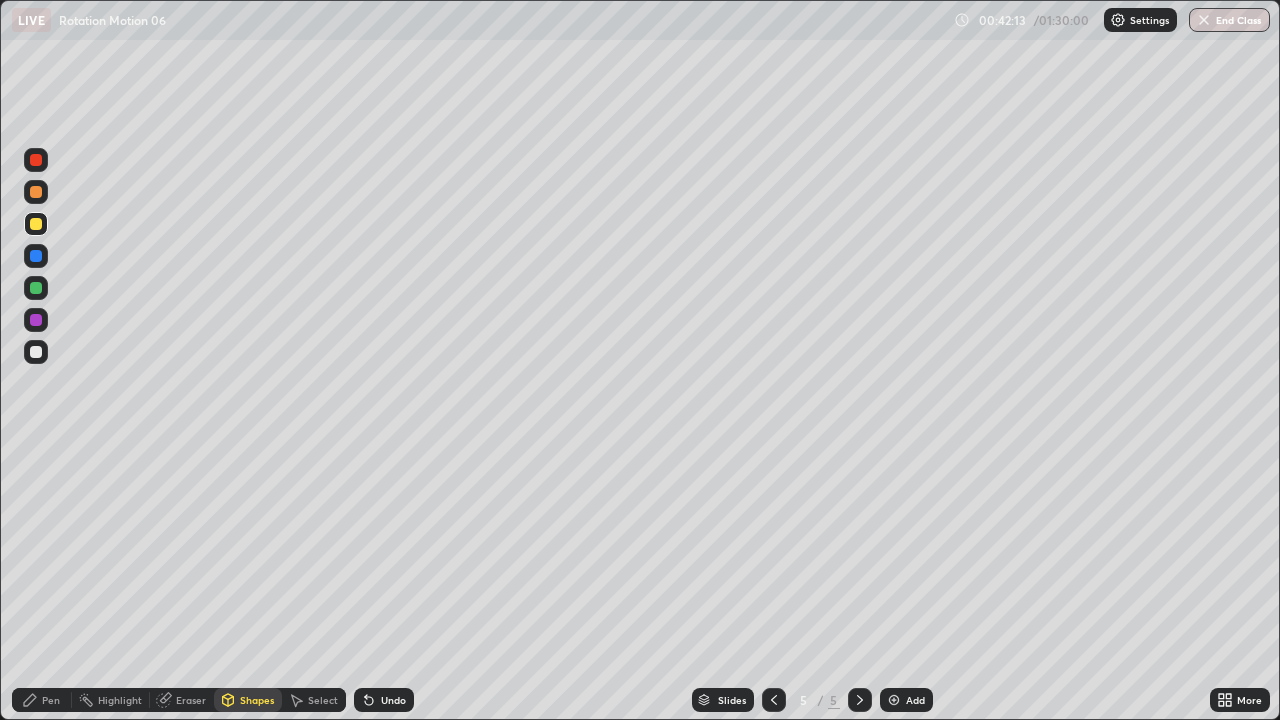 click on "Pen" at bounding box center (42, 700) 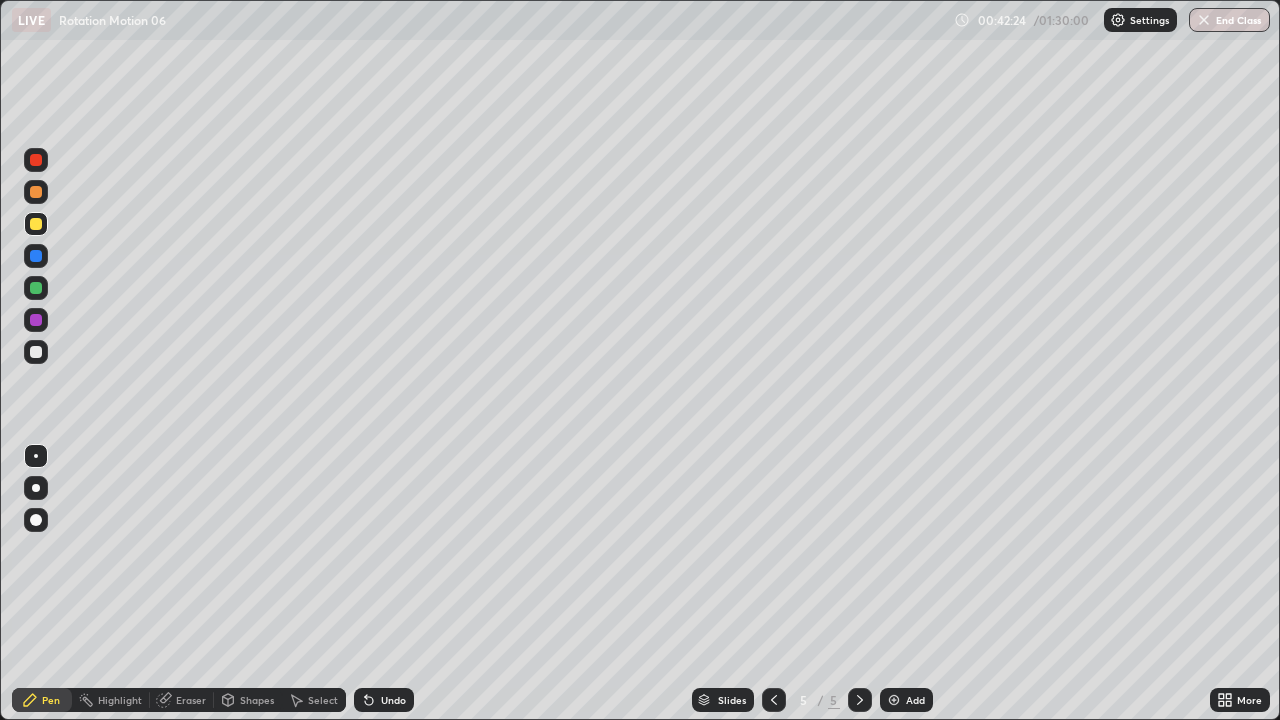 click on "Shapes" at bounding box center [248, 700] 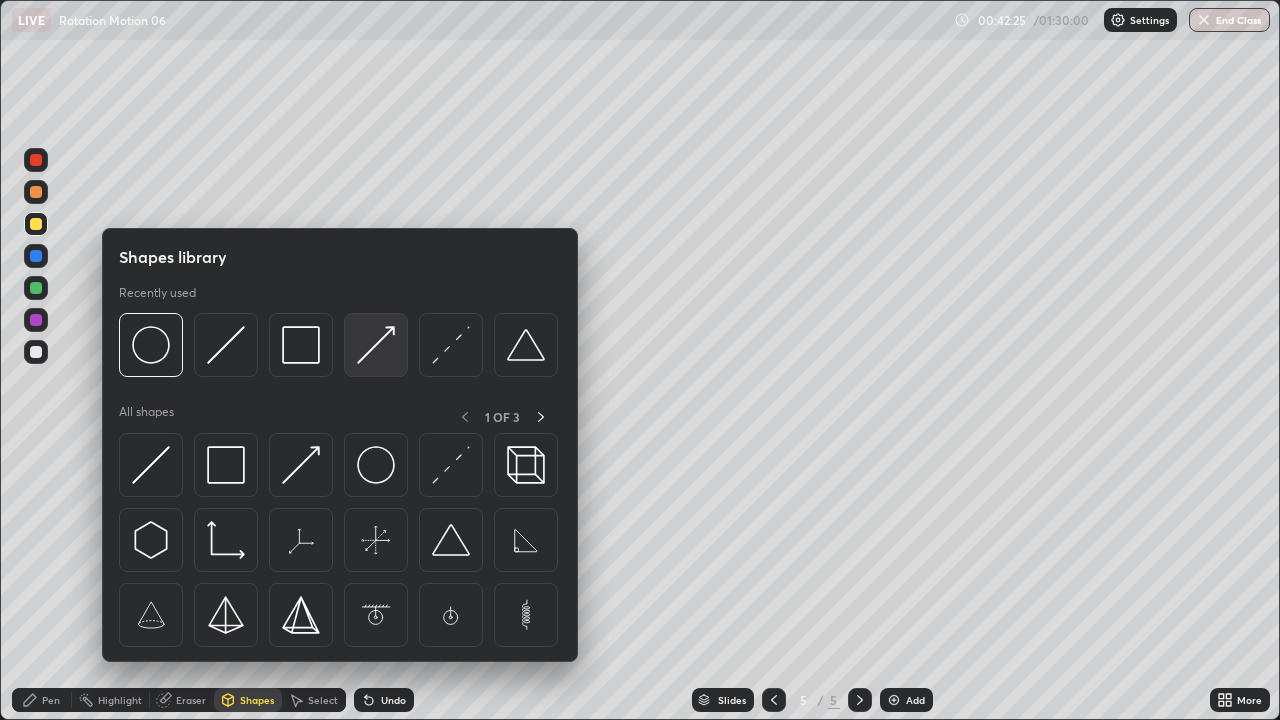 click at bounding box center [376, 345] 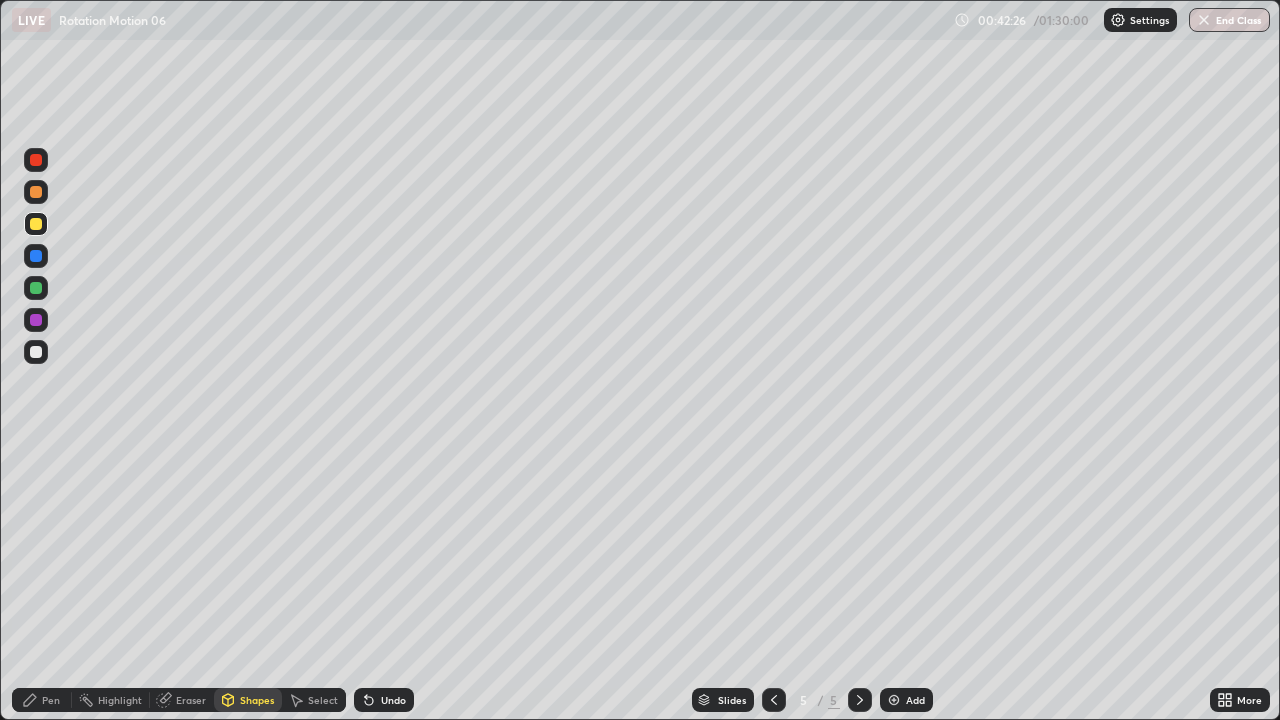click at bounding box center (36, 288) 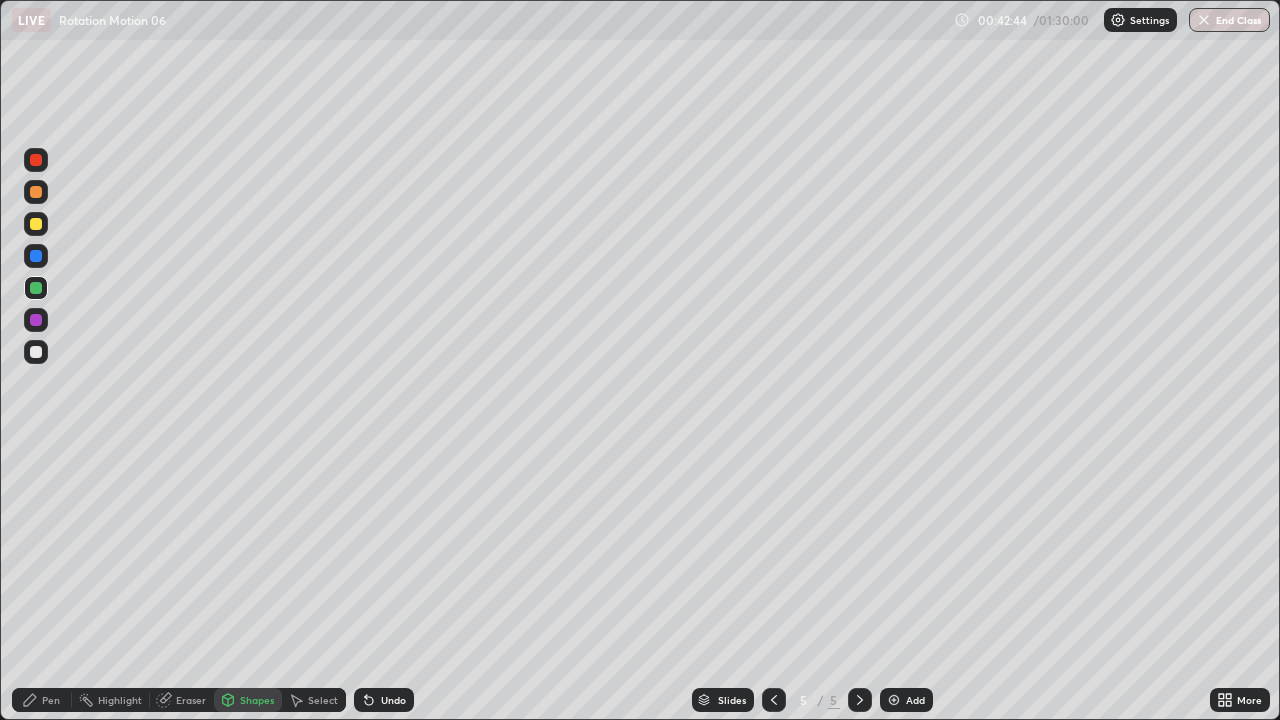 click on "Pen" at bounding box center (51, 700) 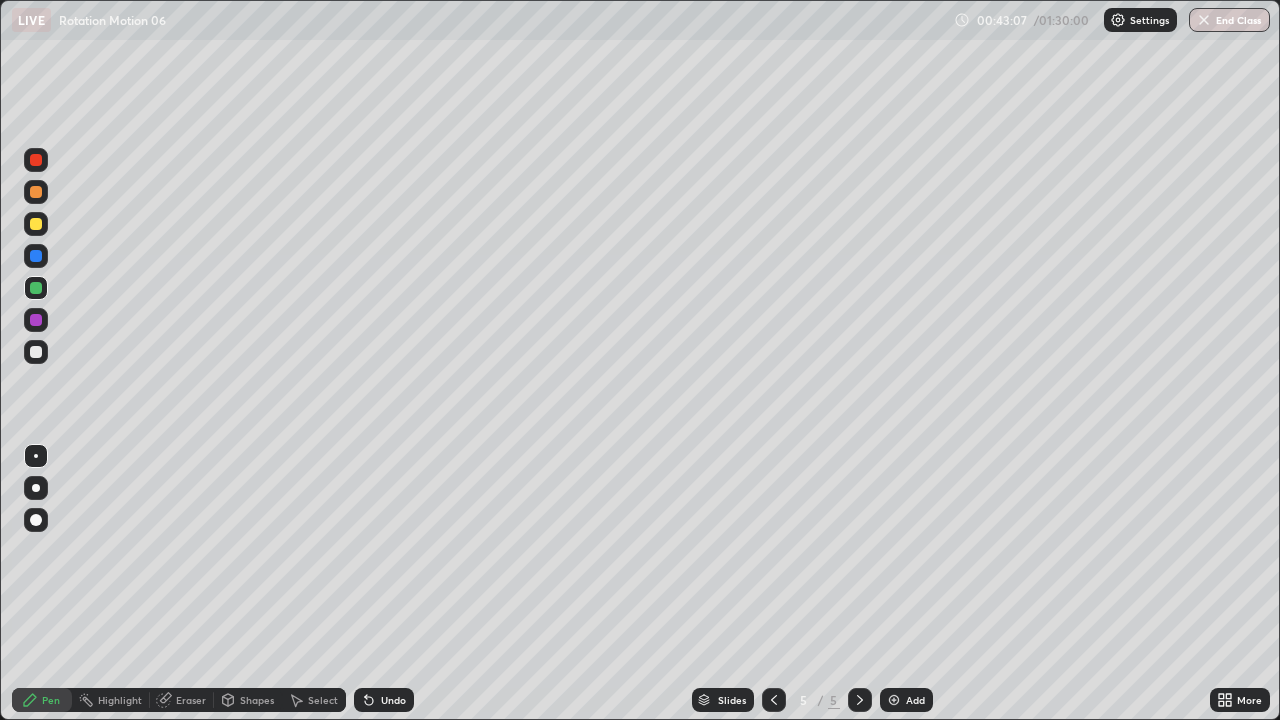 click at bounding box center (36, 352) 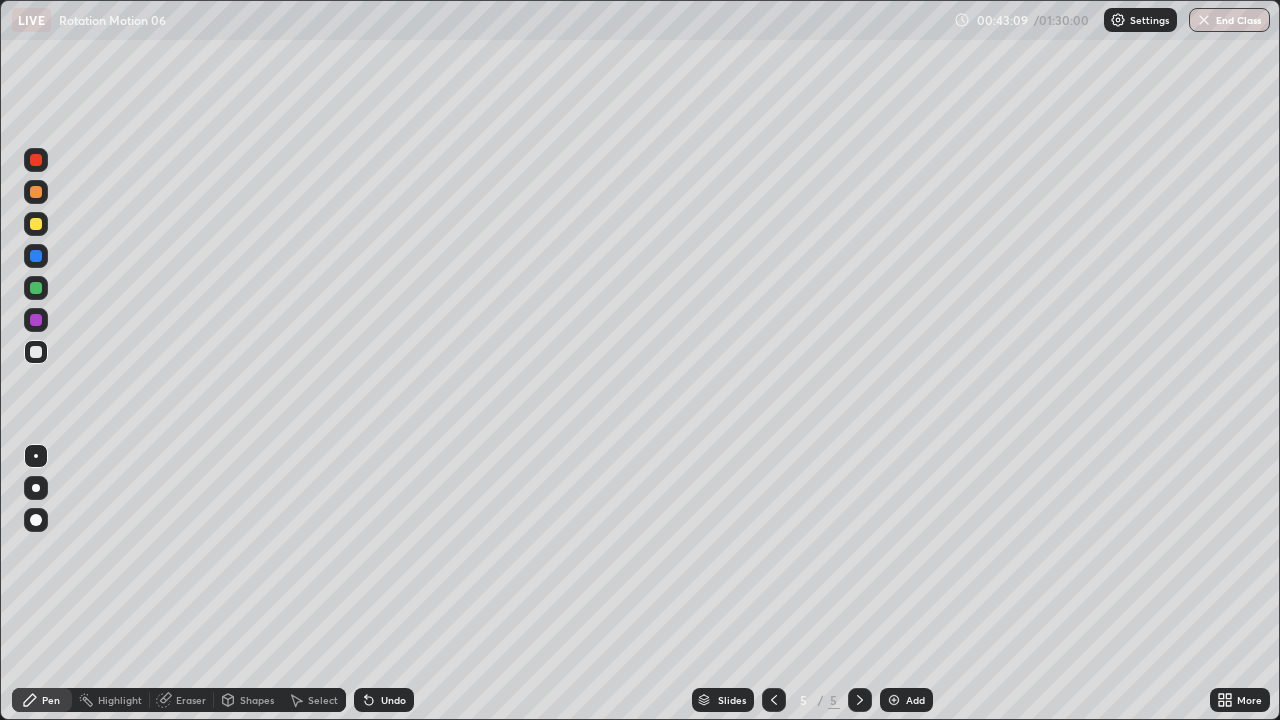 click at bounding box center [36, 224] 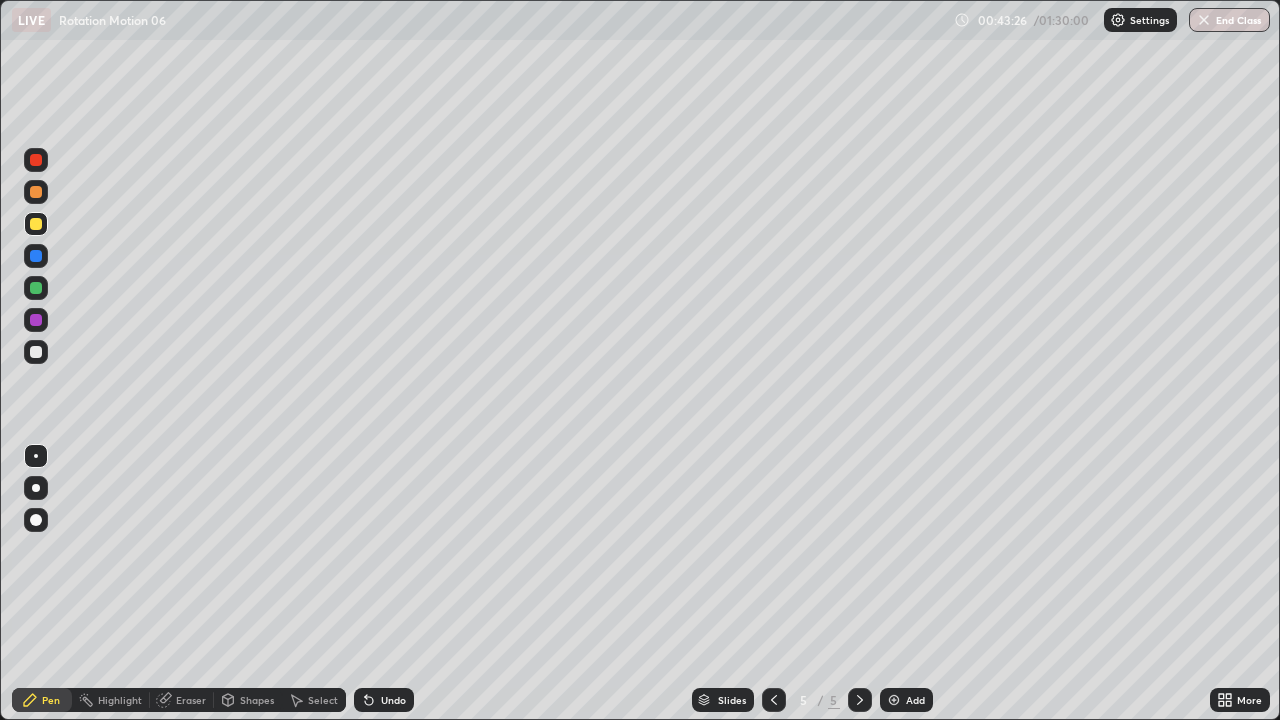click at bounding box center [36, 352] 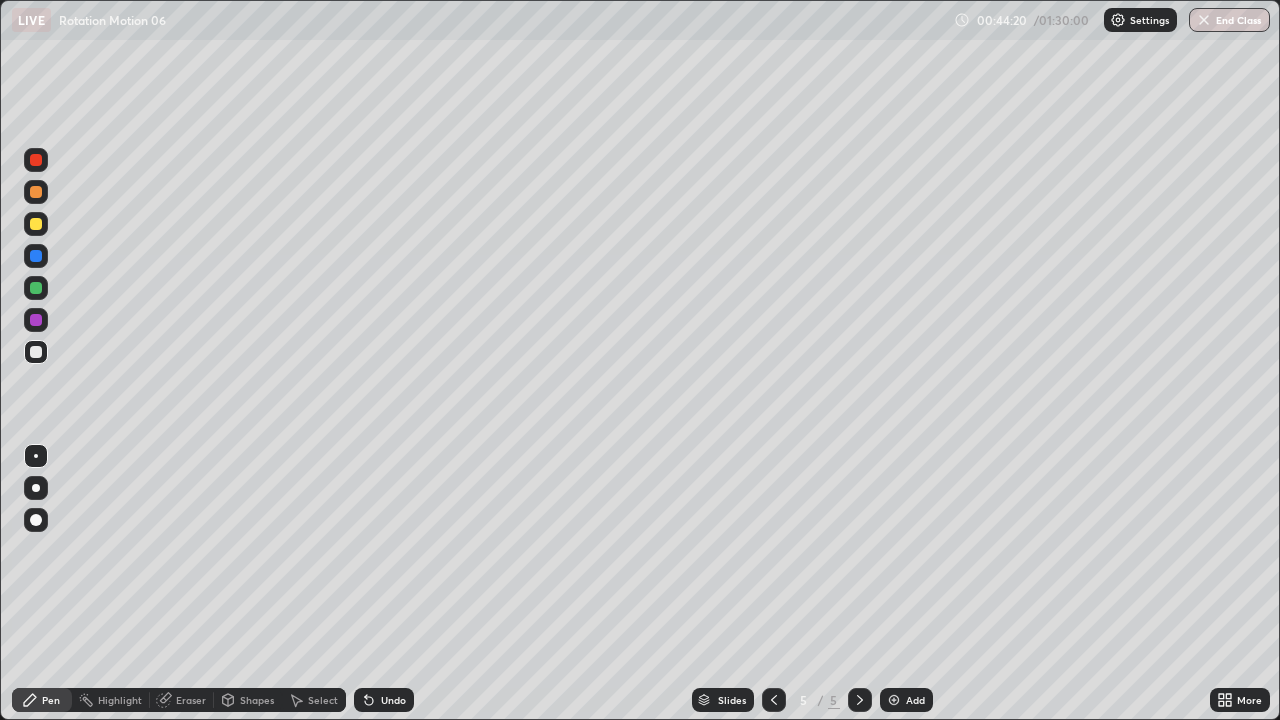 click on "Shapes" at bounding box center (248, 700) 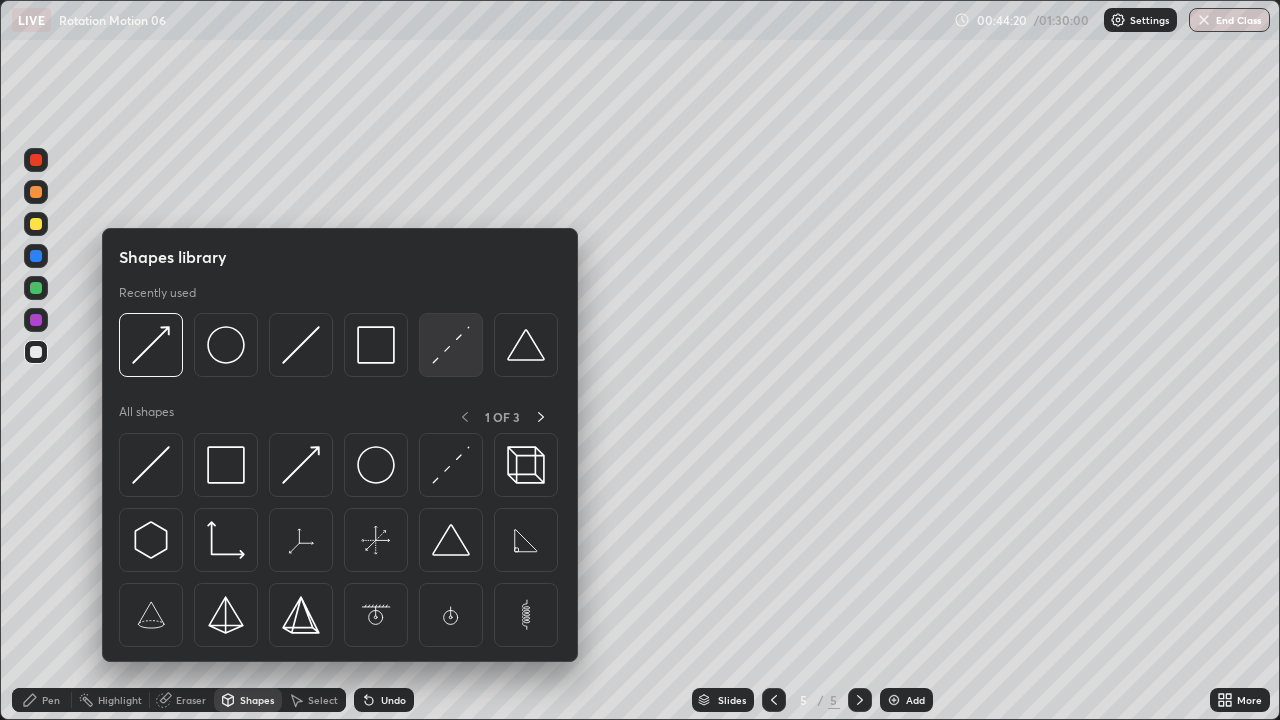 click at bounding box center [451, 345] 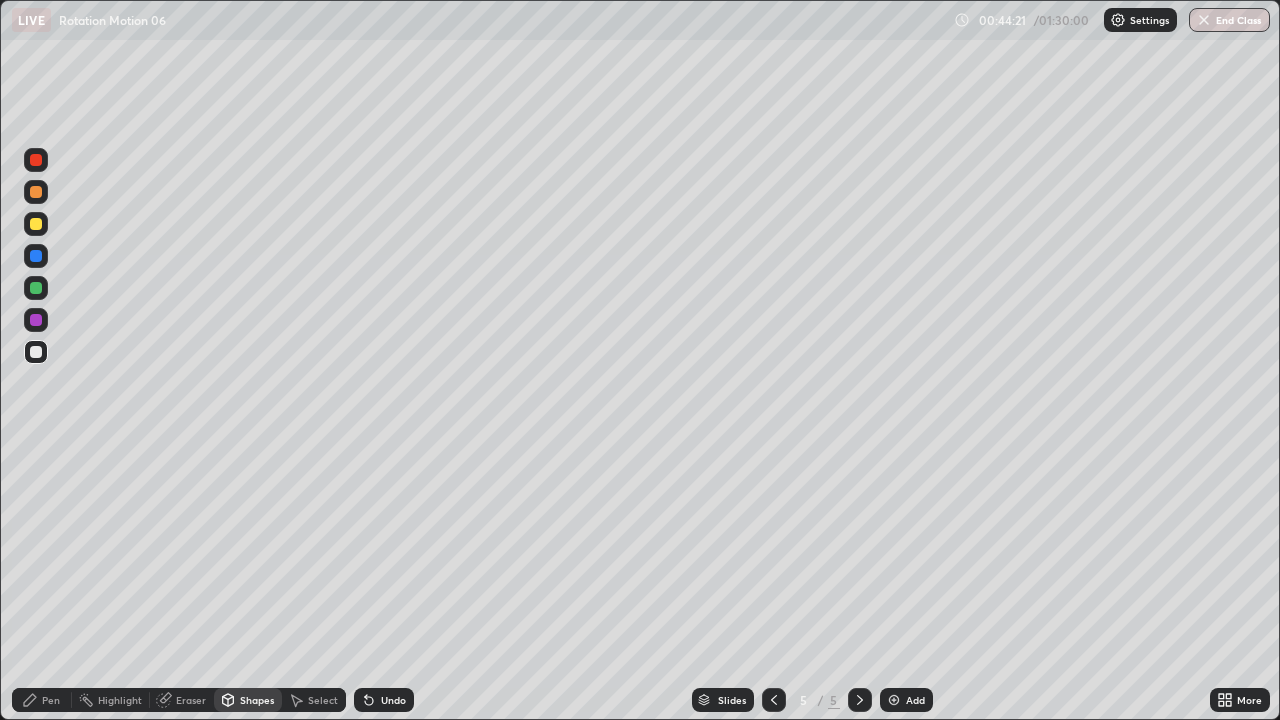 click at bounding box center (36, 352) 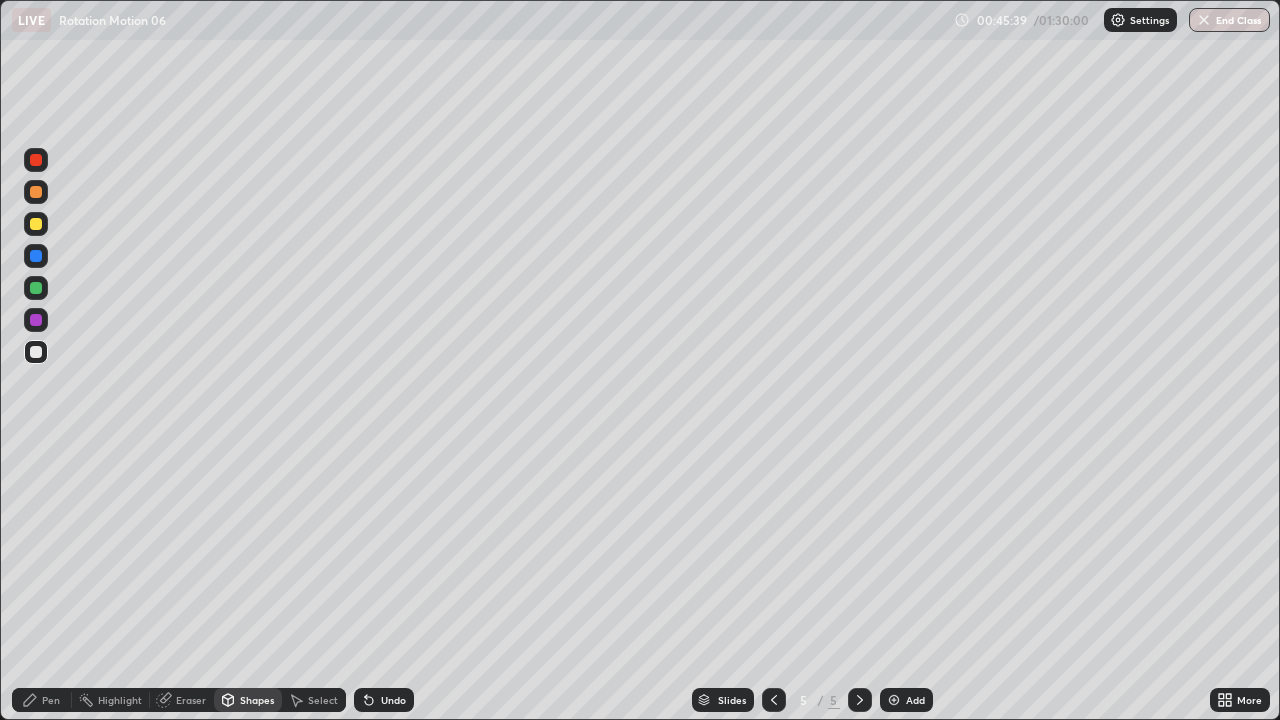 click at bounding box center (36, 352) 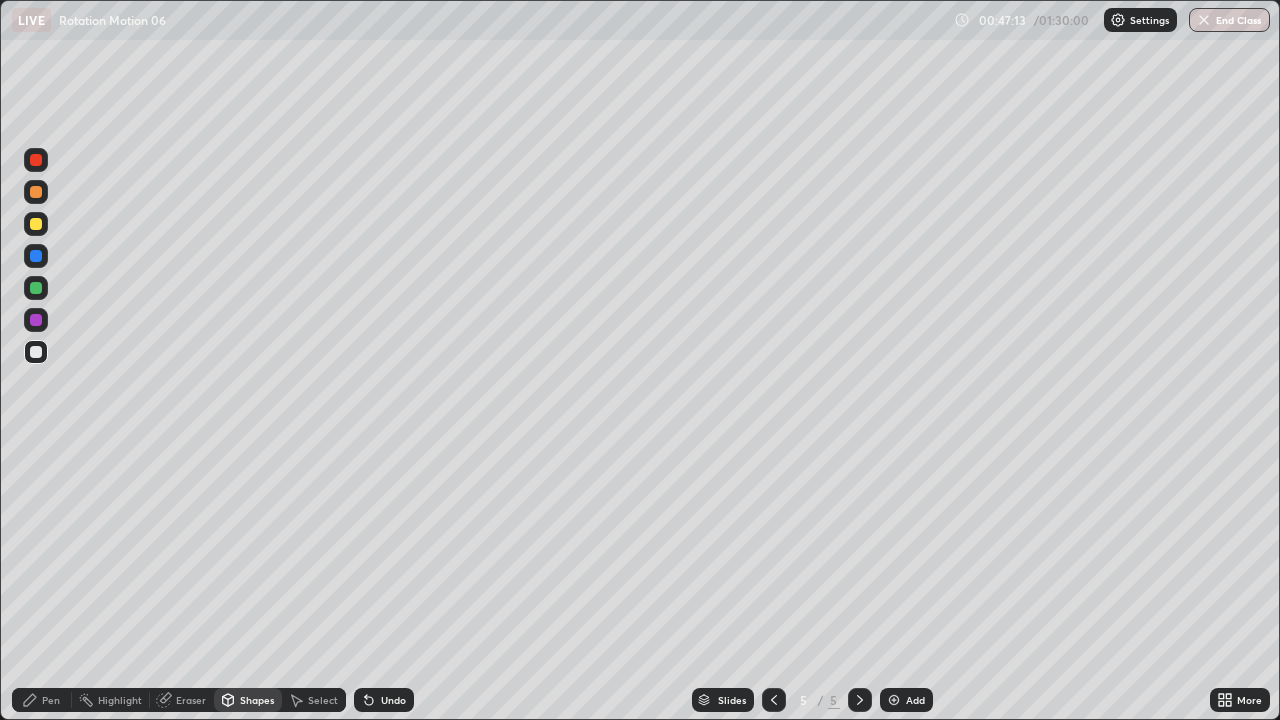 click on "Pen" at bounding box center (42, 700) 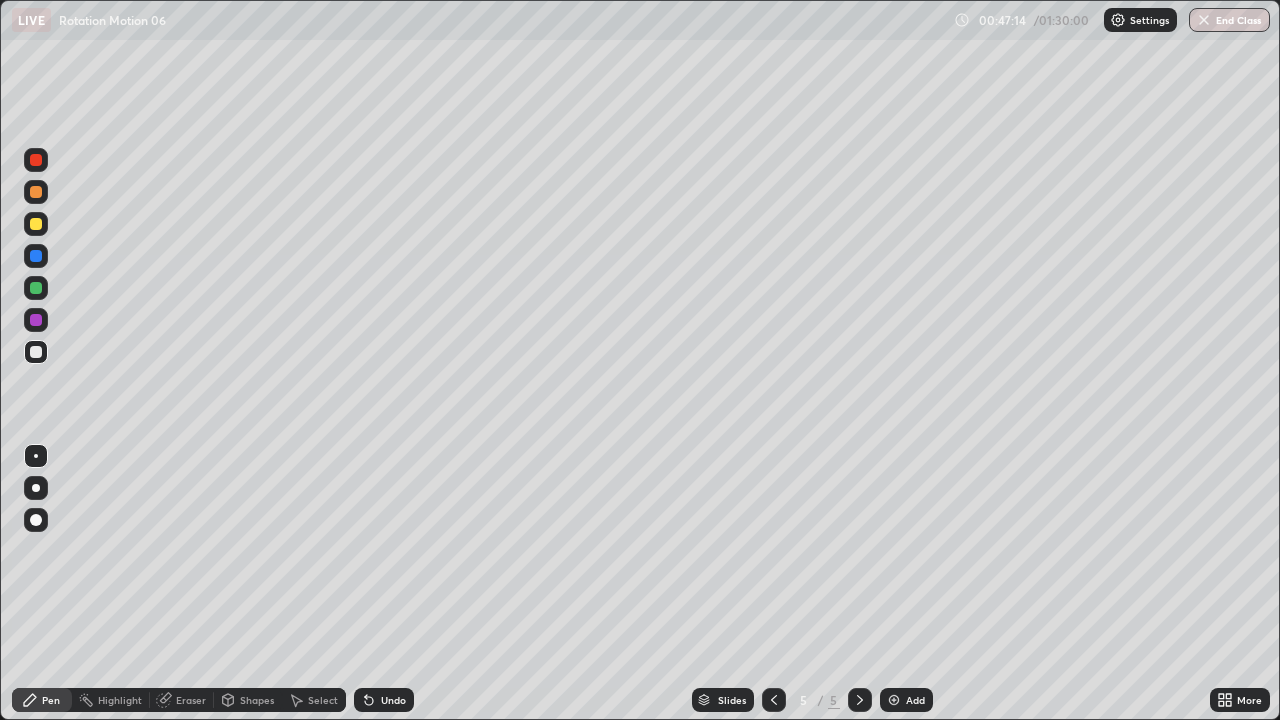 click at bounding box center [36, 352] 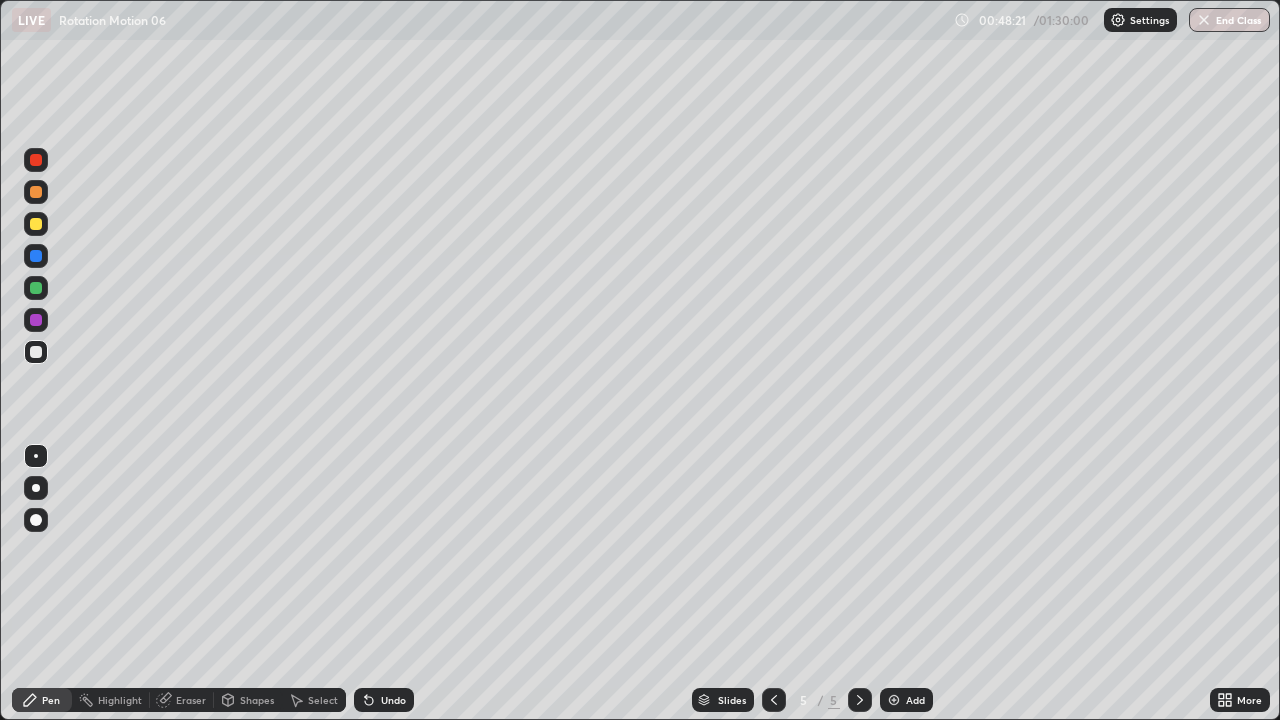 click on "Undo" at bounding box center (393, 700) 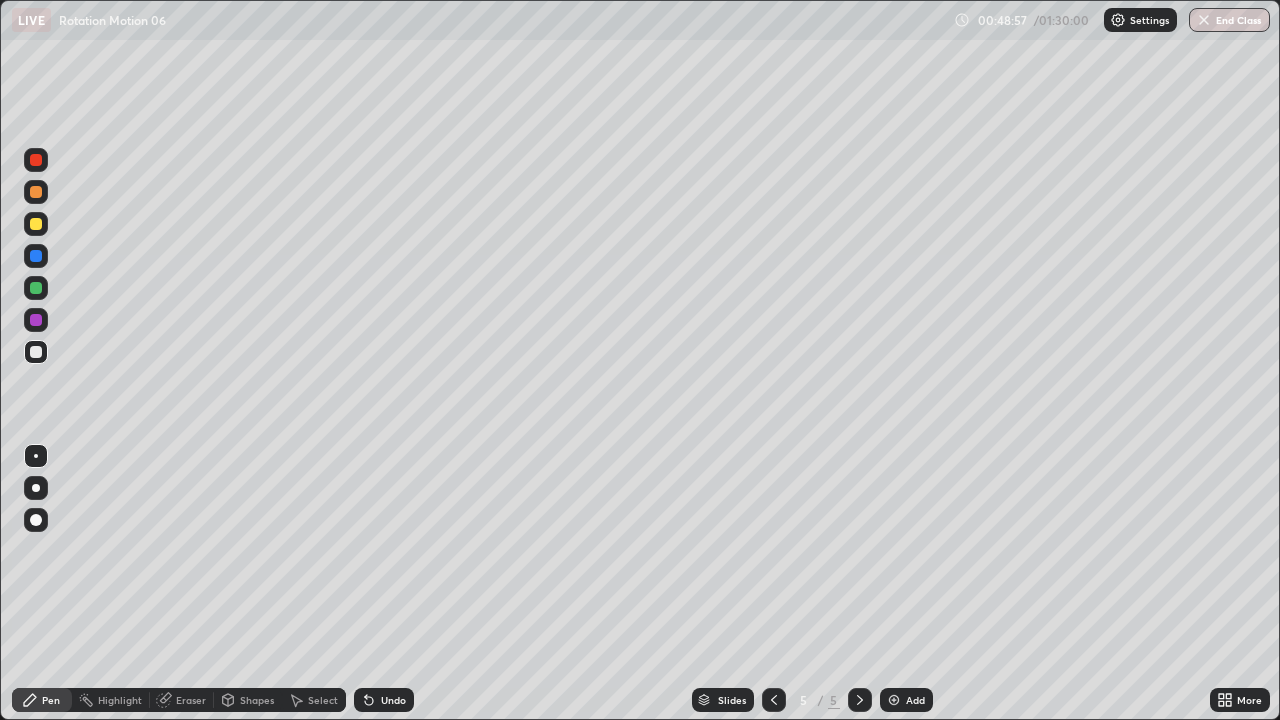 click on "Undo" at bounding box center (393, 700) 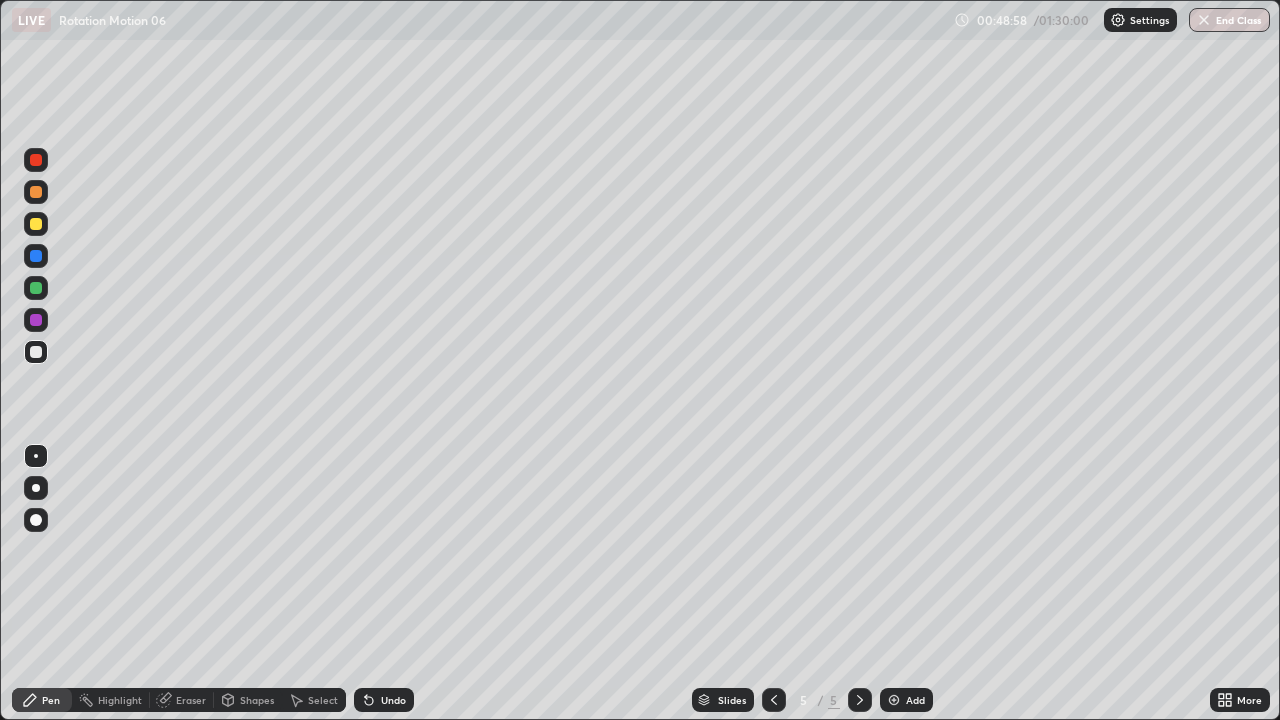 click on "Undo" at bounding box center [393, 700] 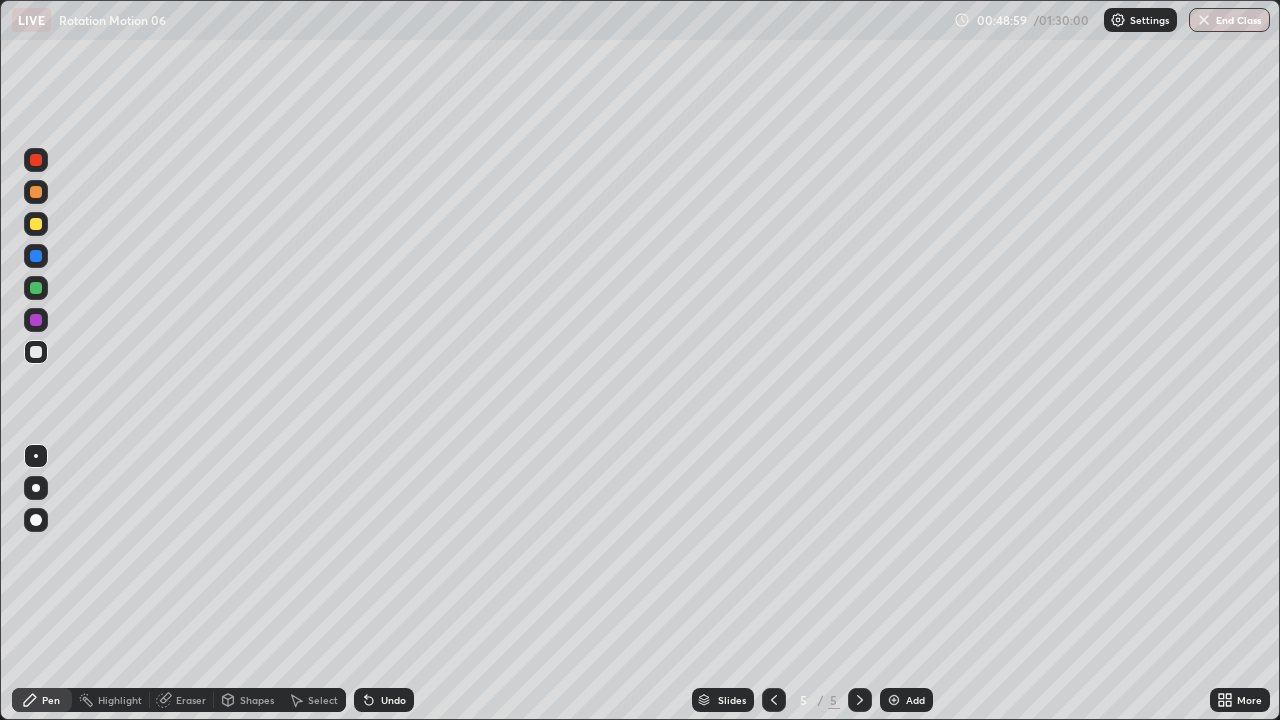 click on "Undo" at bounding box center [384, 700] 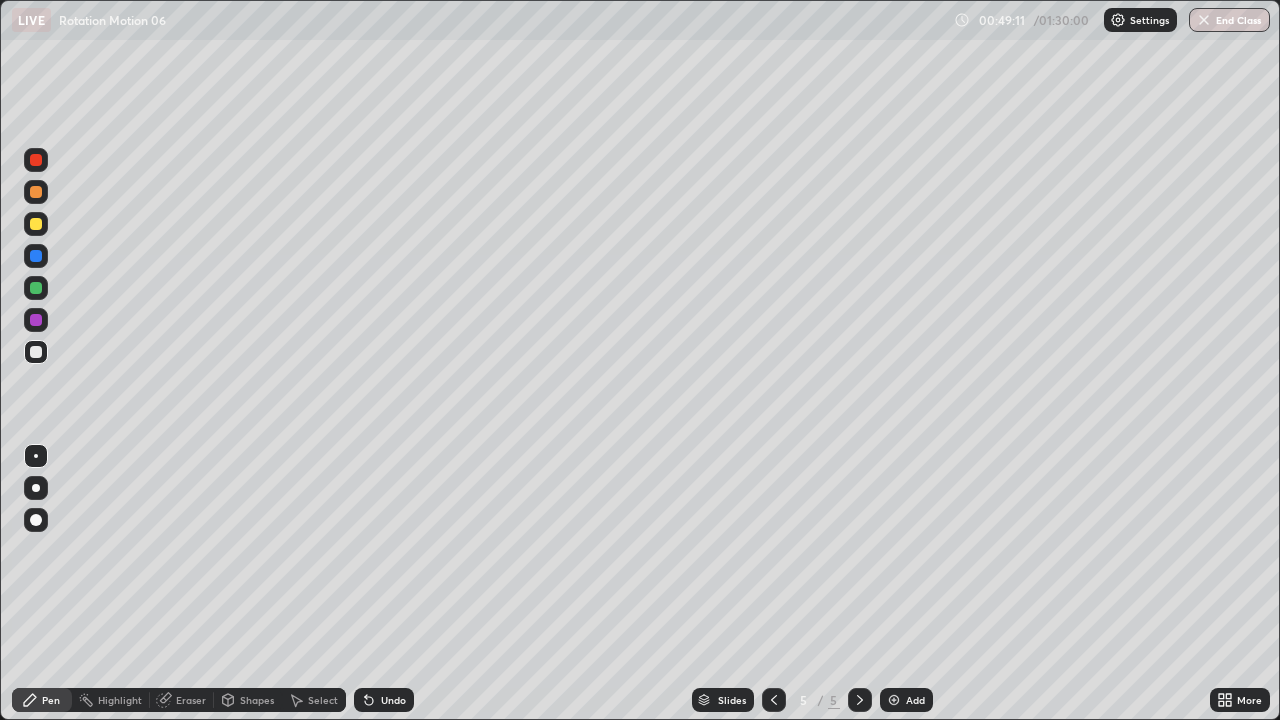 click on "Add" at bounding box center (906, 700) 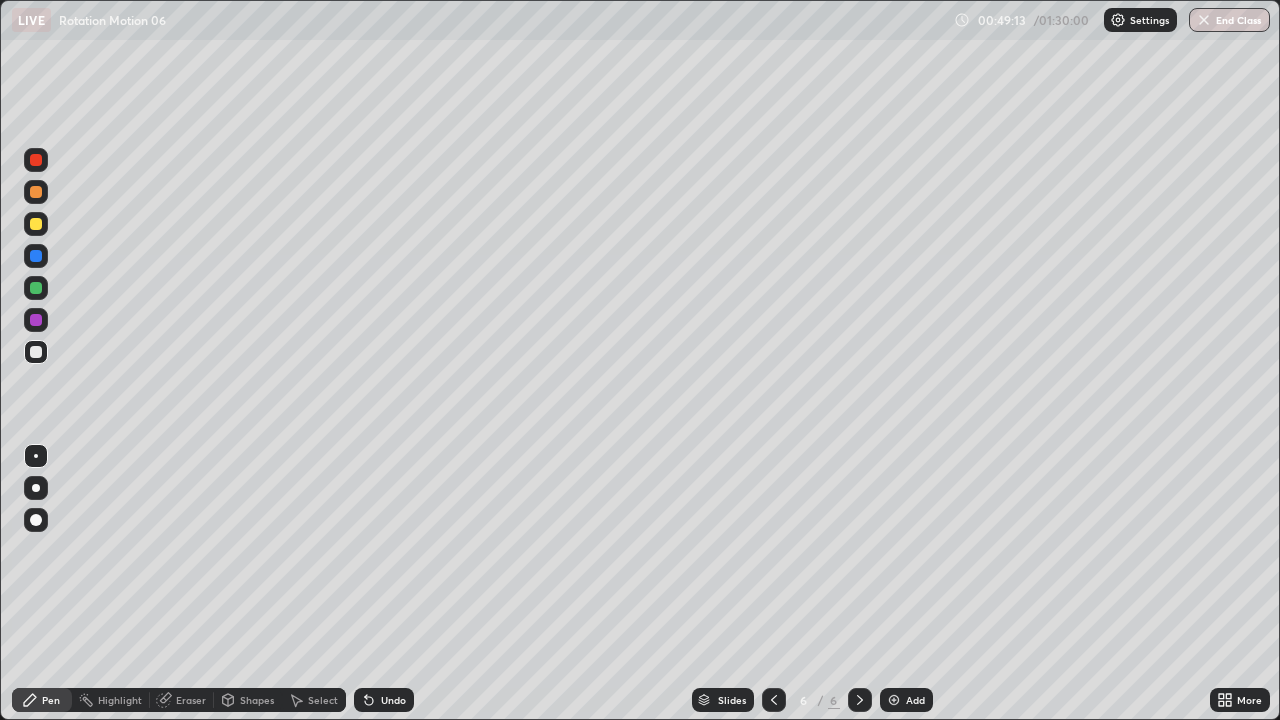 click at bounding box center (36, 224) 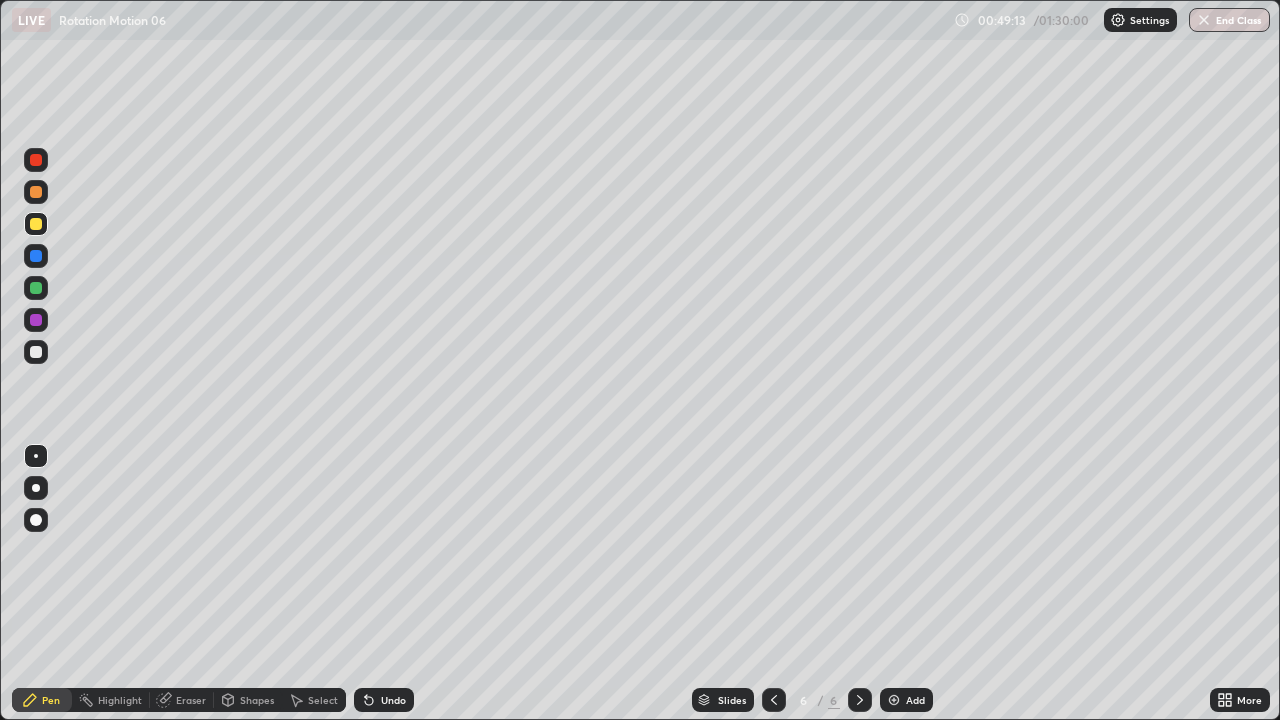 click on "Shapes" at bounding box center (248, 700) 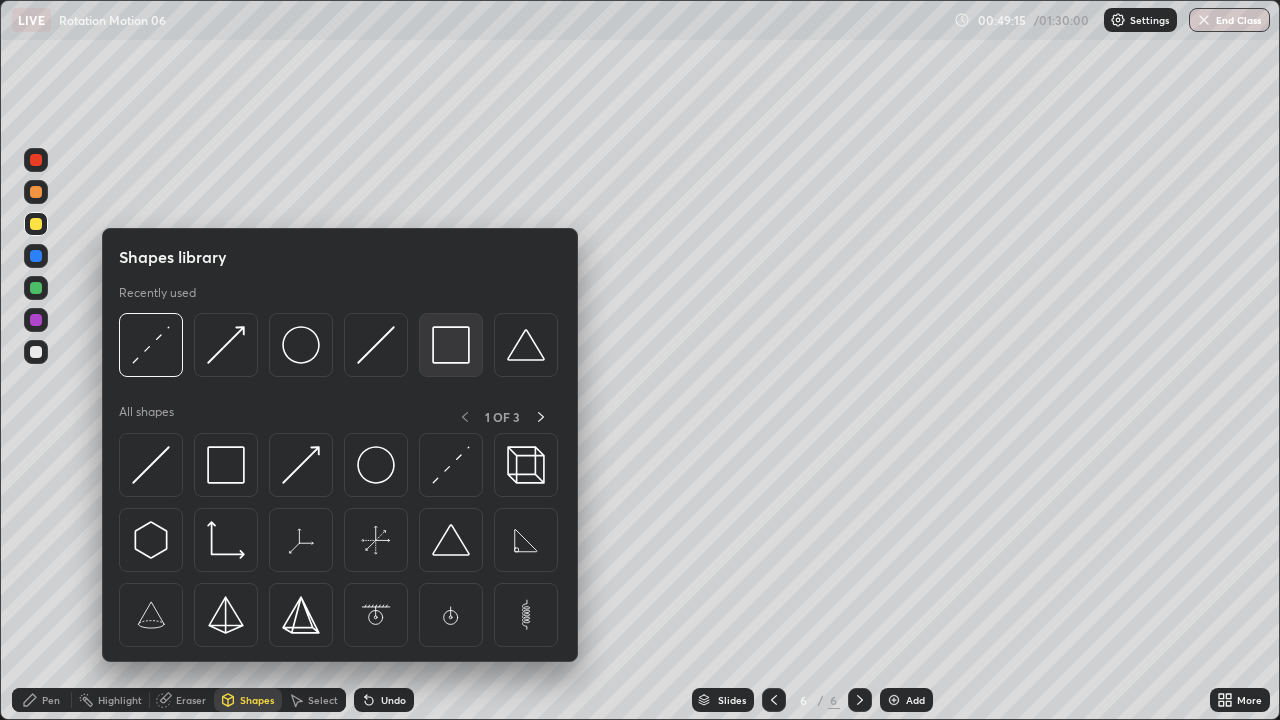 click at bounding box center (451, 345) 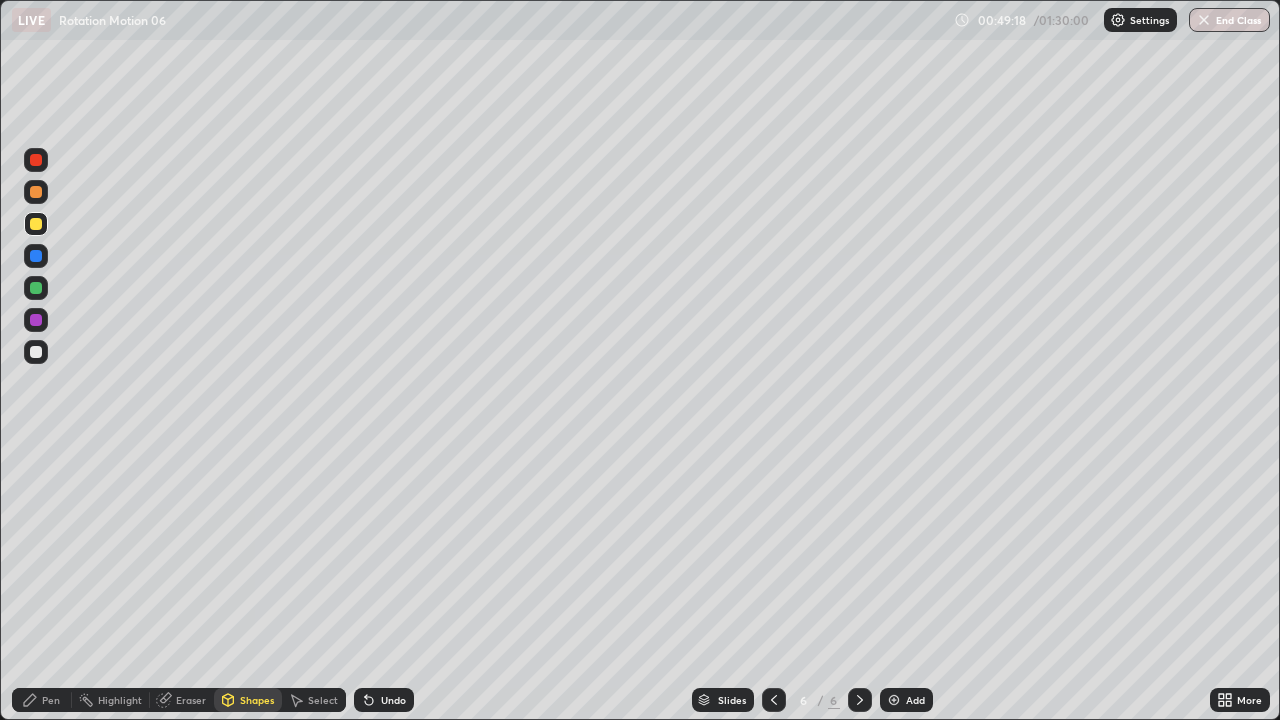 click on "Shapes" at bounding box center [257, 700] 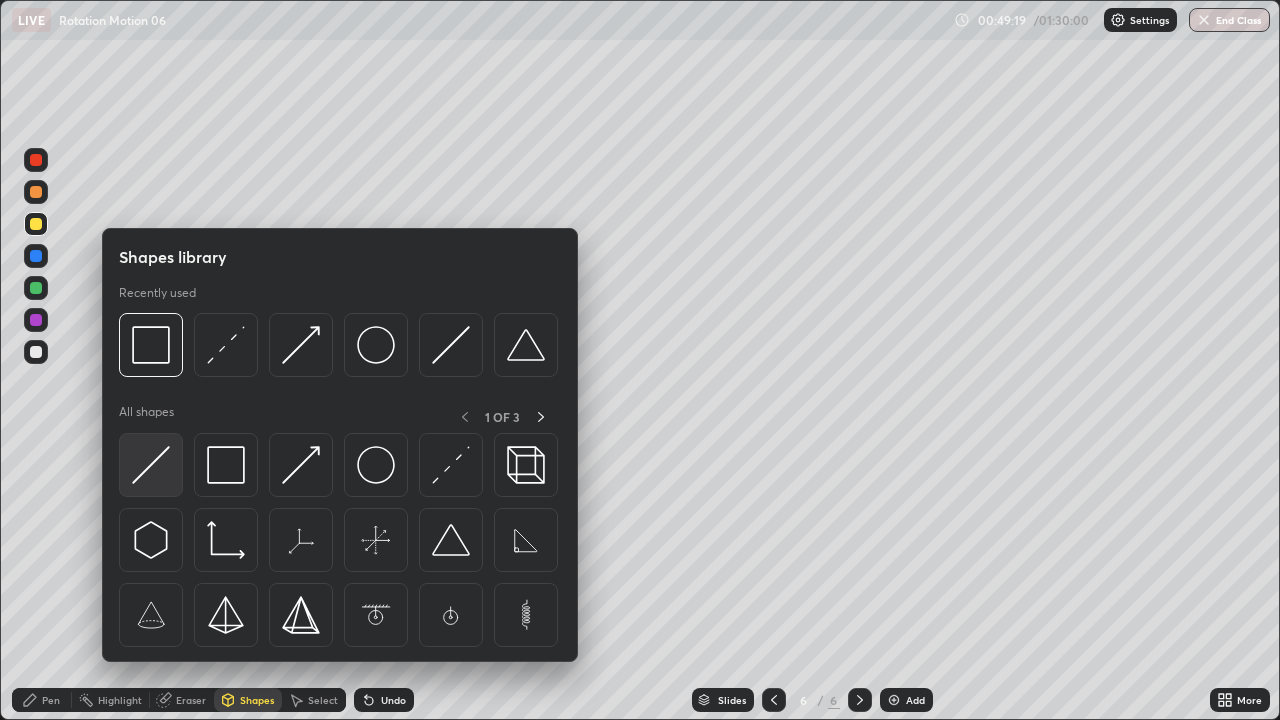 click at bounding box center [151, 465] 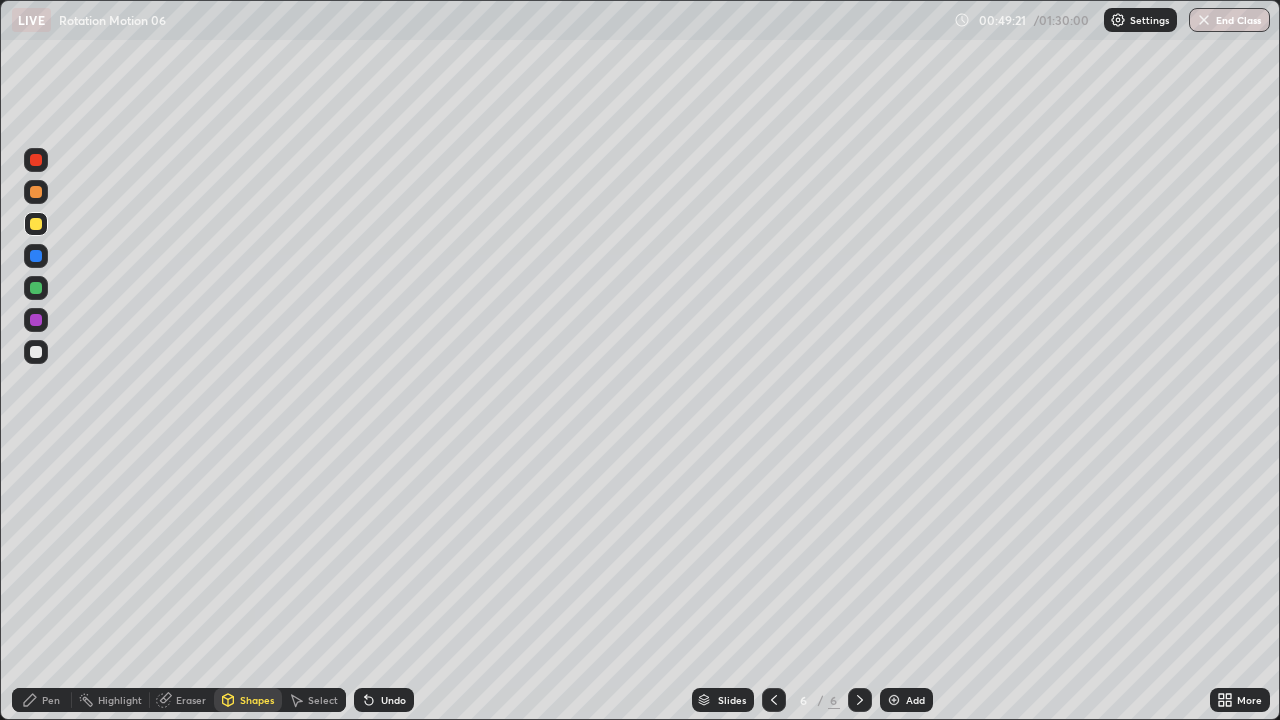 click at bounding box center [36, 256] 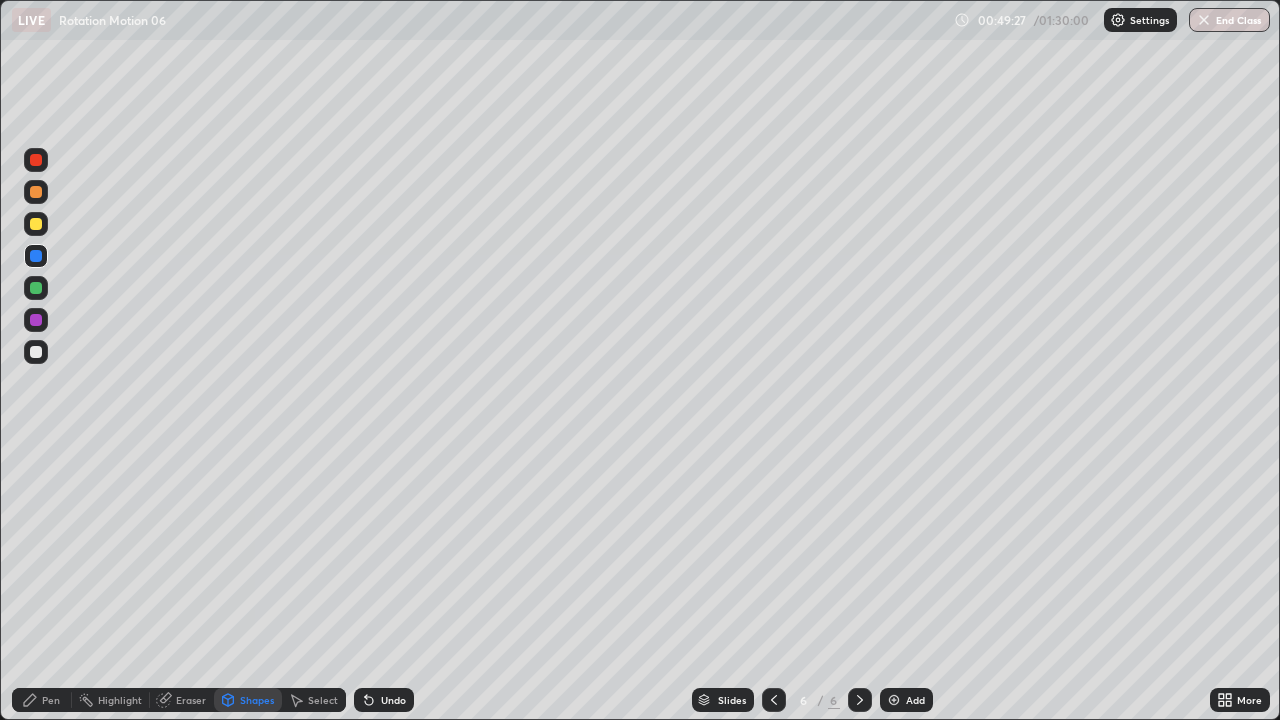 click on "Shapes" at bounding box center [248, 700] 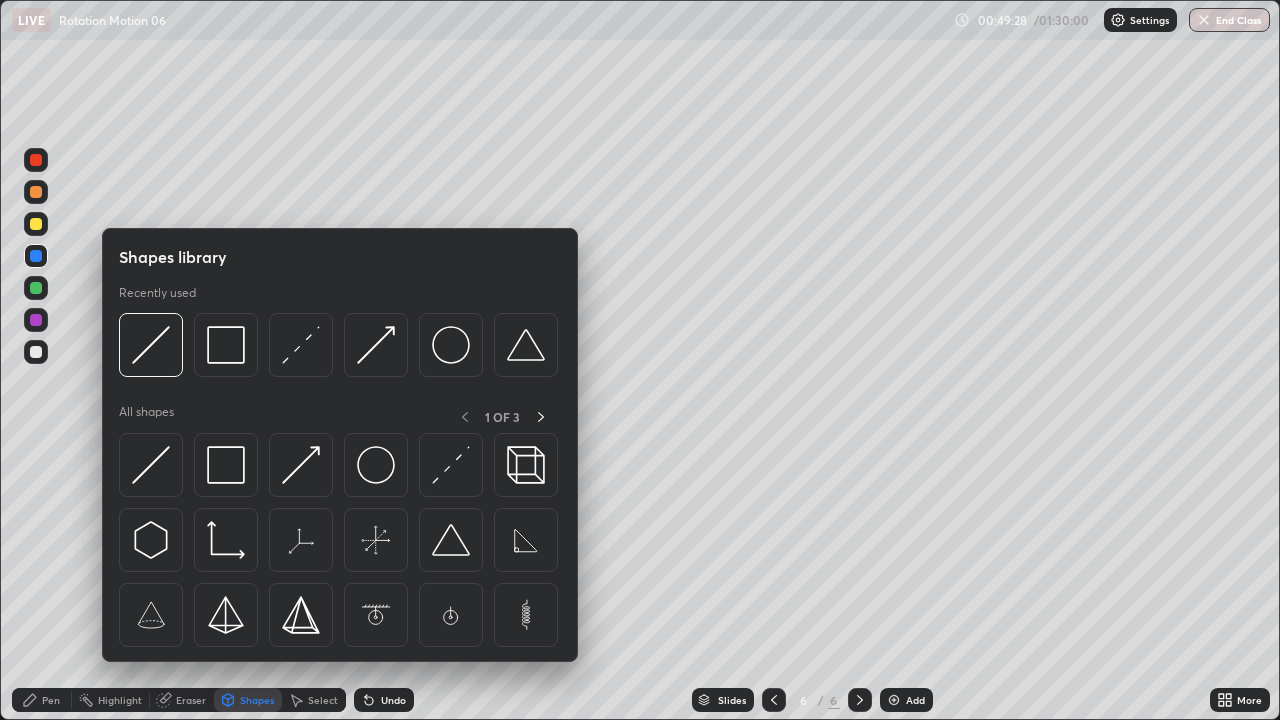 click at bounding box center [36, 288] 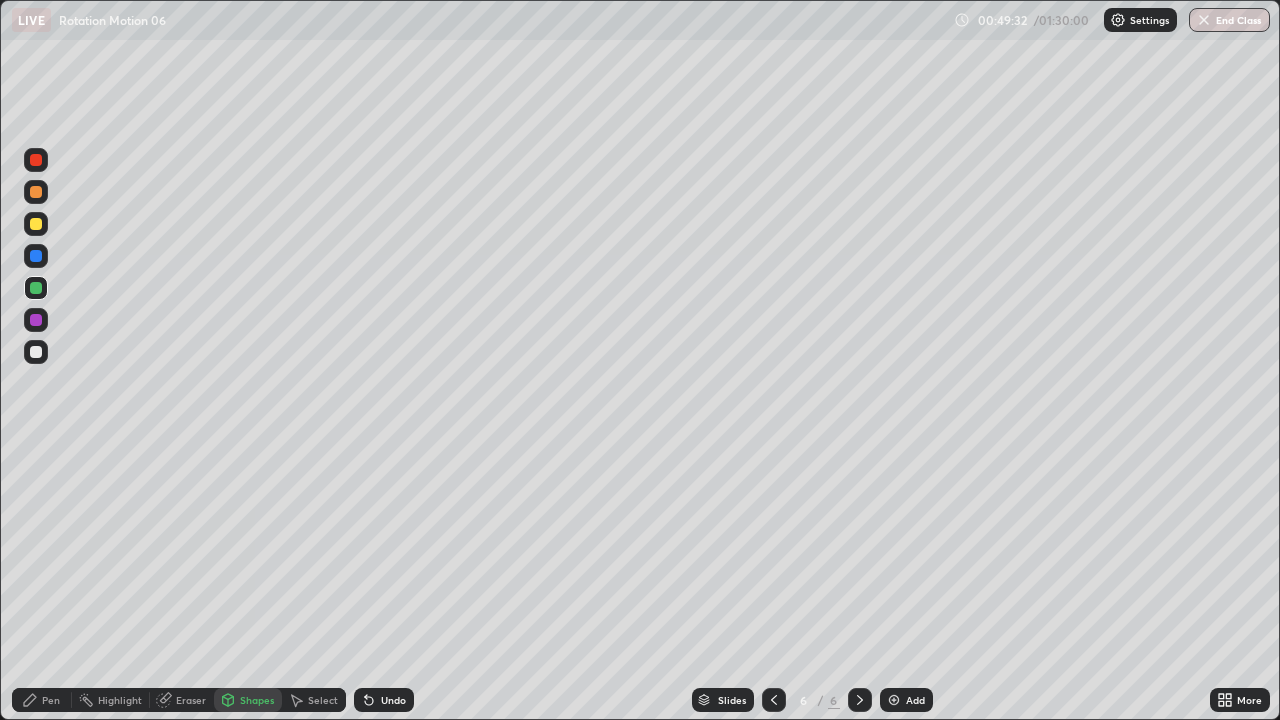 click at bounding box center (36, 224) 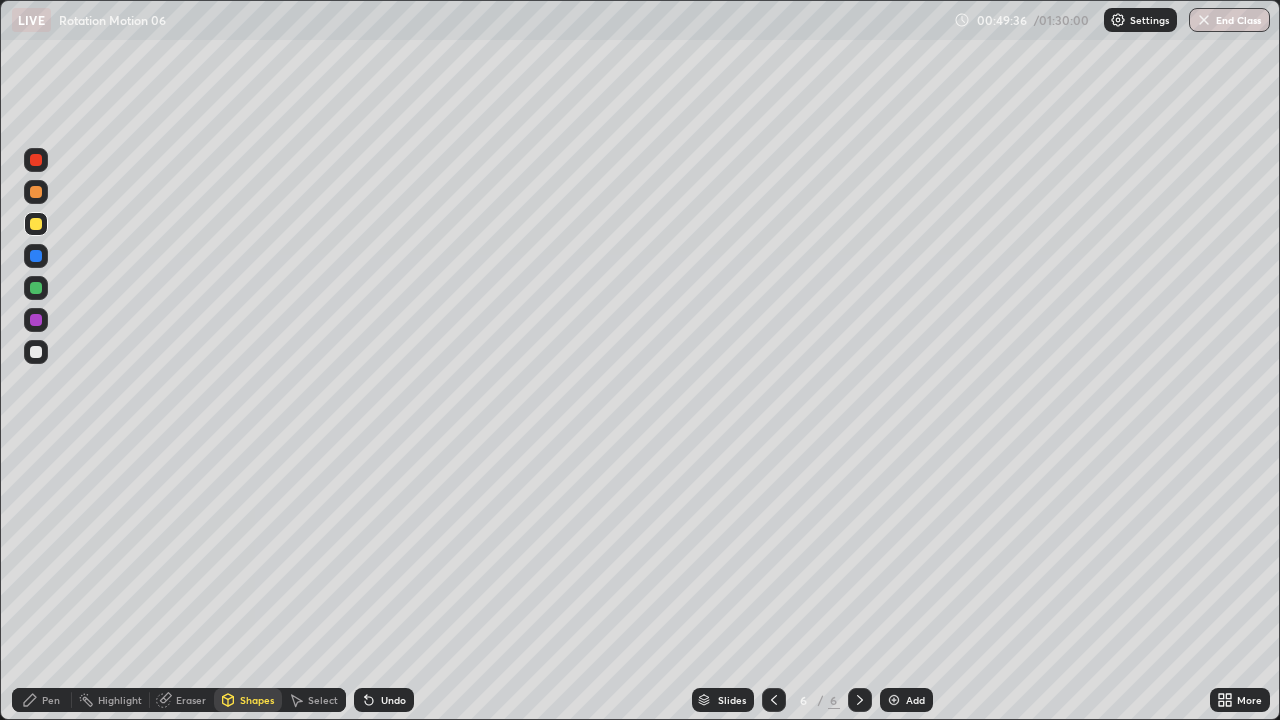 click on "Pen" at bounding box center (42, 700) 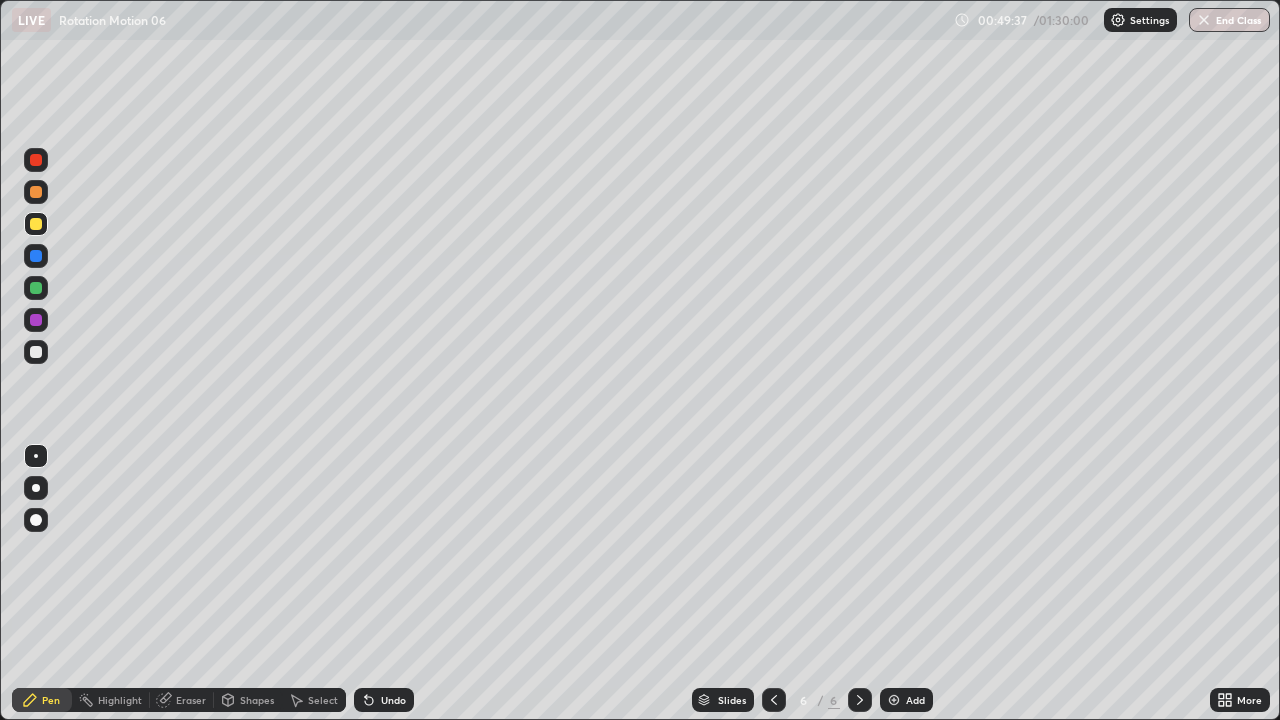 click at bounding box center (36, 352) 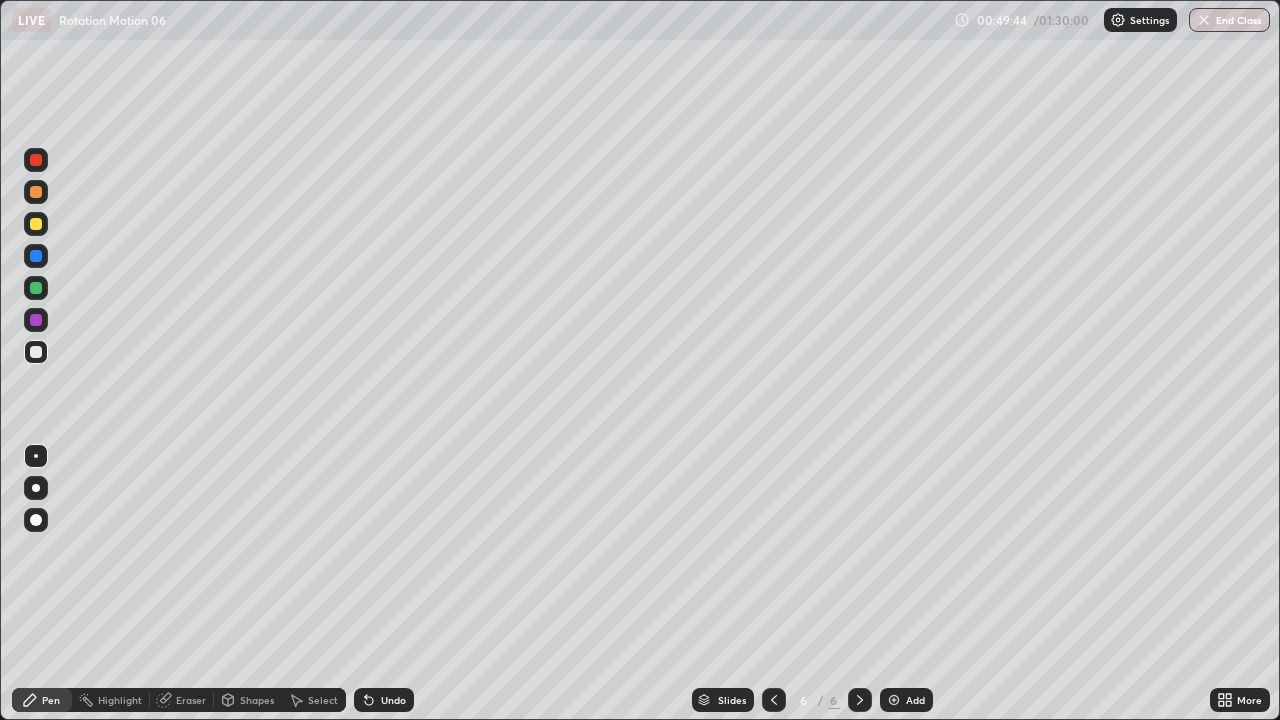 click at bounding box center [36, 224] 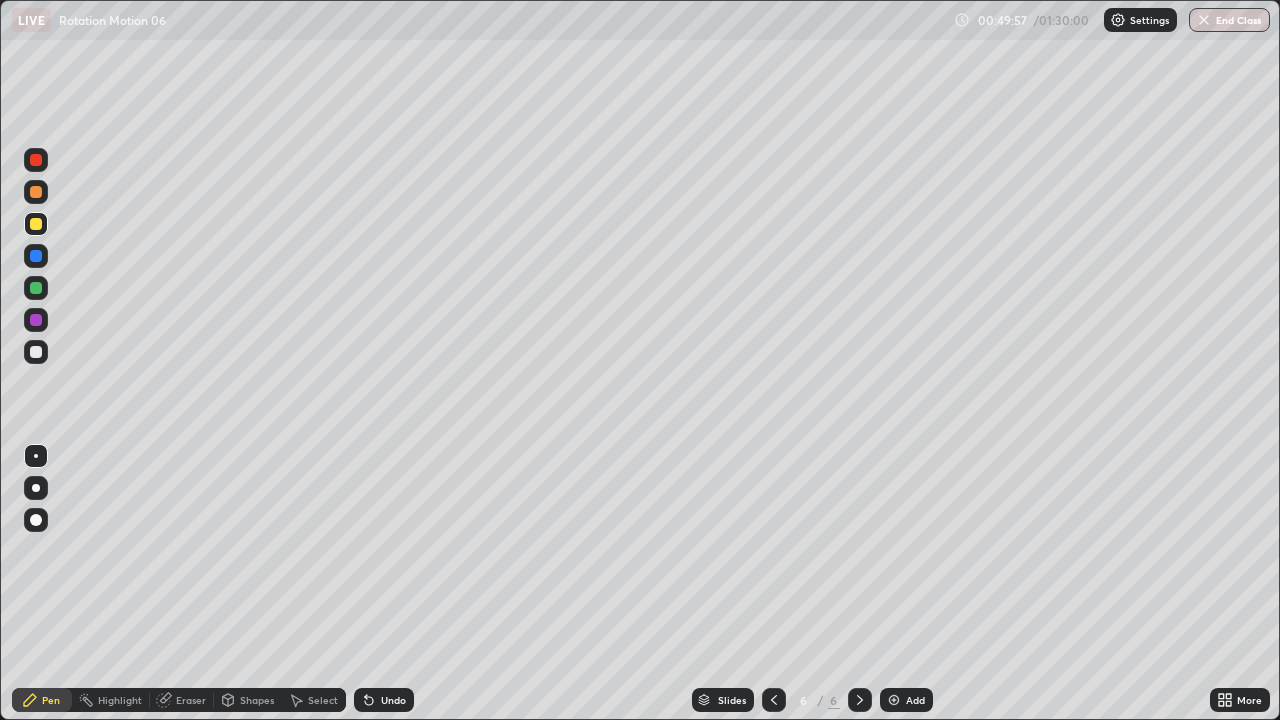 click on "Undo" at bounding box center [384, 700] 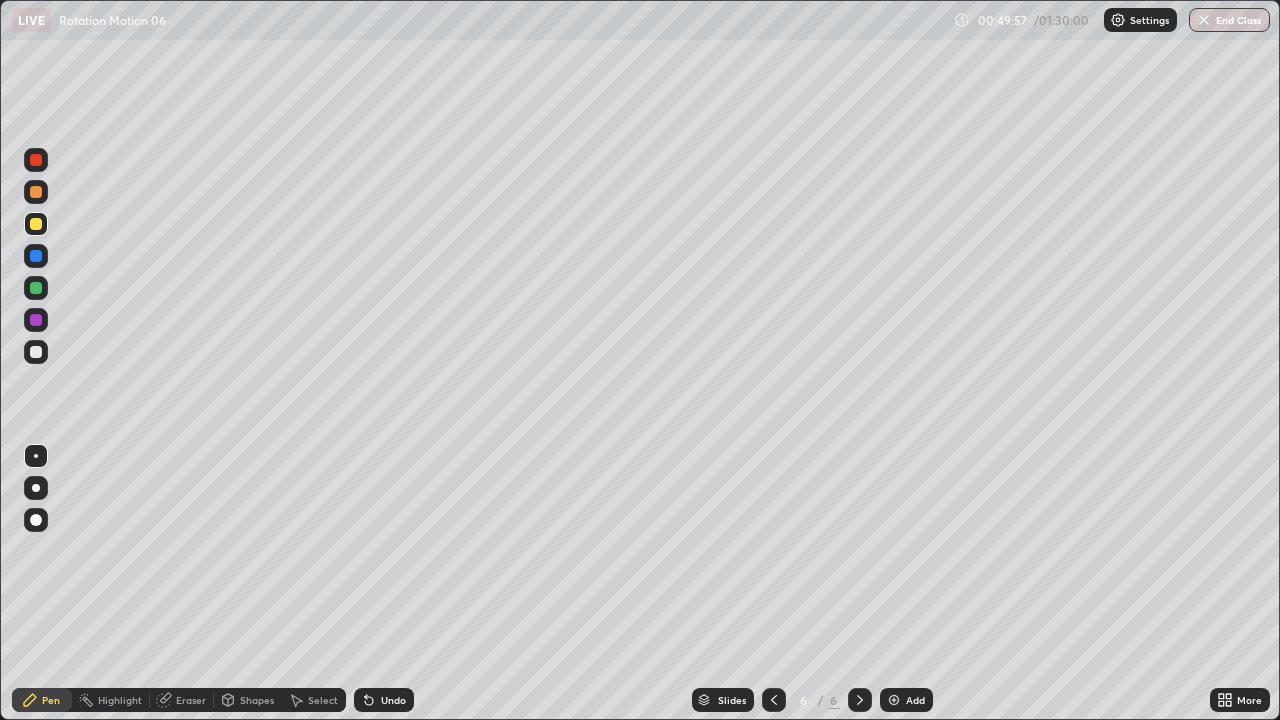 click on "Undo" at bounding box center [384, 700] 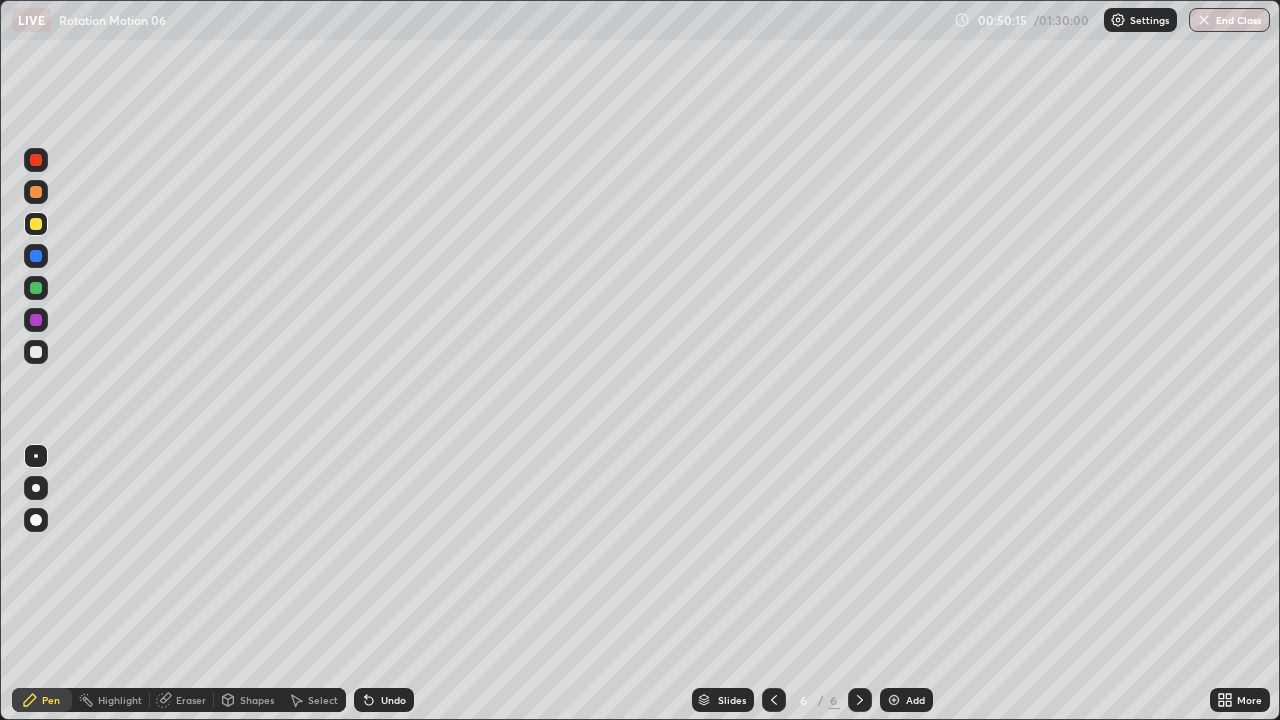 click on "Undo" at bounding box center (384, 700) 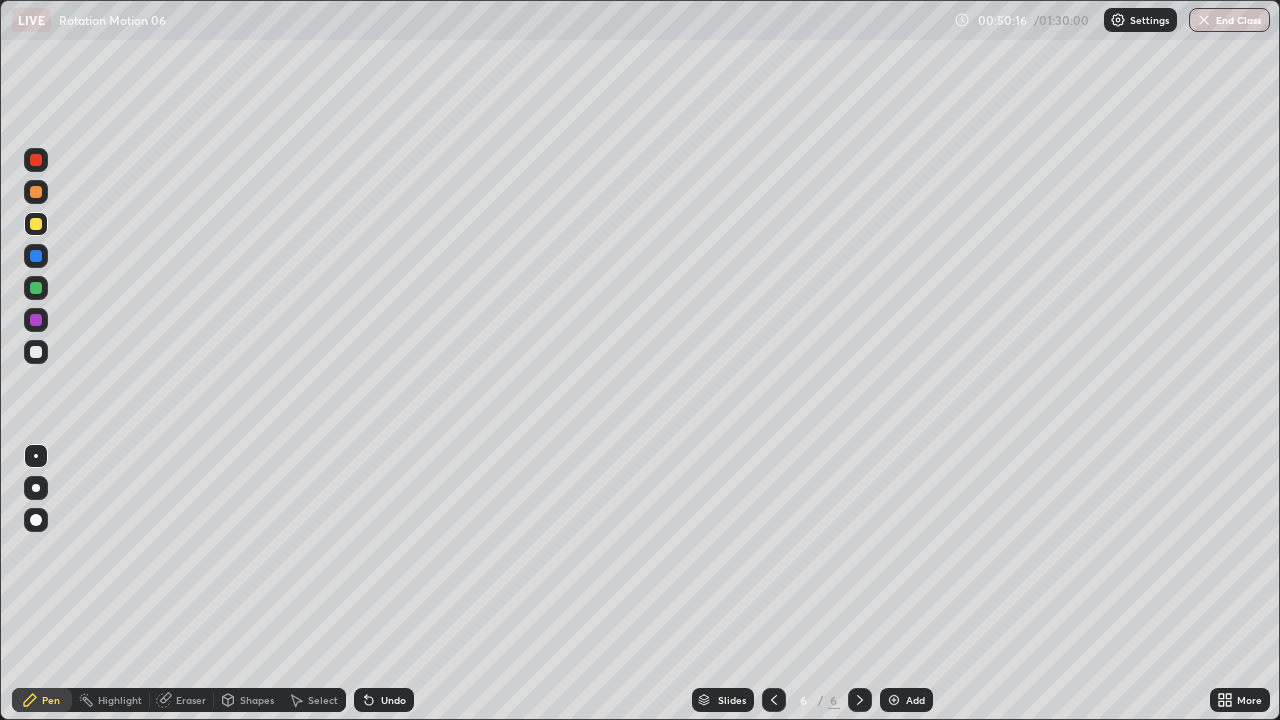 click on "Undo" at bounding box center [384, 700] 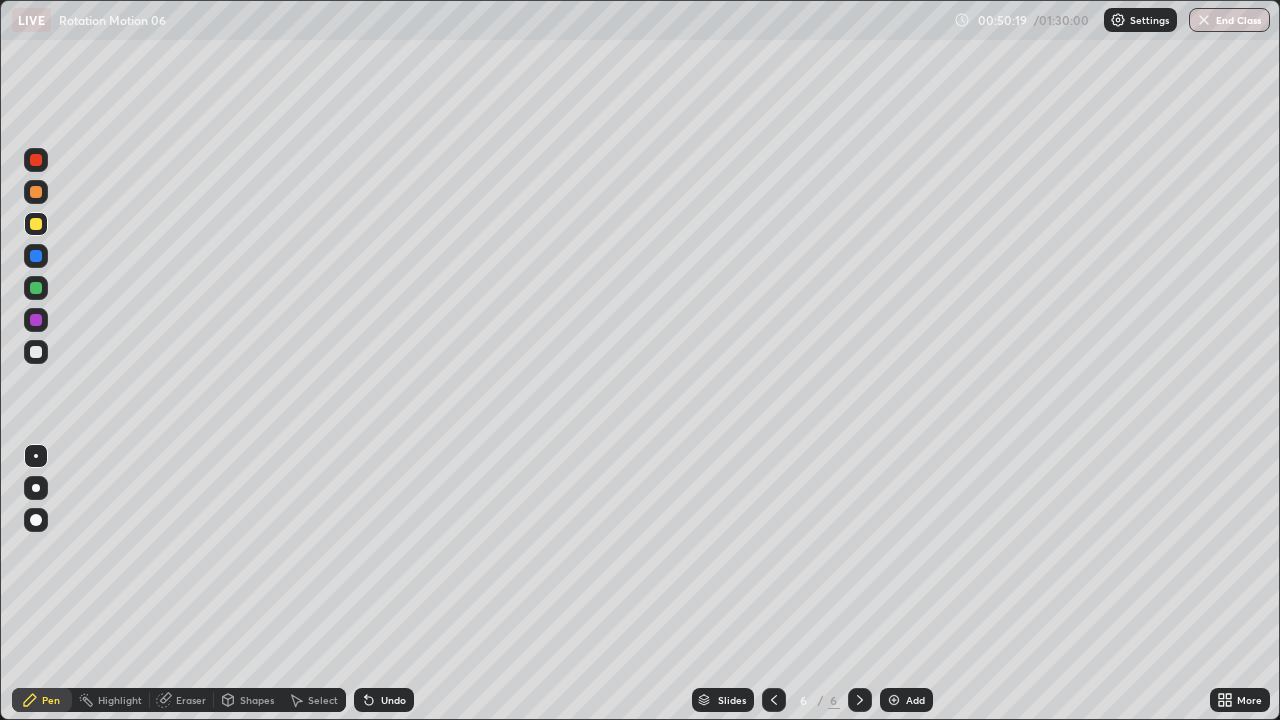 click at bounding box center [36, 352] 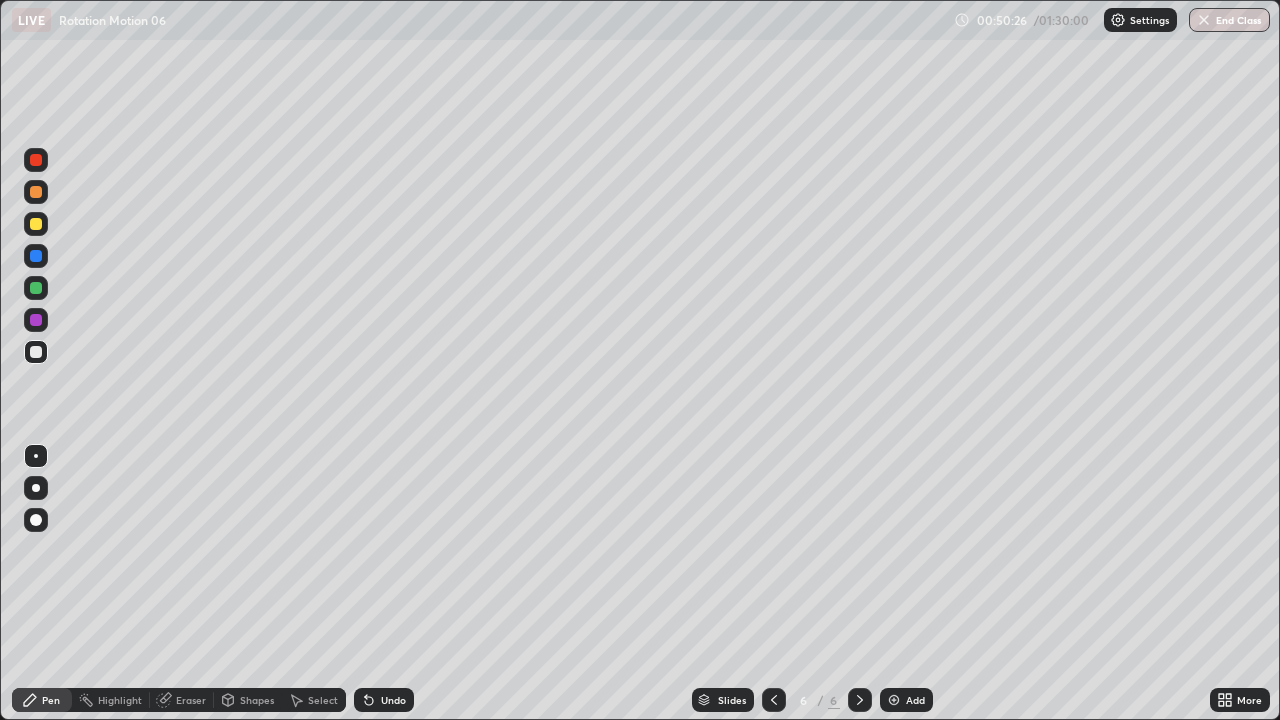 click at bounding box center [36, 224] 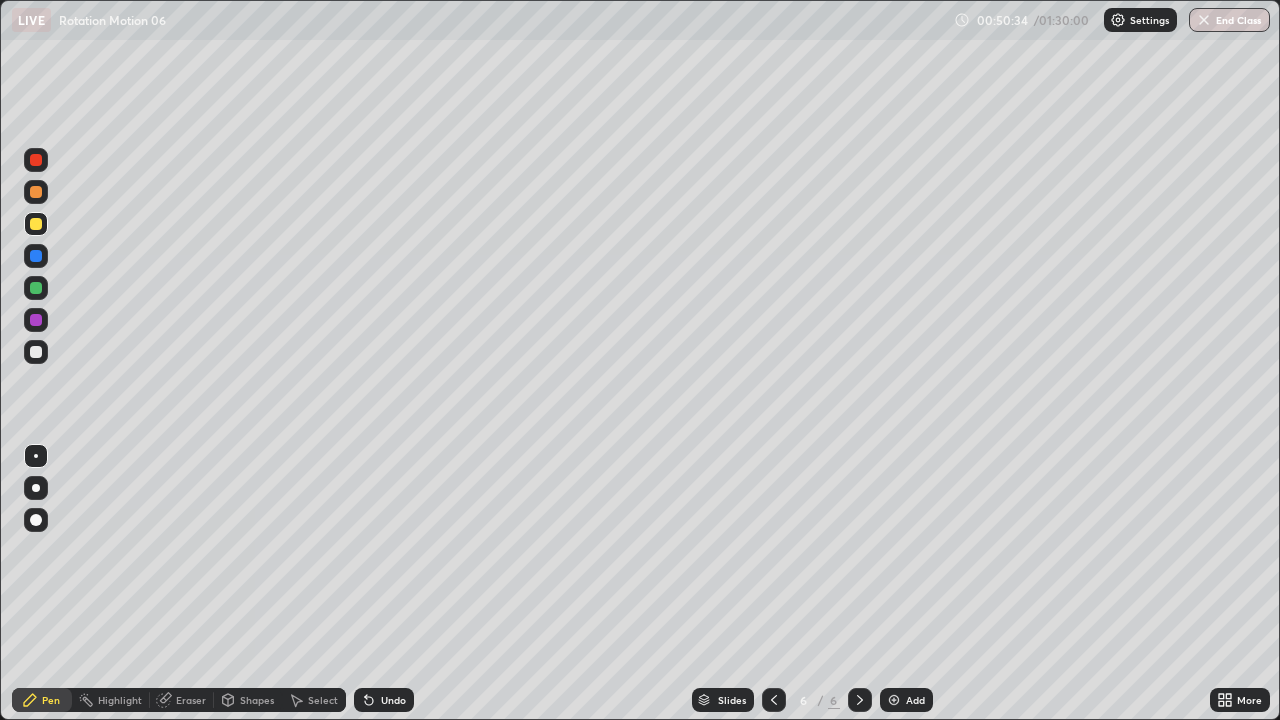 click on "Pen" at bounding box center (42, 700) 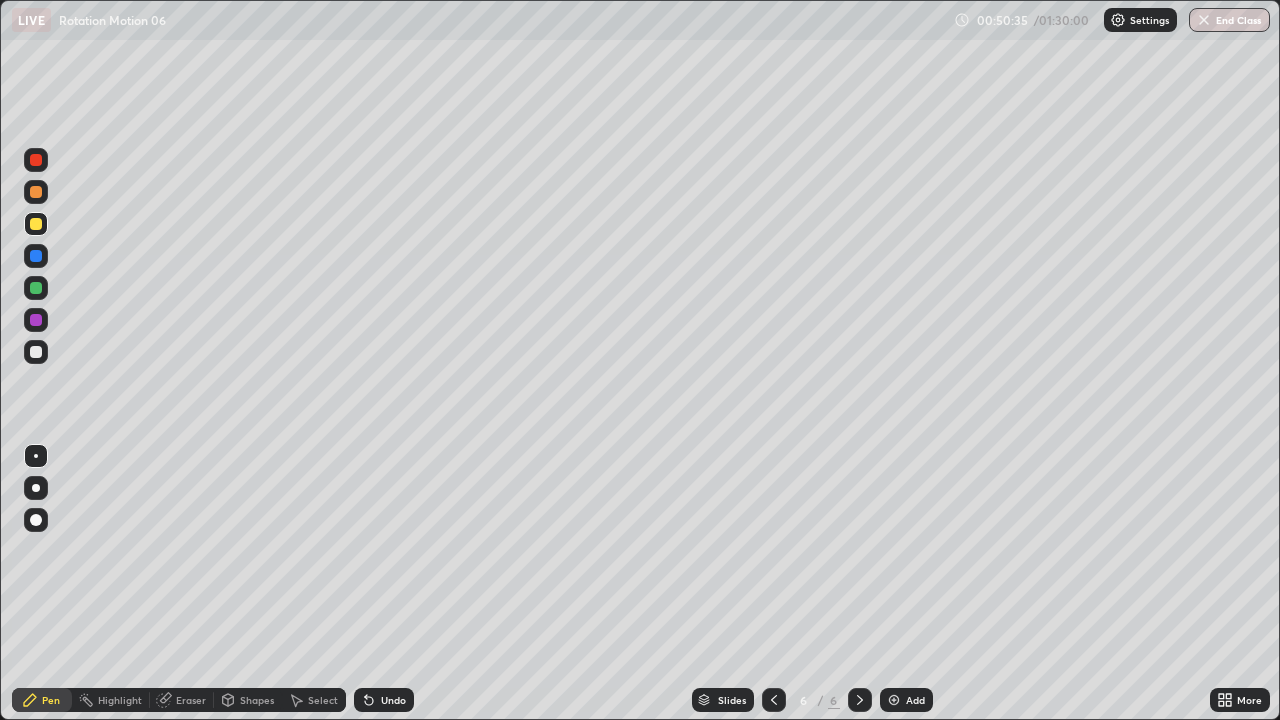 click at bounding box center (36, 352) 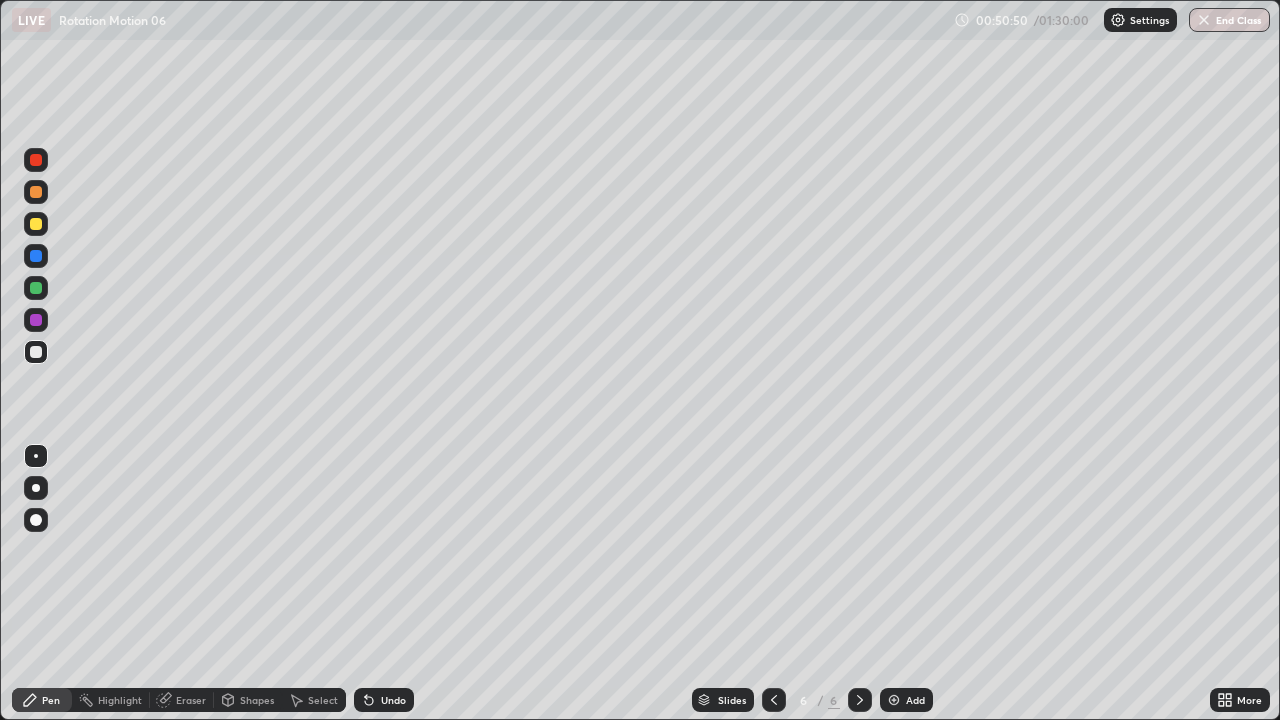 click on "Undo" at bounding box center (384, 700) 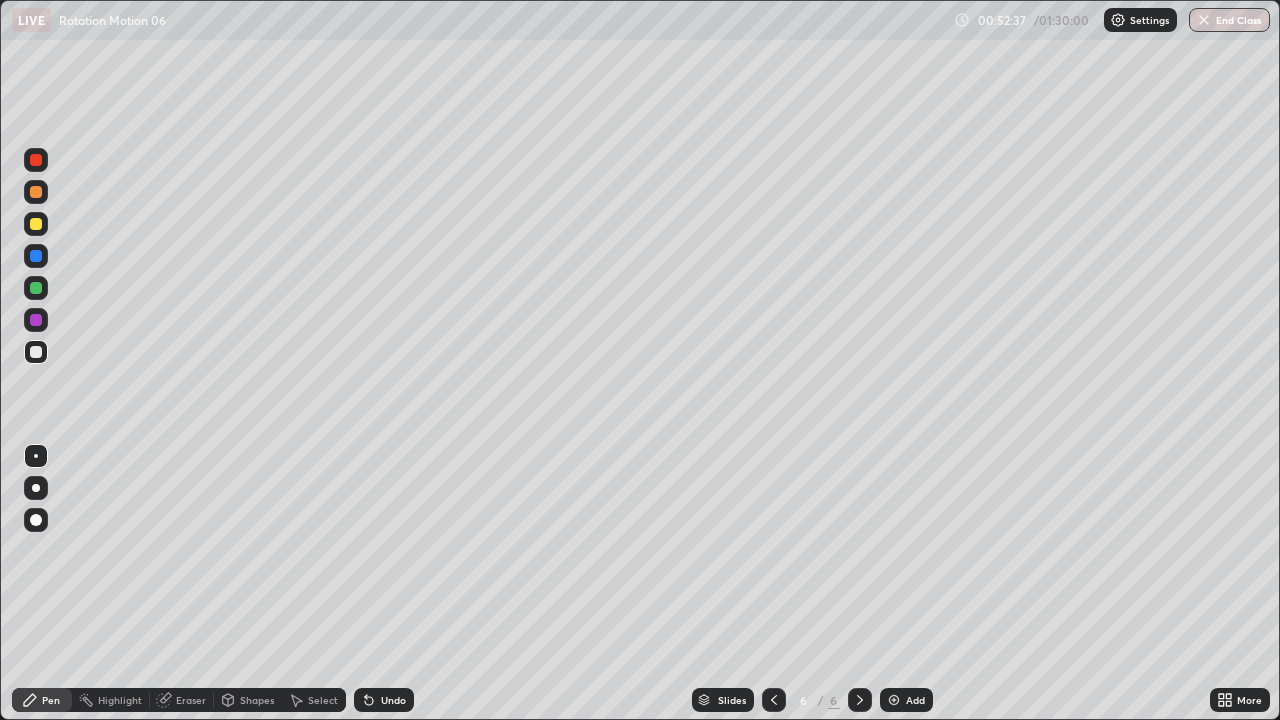 click at bounding box center [36, 352] 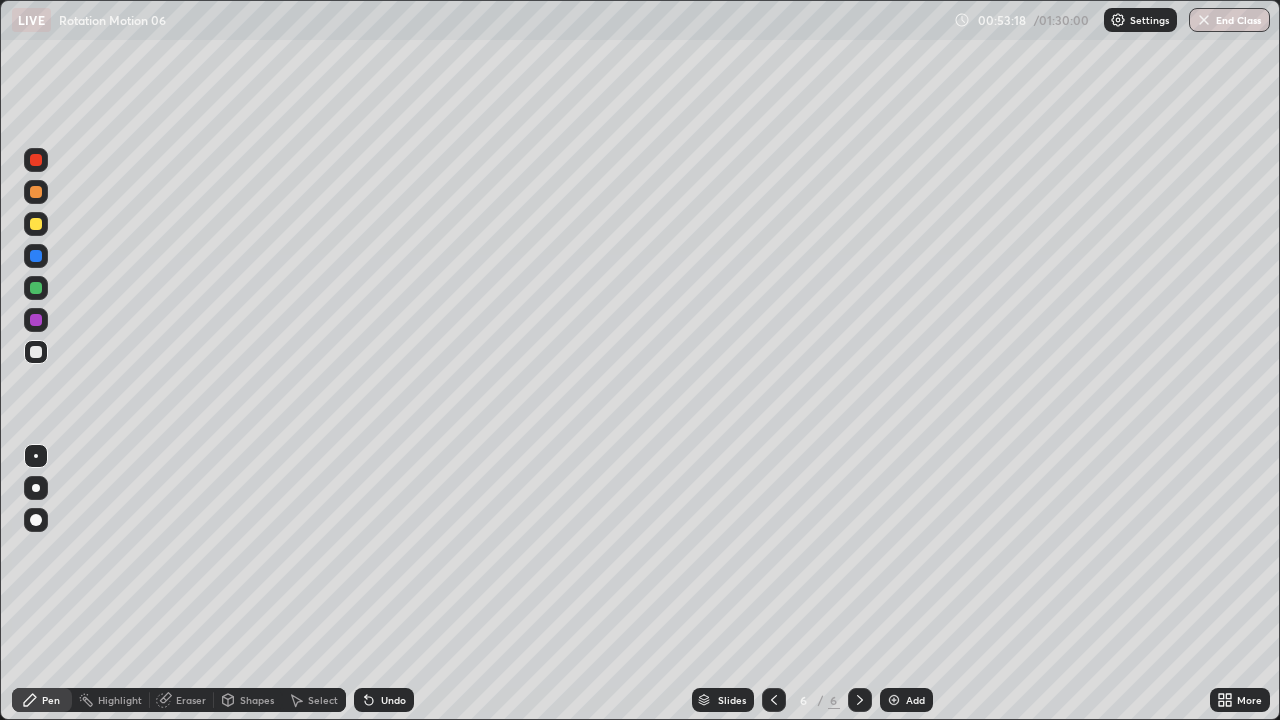 click at bounding box center [36, 352] 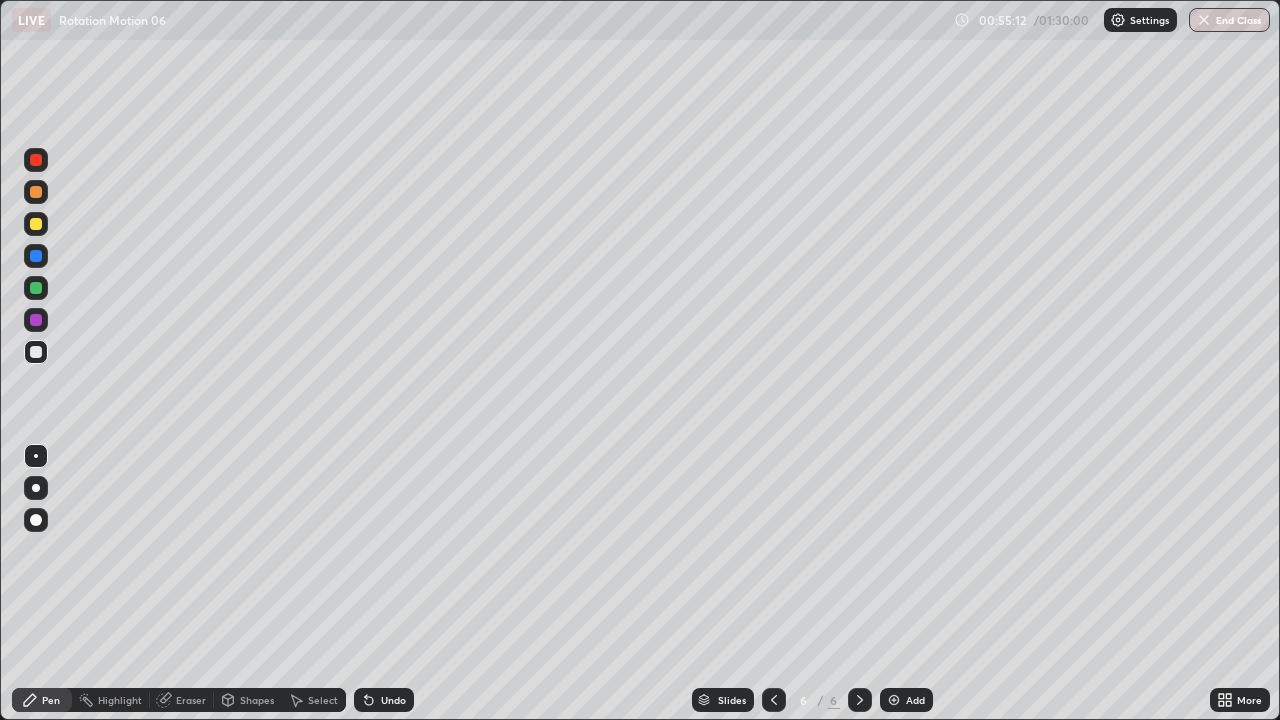 click on "Shapes" at bounding box center [248, 700] 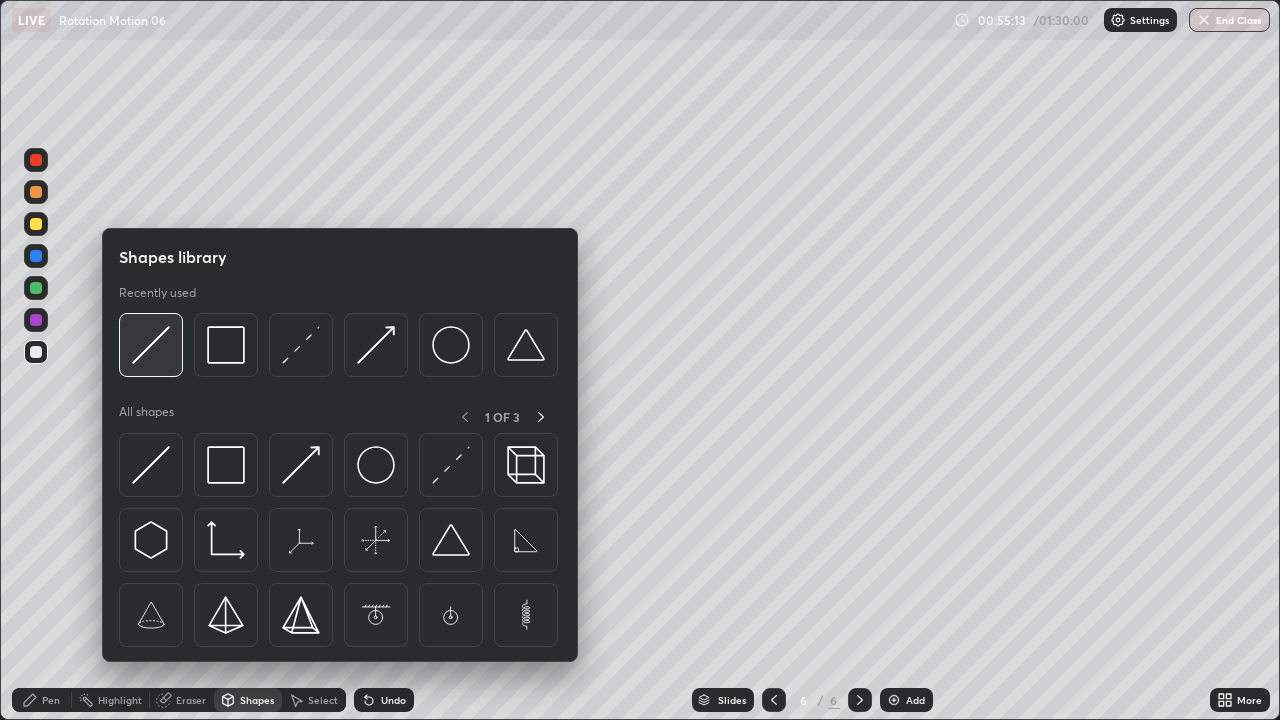 click at bounding box center [151, 345] 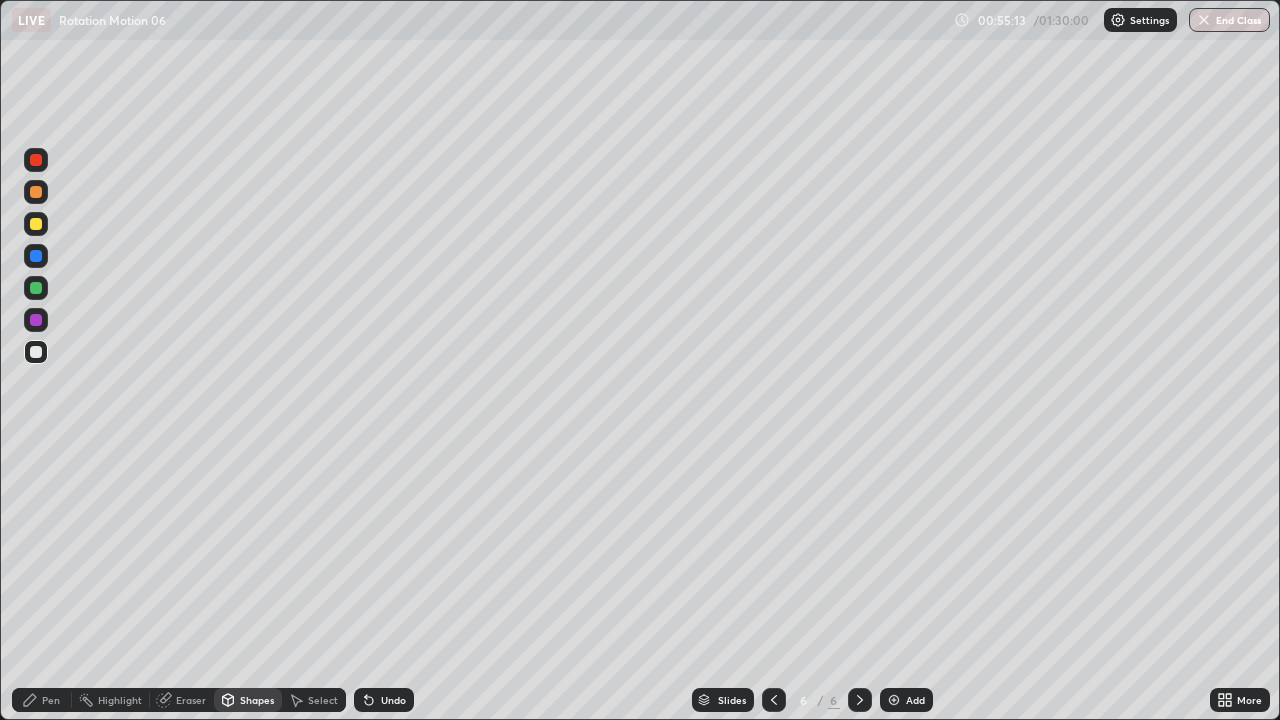 click at bounding box center [36, 352] 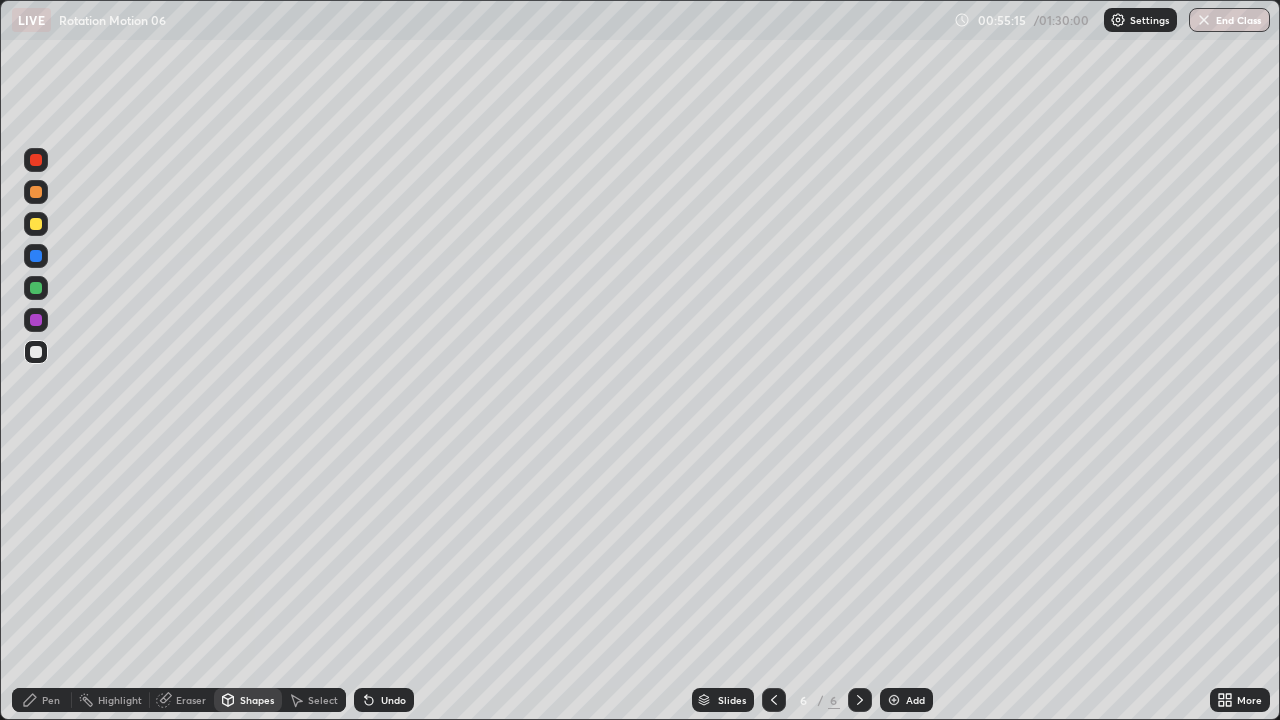 click on "Shapes" at bounding box center [257, 700] 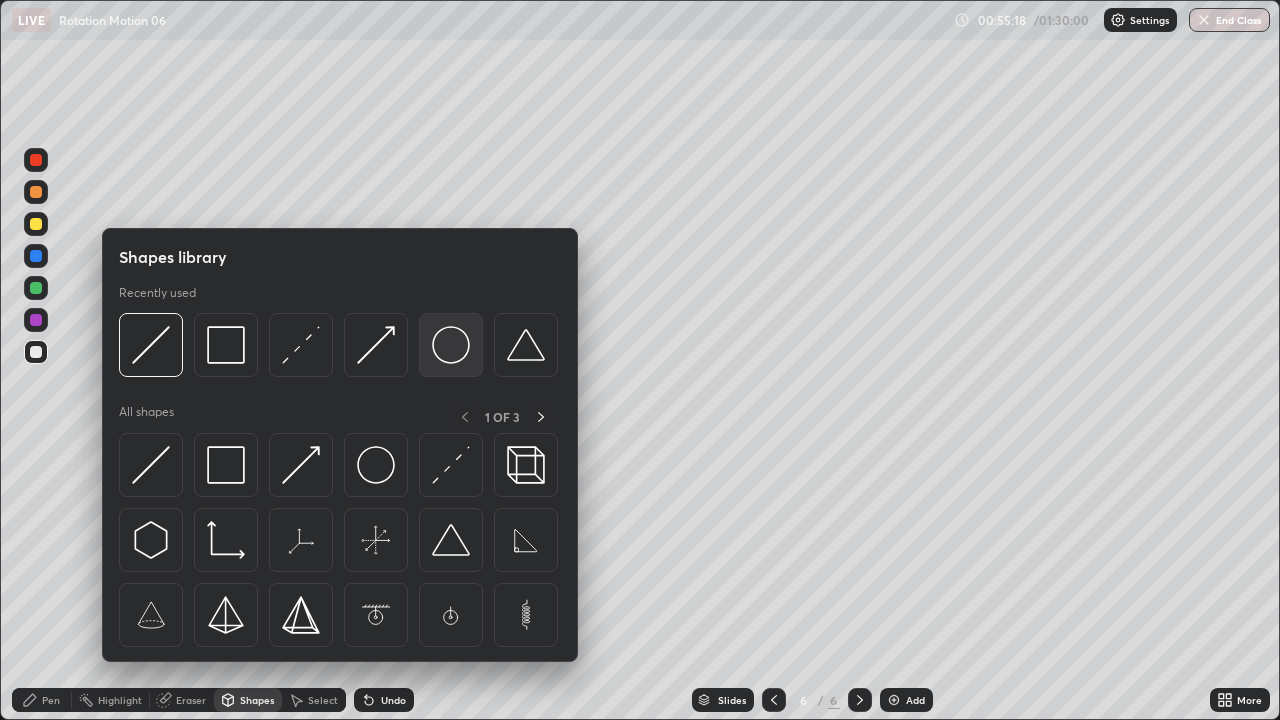 click at bounding box center [451, 345] 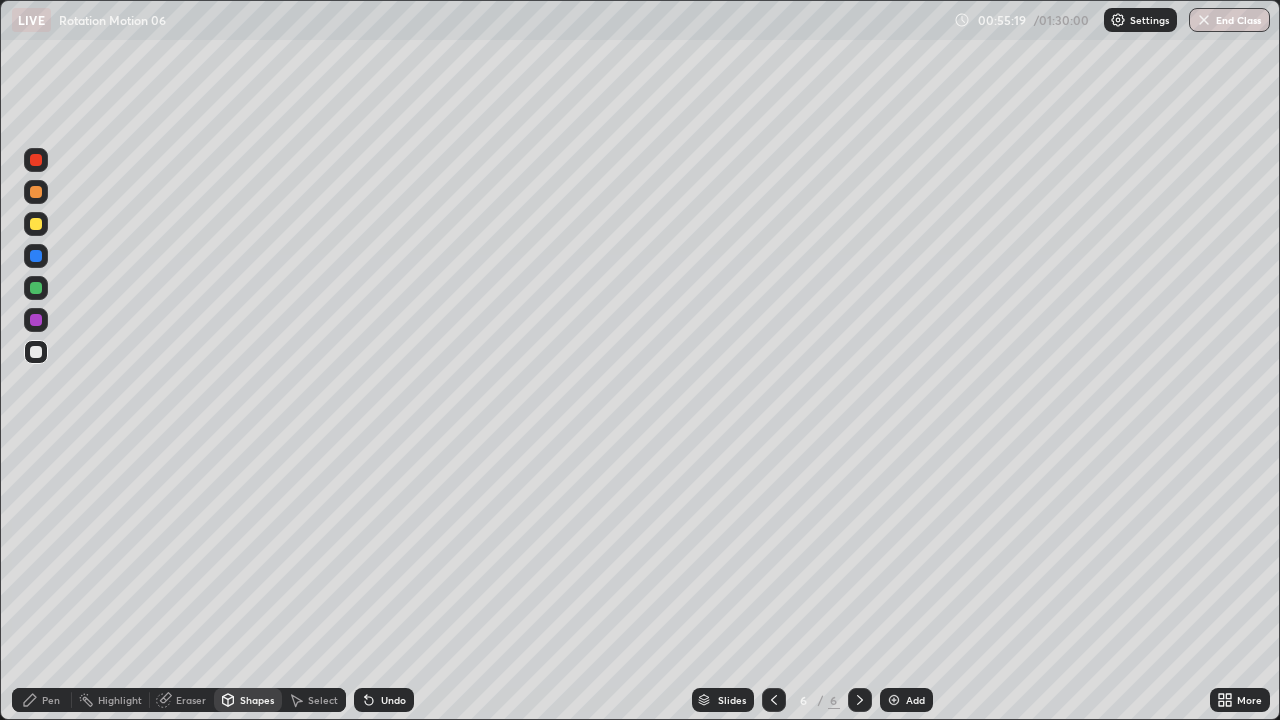 click at bounding box center [36, 352] 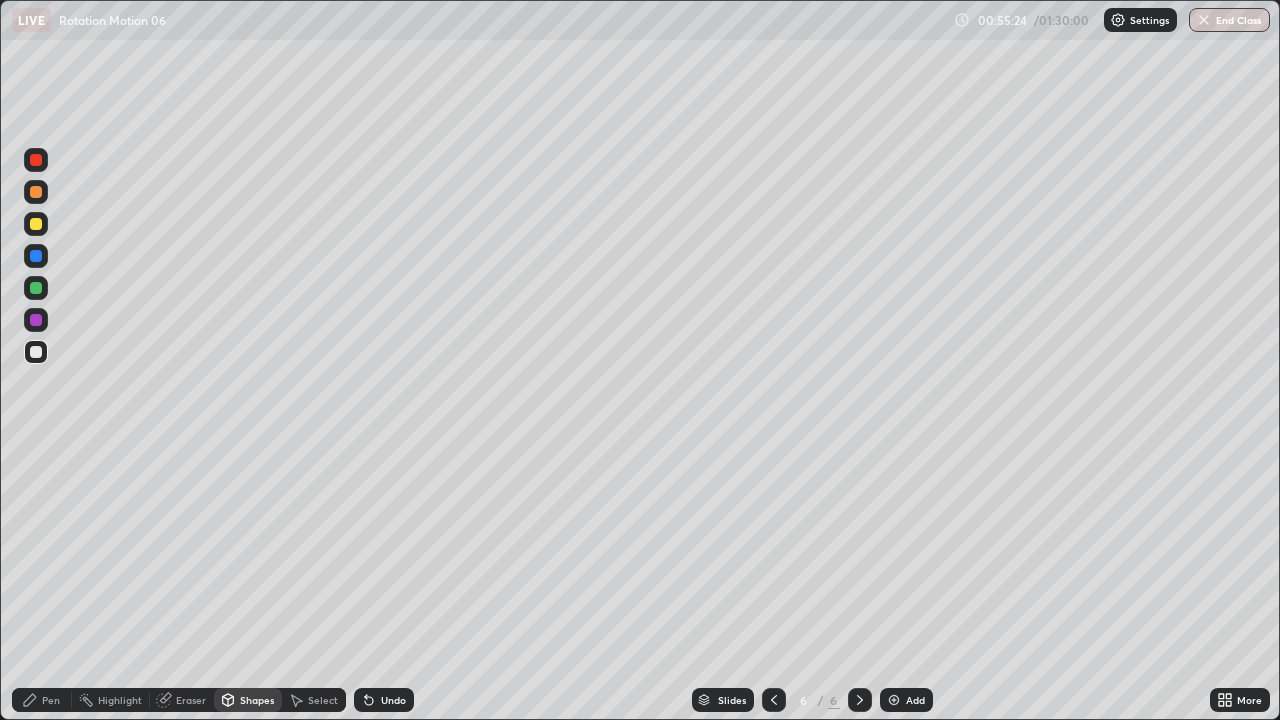 click on "Shapes" at bounding box center (257, 700) 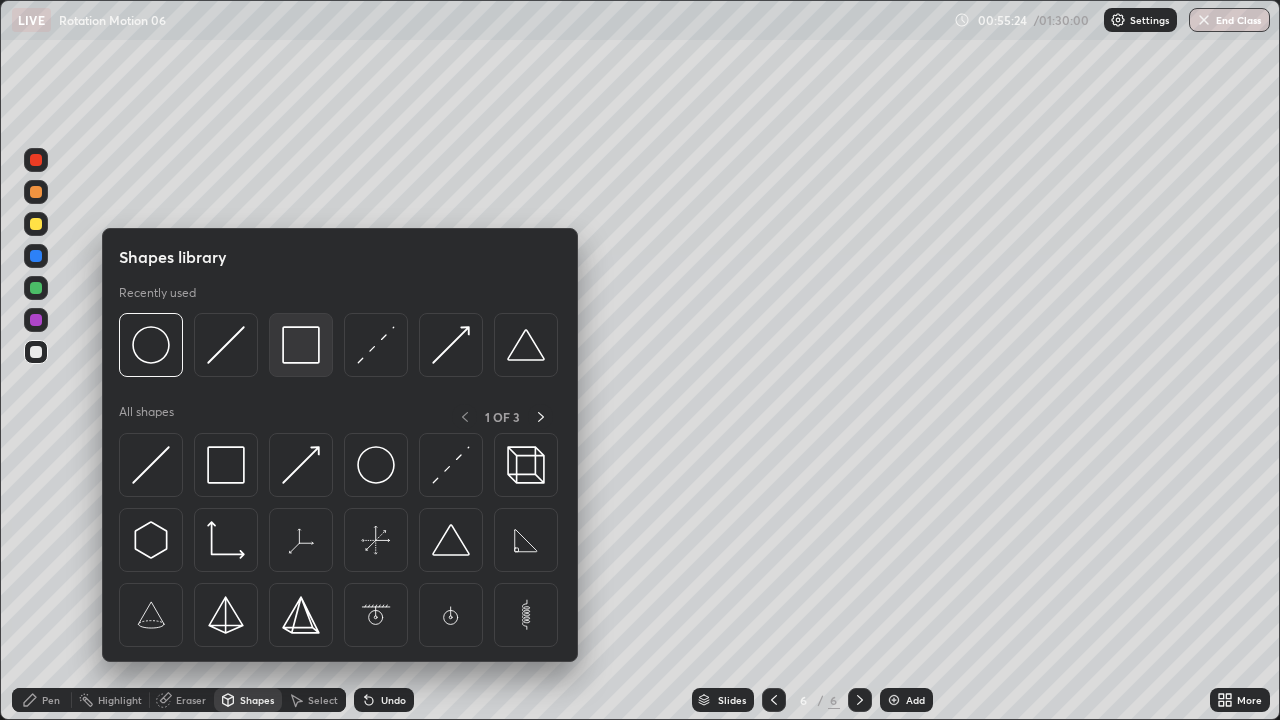click at bounding box center (301, 345) 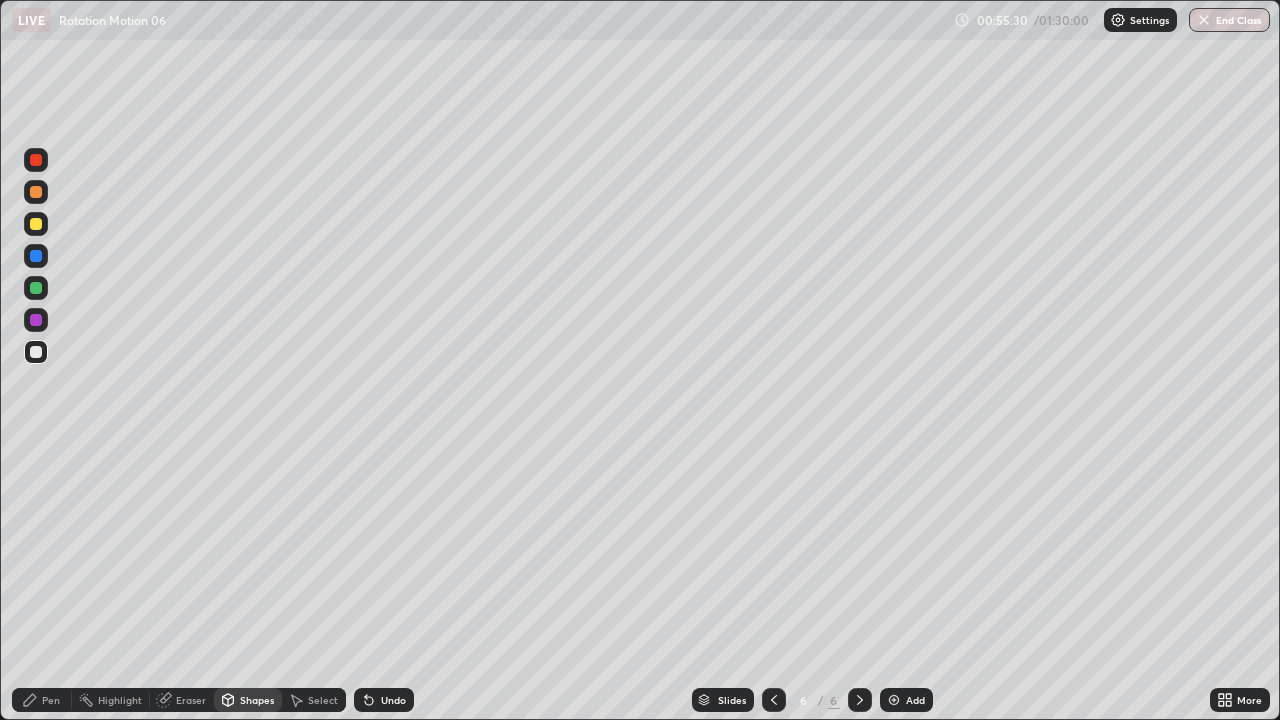 click on "Pen" at bounding box center [51, 700] 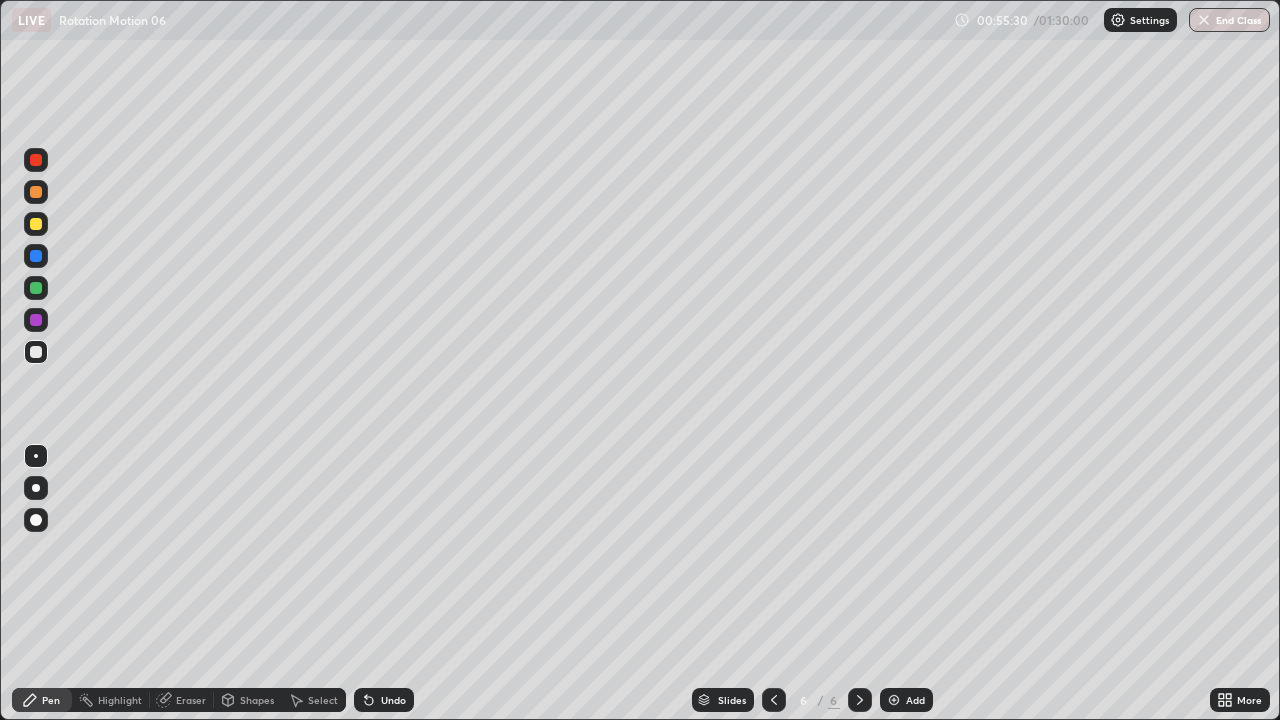click at bounding box center (36, 352) 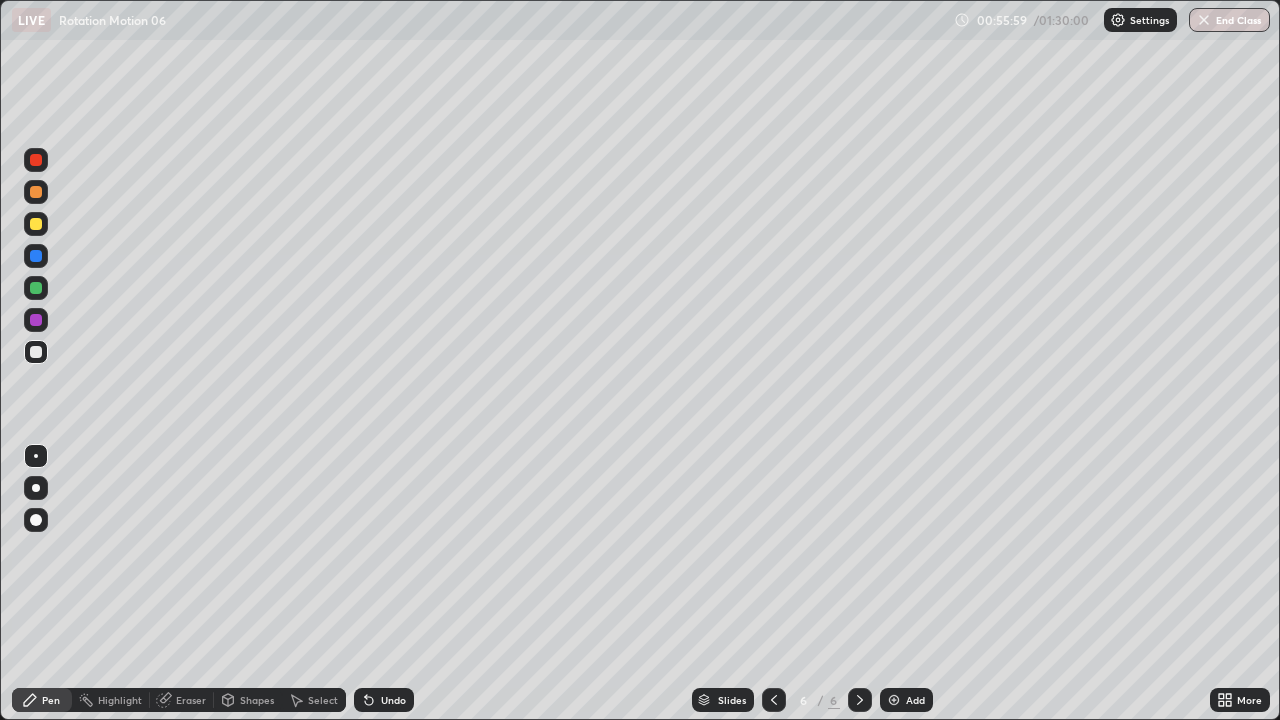 click at bounding box center (36, 288) 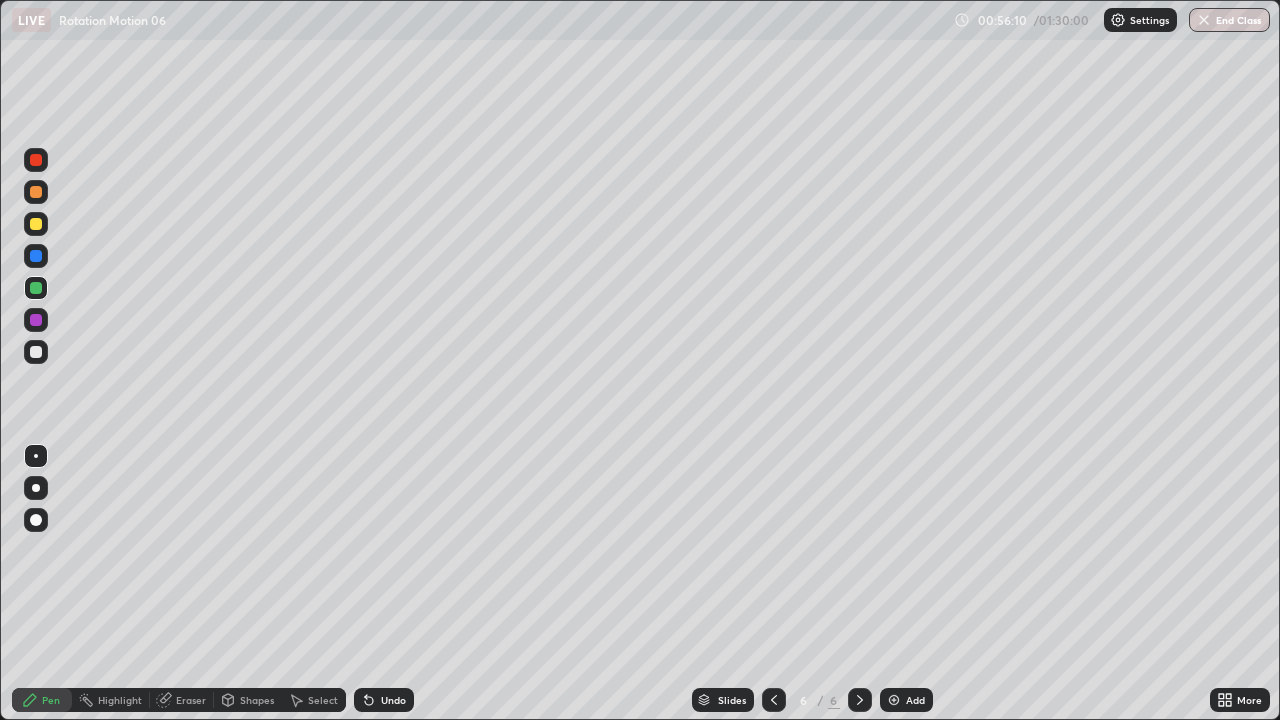 click at bounding box center [36, 352] 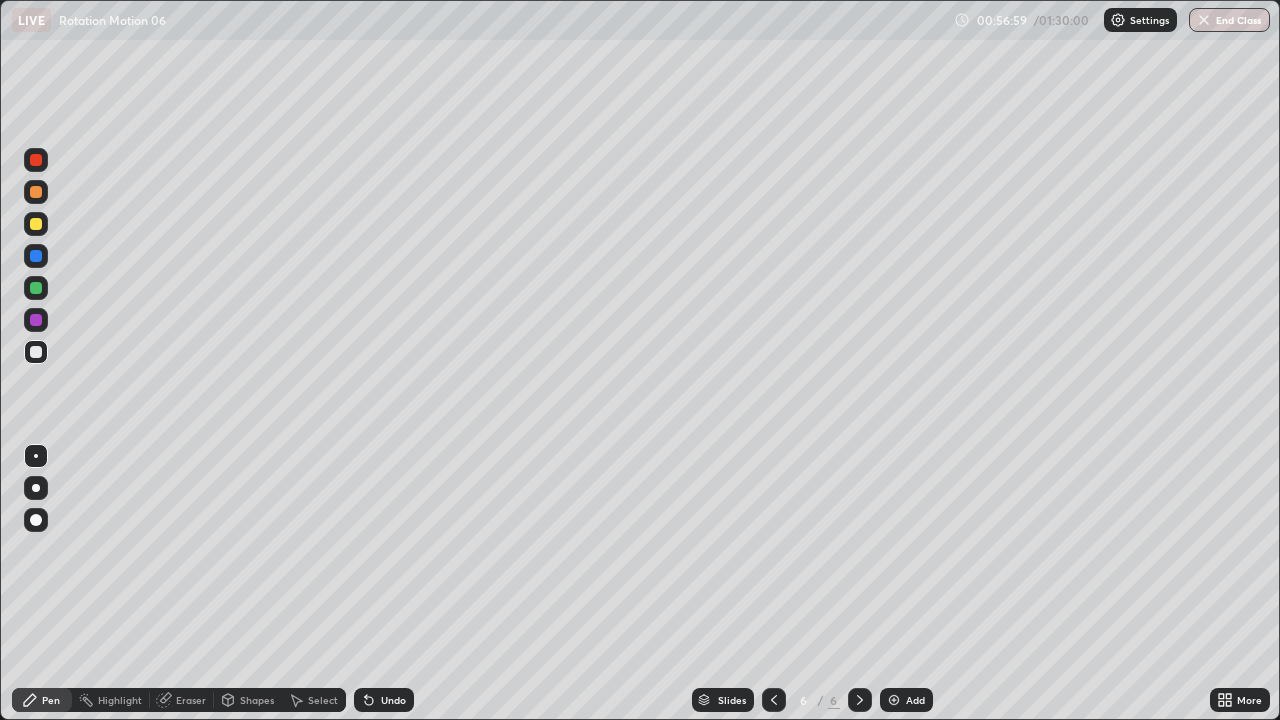 click 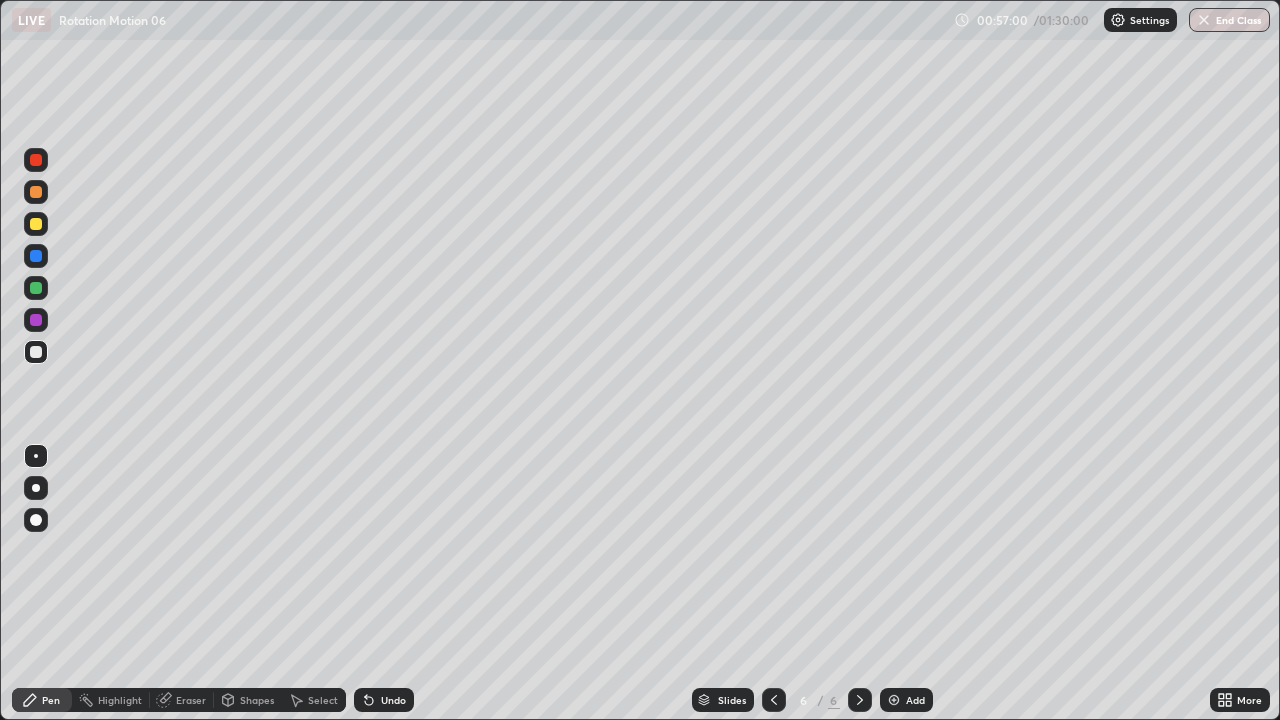 click 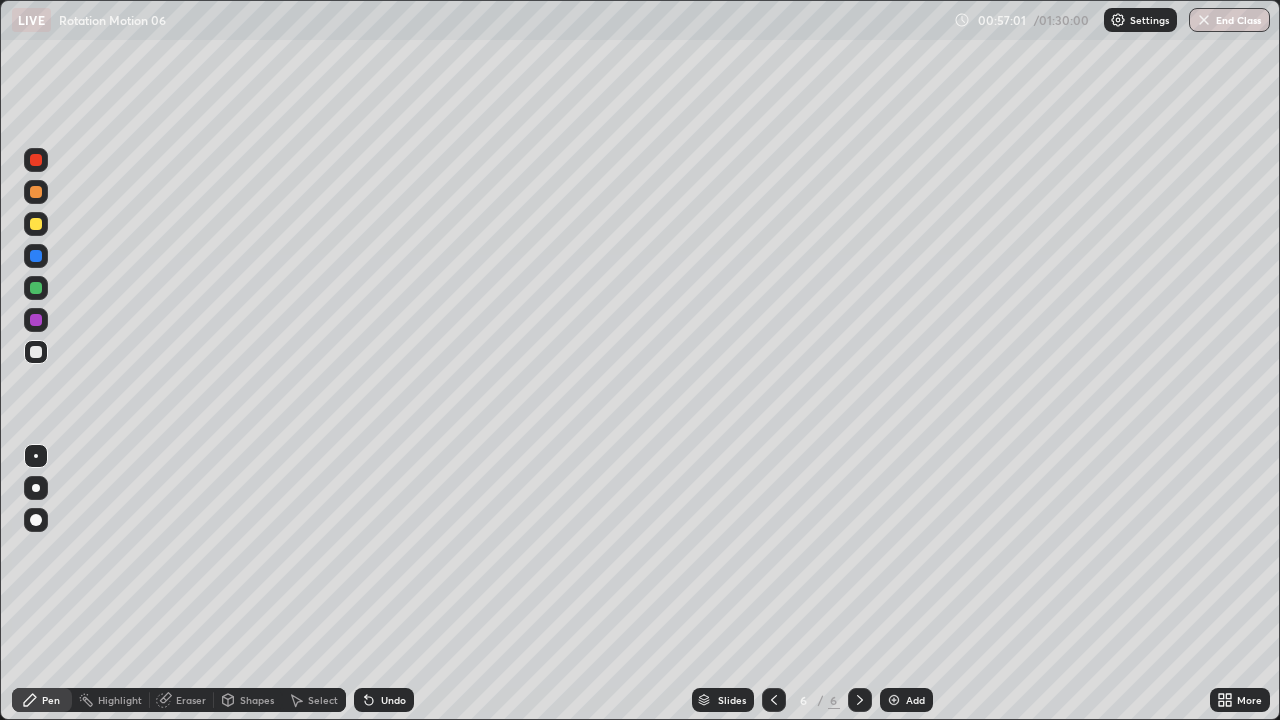 click 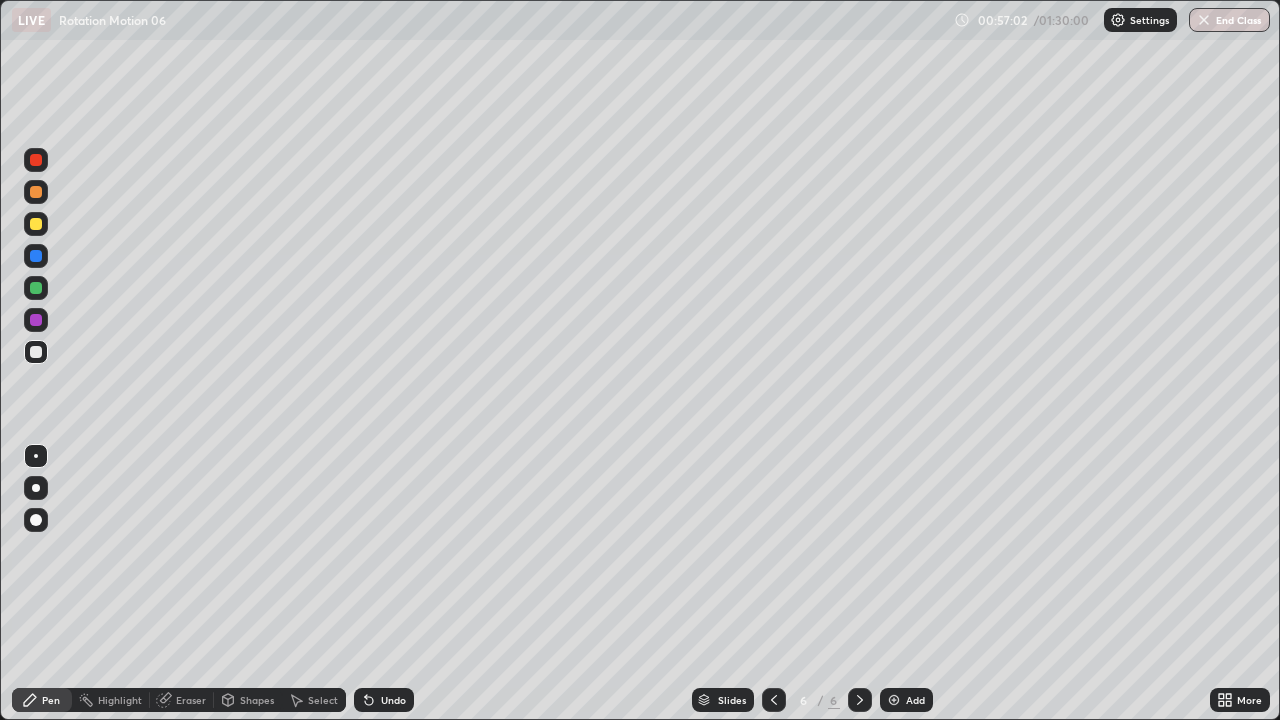 click 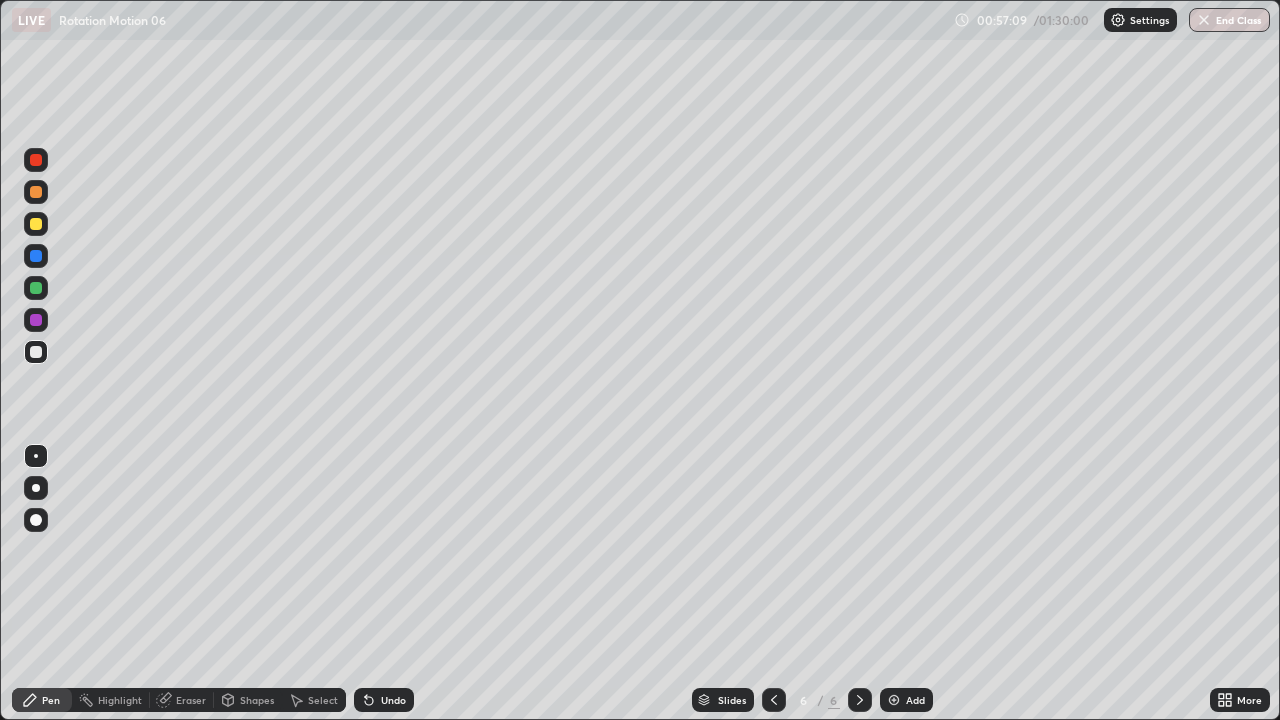 click on "Undo" at bounding box center [393, 700] 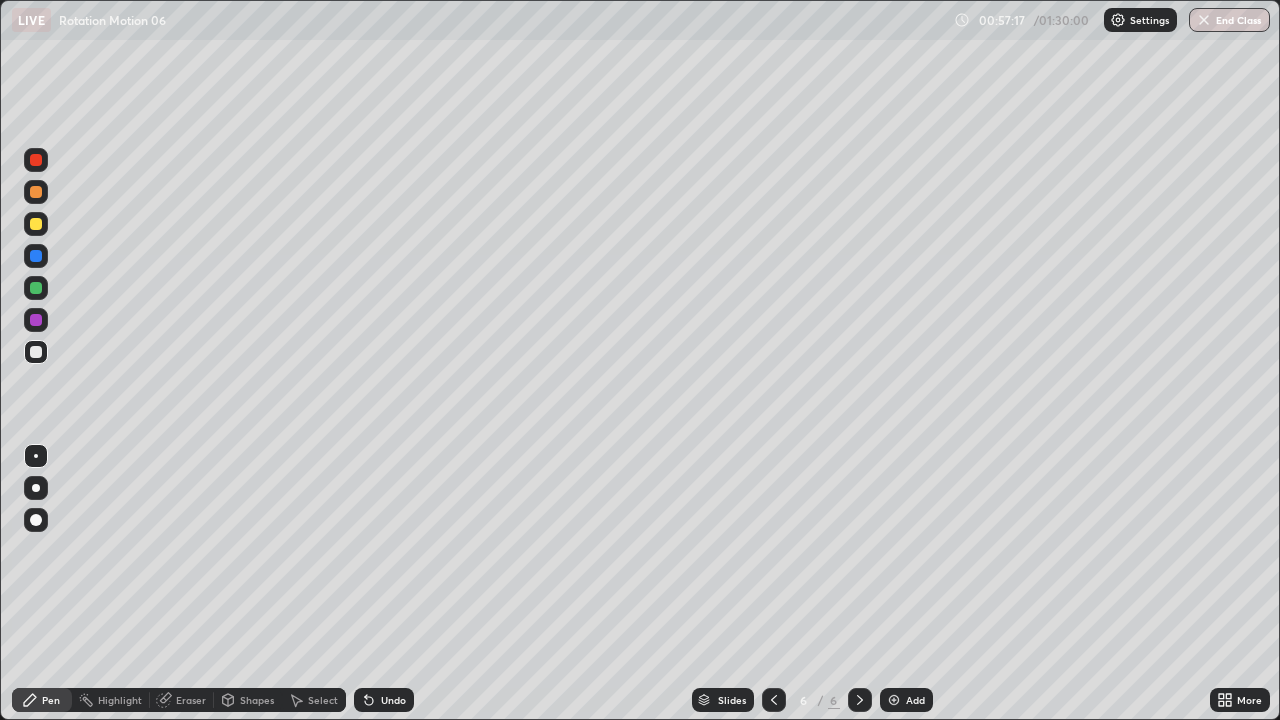 click on "Shapes" at bounding box center (248, 700) 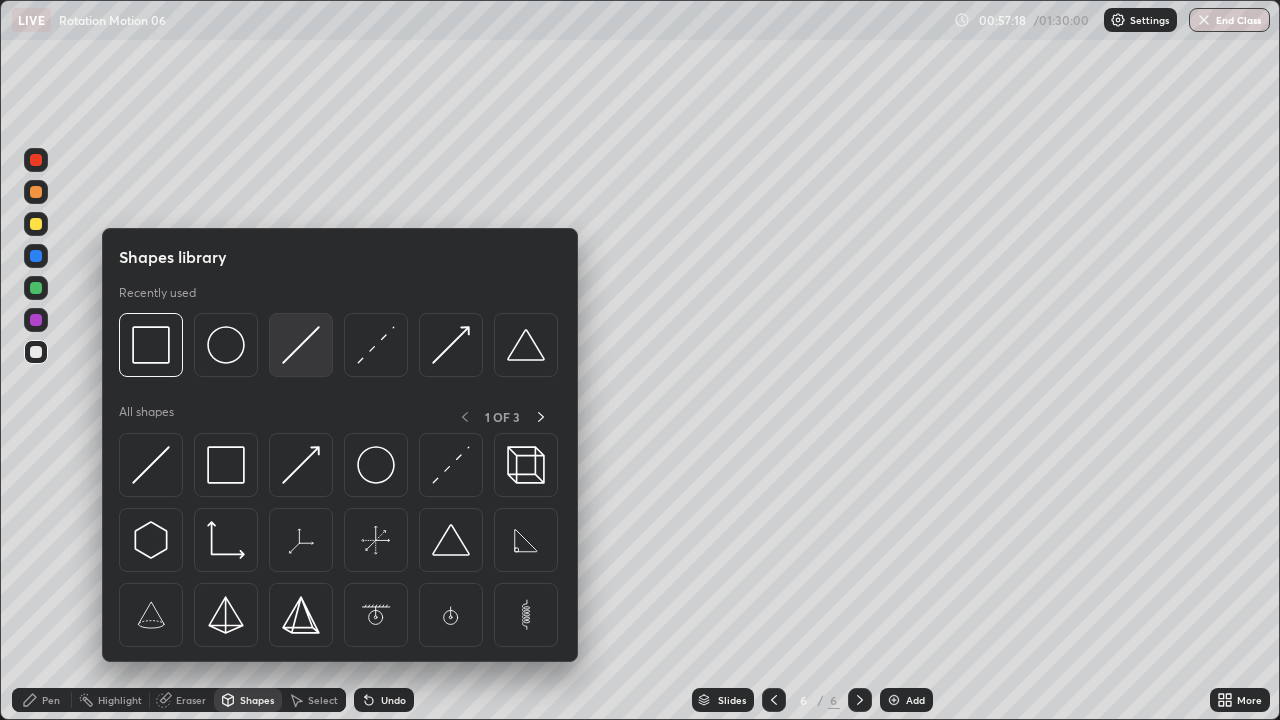 click at bounding box center [301, 345] 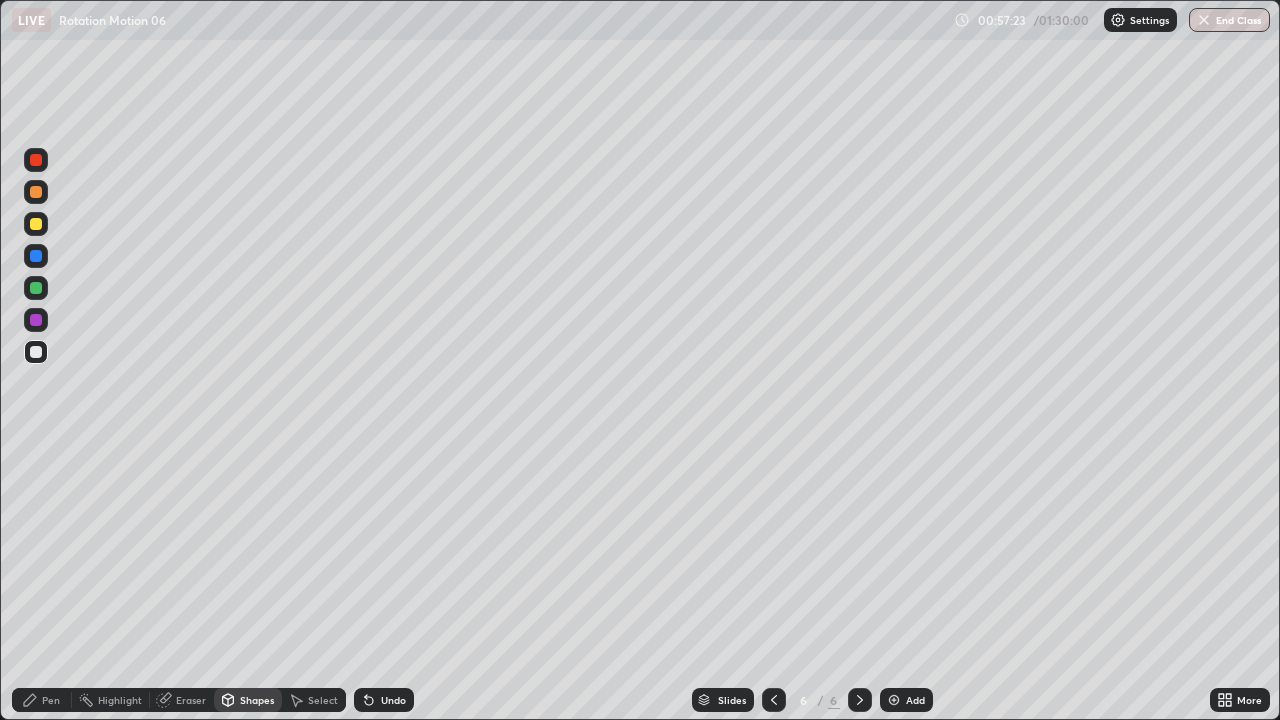 click on "Pen" at bounding box center [42, 700] 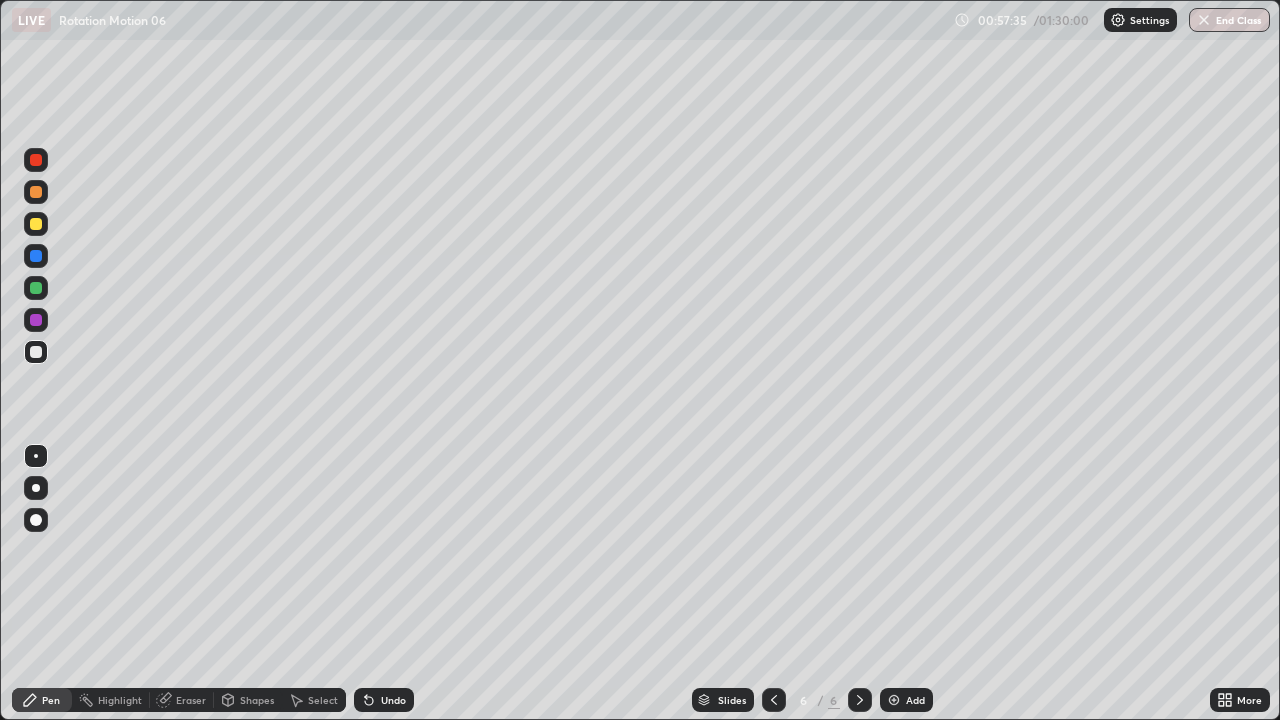 click at bounding box center (36, 224) 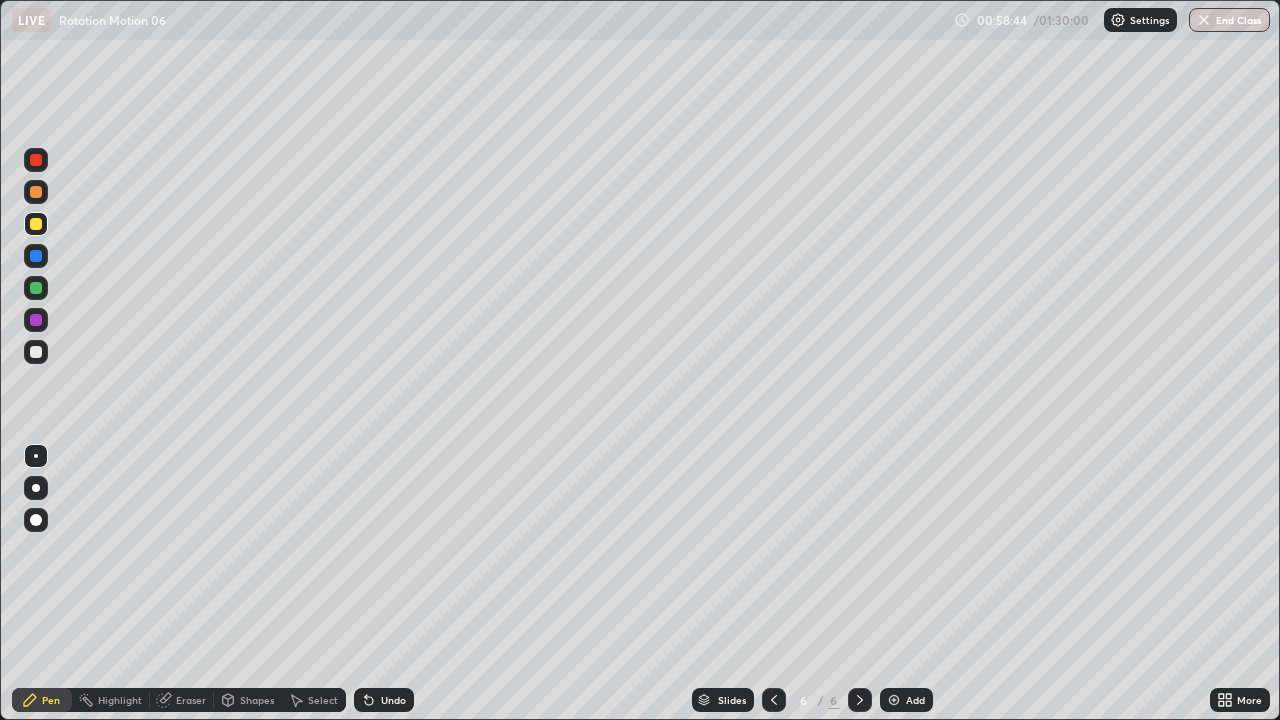 click at bounding box center [36, 352] 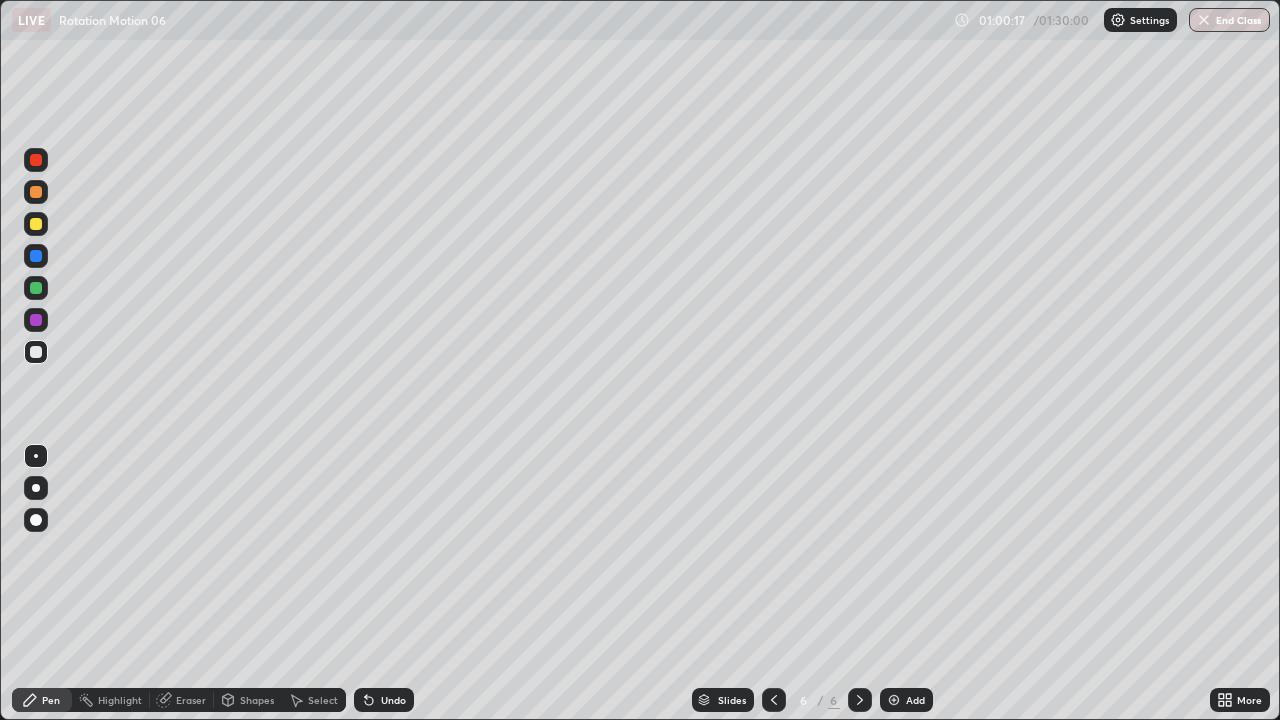 click at bounding box center (36, 352) 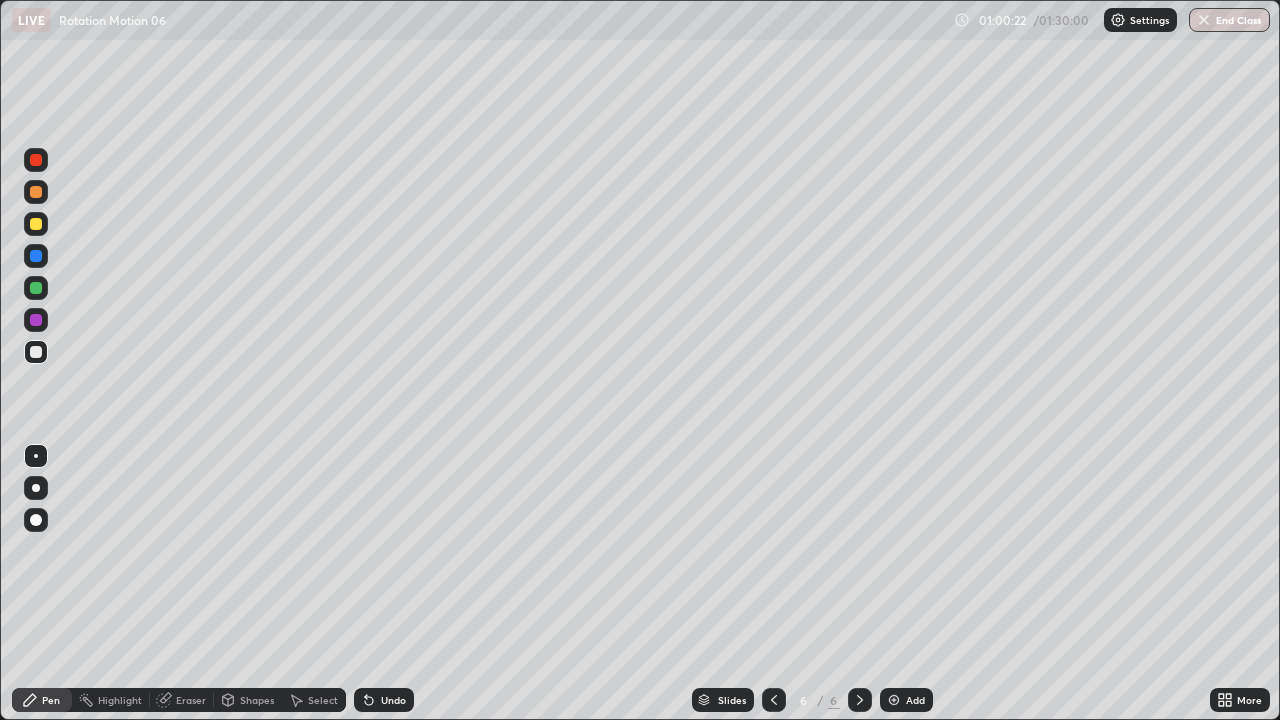 click at bounding box center (36, 256) 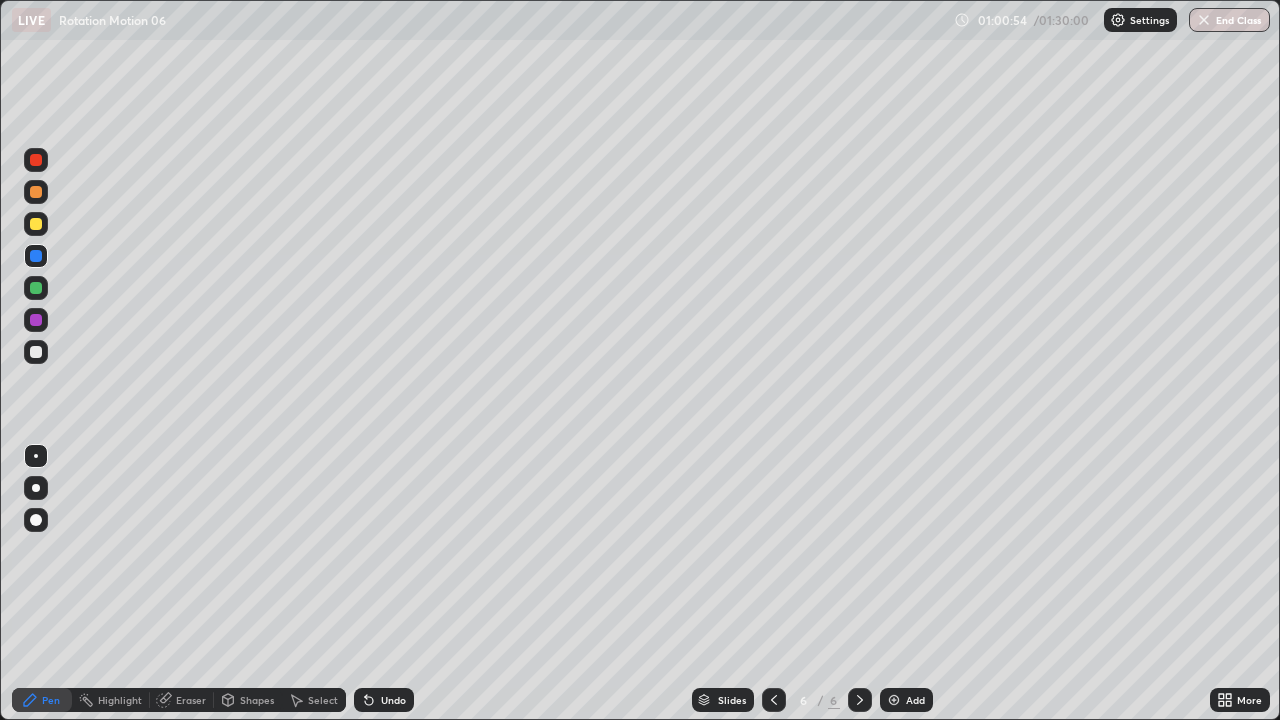 click on "Add" at bounding box center (906, 700) 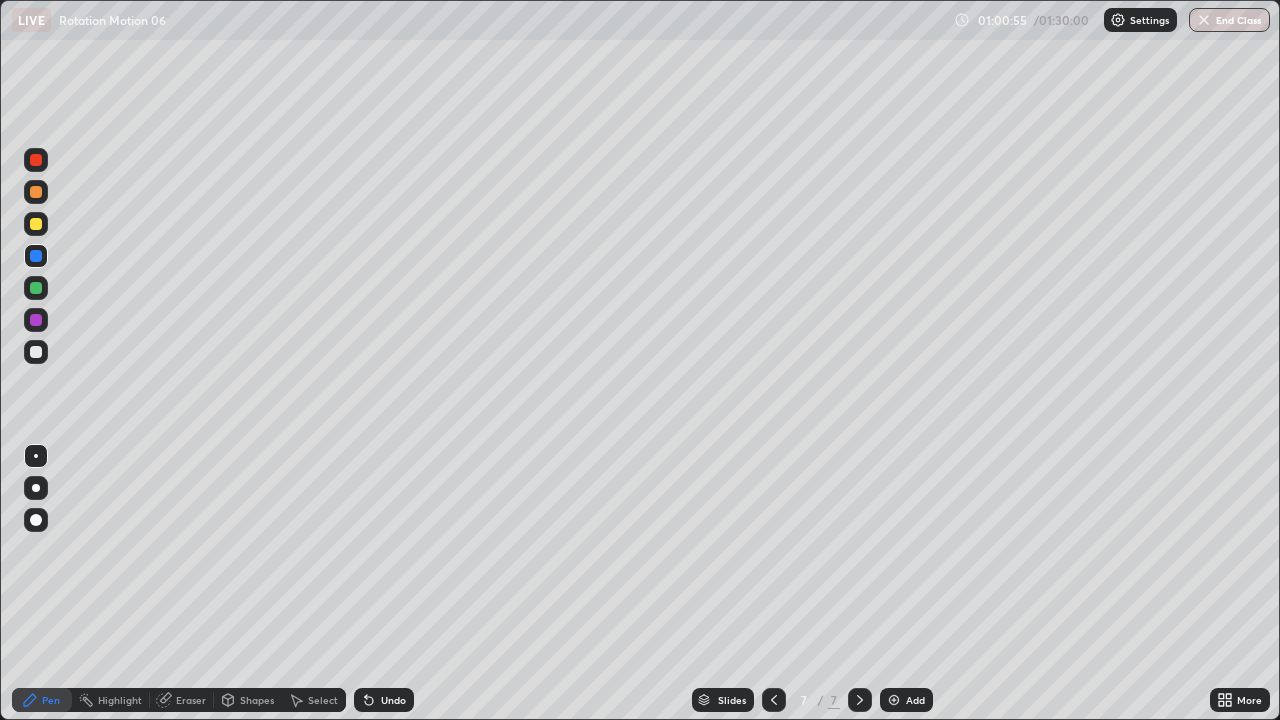 click at bounding box center (36, 224) 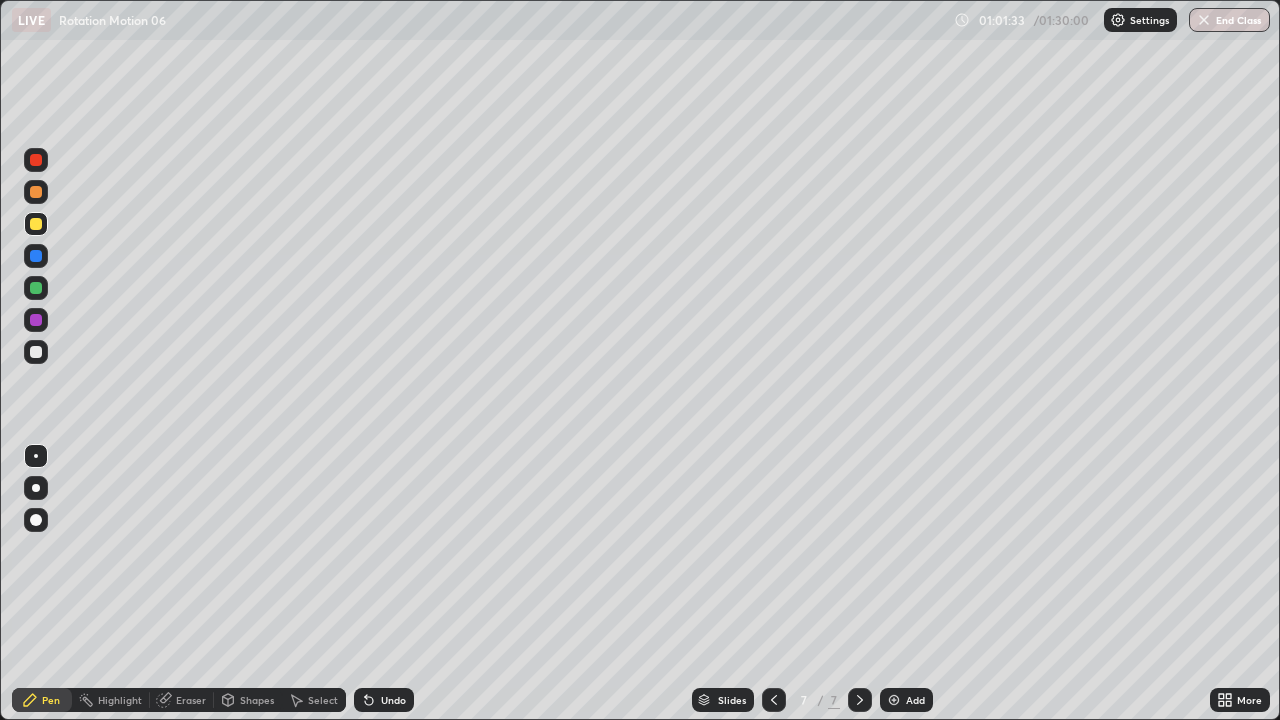 click 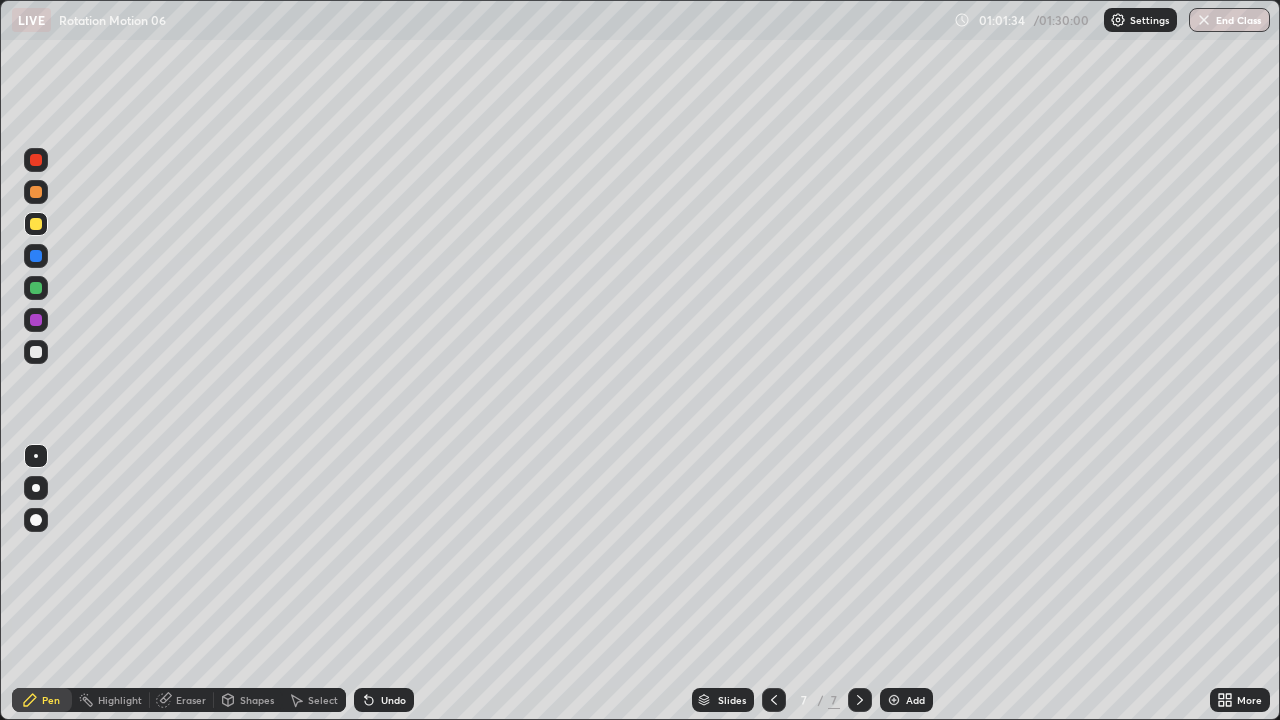 click 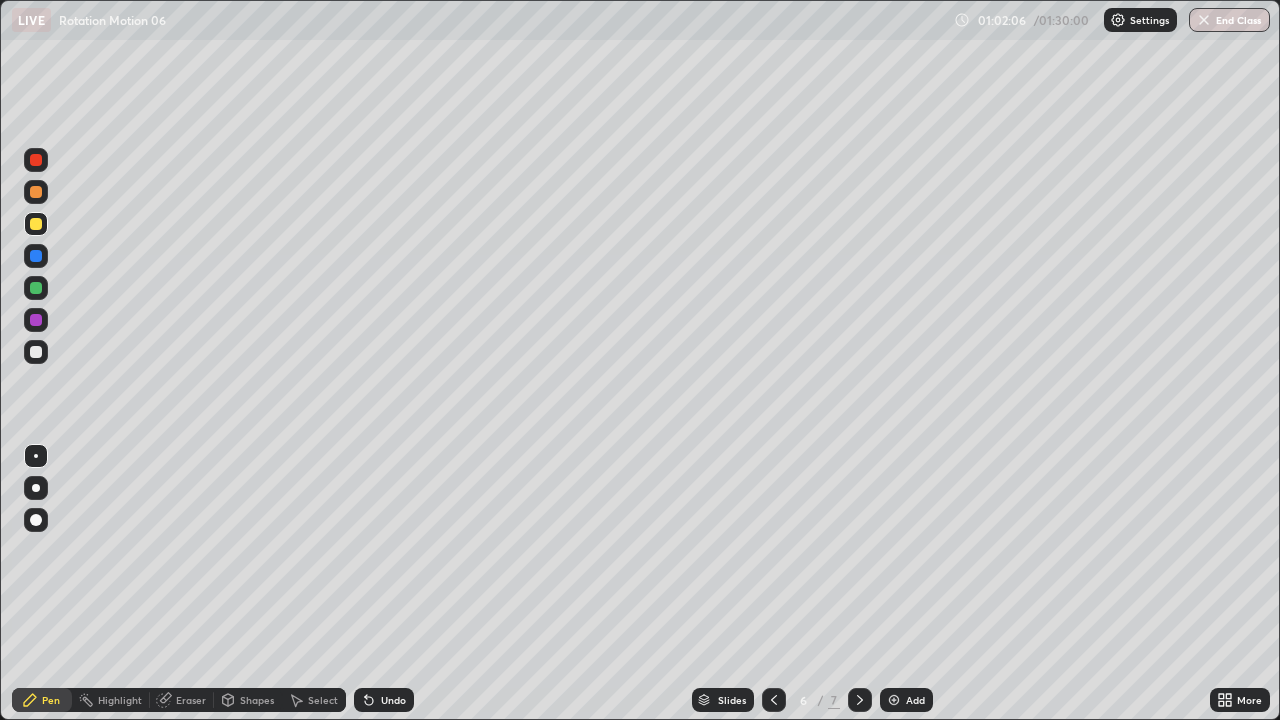 click 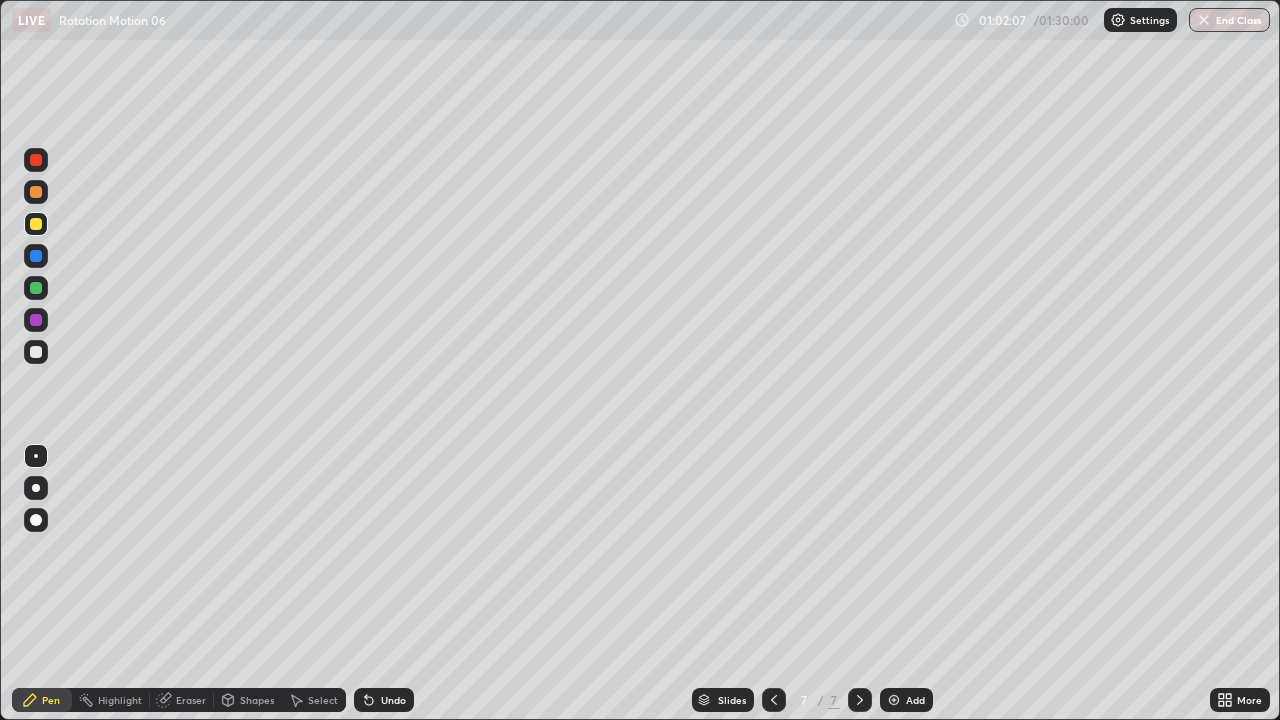 click on "Shapes" at bounding box center [257, 700] 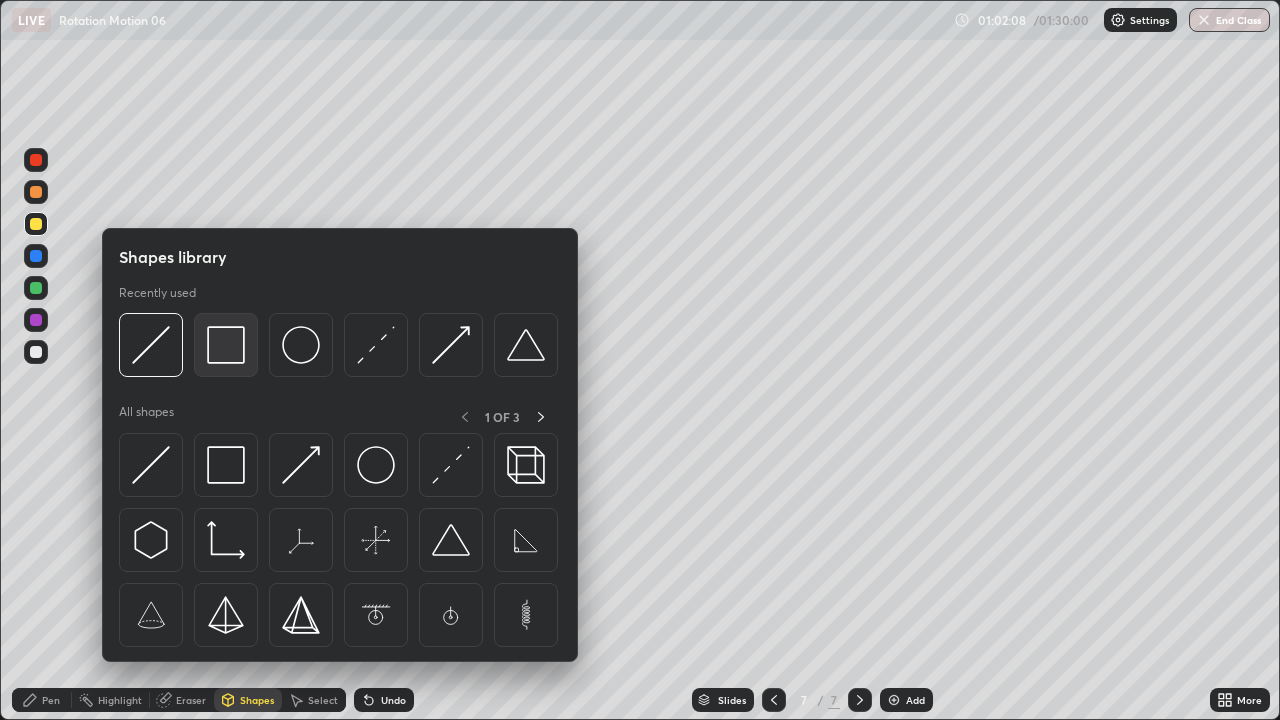 click at bounding box center (226, 345) 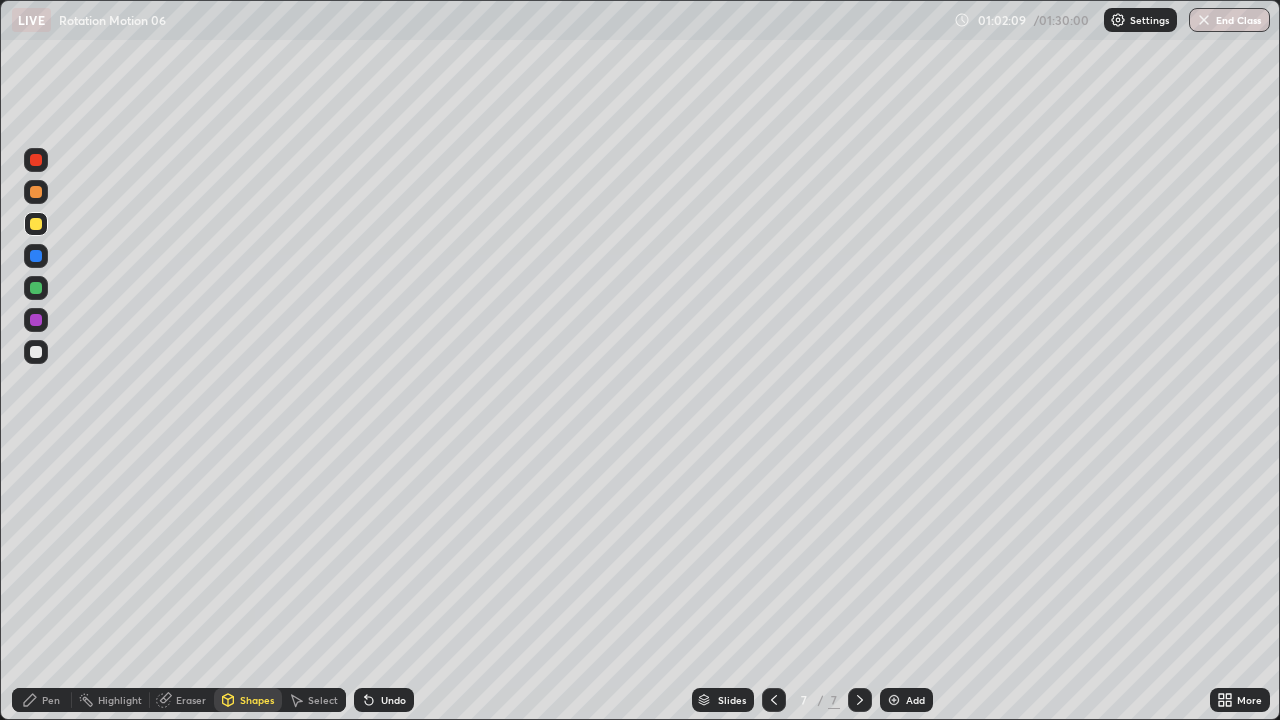 click at bounding box center (36, 352) 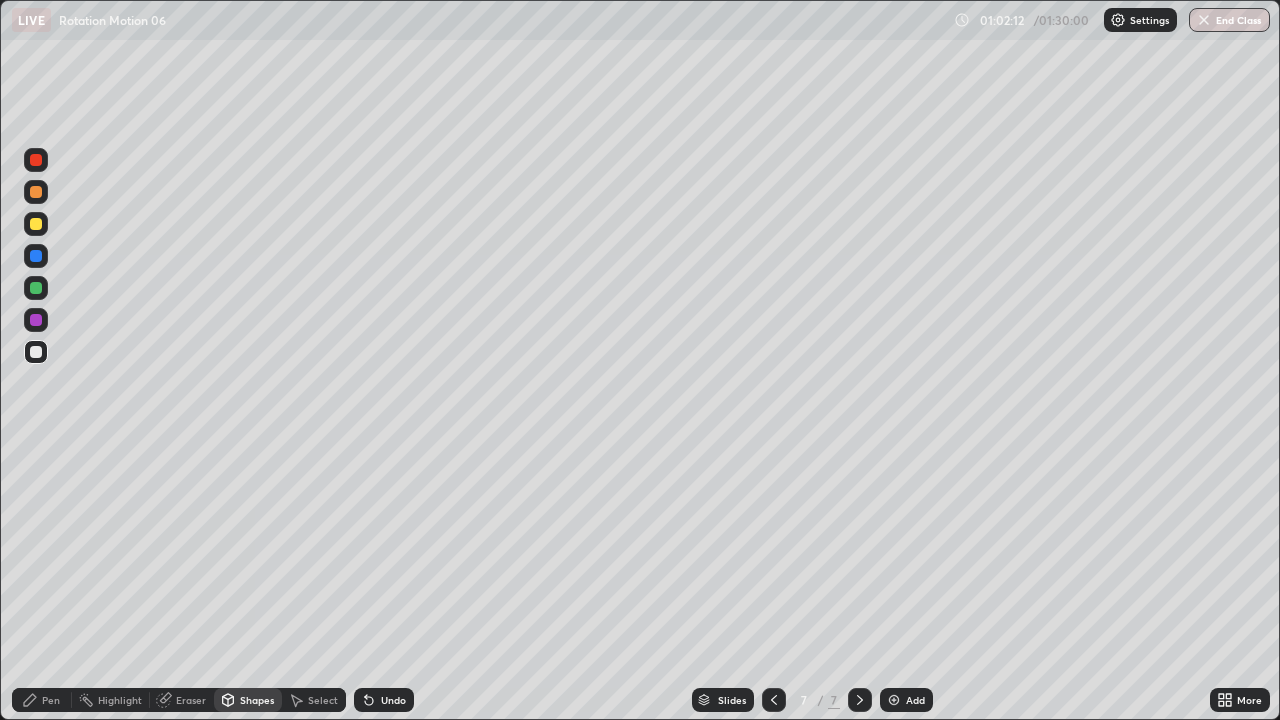 click on "Pen" at bounding box center (42, 700) 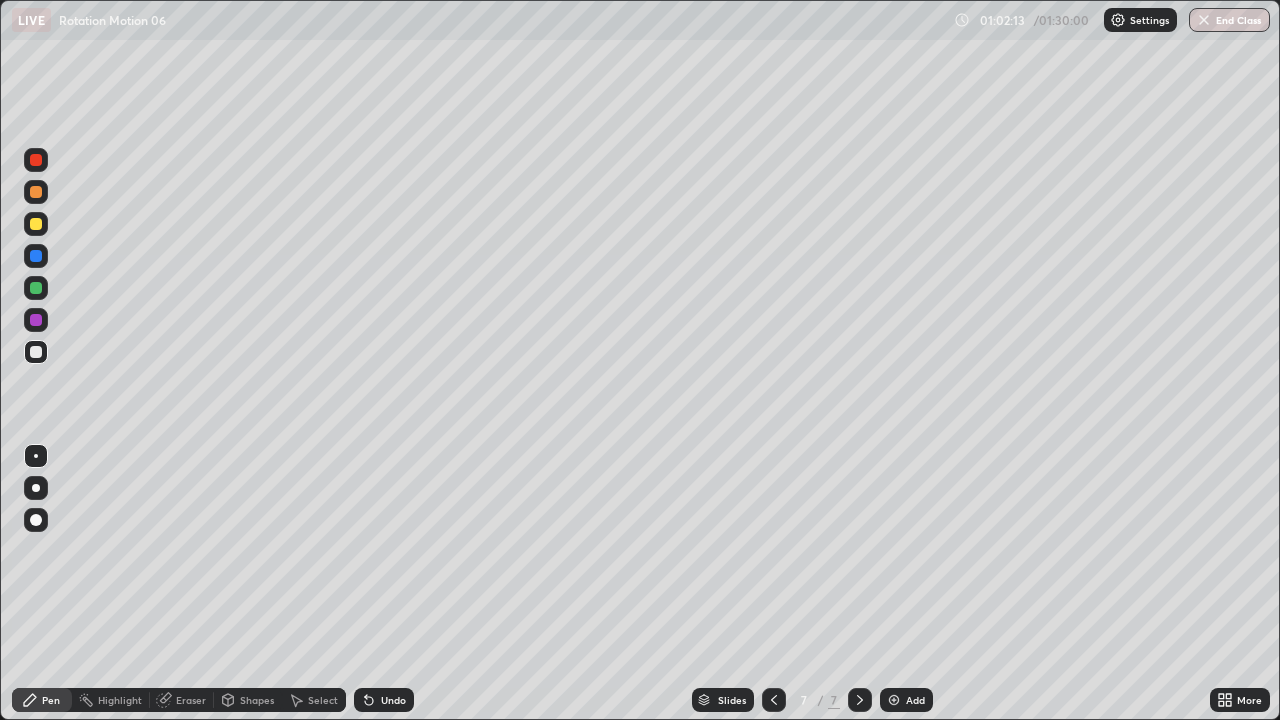 click at bounding box center [36, 256] 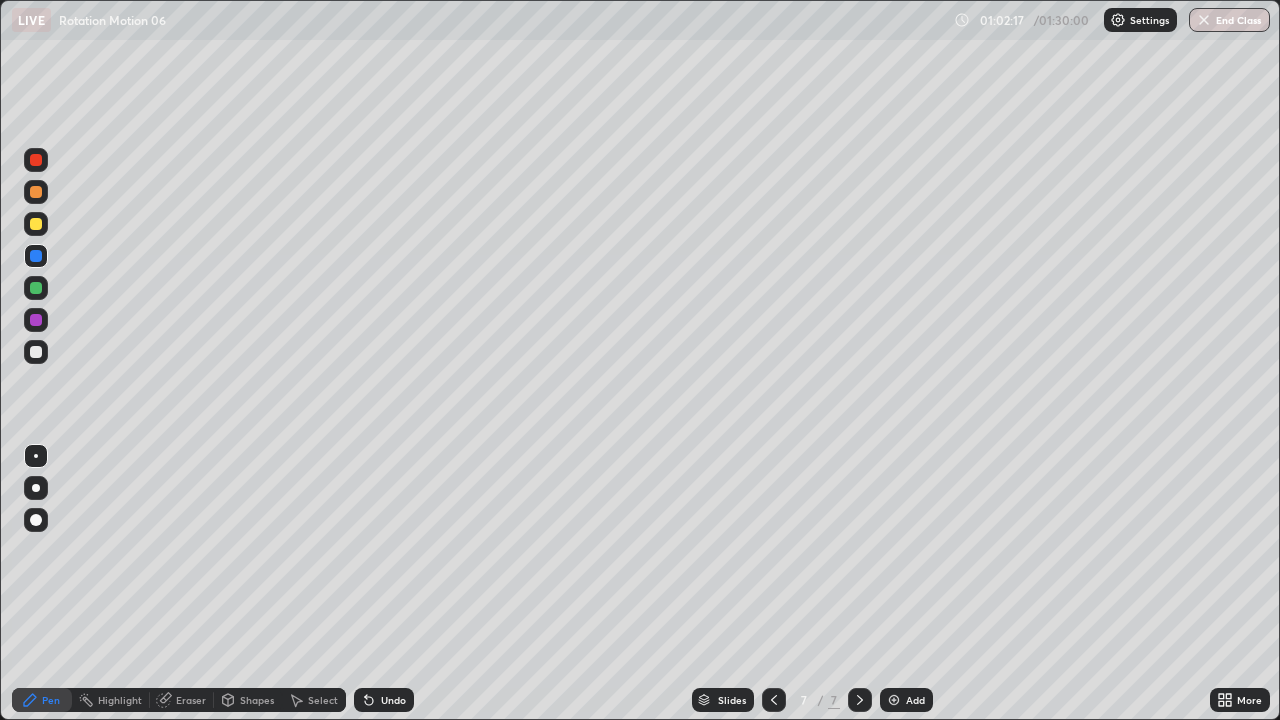 click on "Pen" at bounding box center (51, 700) 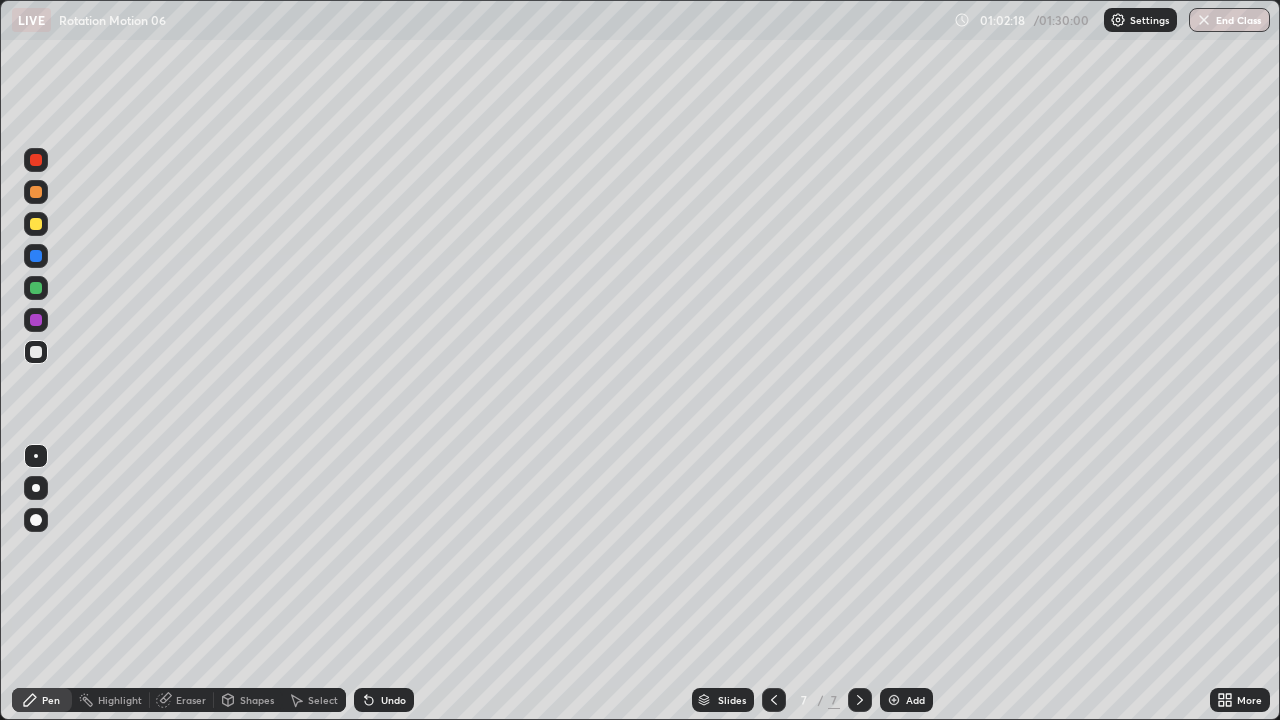 click at bounding box center (36, 224) 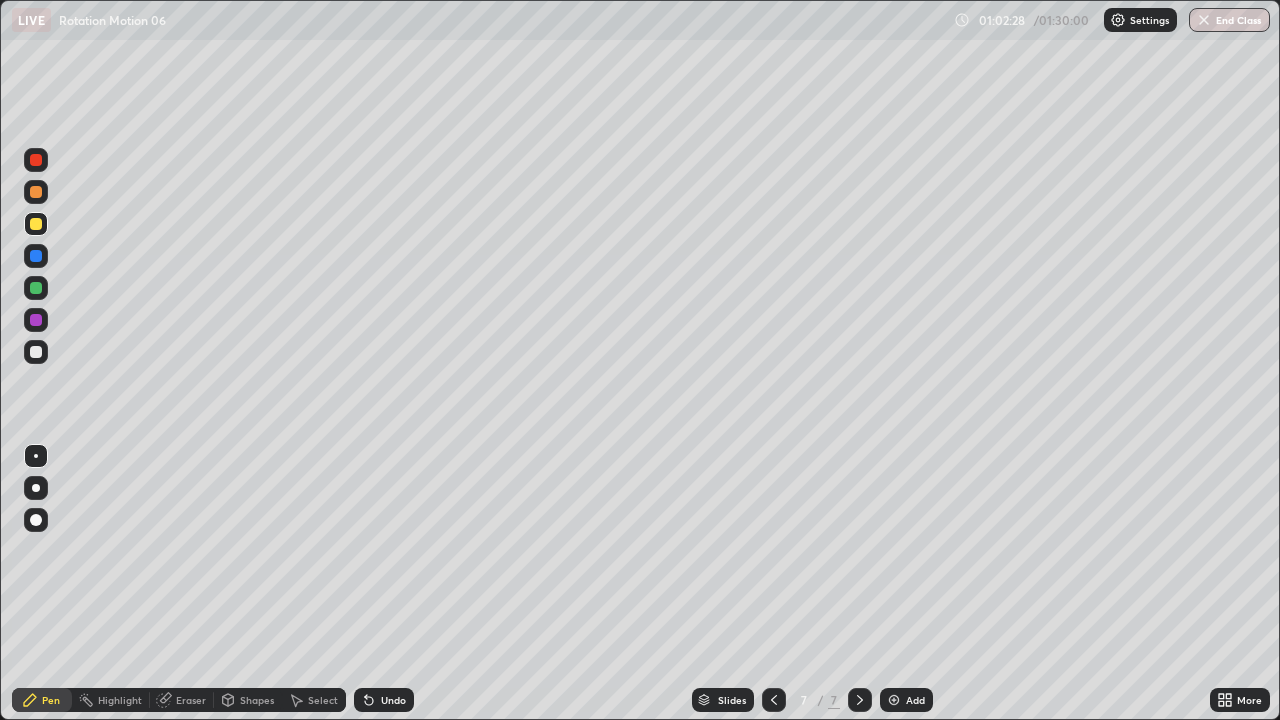 click at bounding box center (36, 352) 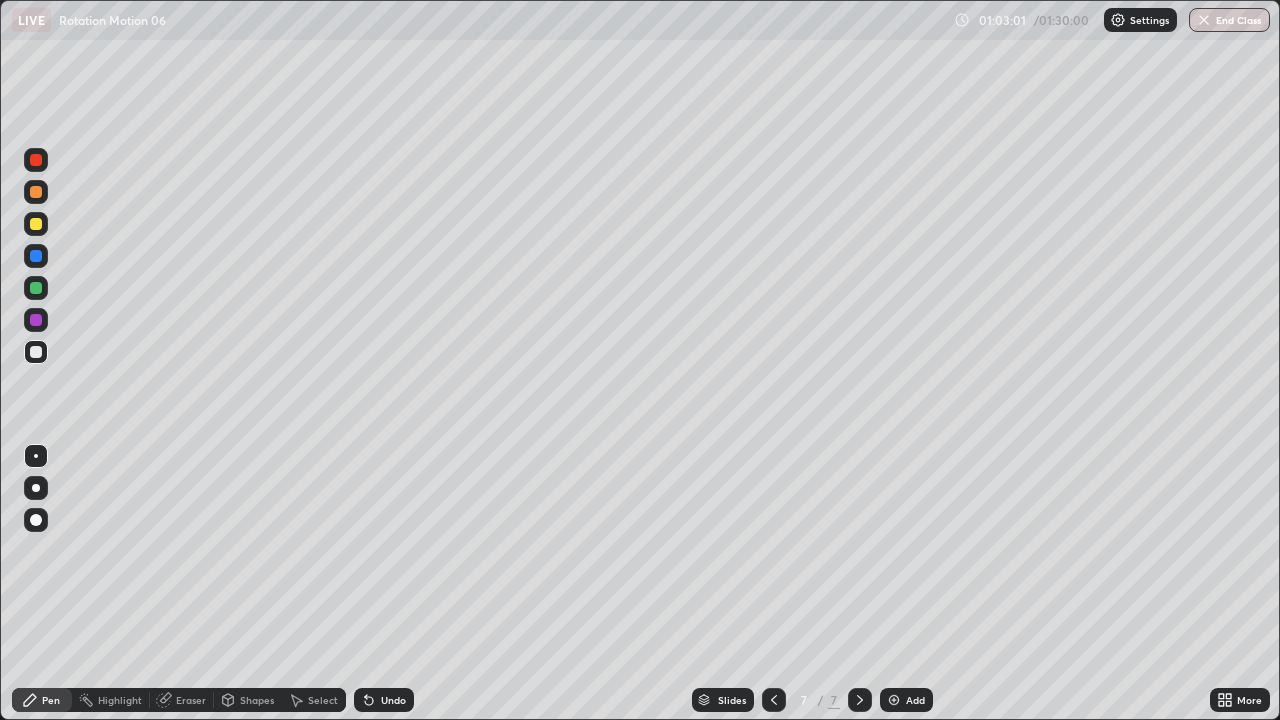 click at bounding box center (36, 352) 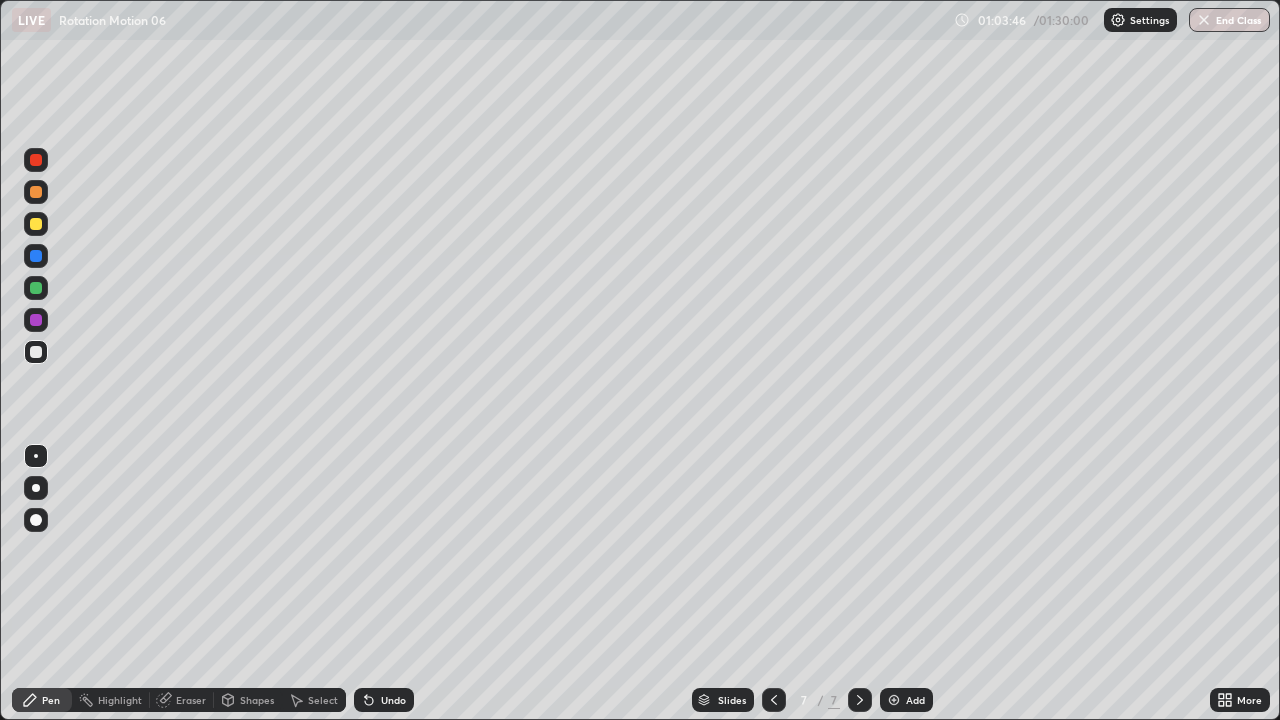 click on "Eraser" at bounding box center [191, 700] 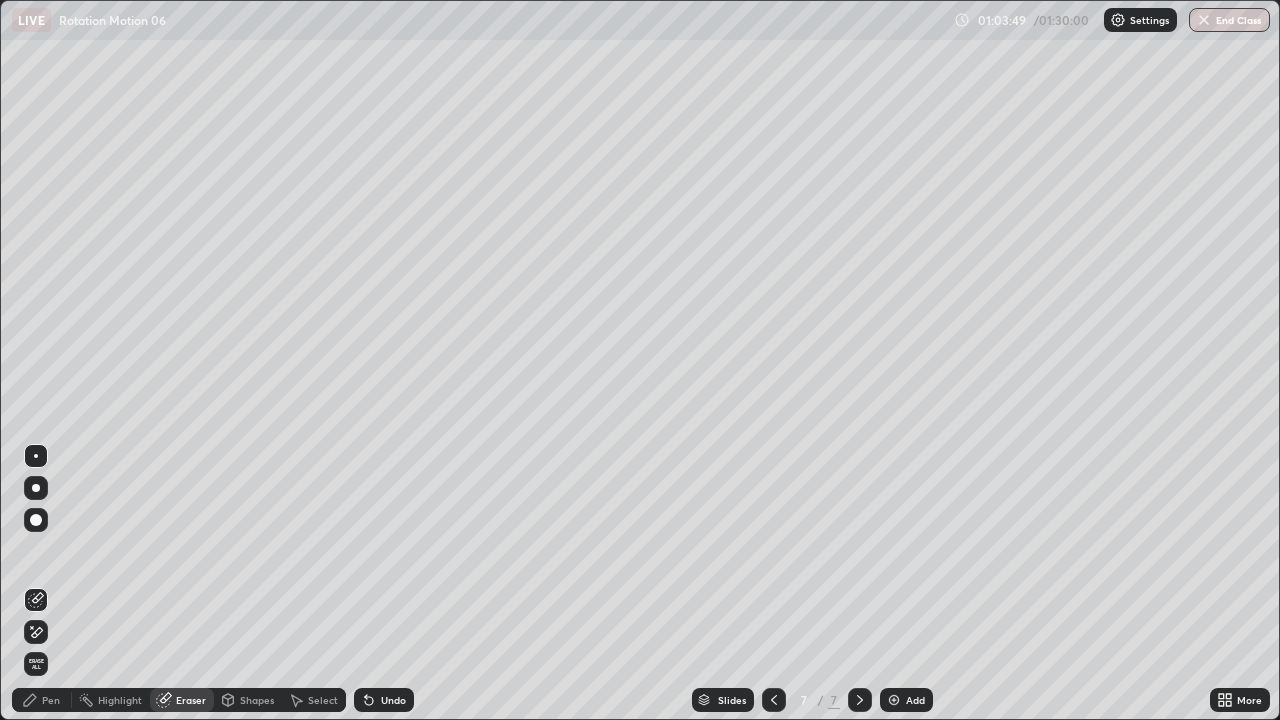 click on "Pen" at bounding box center (42, 700) 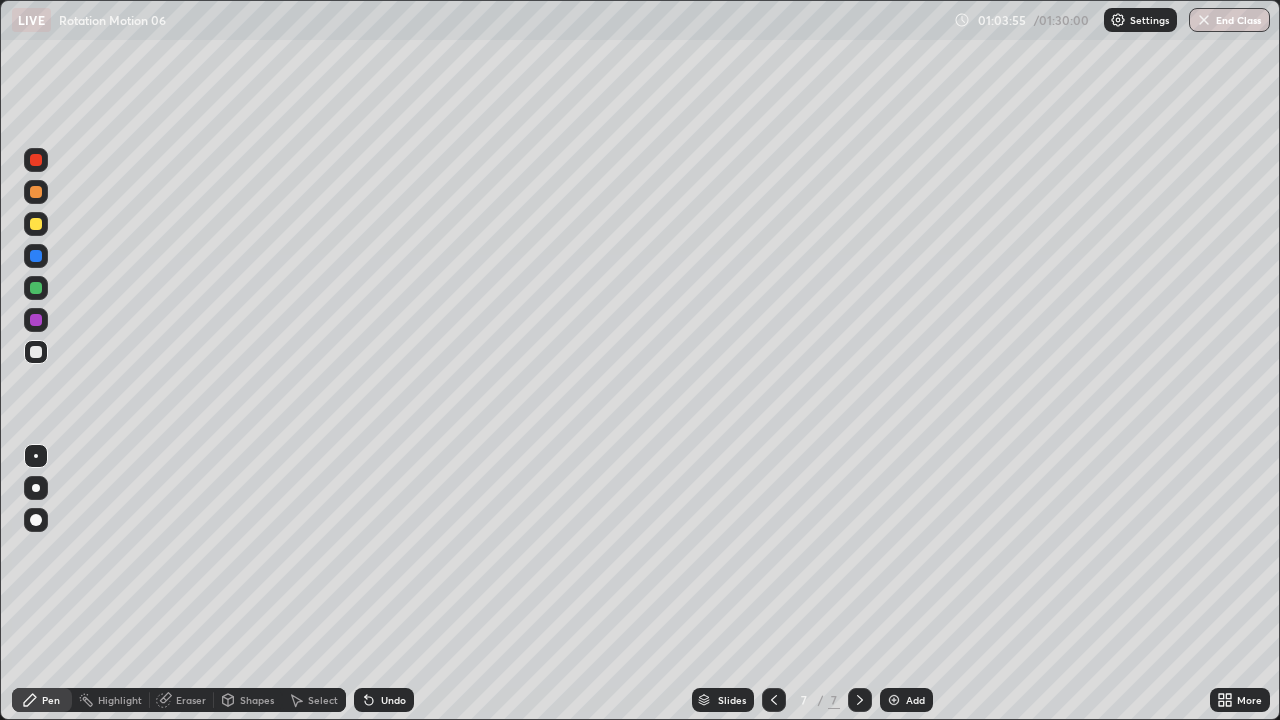 click at bounding box center [774, 700] 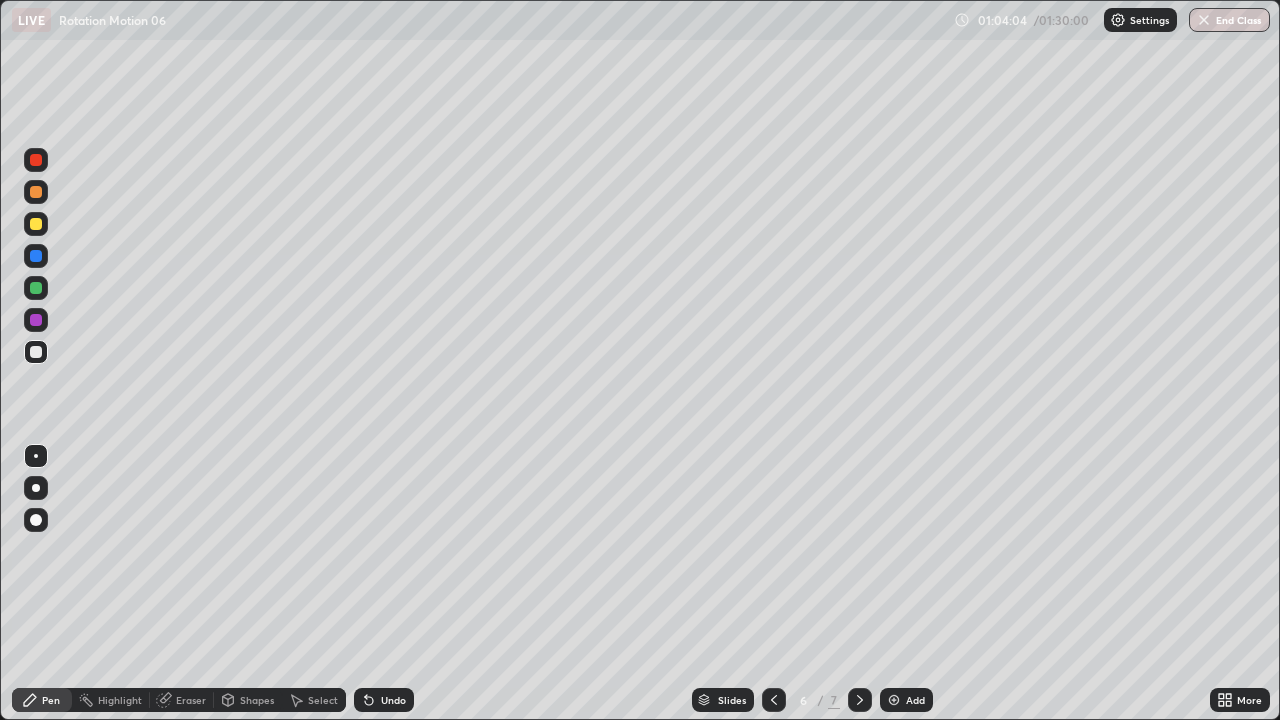 click 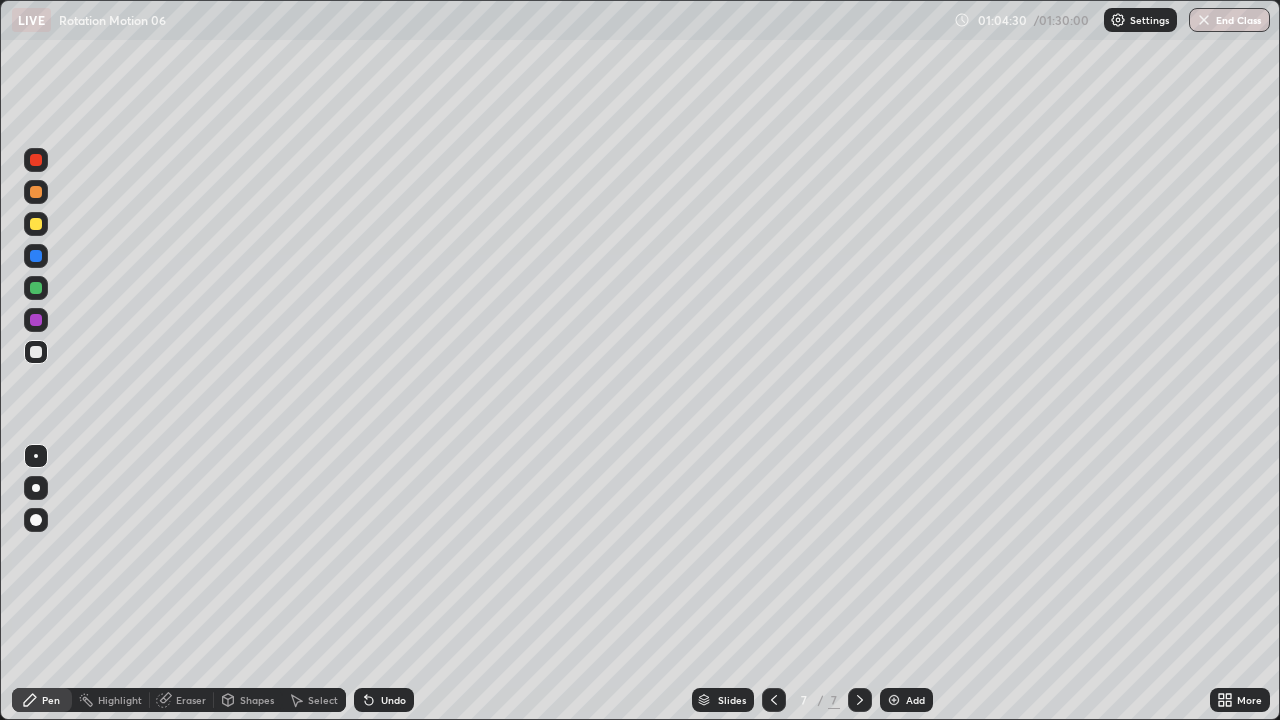 click at bounding box center (774, 700) 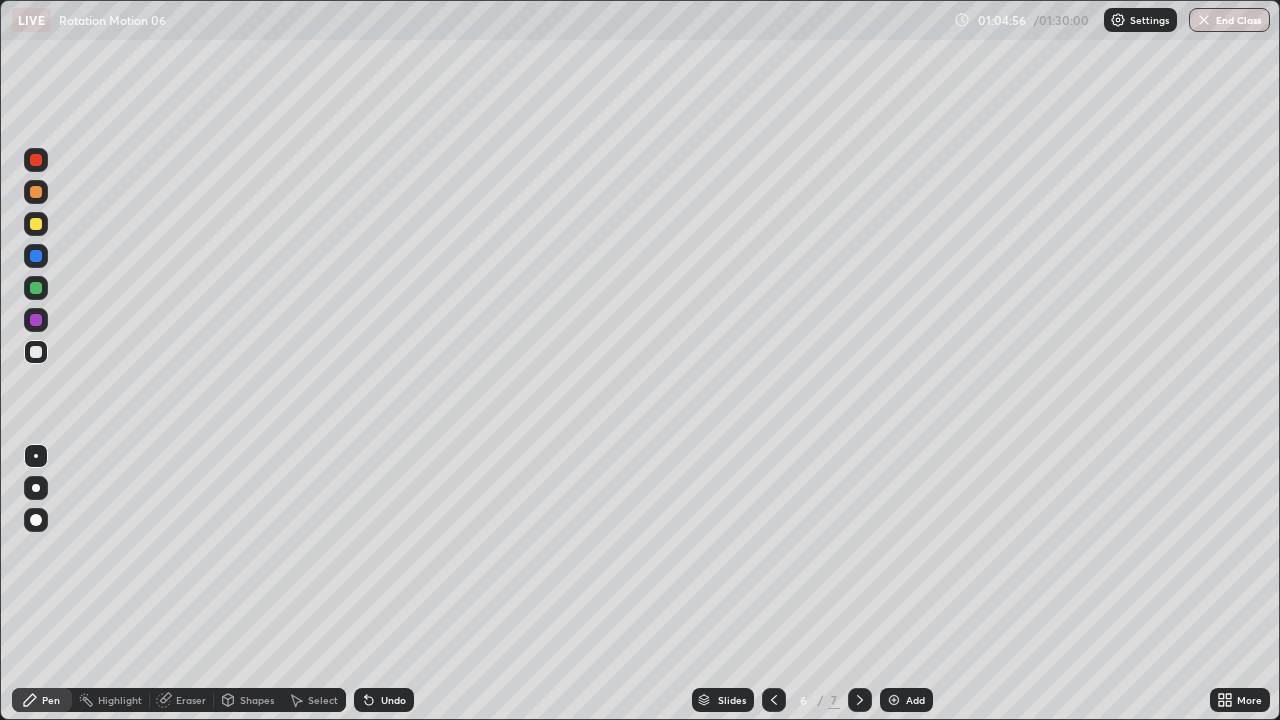 click 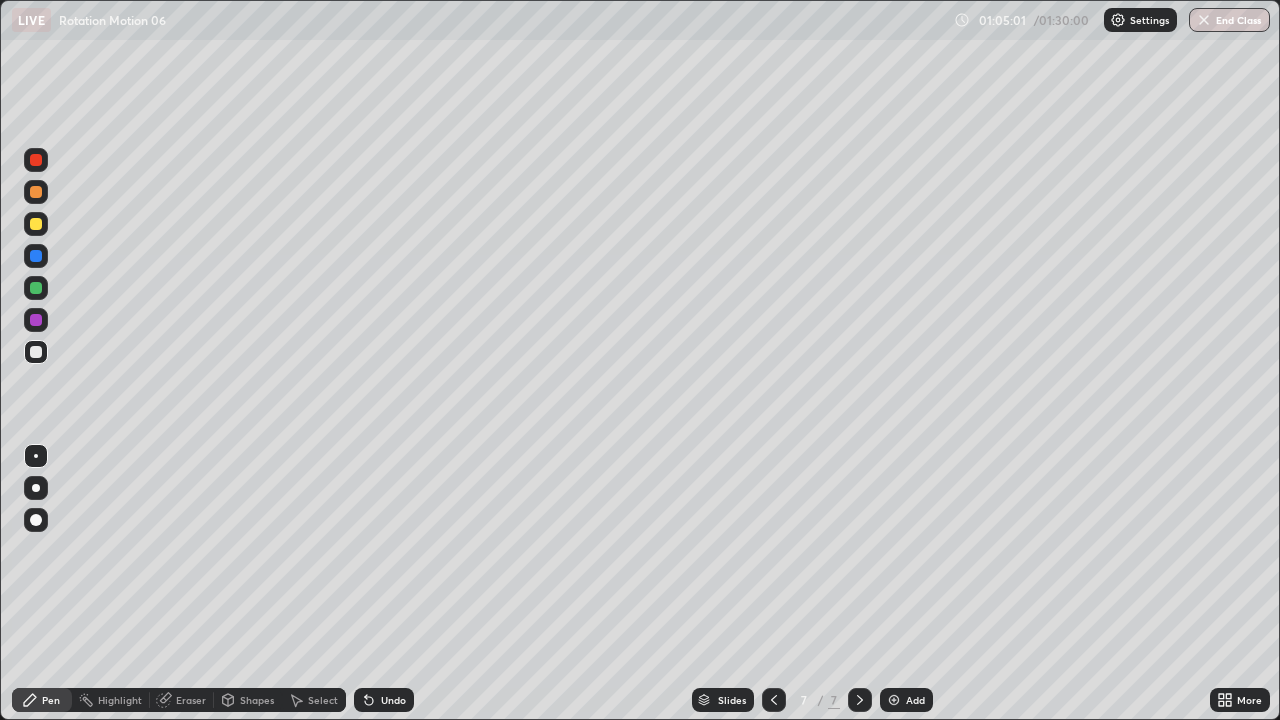 click on "Shapes" at bounding box center [257, 700] 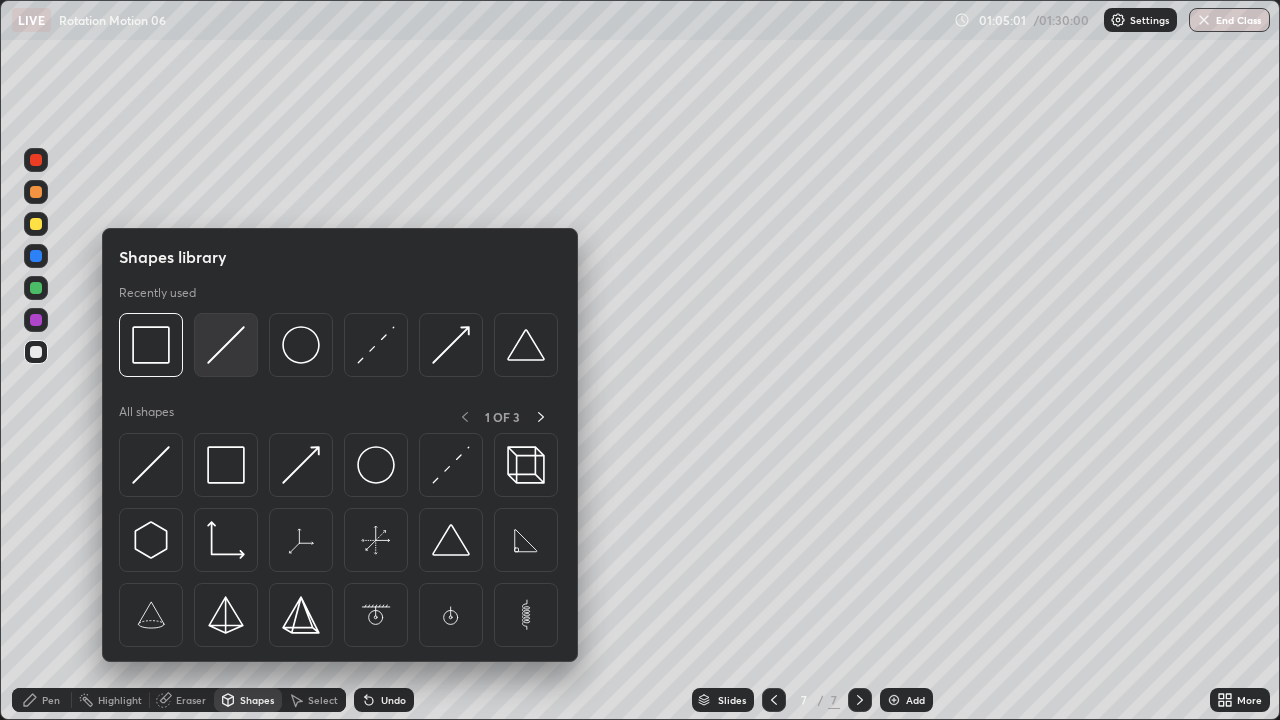 click at bounding box center (226, 345) 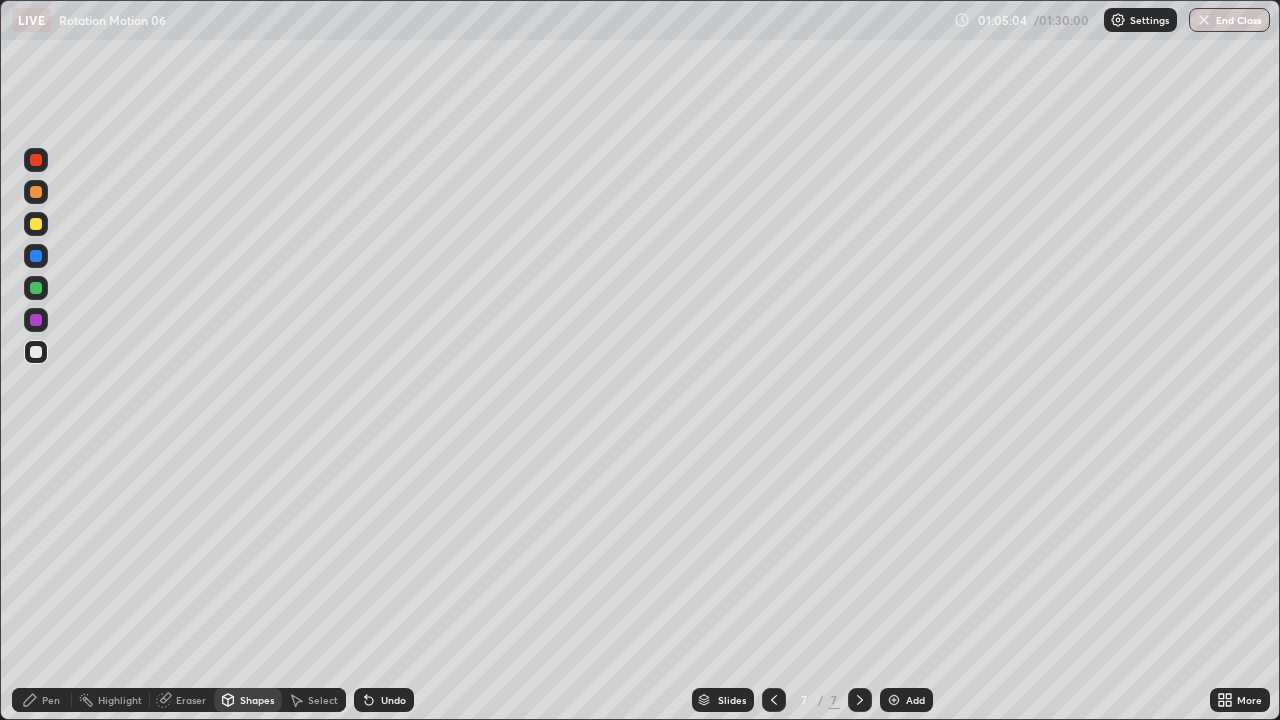 click on "Shapes" at bounding box center [248, 700] 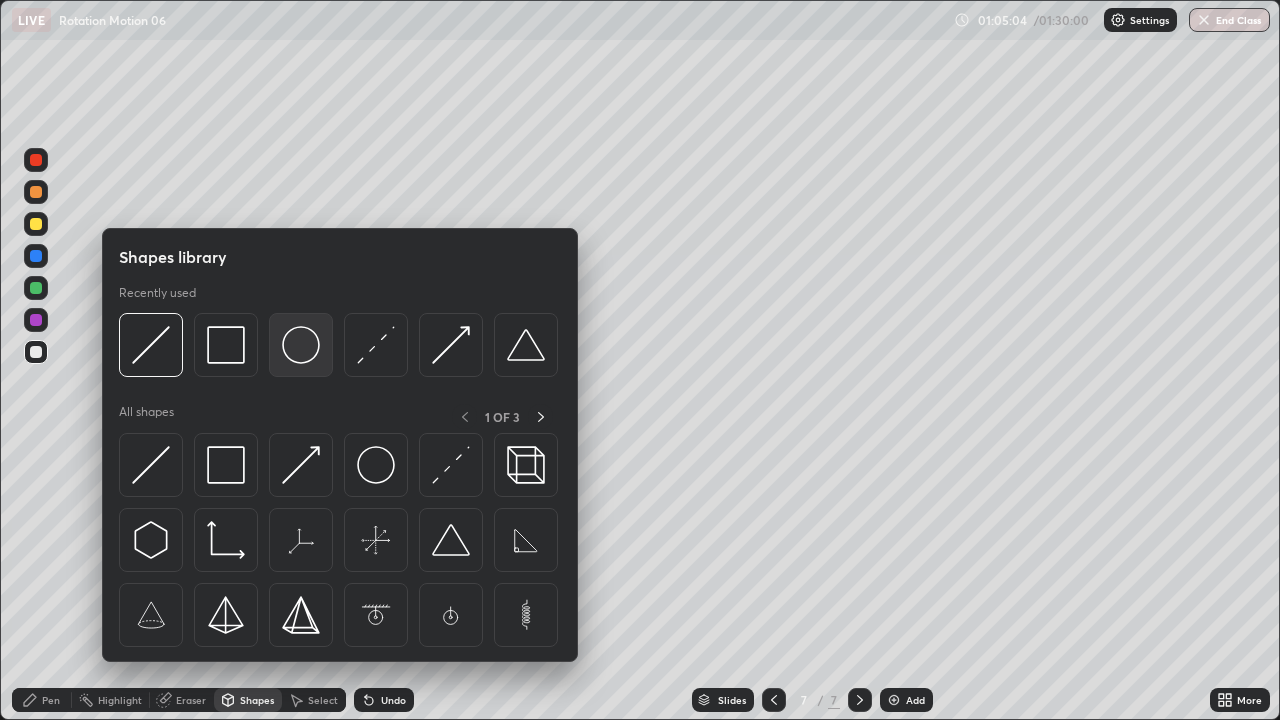click at bounding box center [301, 345] 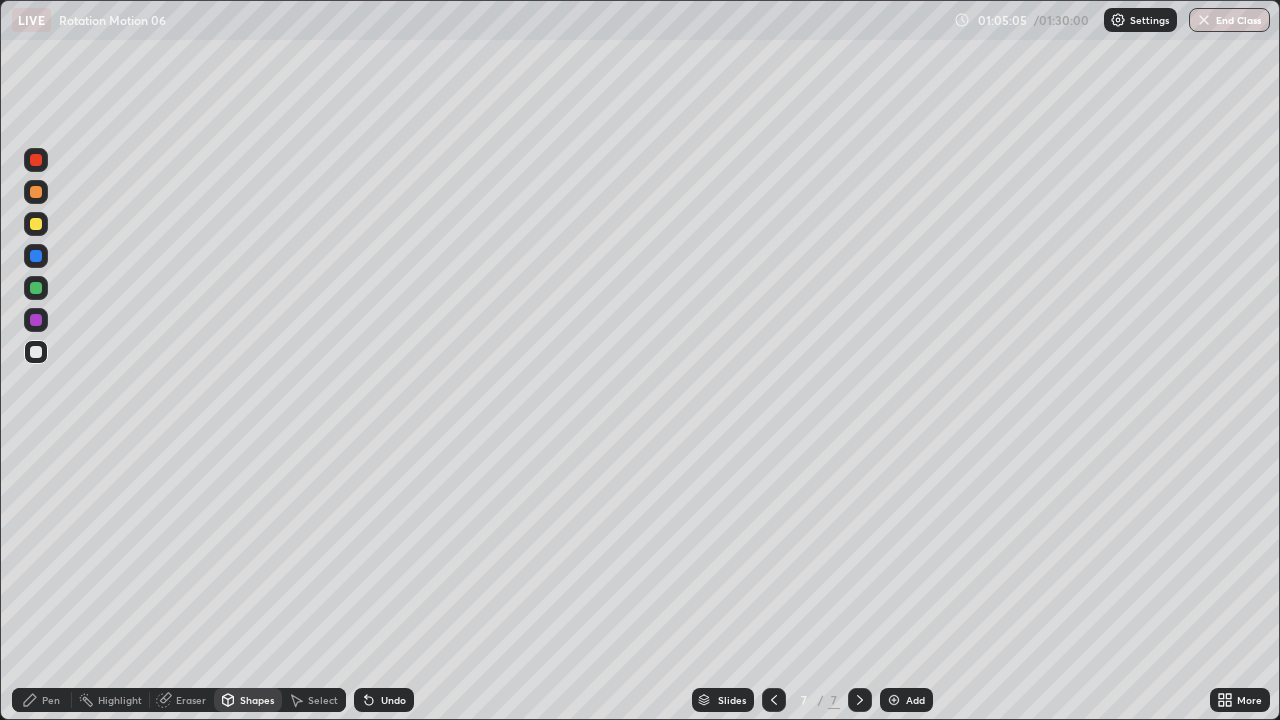 click at bounding box center (36, 224) 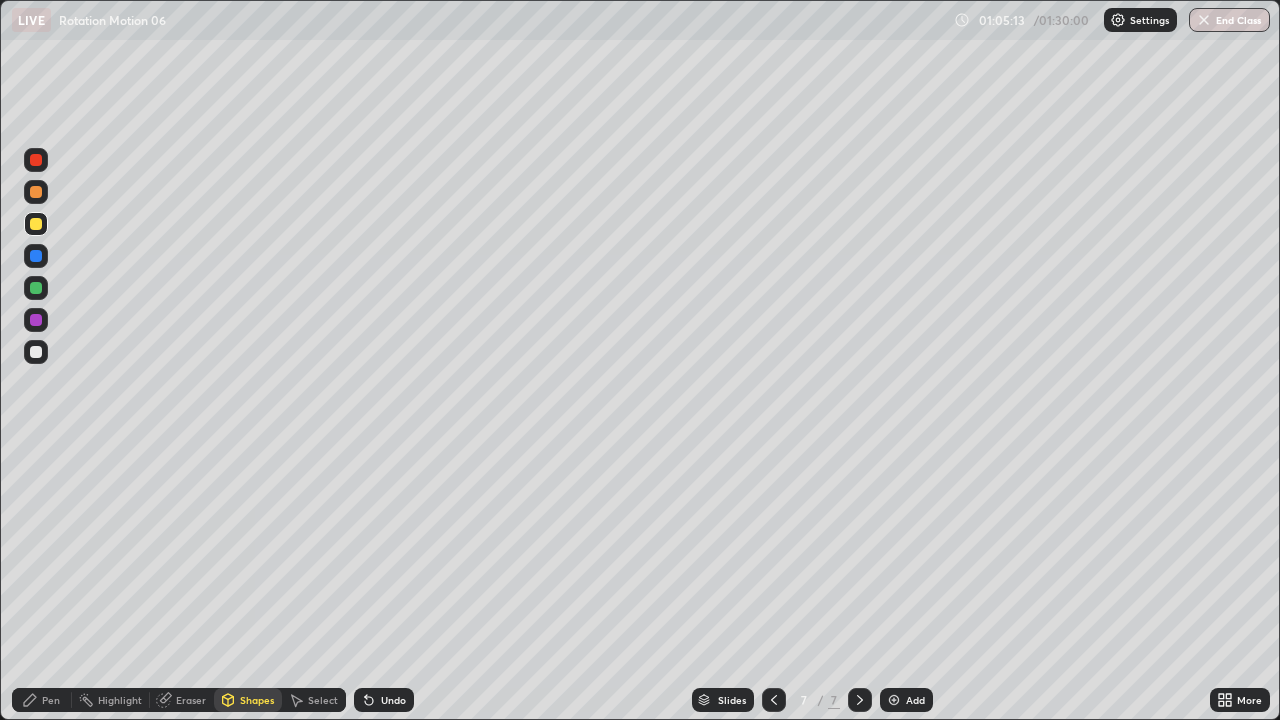 click on "Shapes" at bounding box center (248, 700) 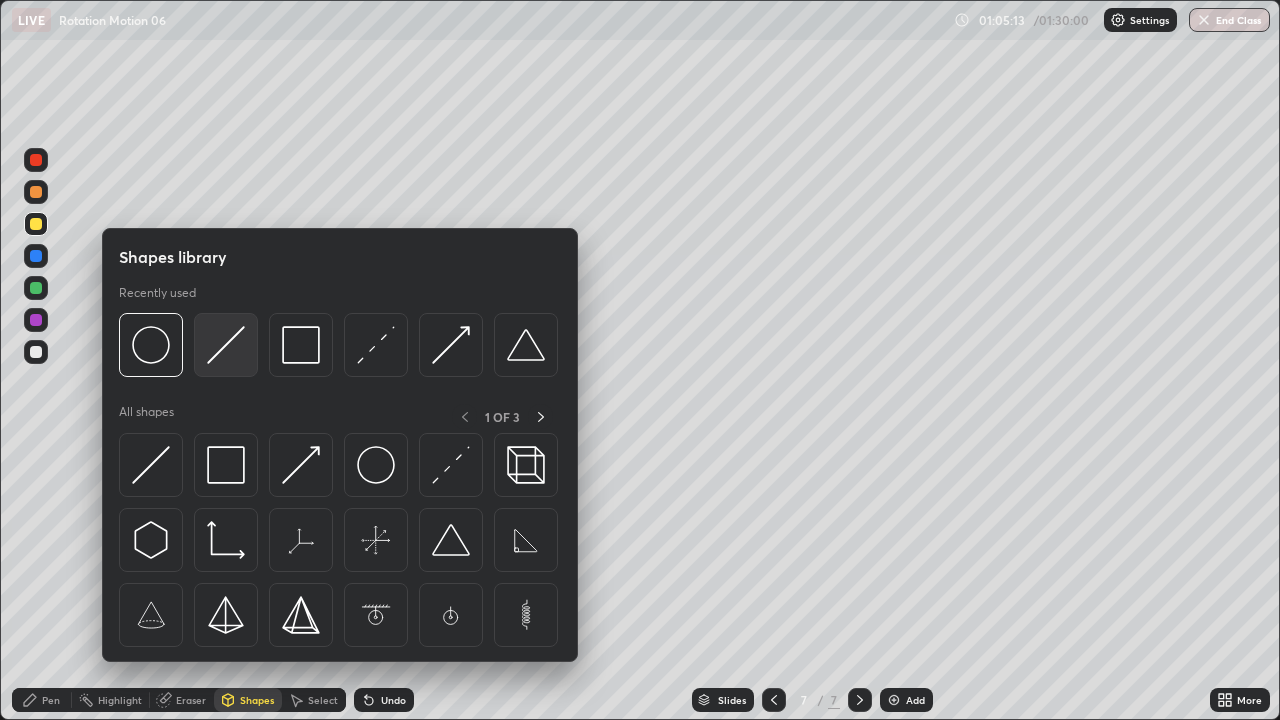 click at bounding box center (226, 345) 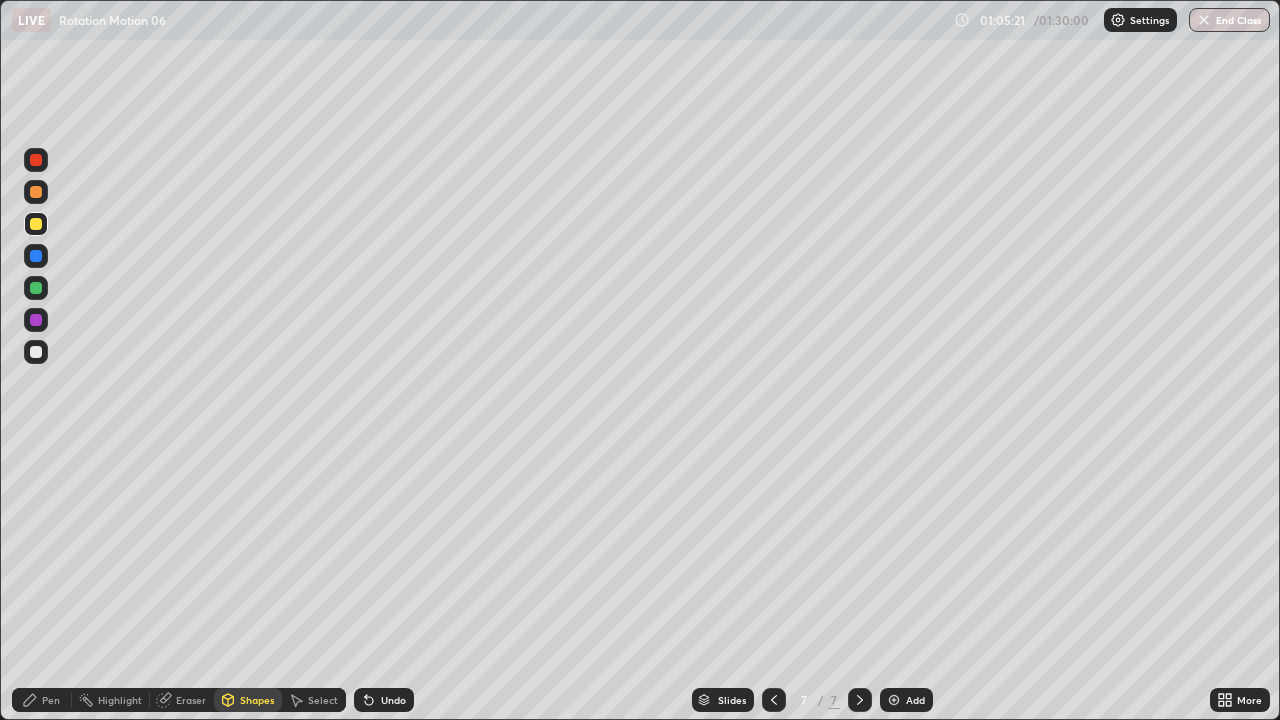 click 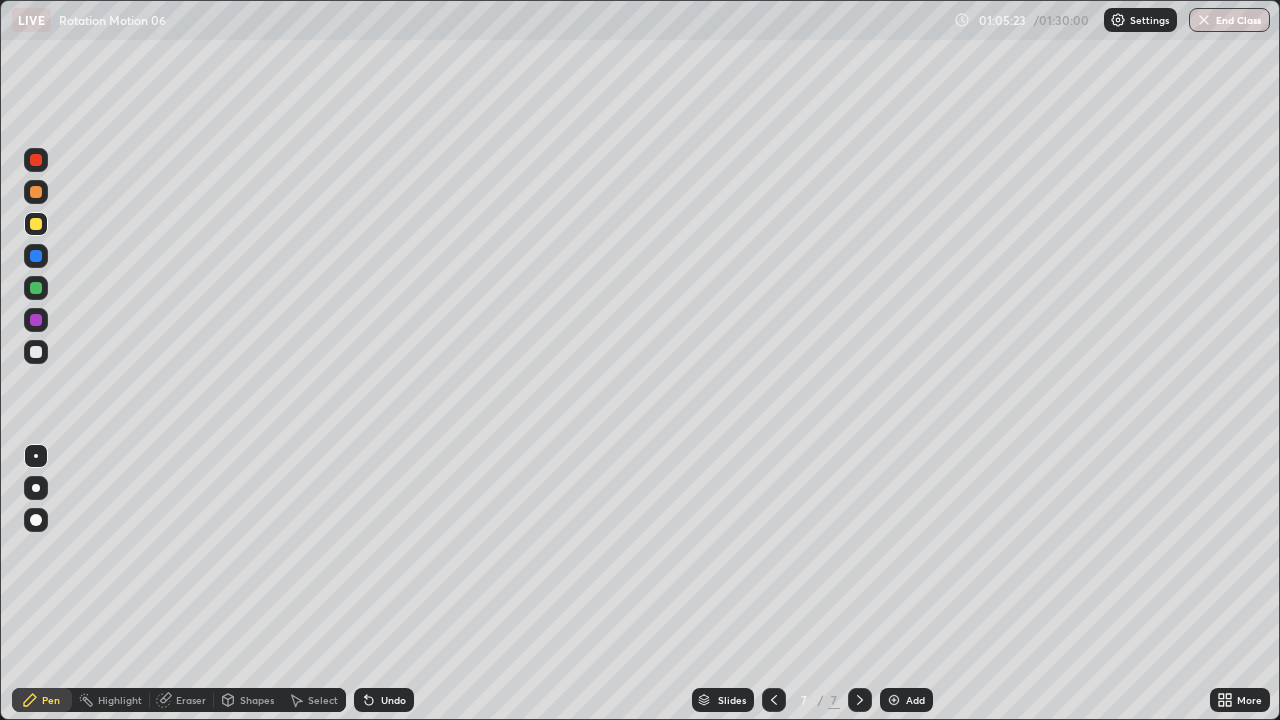click on "Shapes" at bounding box center (248, 700) 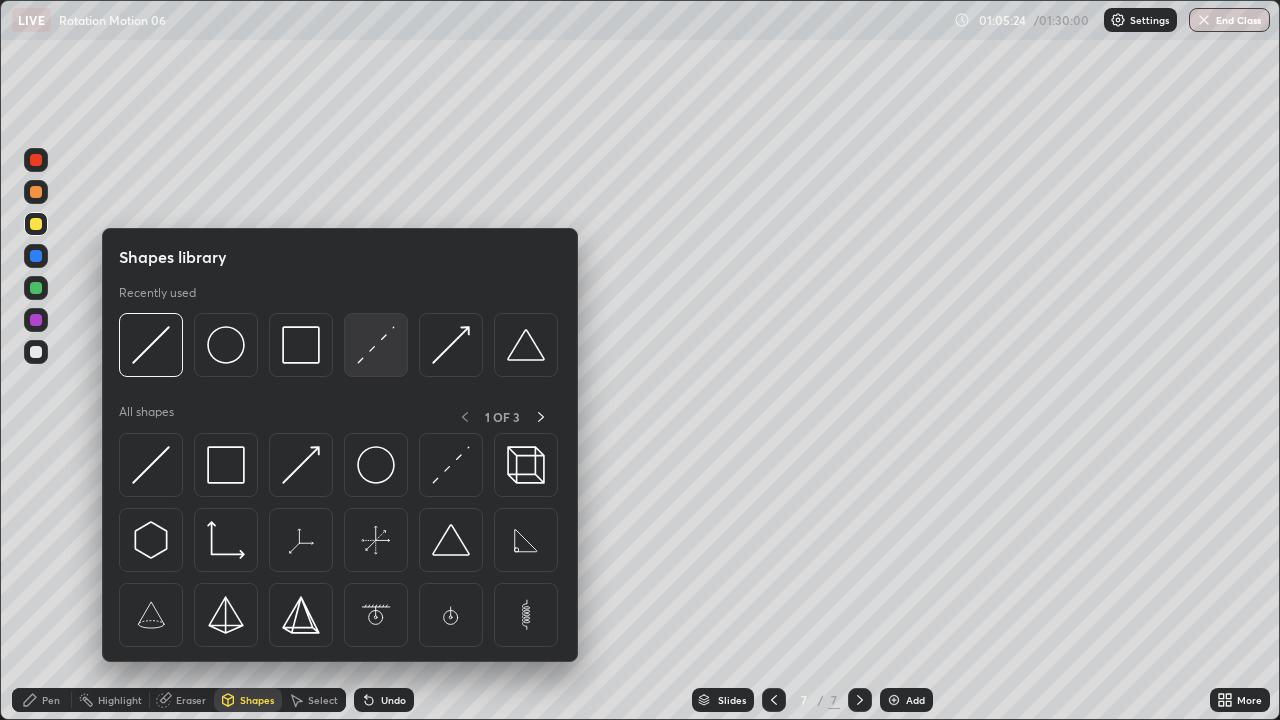 click at bounding box center [376, 345] 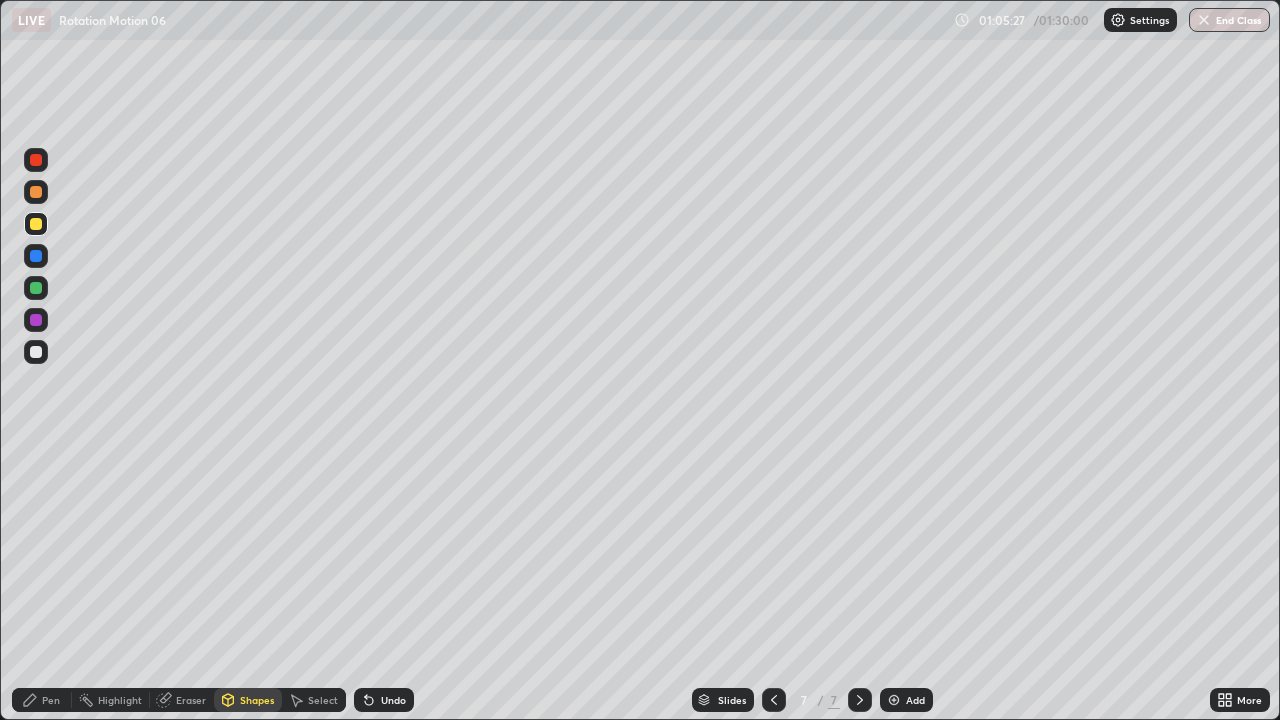 click on "Pen" at bounding box center [42, 700] 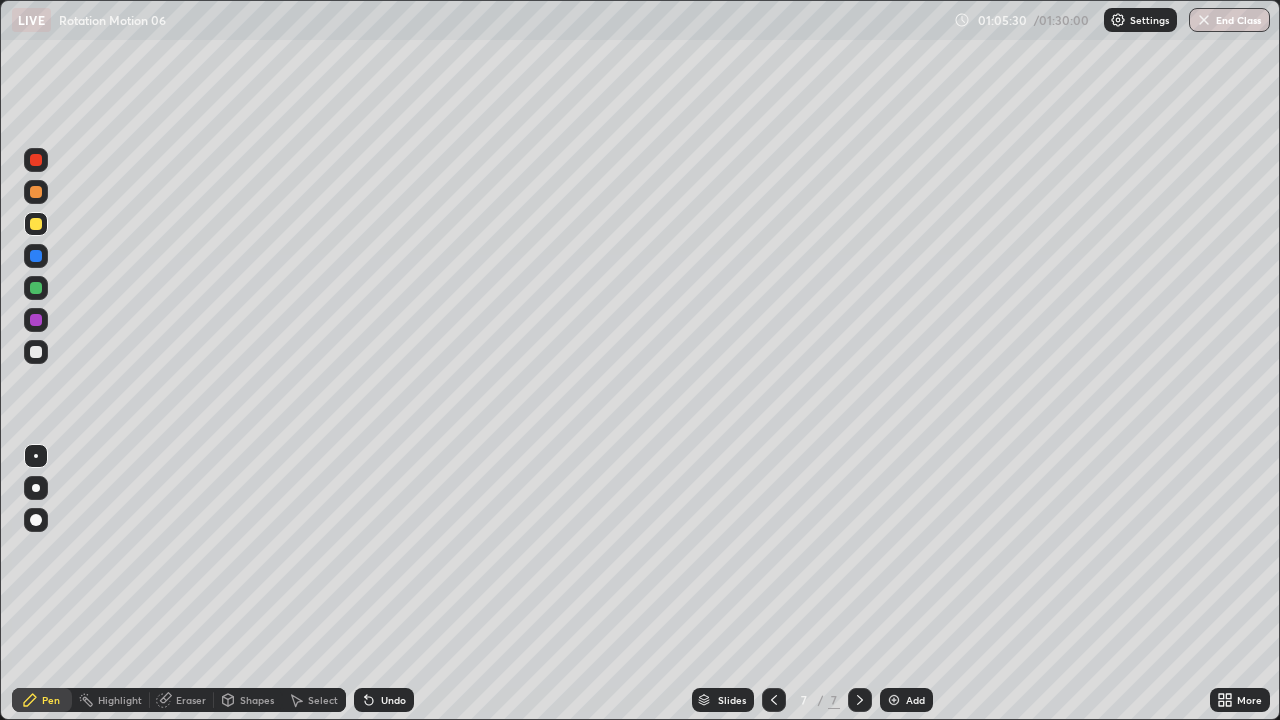 click at bounding box center (36, 352) 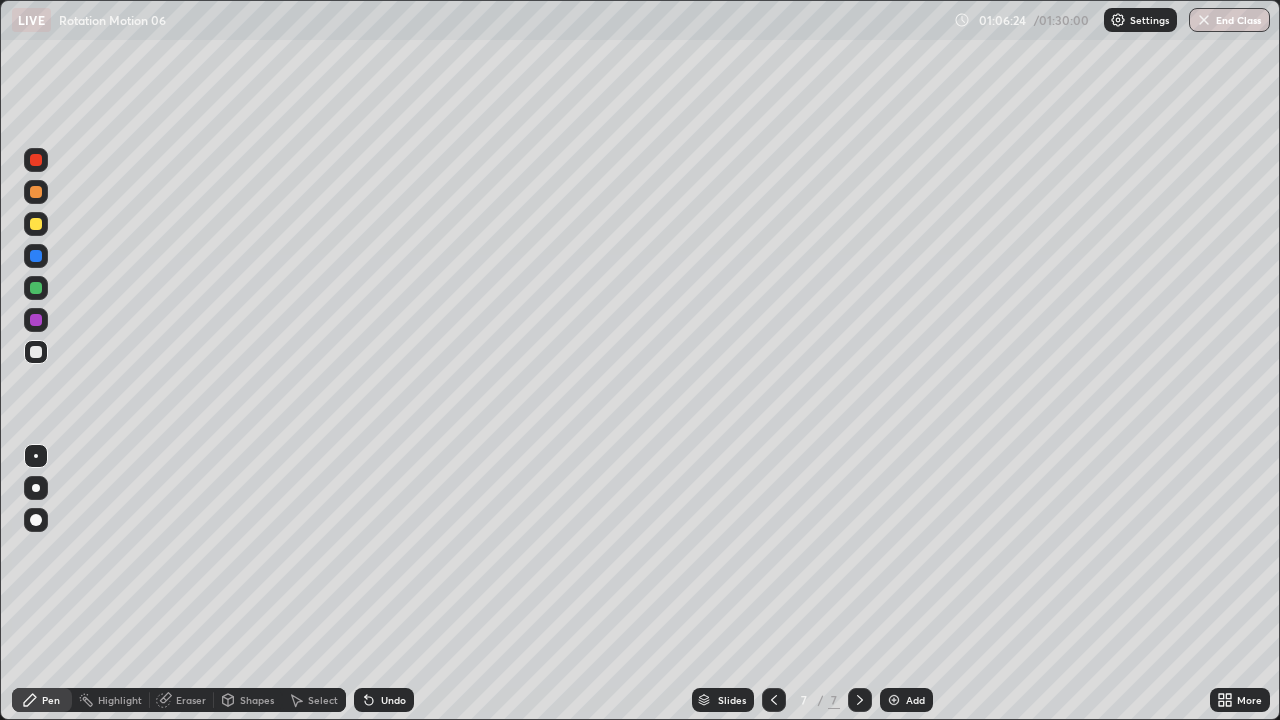 click on "Shapes" at bounding box center (257, 700) 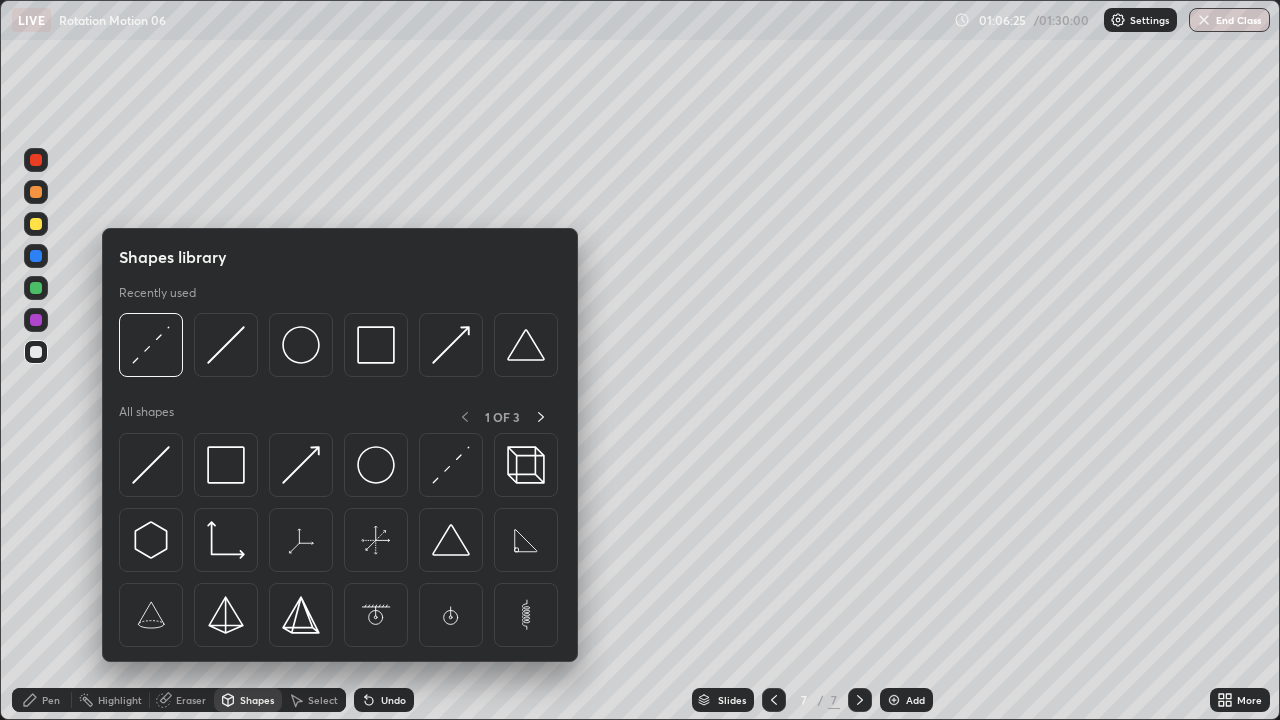 click at bounding box center (36, 224) 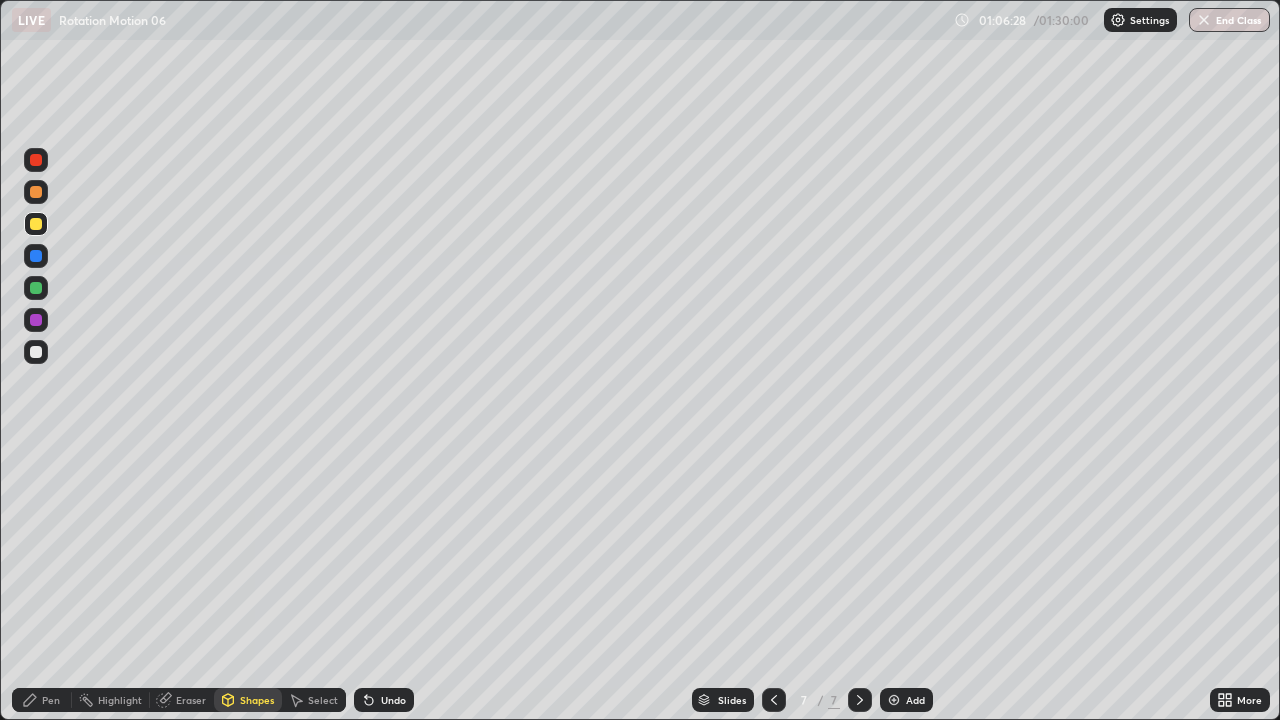 click on "Undo" at bounding box center (393, 700) 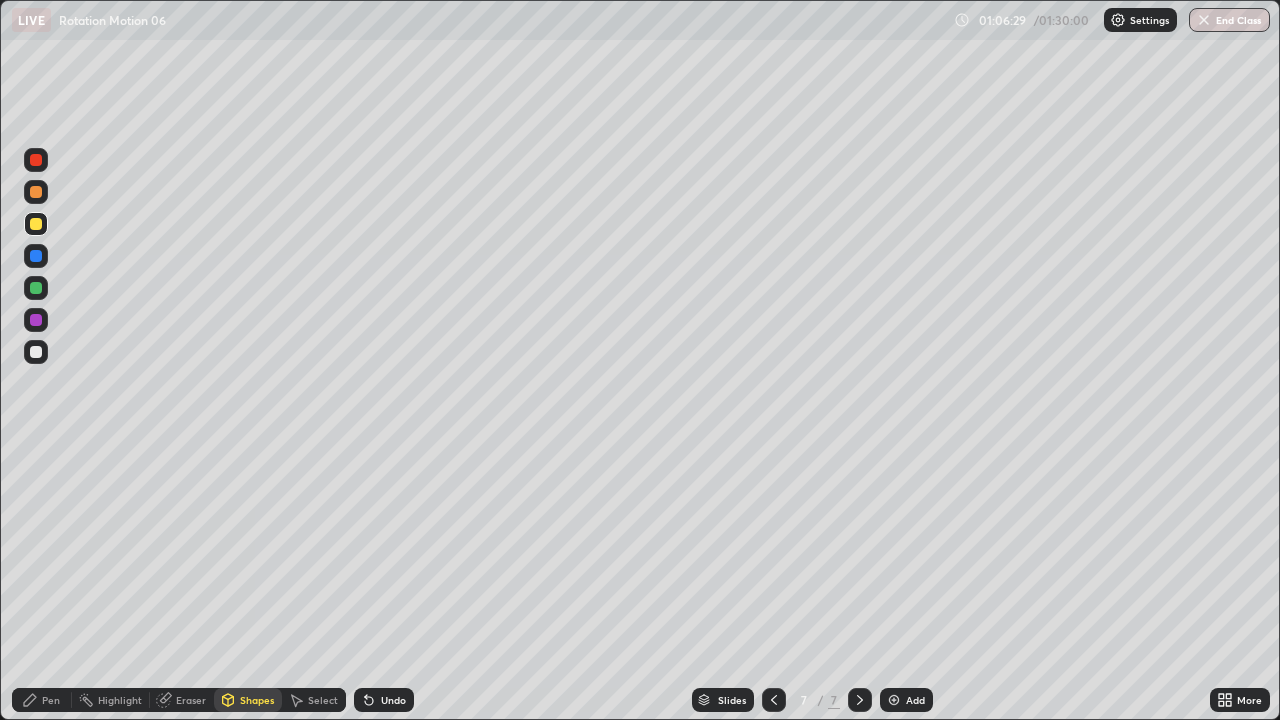 click on "Pen" at bounding box center [51, 700] 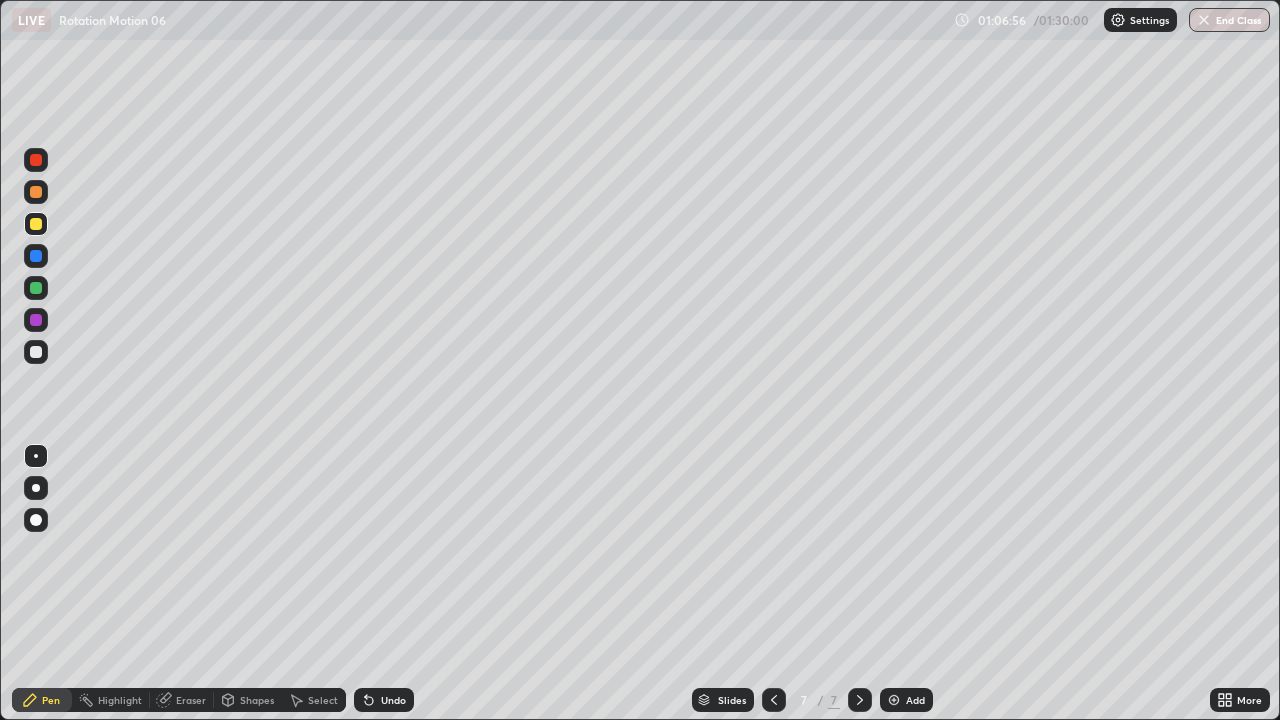 click on "Shapes" at bounding box center (257, 700) 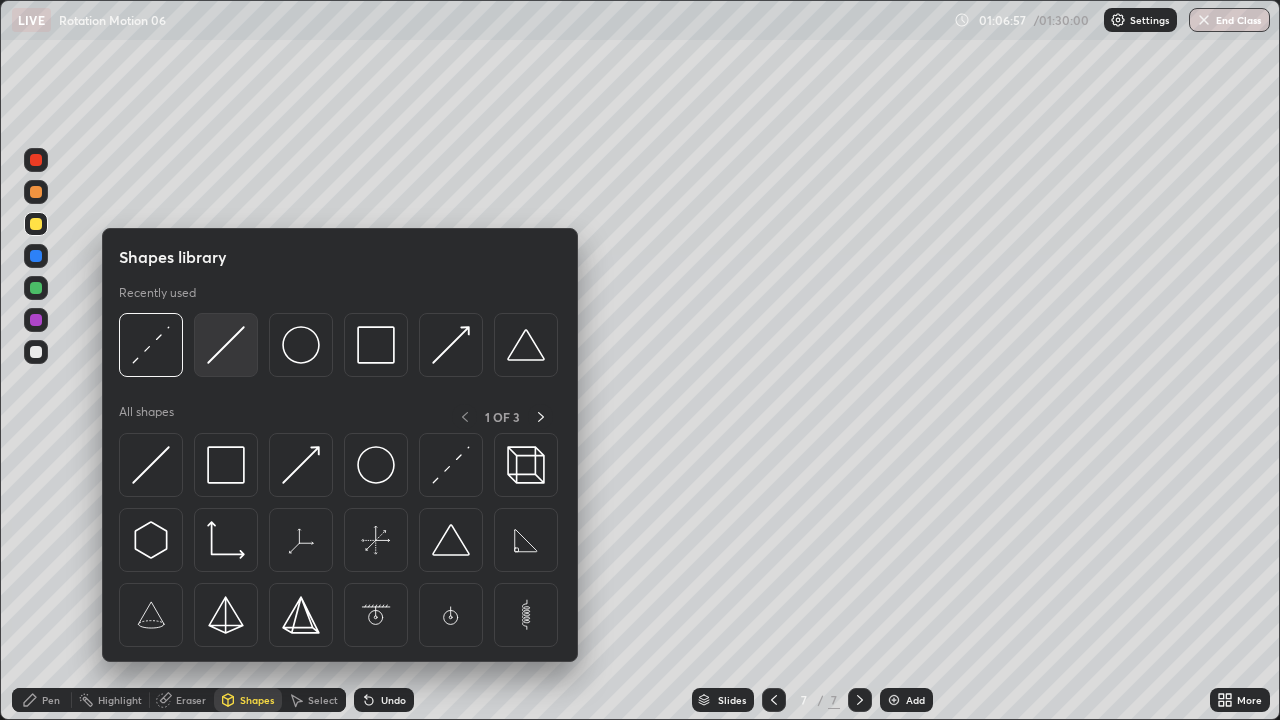 click at bounding box center [226, 345] 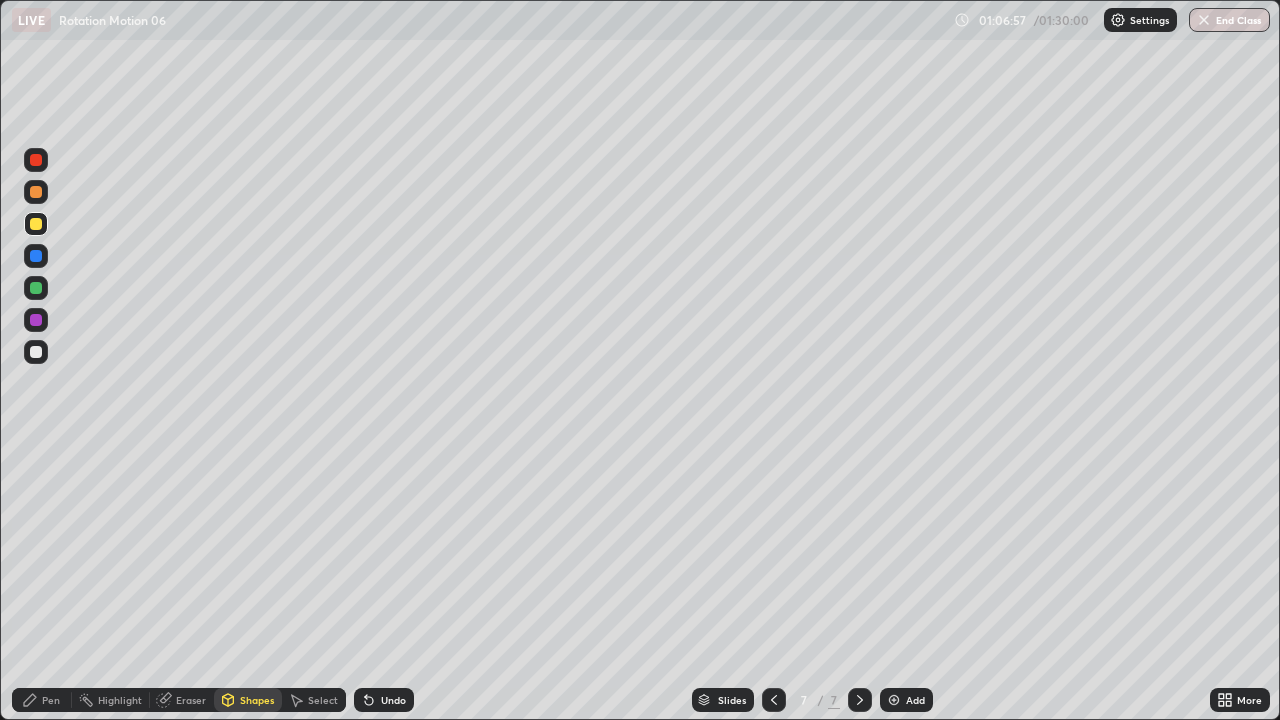 click at bounding box center (36, 352) 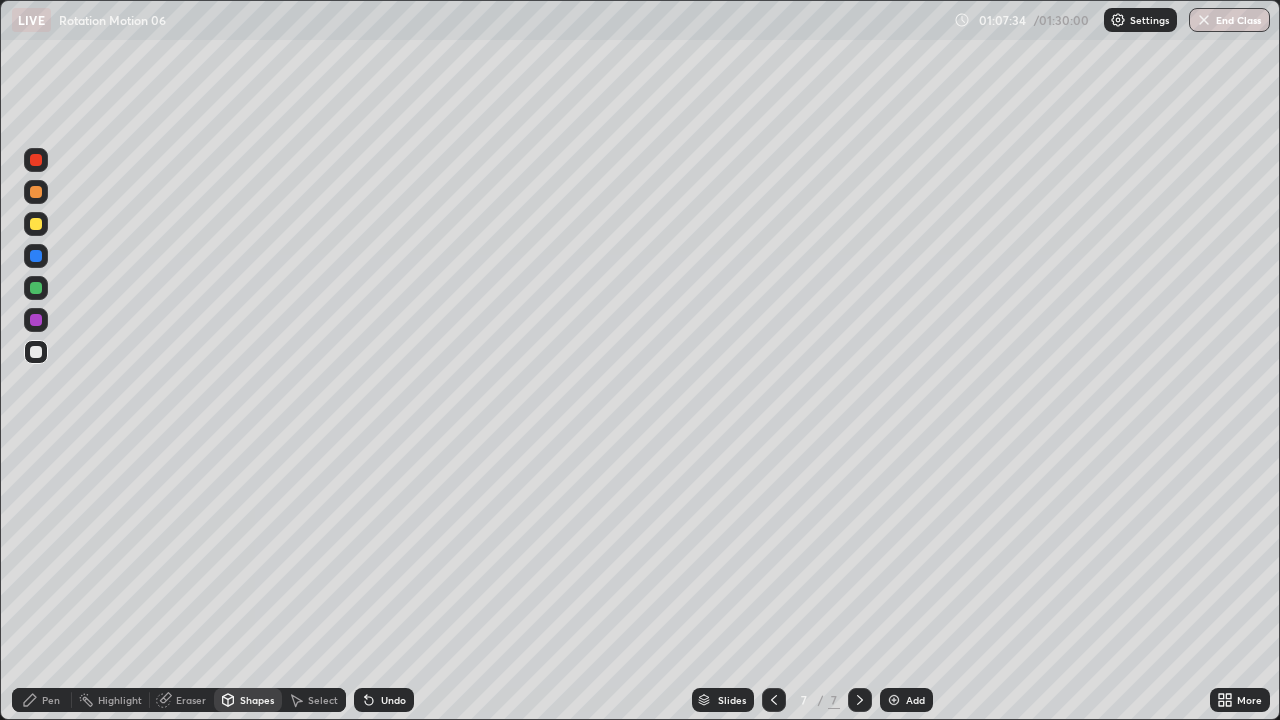 click on "Add" at bounding box center (915, 700) 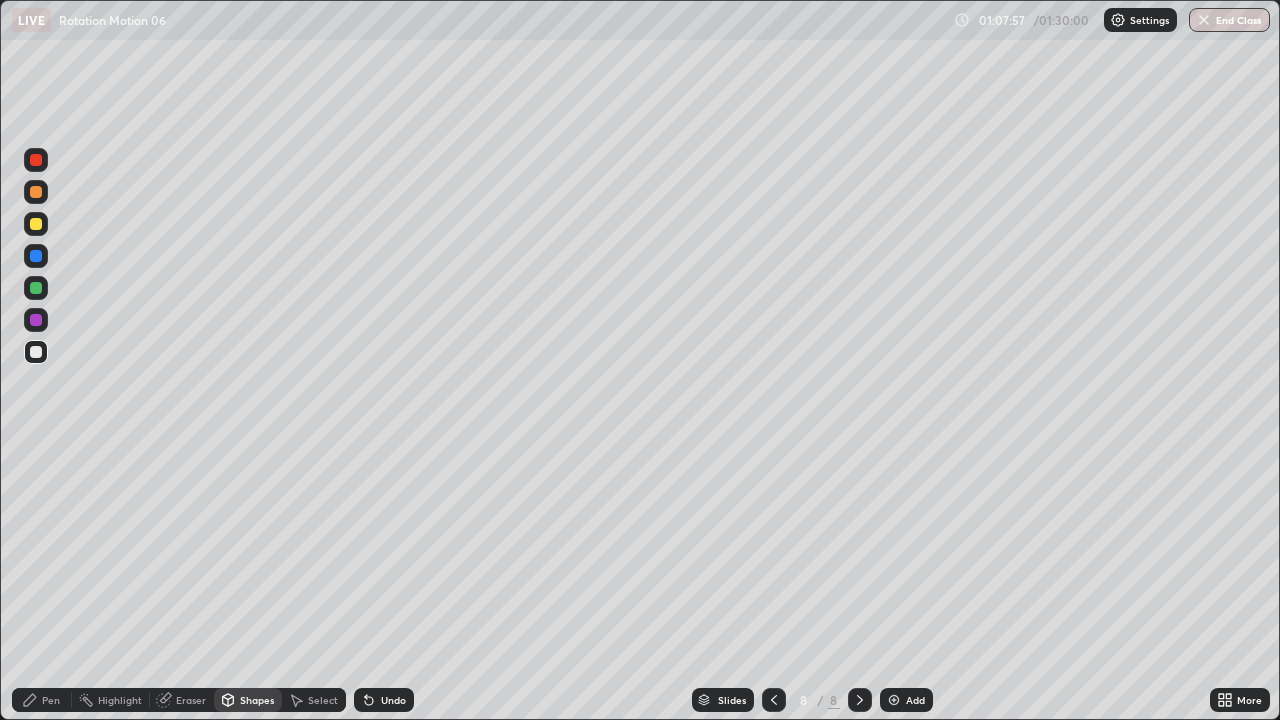 click on "Shapes" at bounding box center [257, 700] 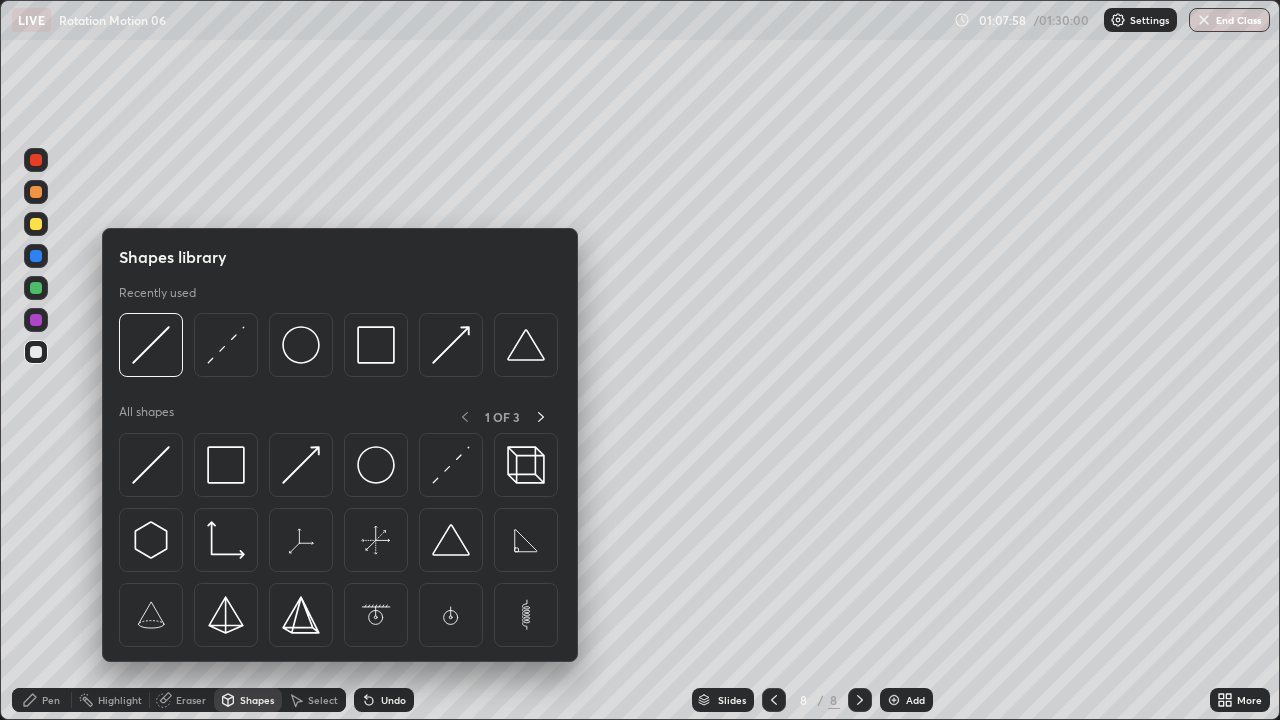 click on "Shapes" at bounding box center [248, 700] 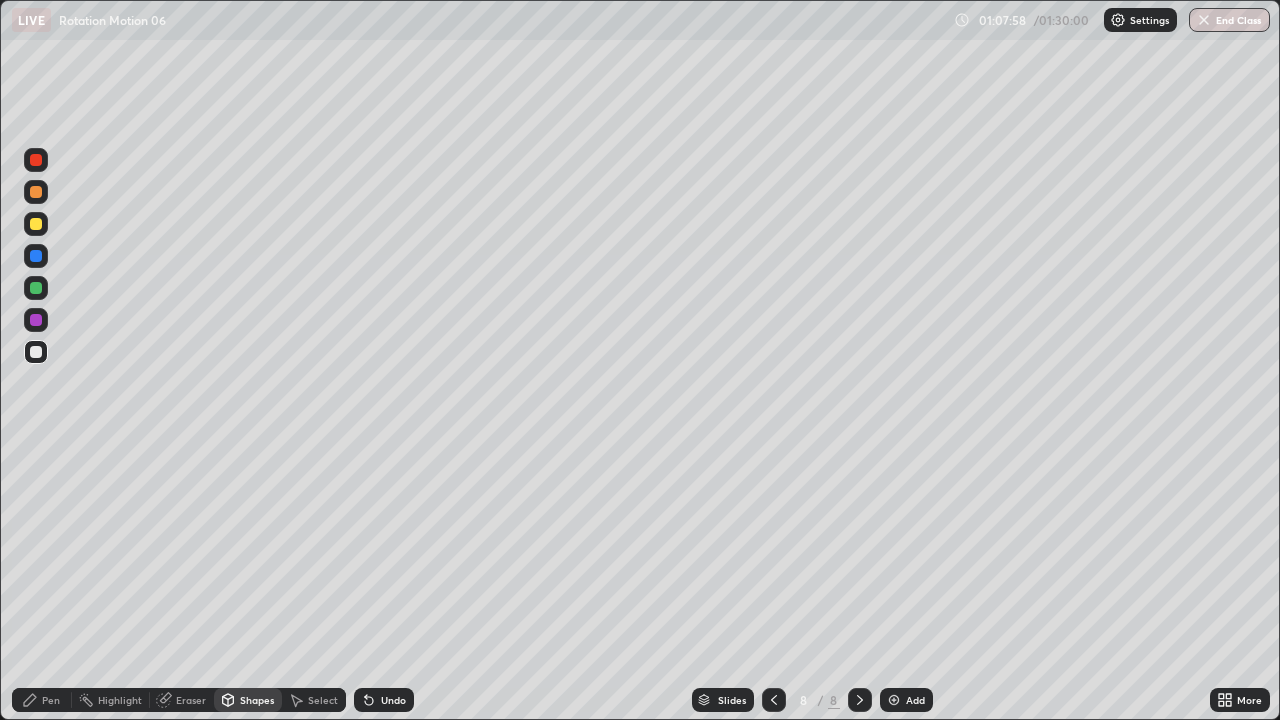 click on "Shapes" at bounding box center (257, 700) 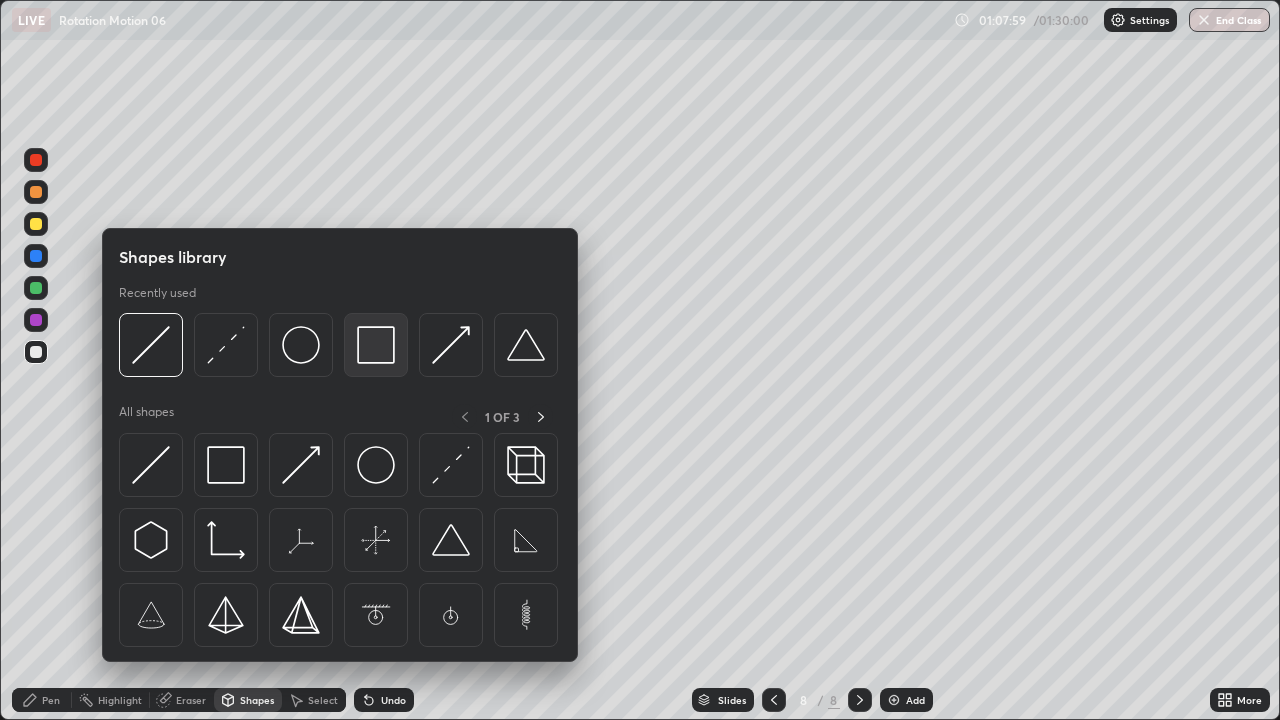 click at bounding box center [376, 345] 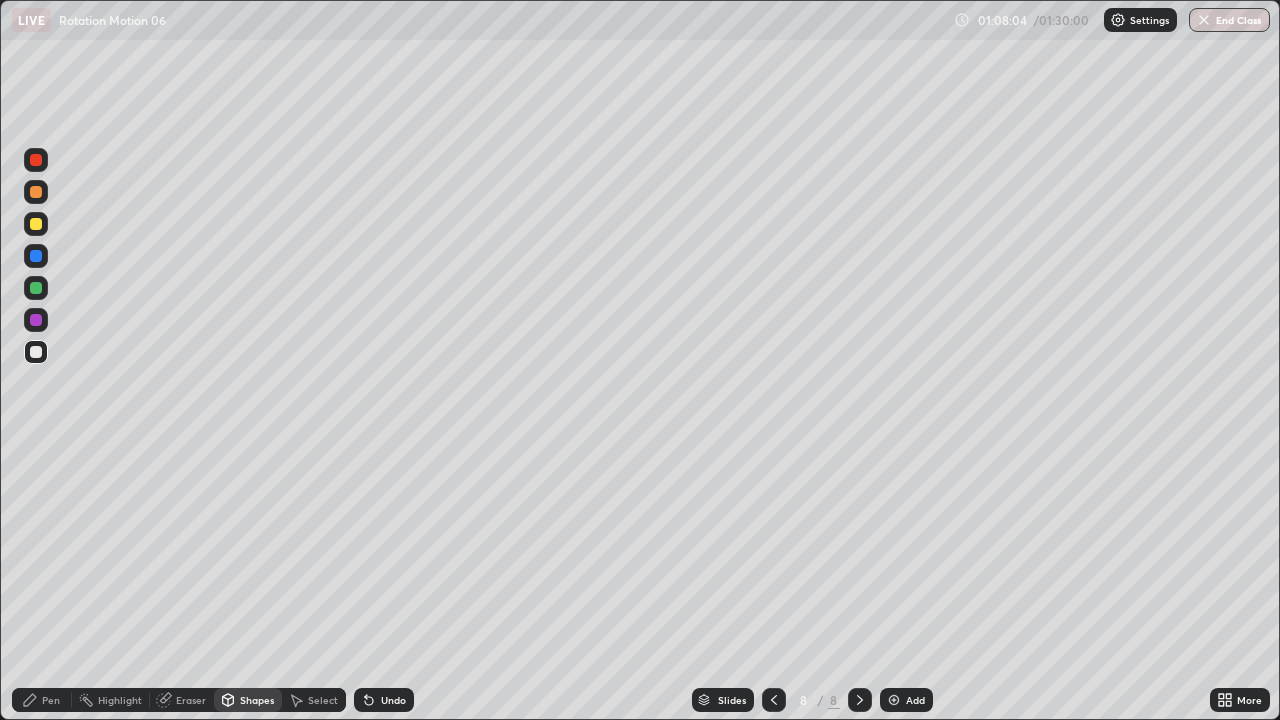 click 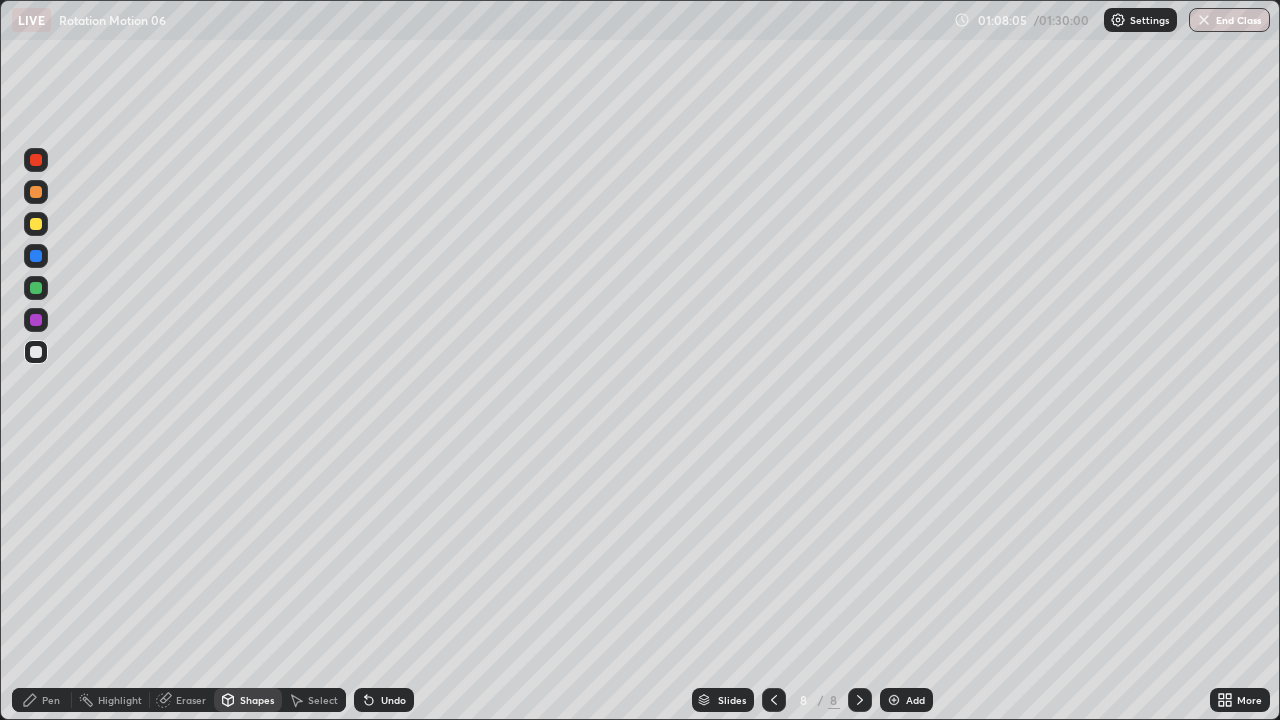 click at bounding box center [36, 224] 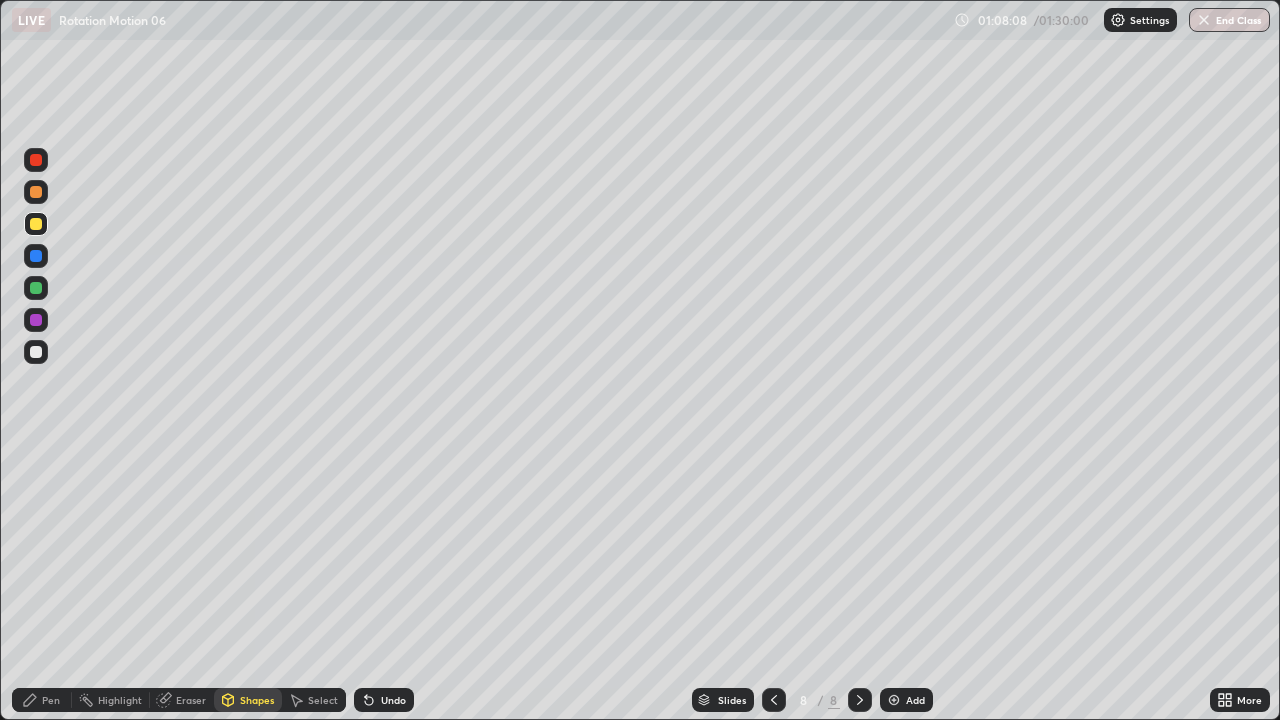 click at bounding box center [36, 352] 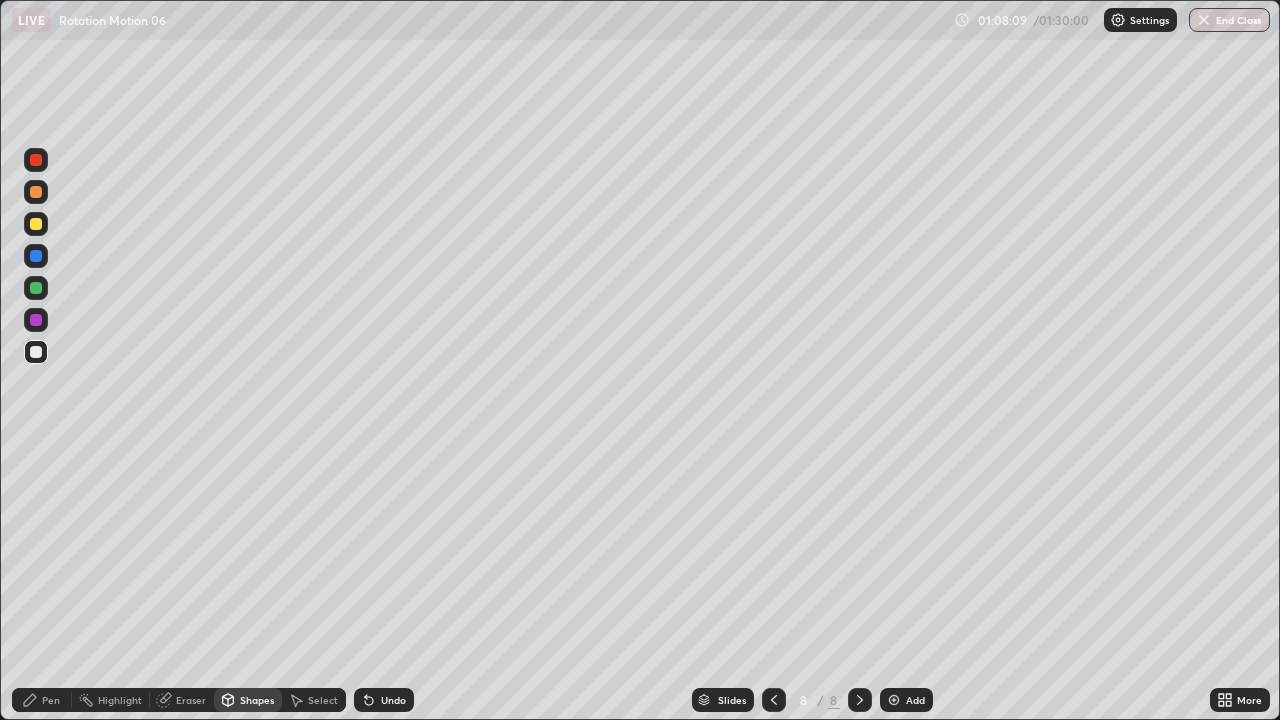 click at bounding box center (36, 224) 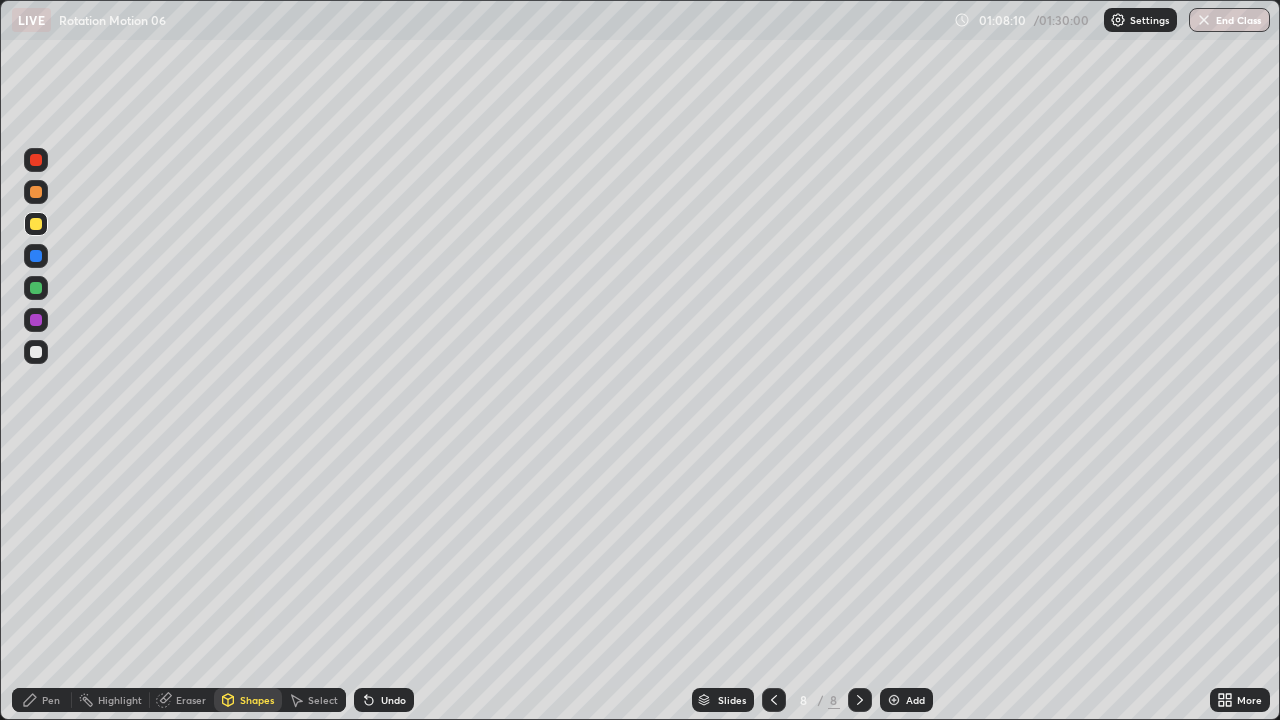 click on "Shapes" at bounding box center [248, 700] 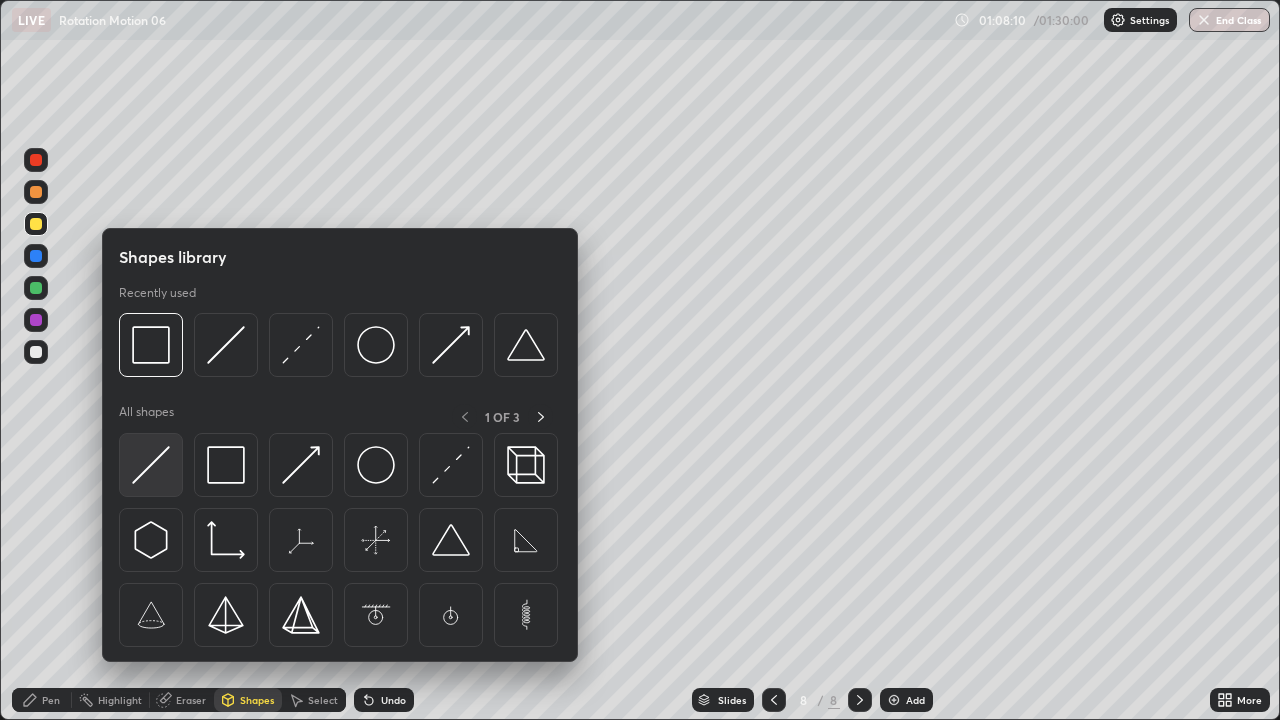 click at bounding box center [151, 465] 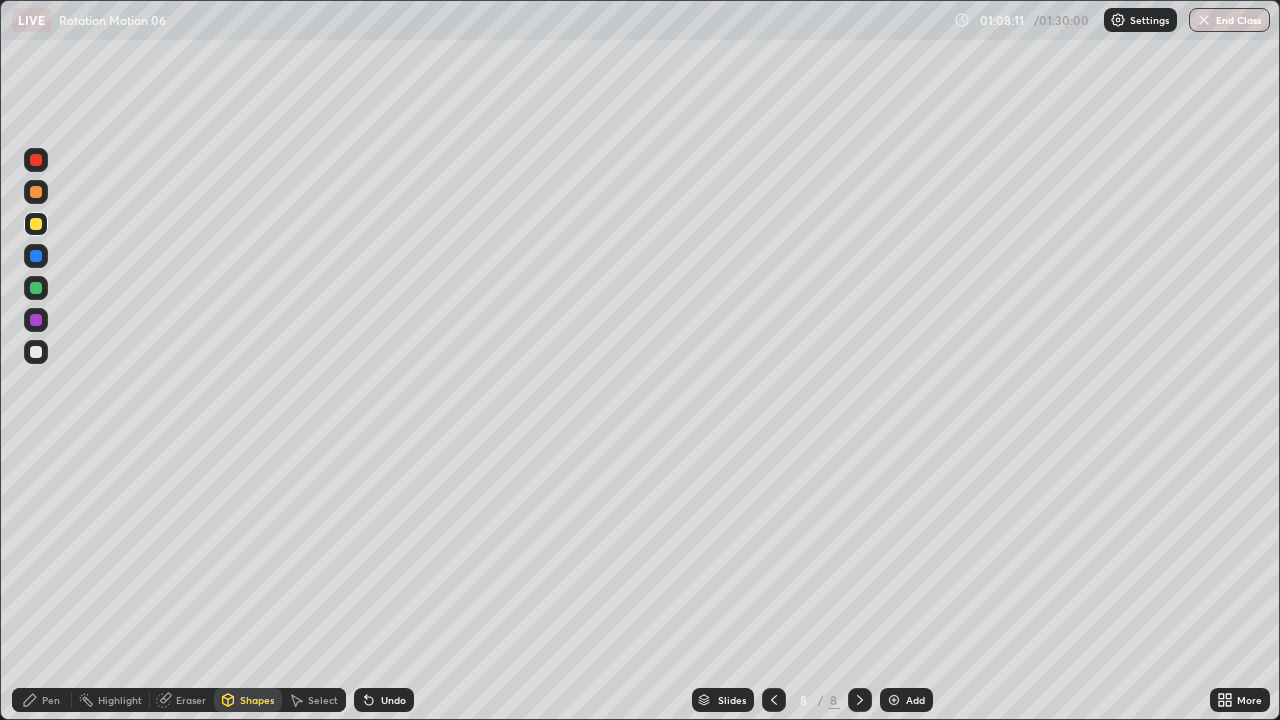 click at bounding box center (36, 288) 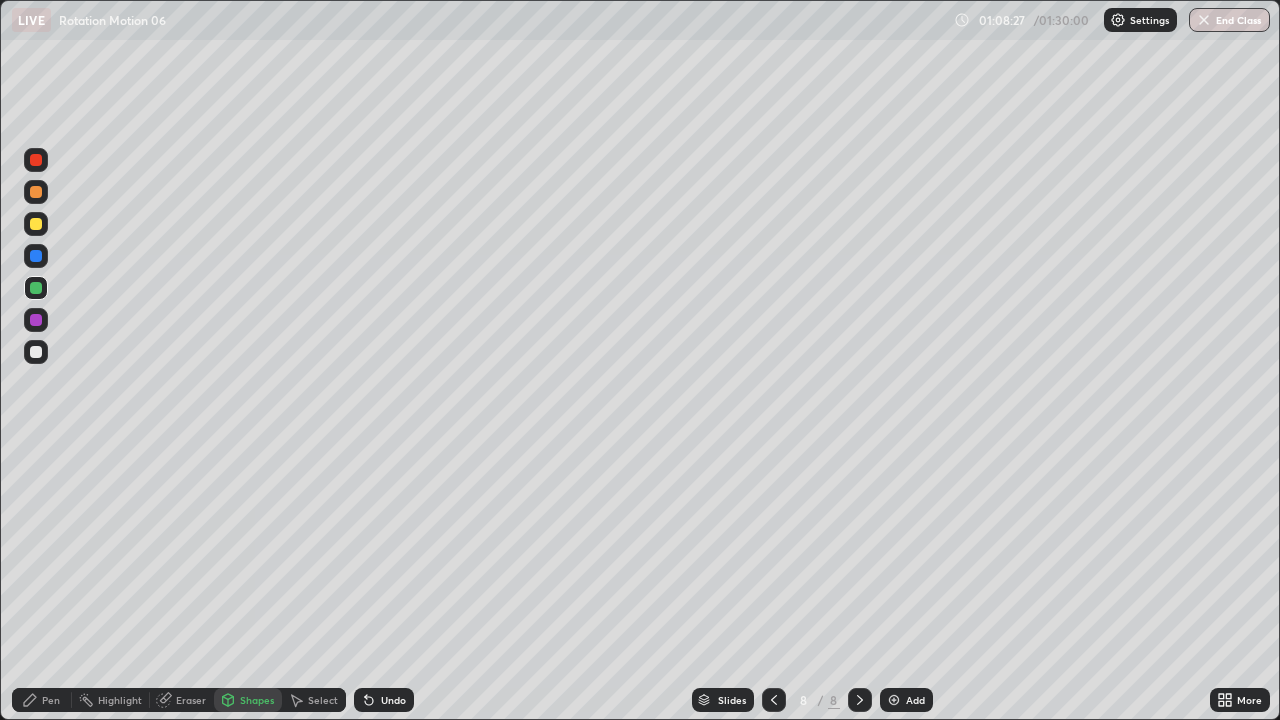 click 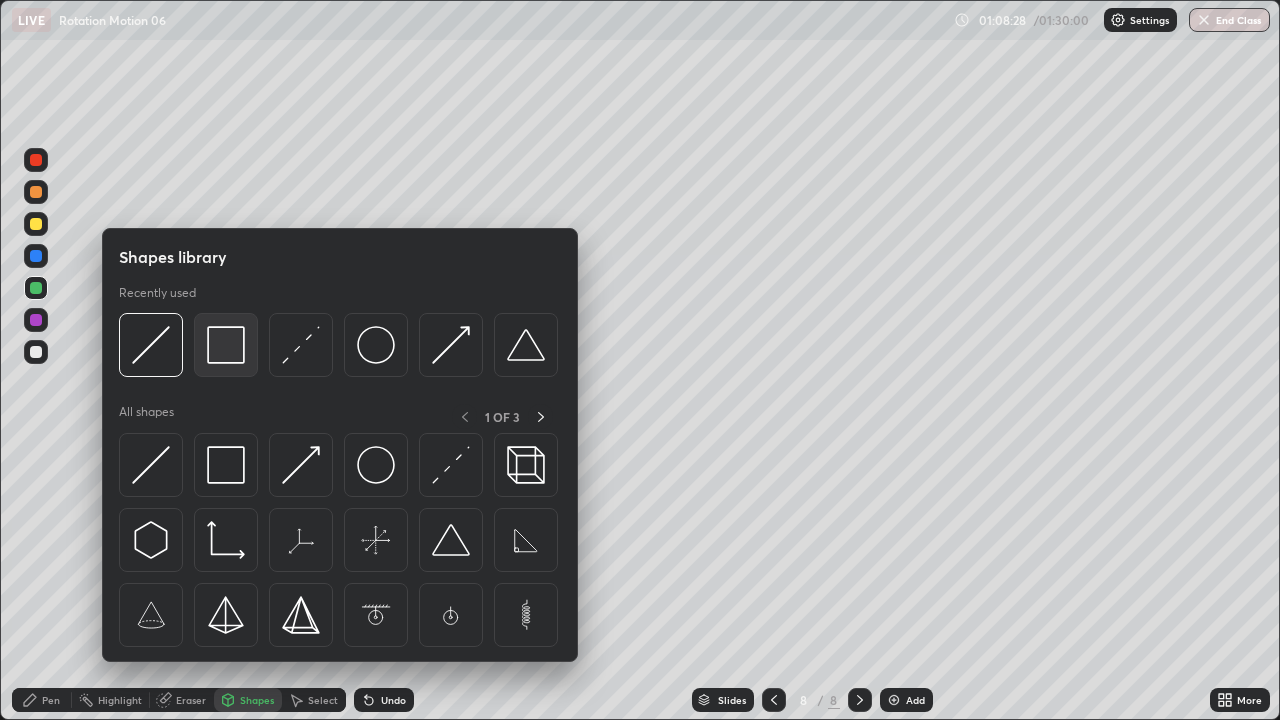 click at bounding box center [226, 345] 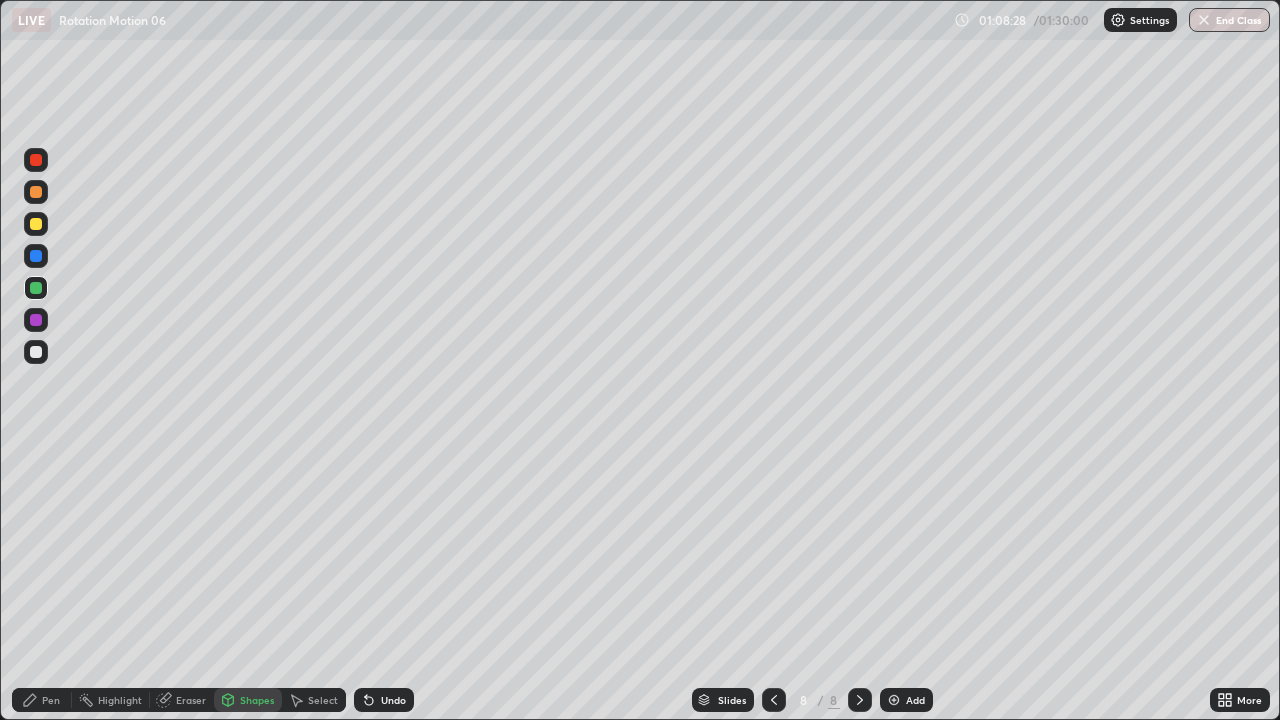 click at bounding box center (36, 224) 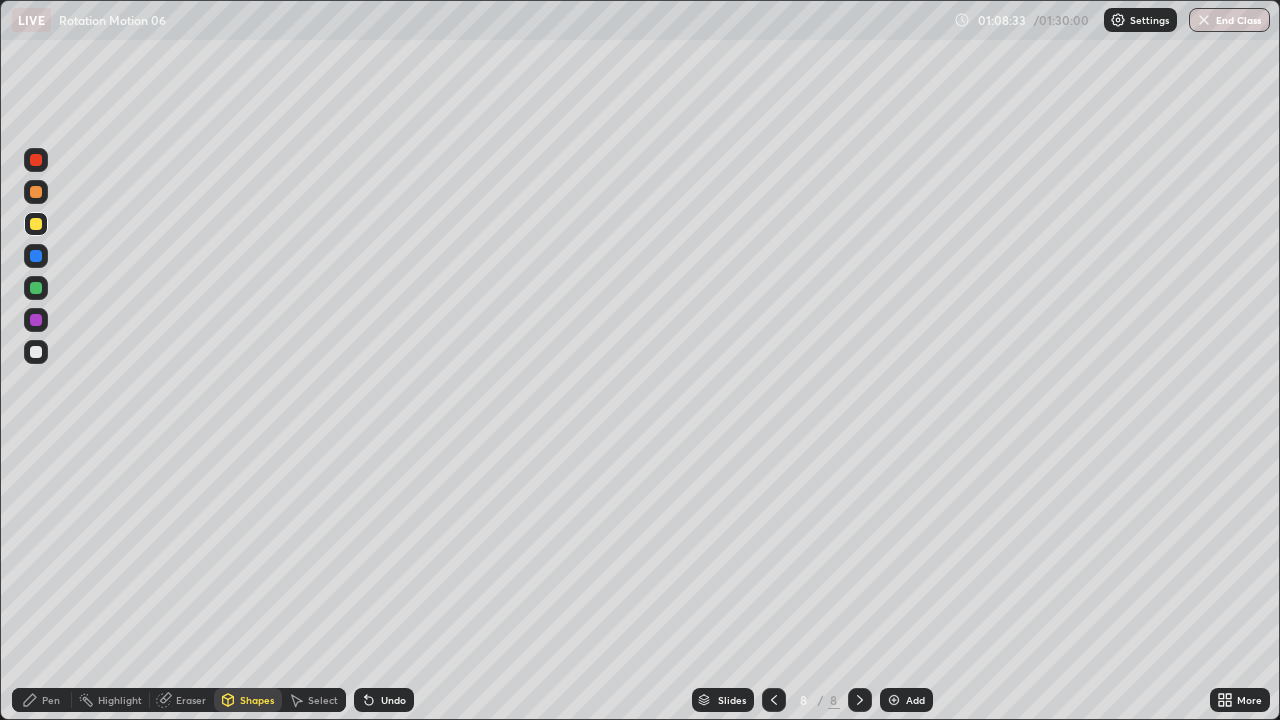click on "Pen" at bounding box center [42, 700] 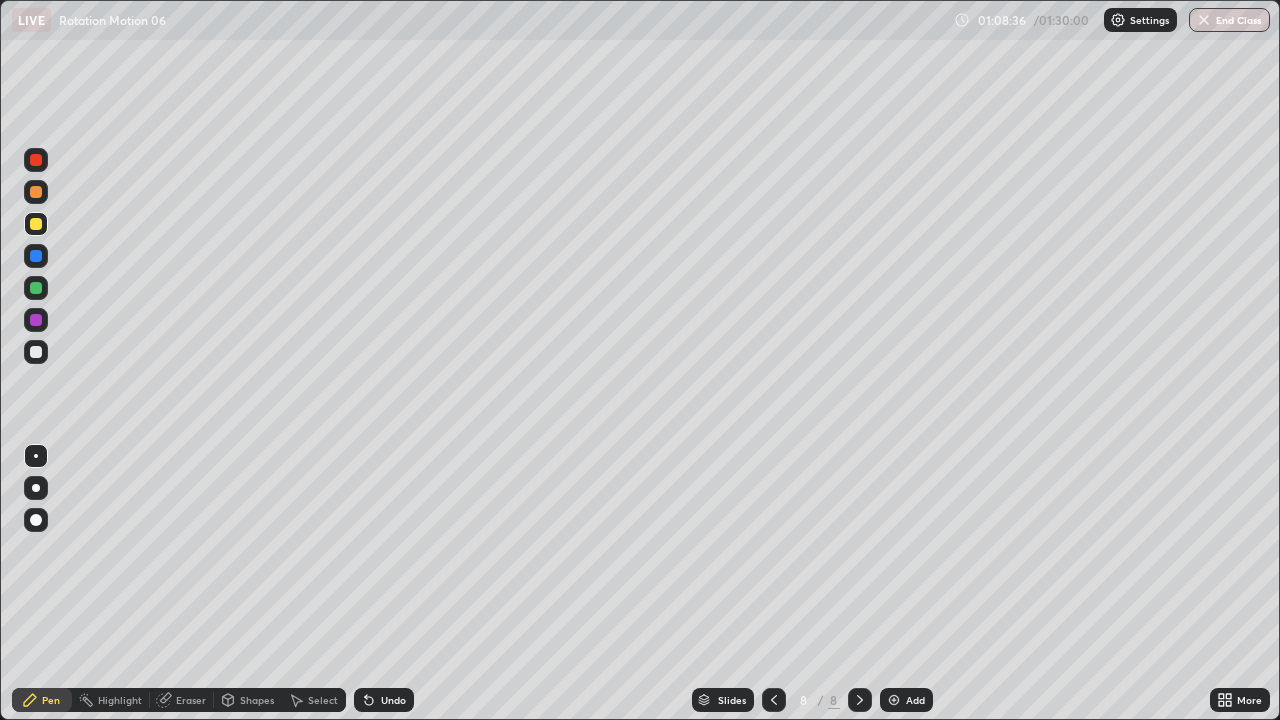 click on "Pen" at bounding box center [42, 700] 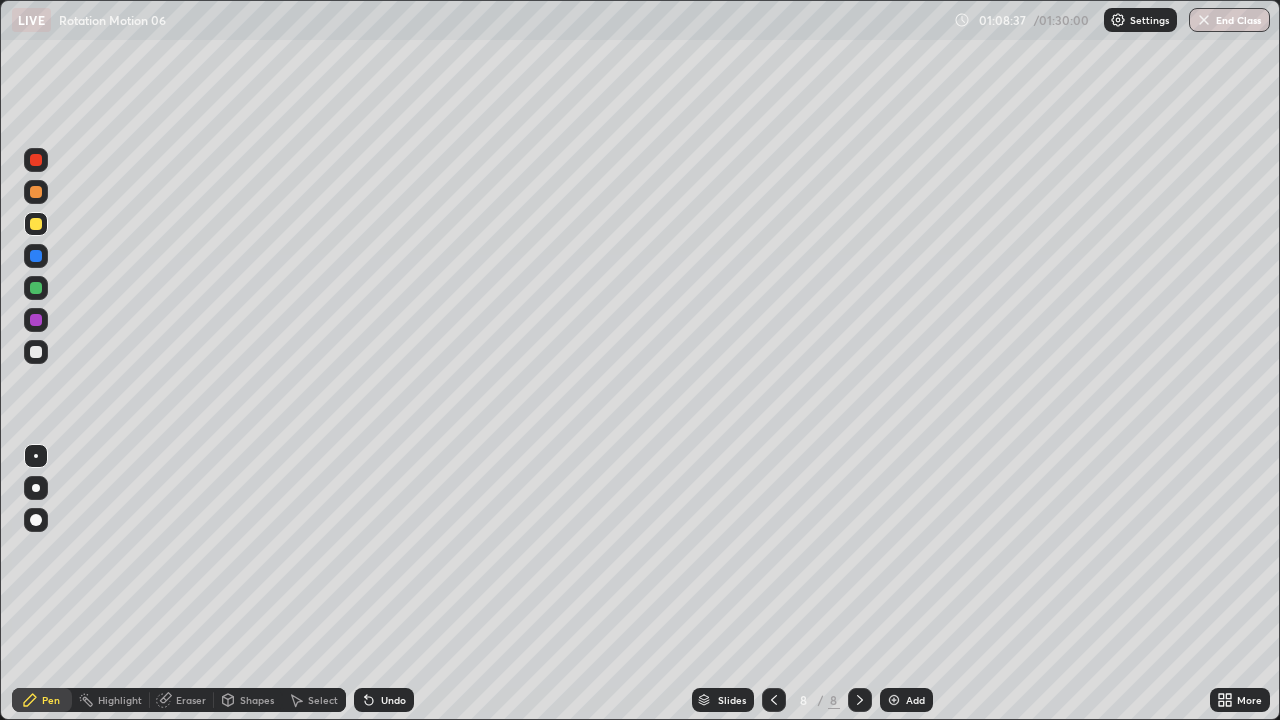 click at bounding box center (36, 224) 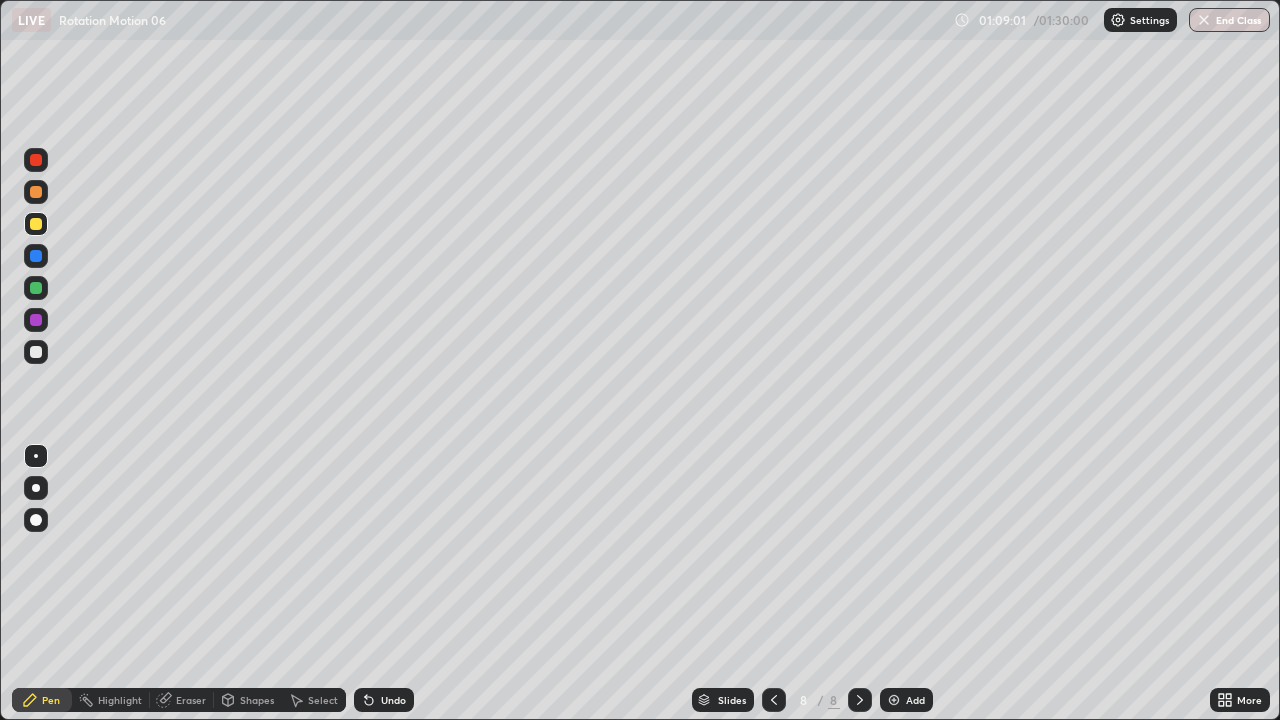 click at bounding box center [774, 700] 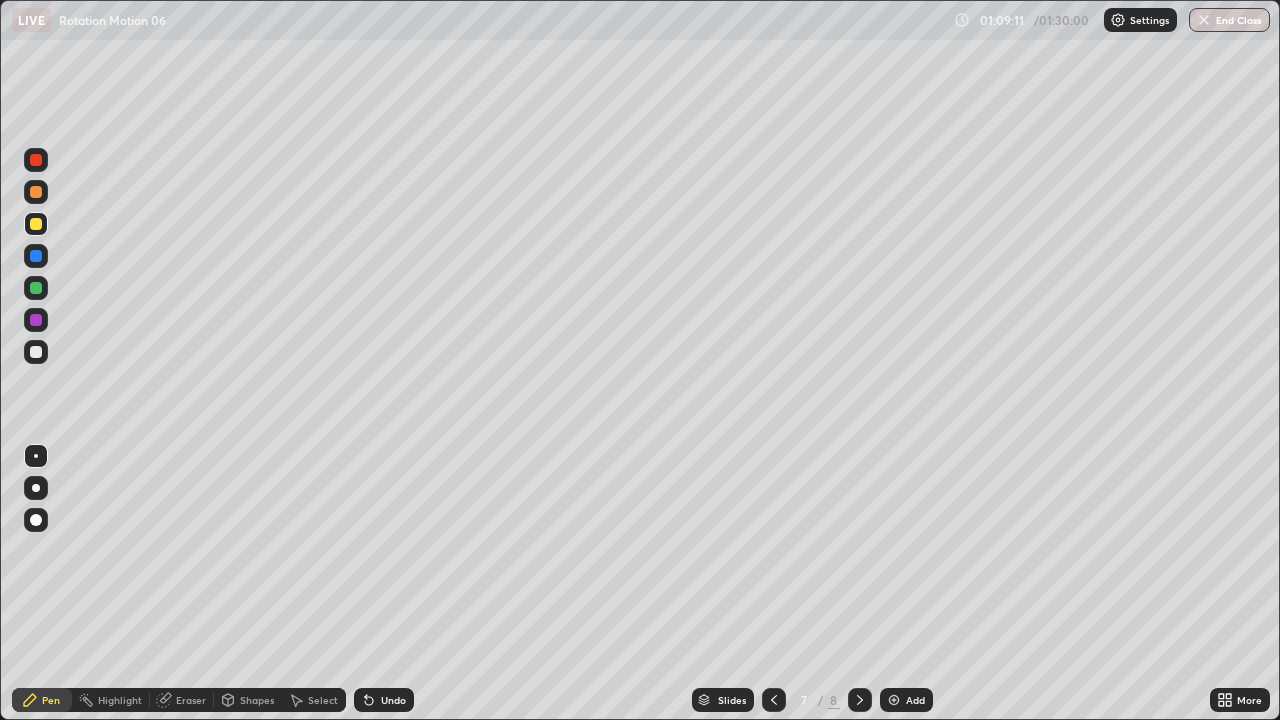 click at bounding box center [36, 352] 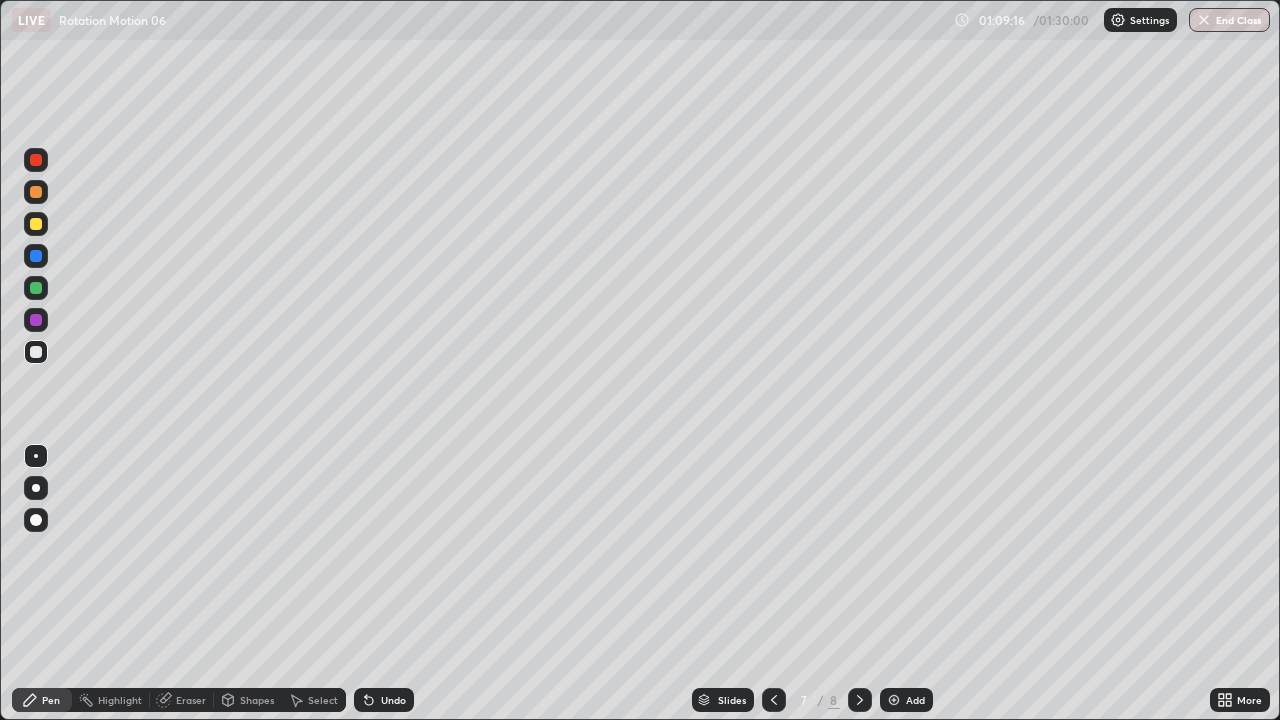 click at bounding box center [36, 352] 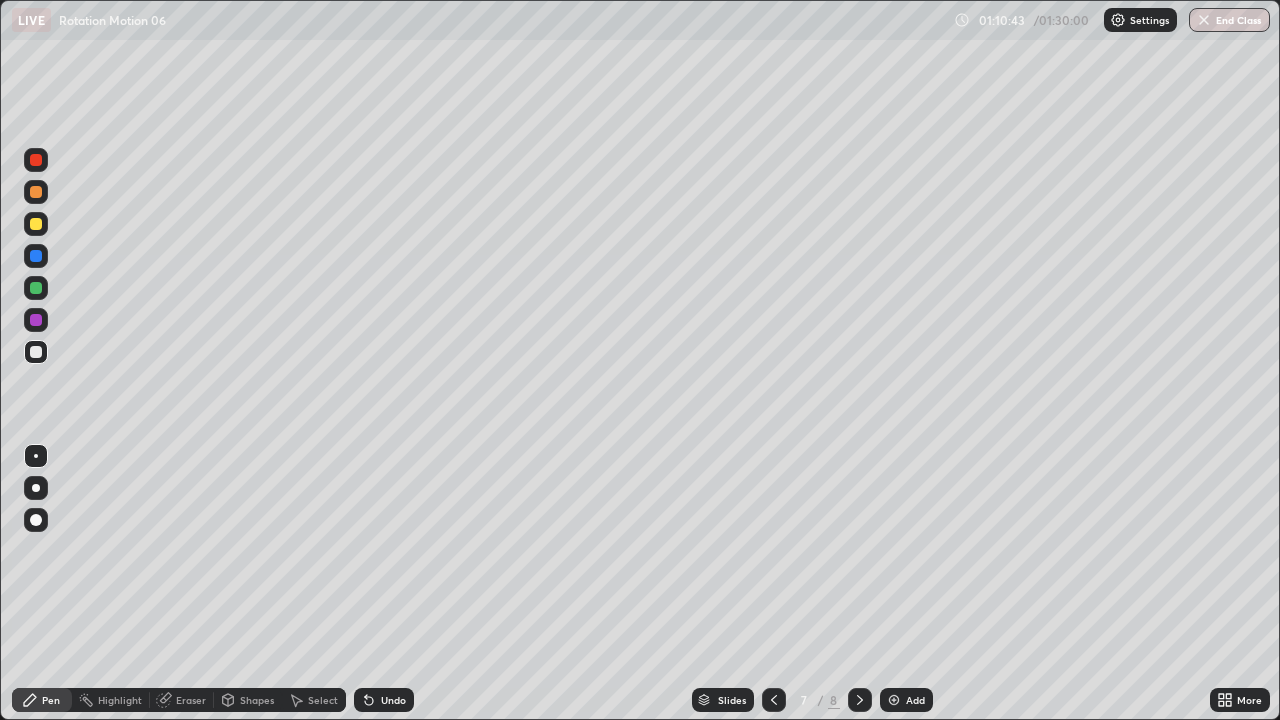click at bounding box center [36, 224] 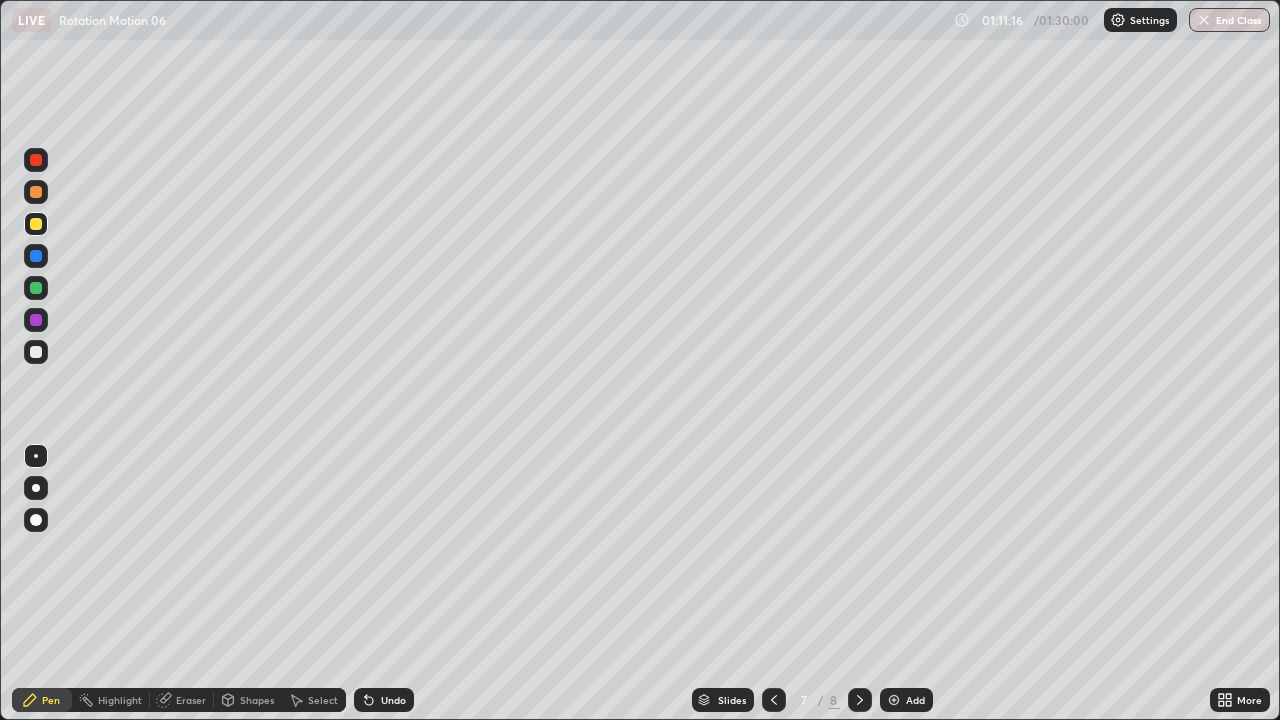 click on "Undo" at bounding box center [384, 700] 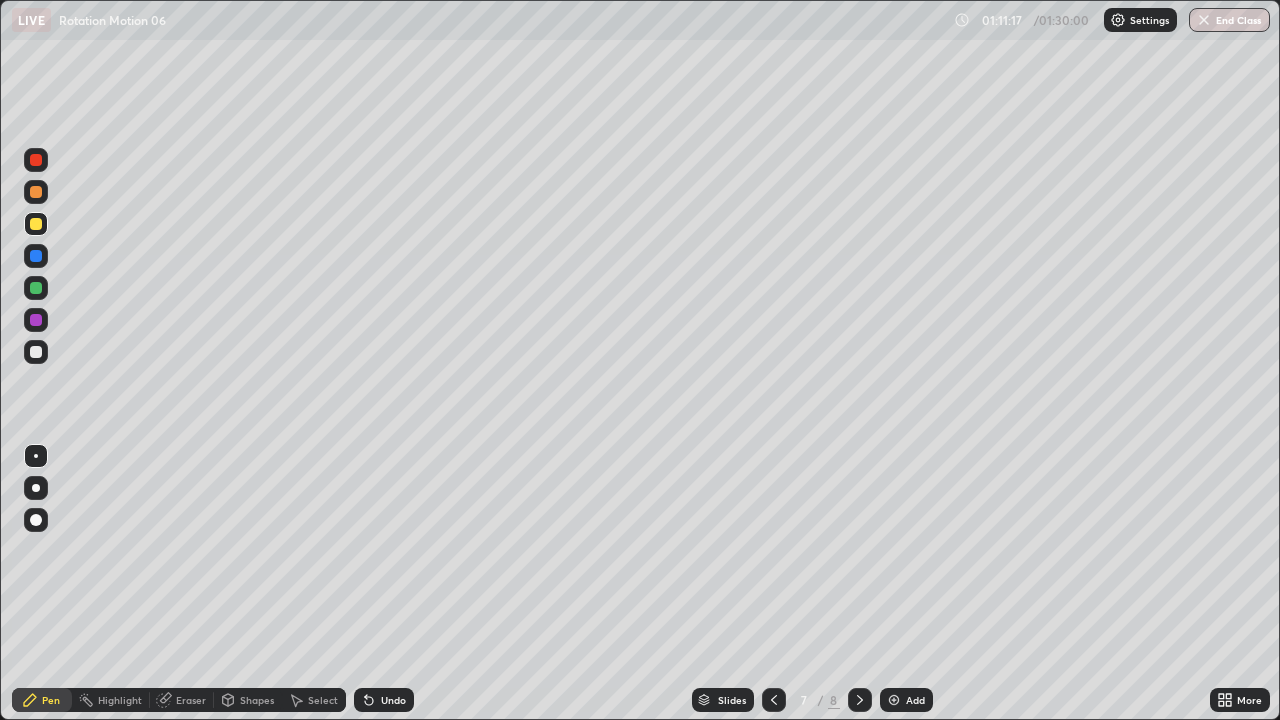 click on "Undo" at bounding box center (384, 700) 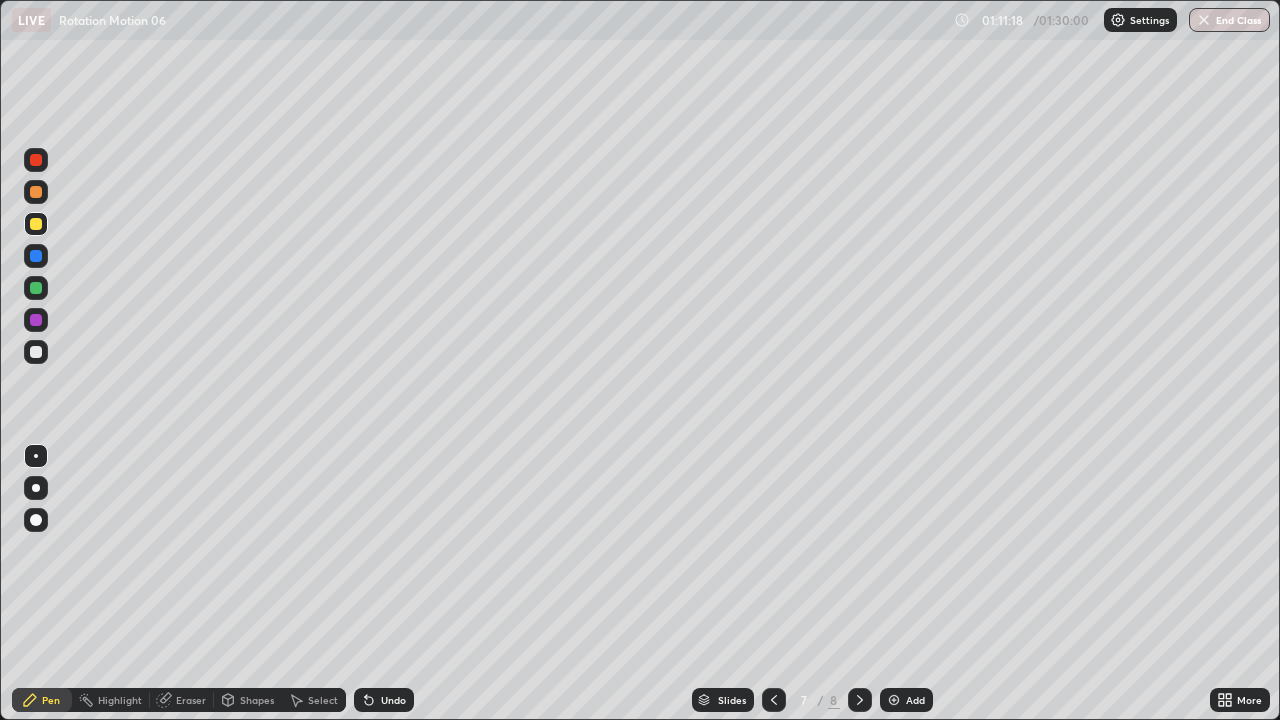 click at bounding box center [36, 352] 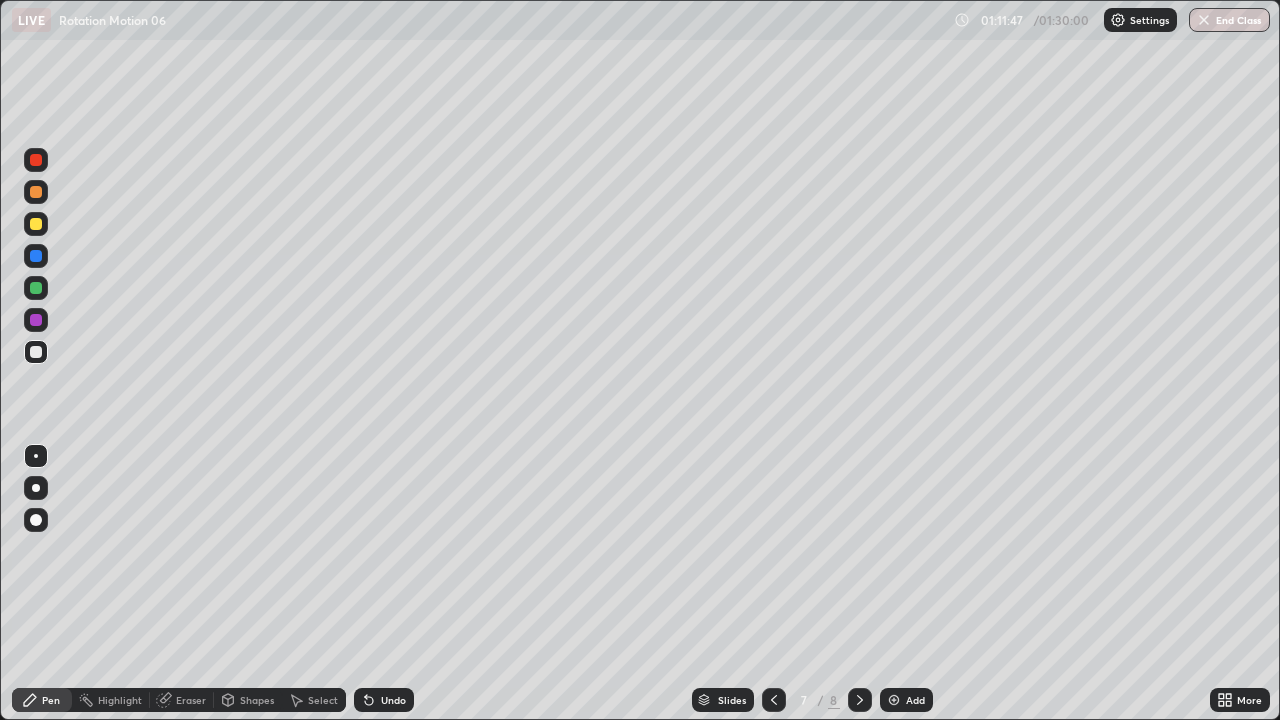 click at bounding box center [36, 288] 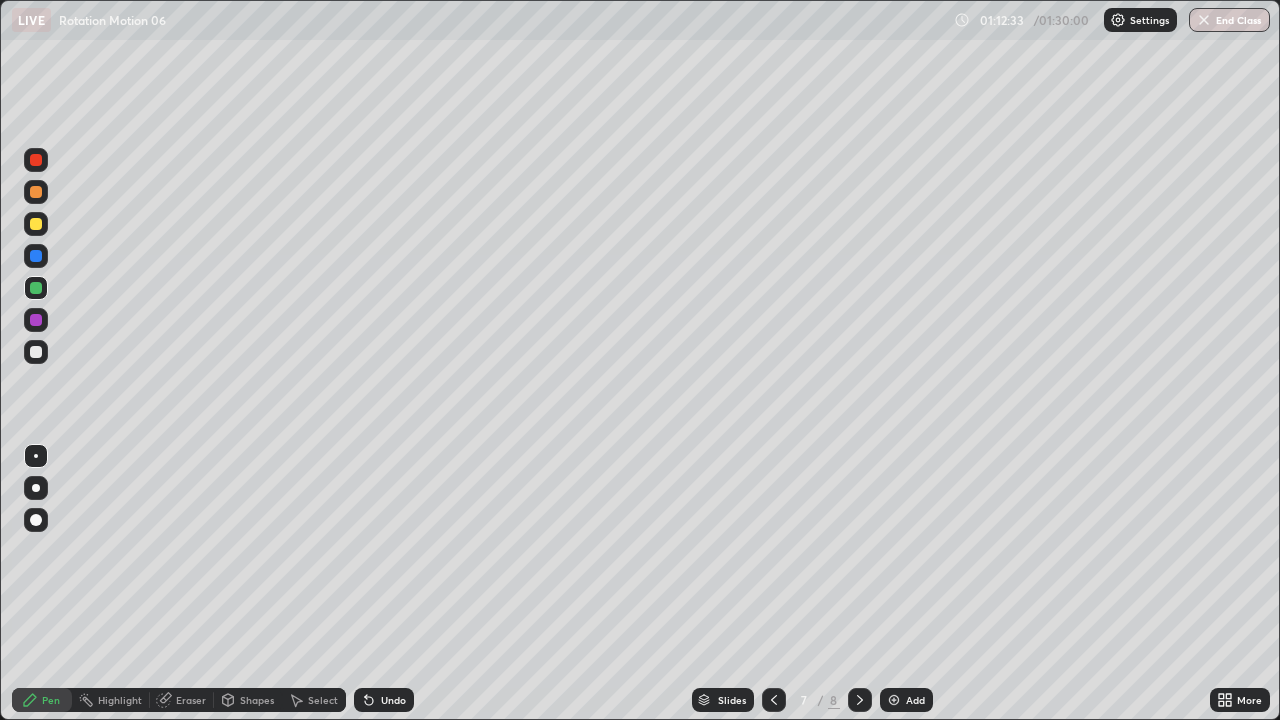 click at bounding box center [36, 352] 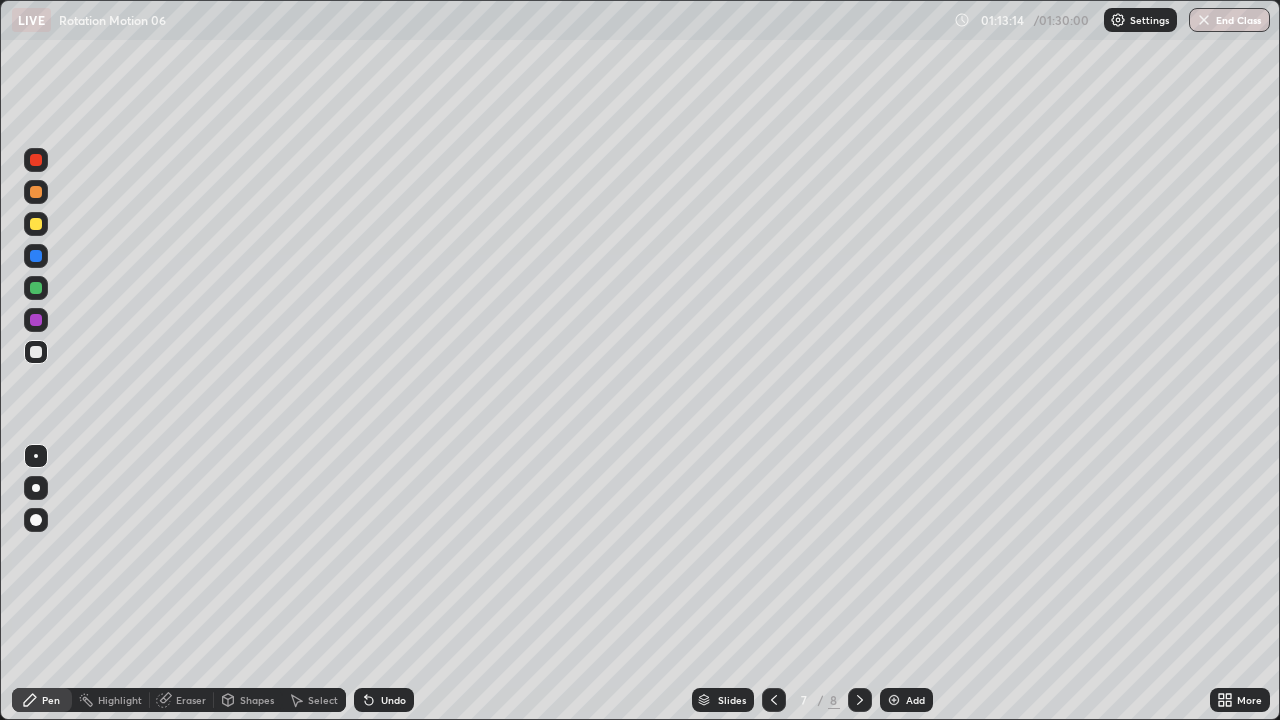 click on "Undo" at bounding box center [384, 700] 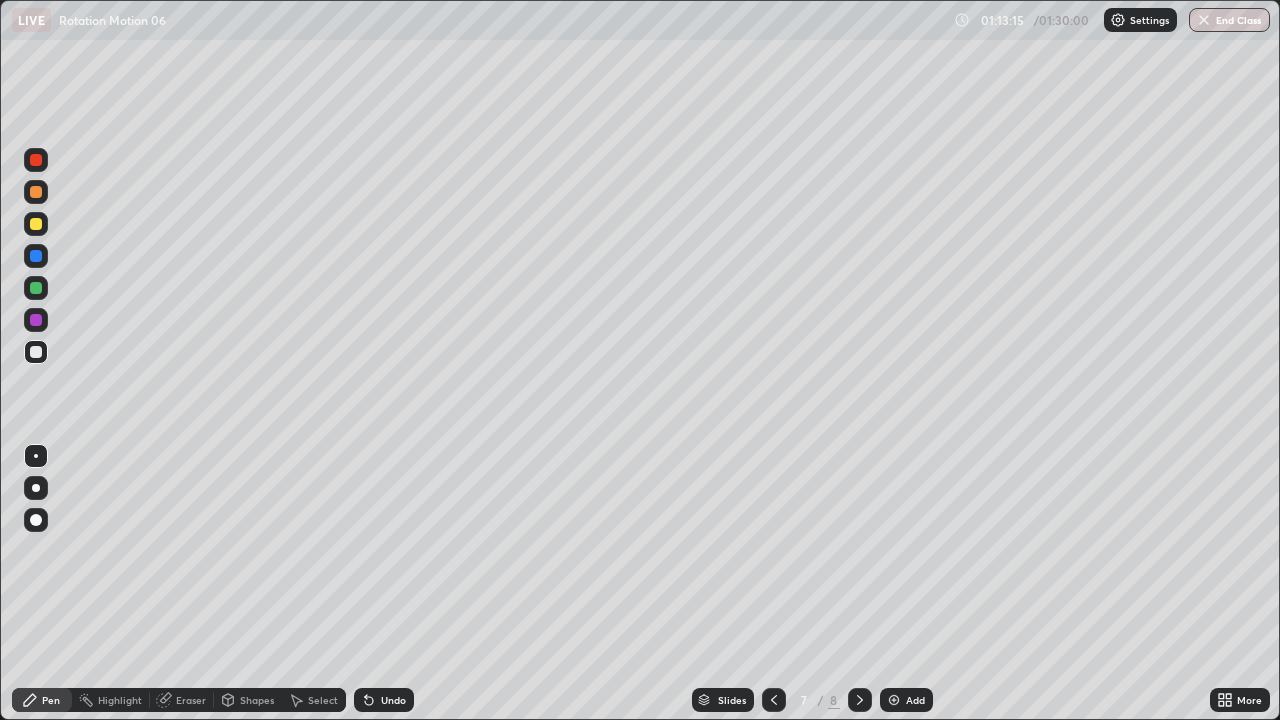 click 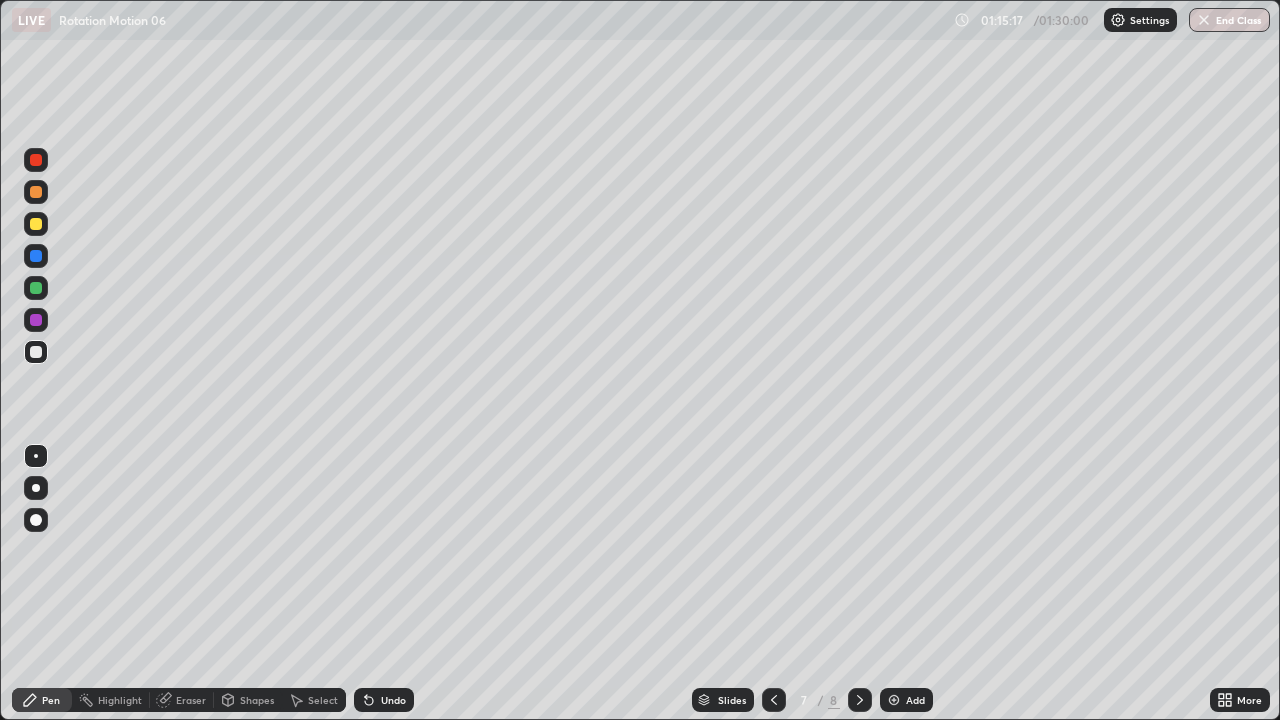 click 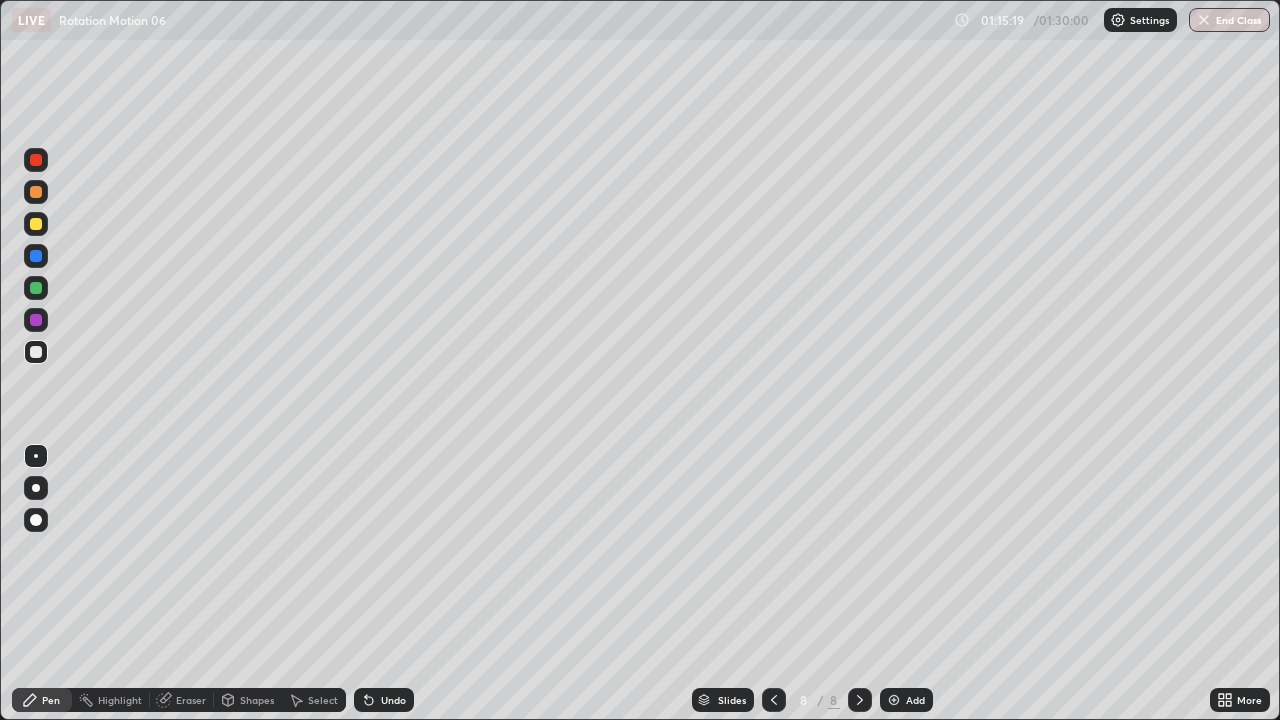 click 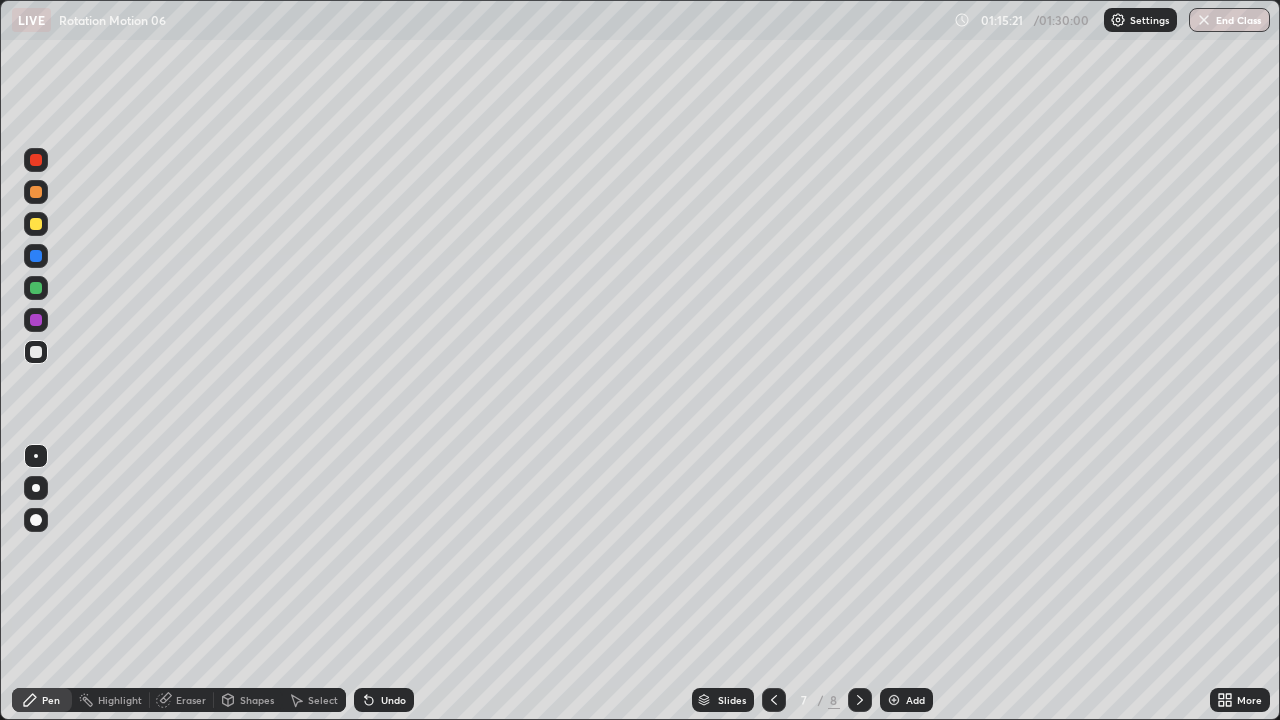 click on "Shapes" at bounding box center (257, 700) 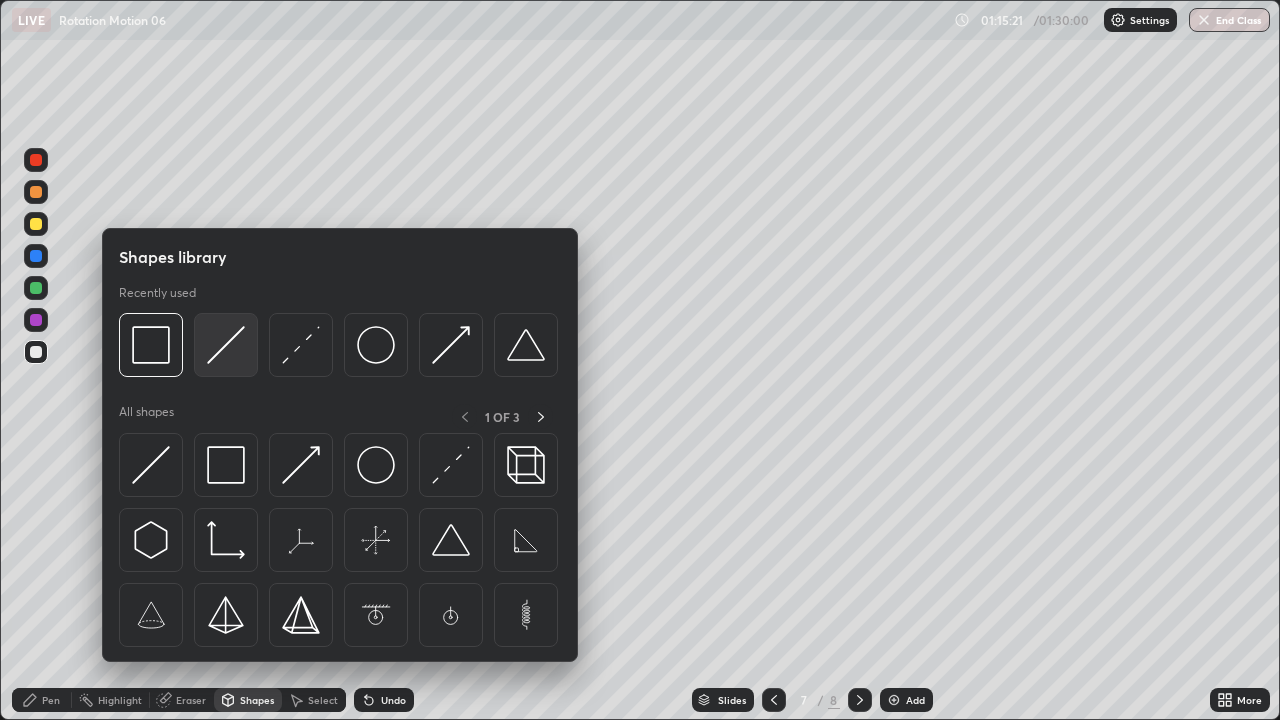 click at bounding box center [226, 345] 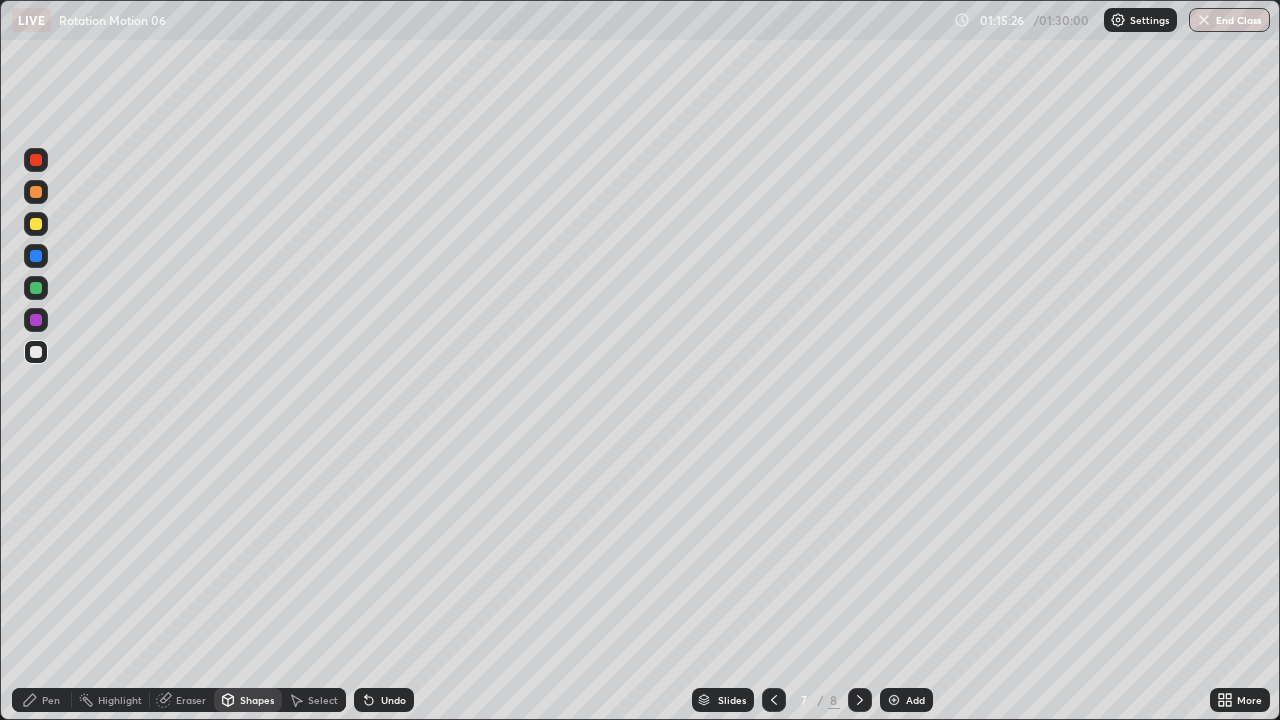 click on "Pen" at bounding box center (51, 700) 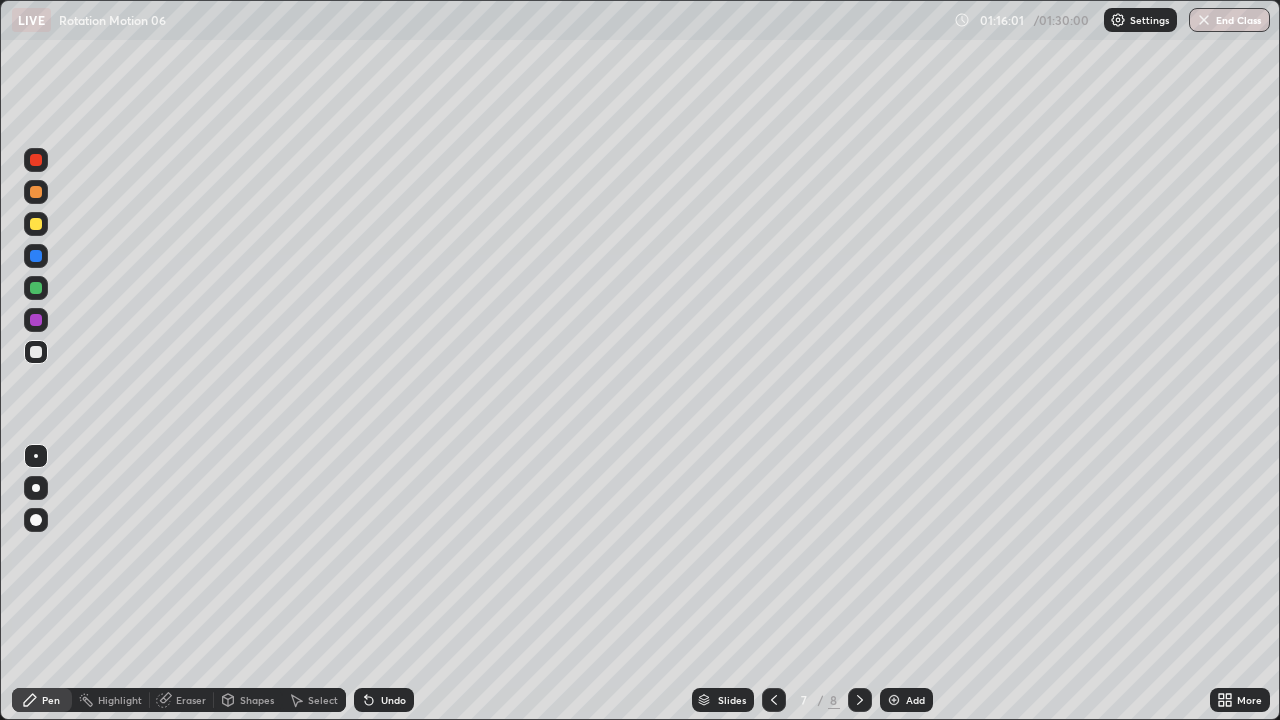 click on "Eraser" at bounding box center (182, 700) 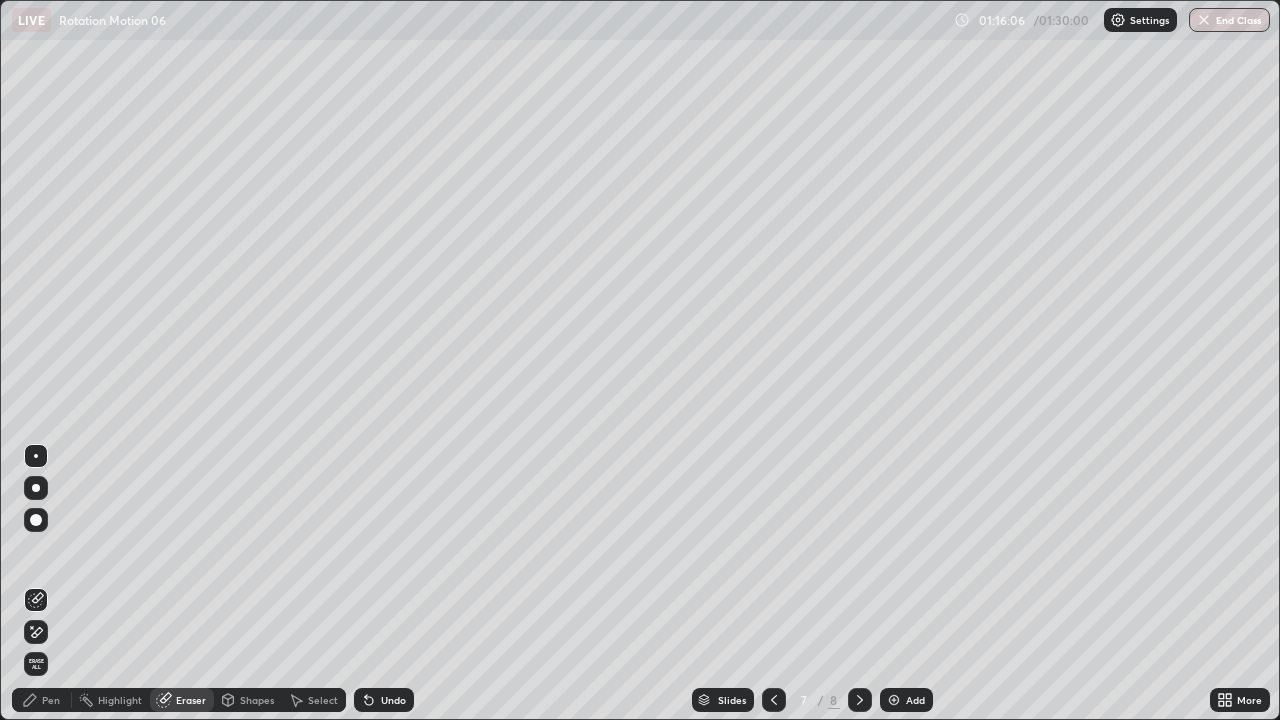 click on "Pen" at bounding box center [51, 700] 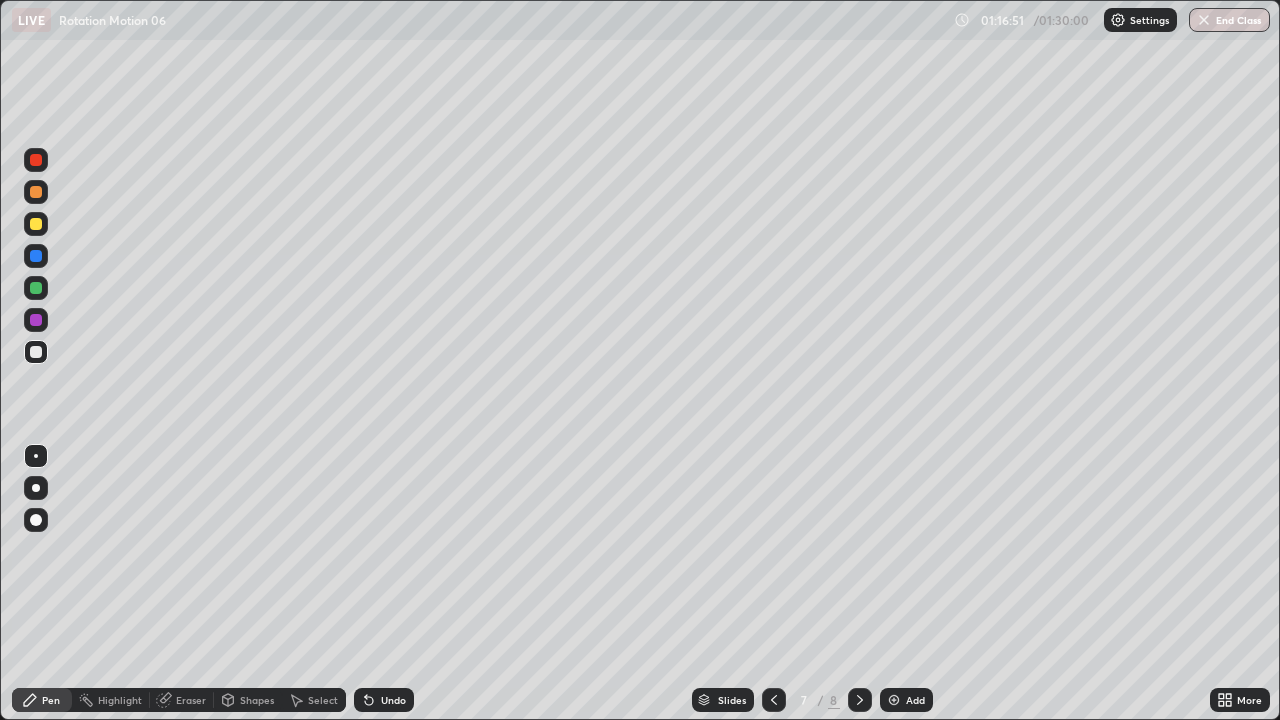 click 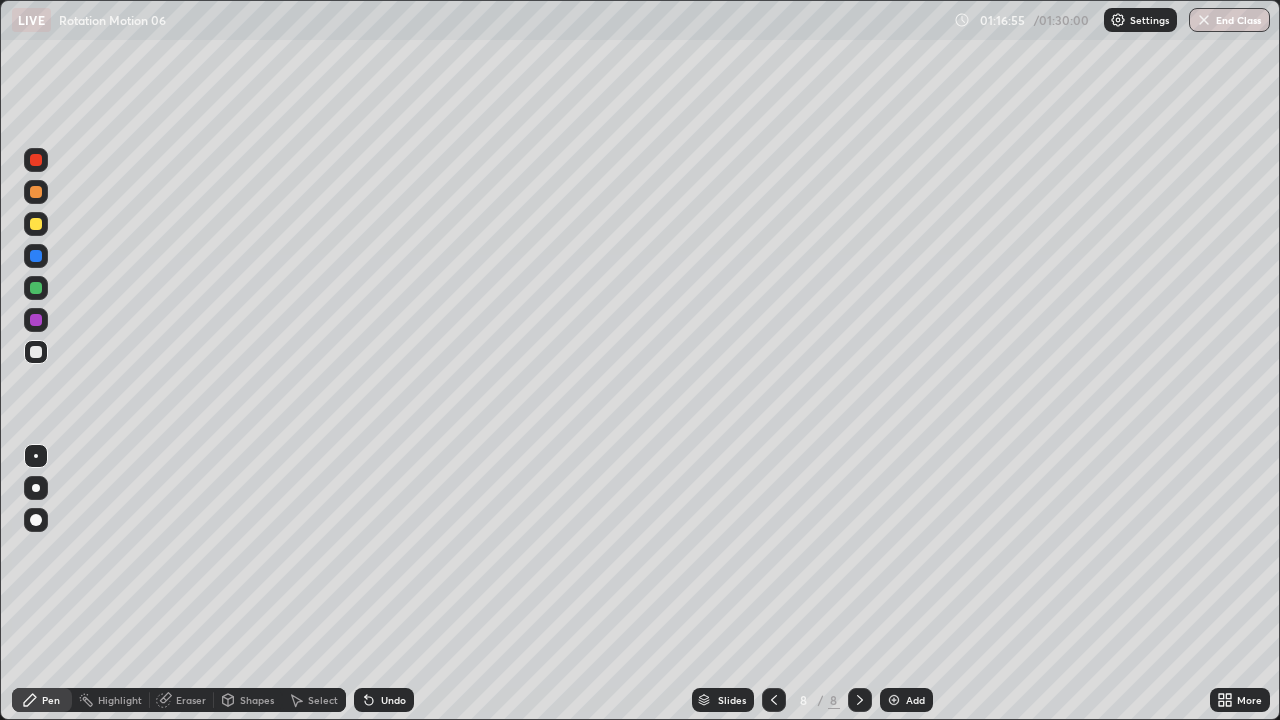 click at bounding box center (36, 224) 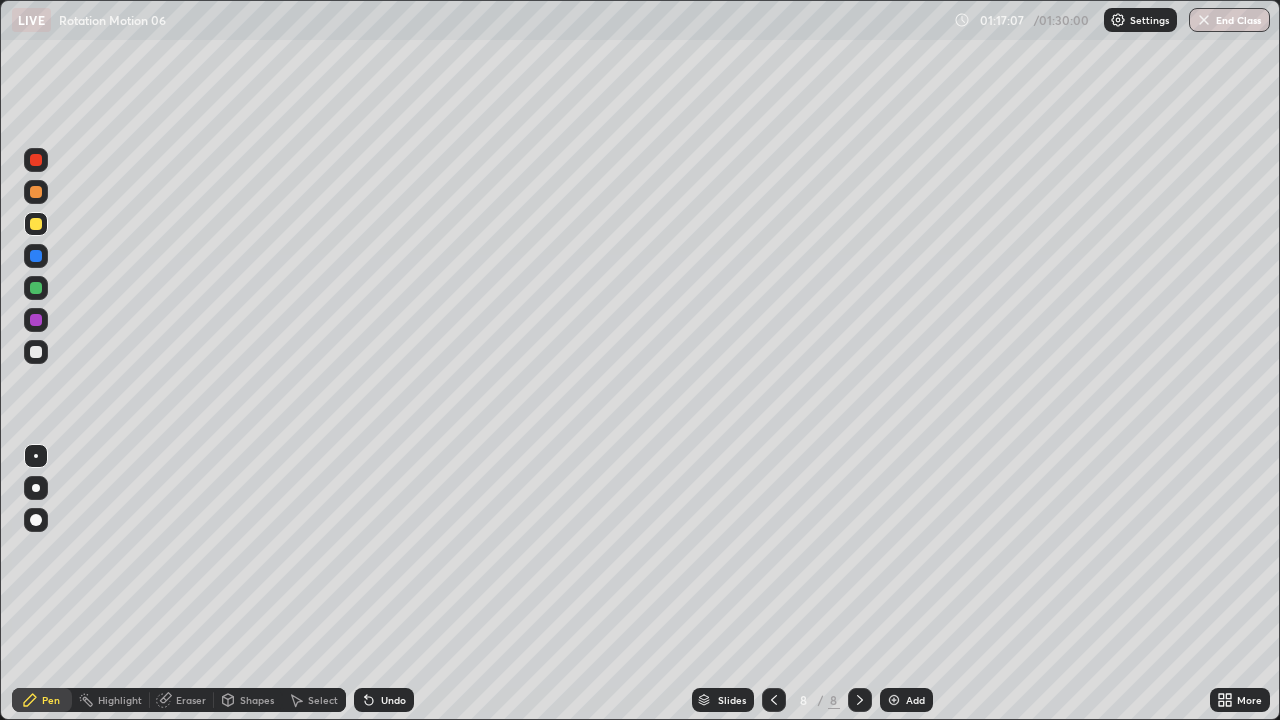 click at bounding box center (36, 352) 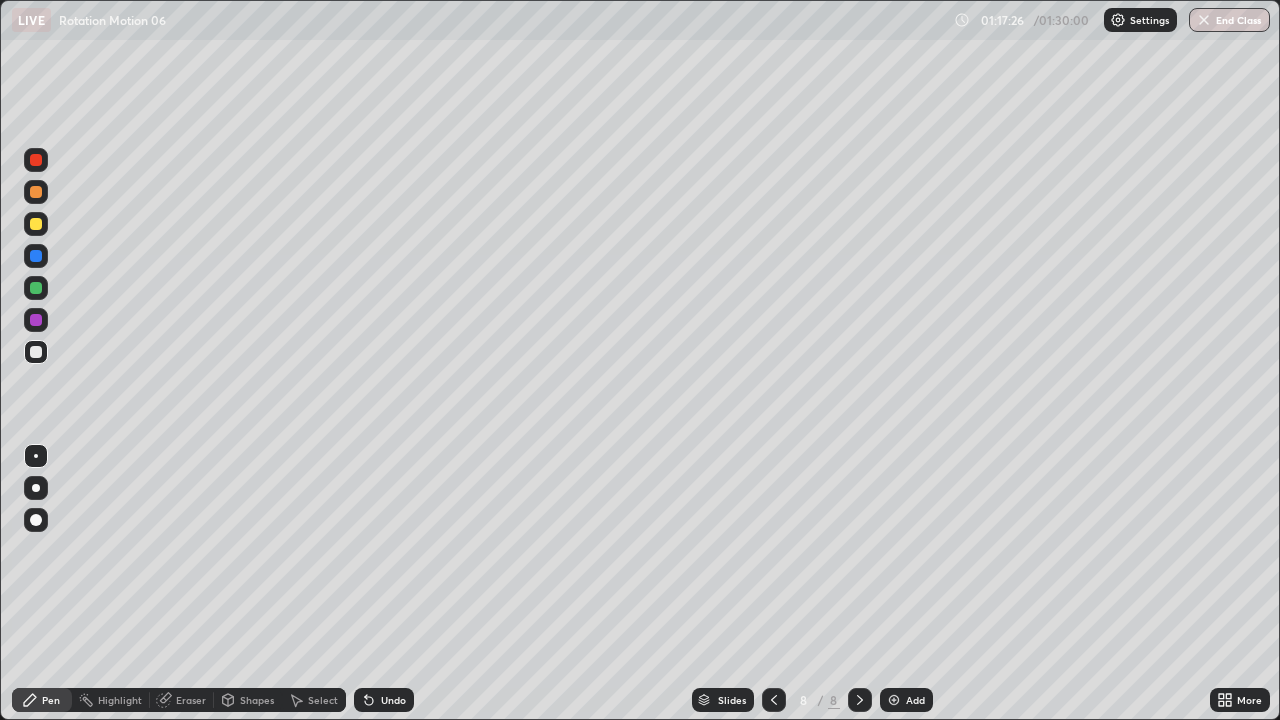 click on "Undo" at bounding box center [384, 700] 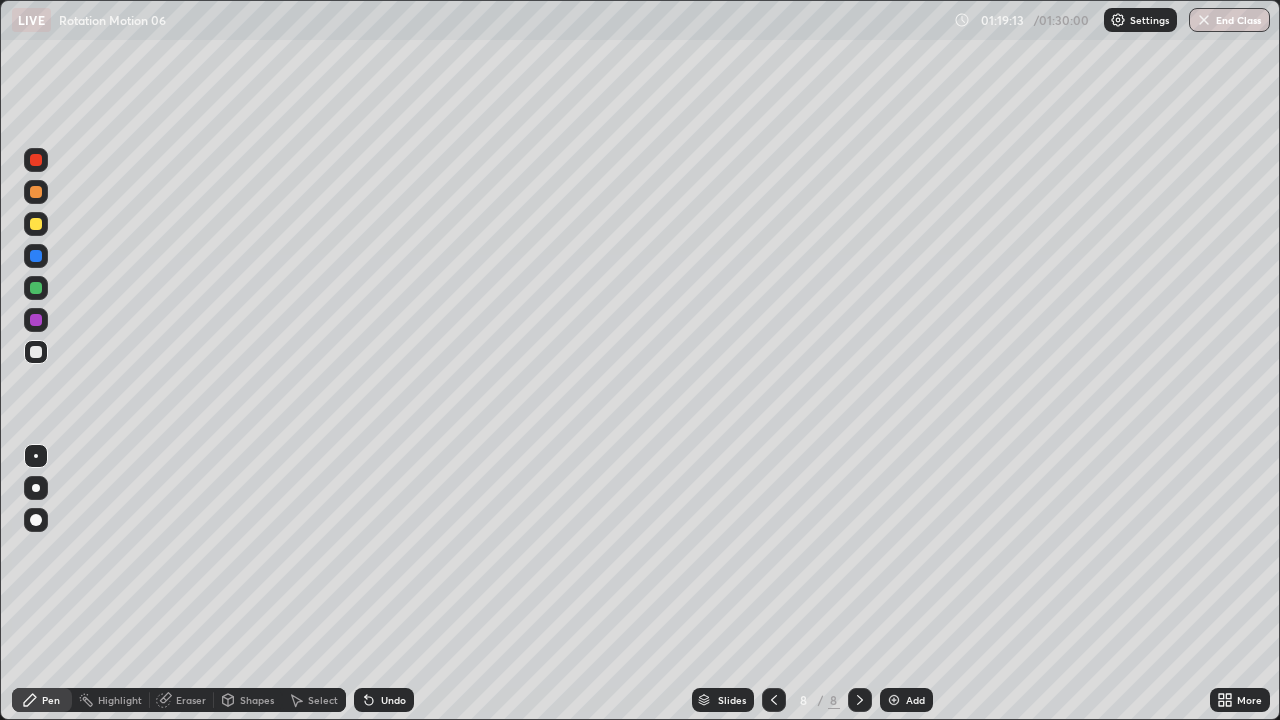 click at bounding box center [36, 352] 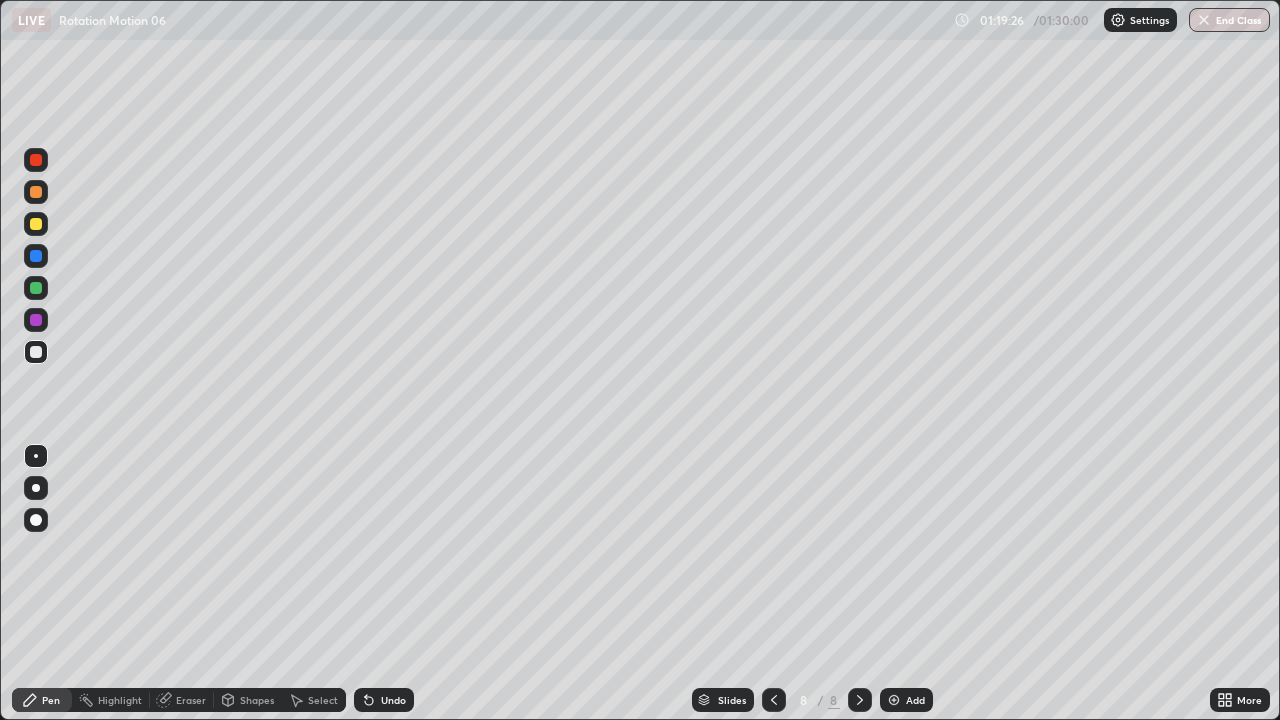 click at bounding box center [36, 224] 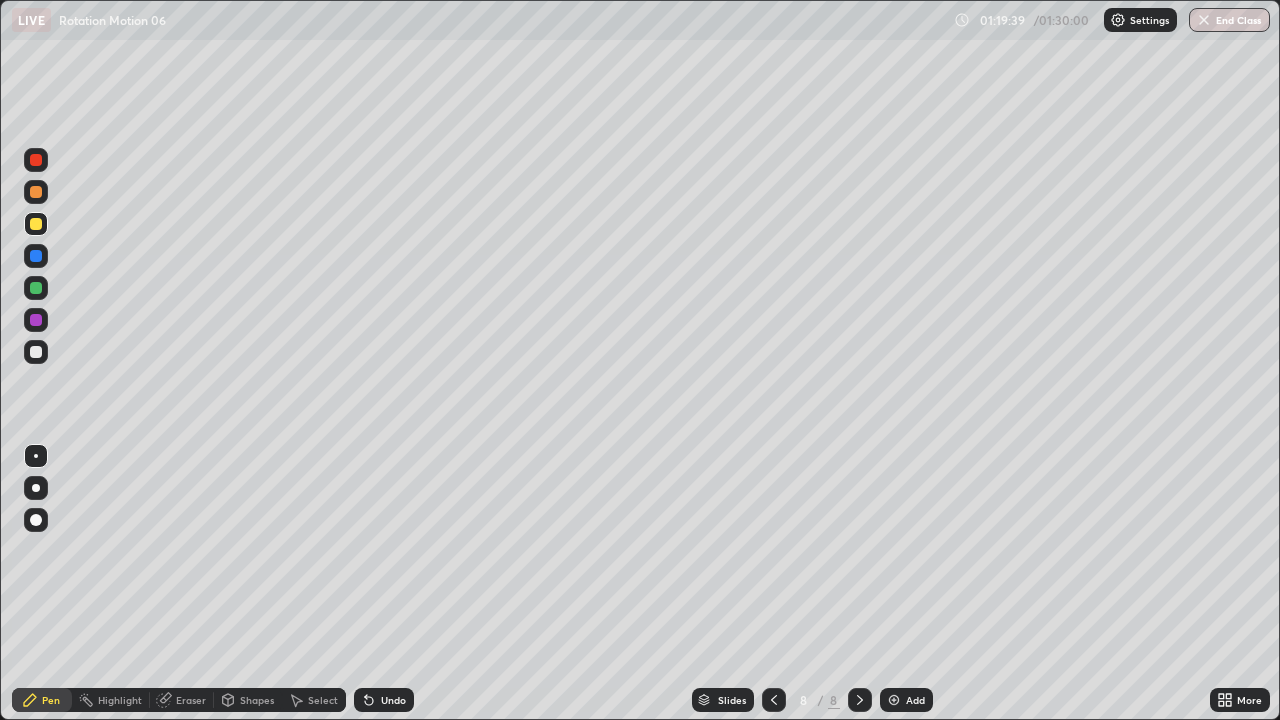 click at bounding box center (36, 352) 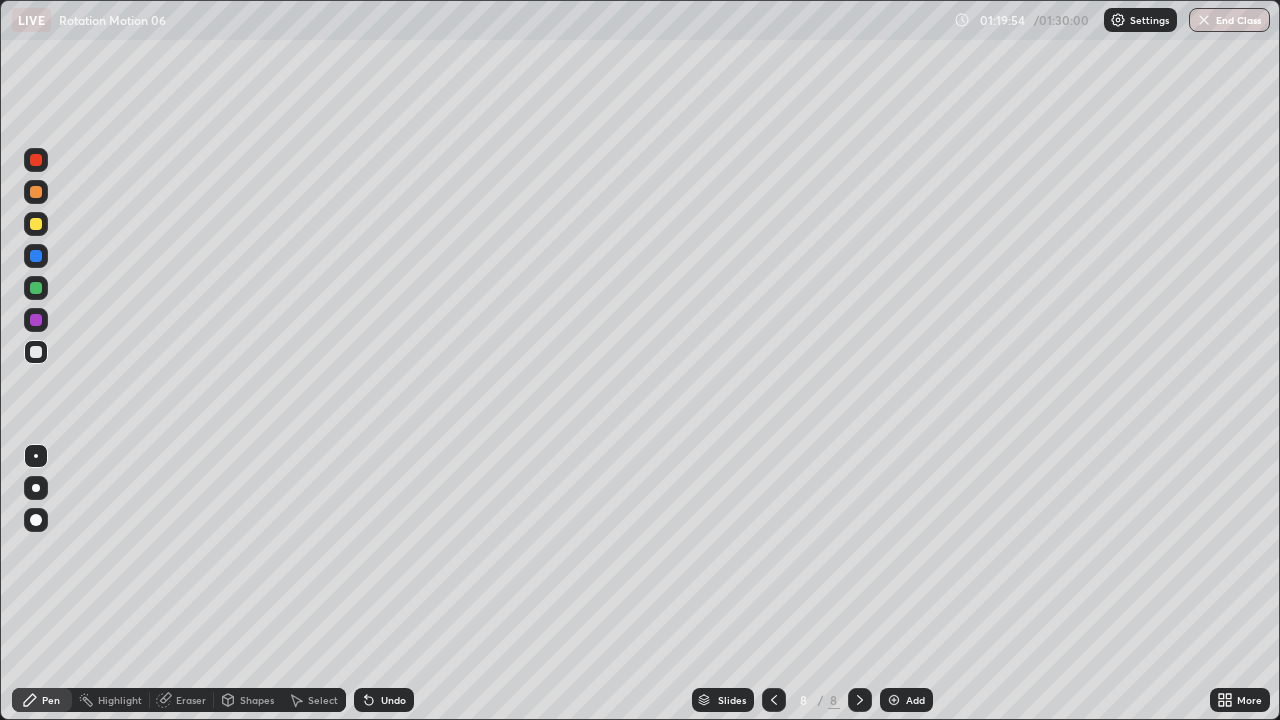 click at bounding box center [36, 224] 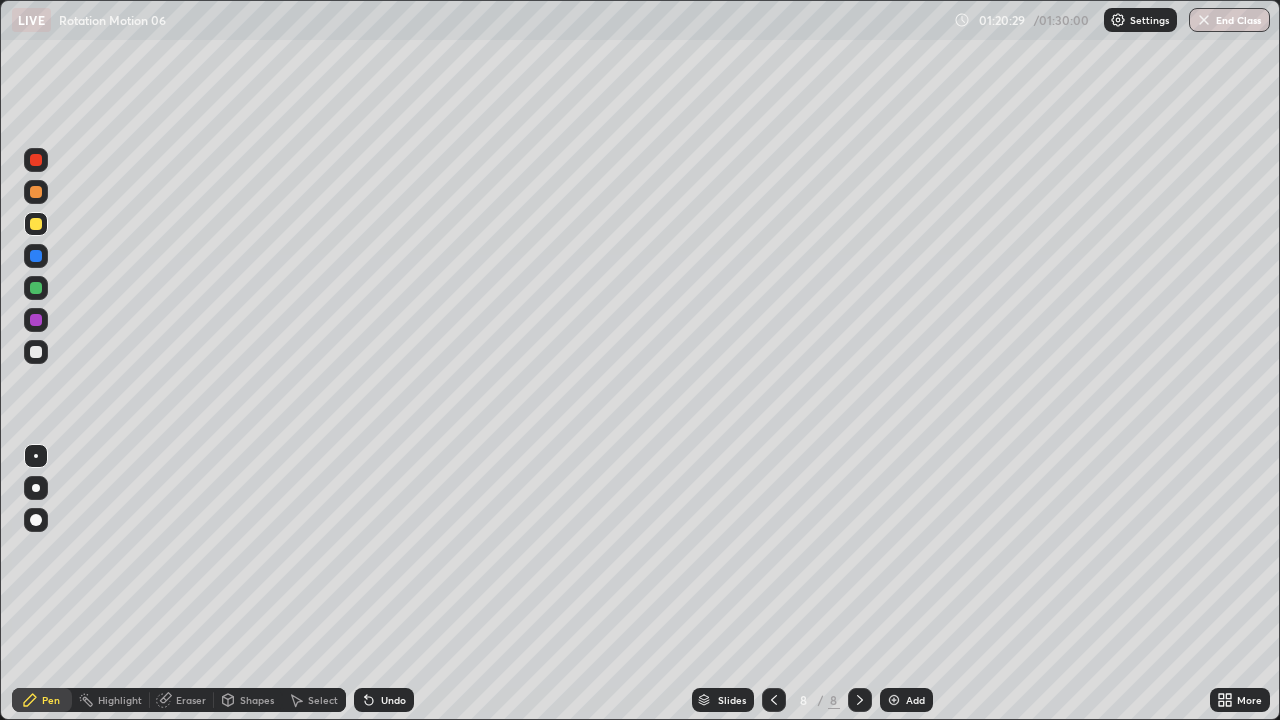 click on "Pen" at bounding box center [51, 700] 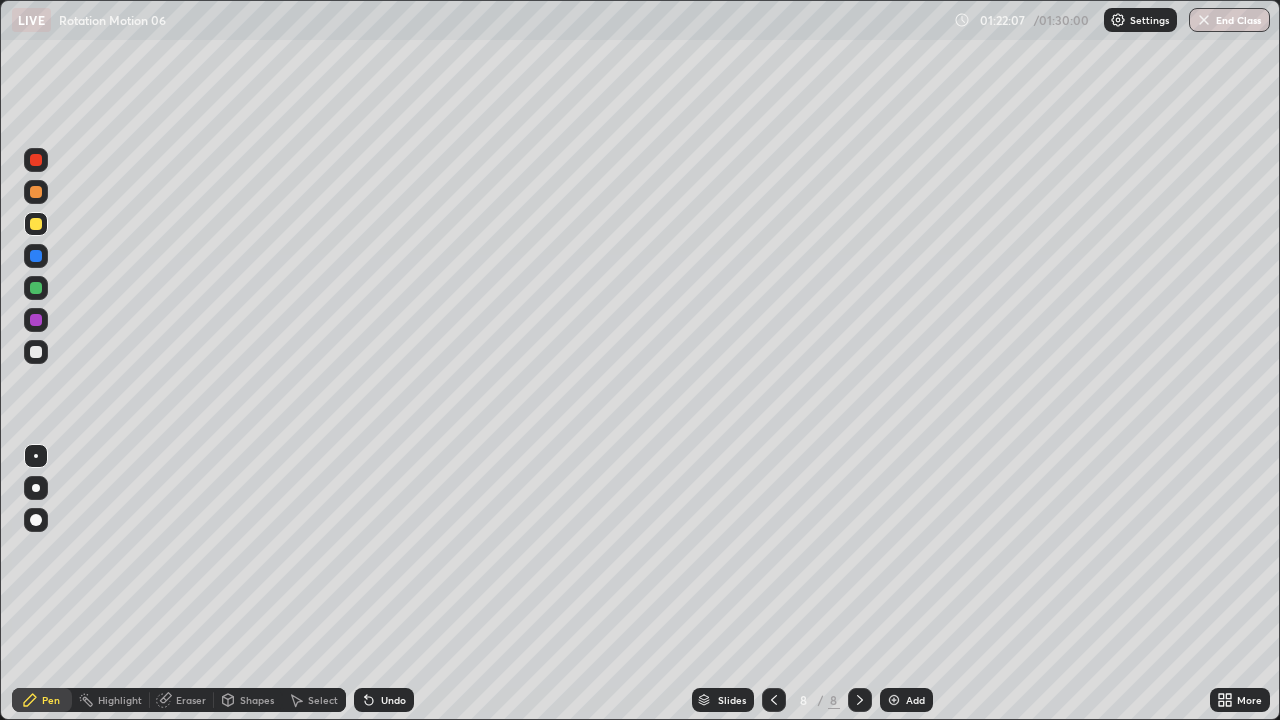 click on "Shapes" at bounding box center (257, 700) 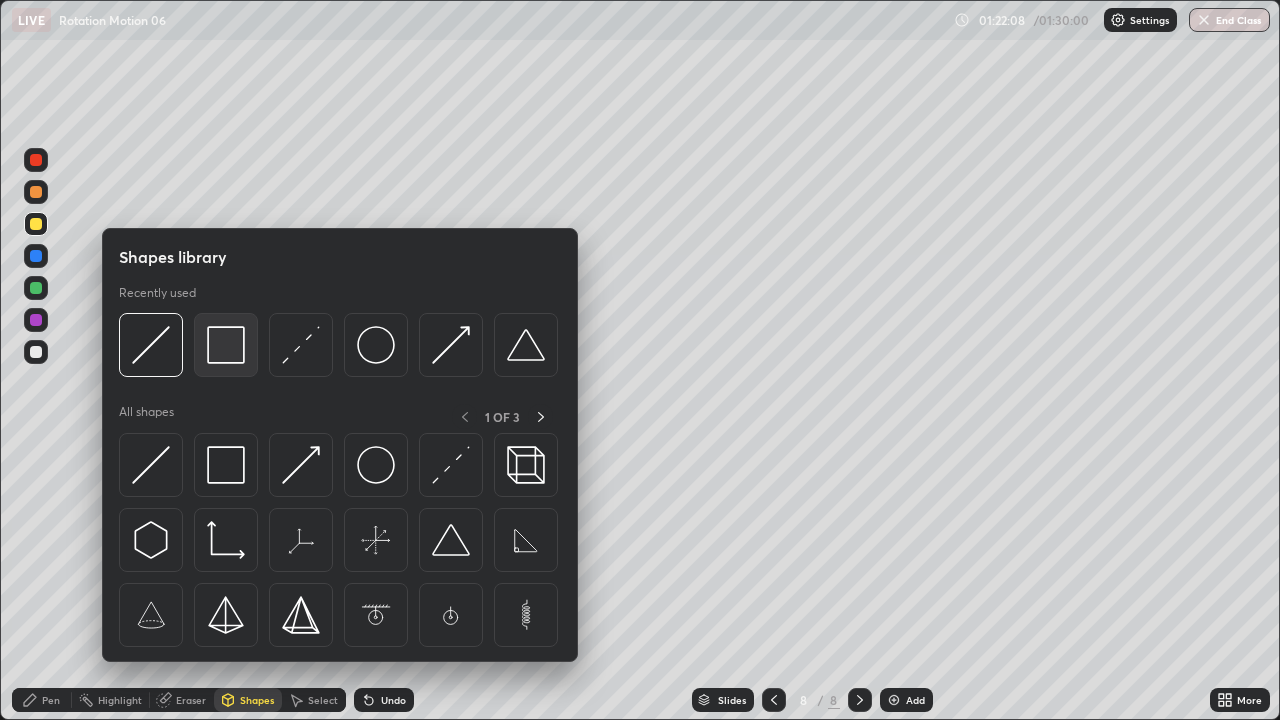 click at bounding box center [226, 345] 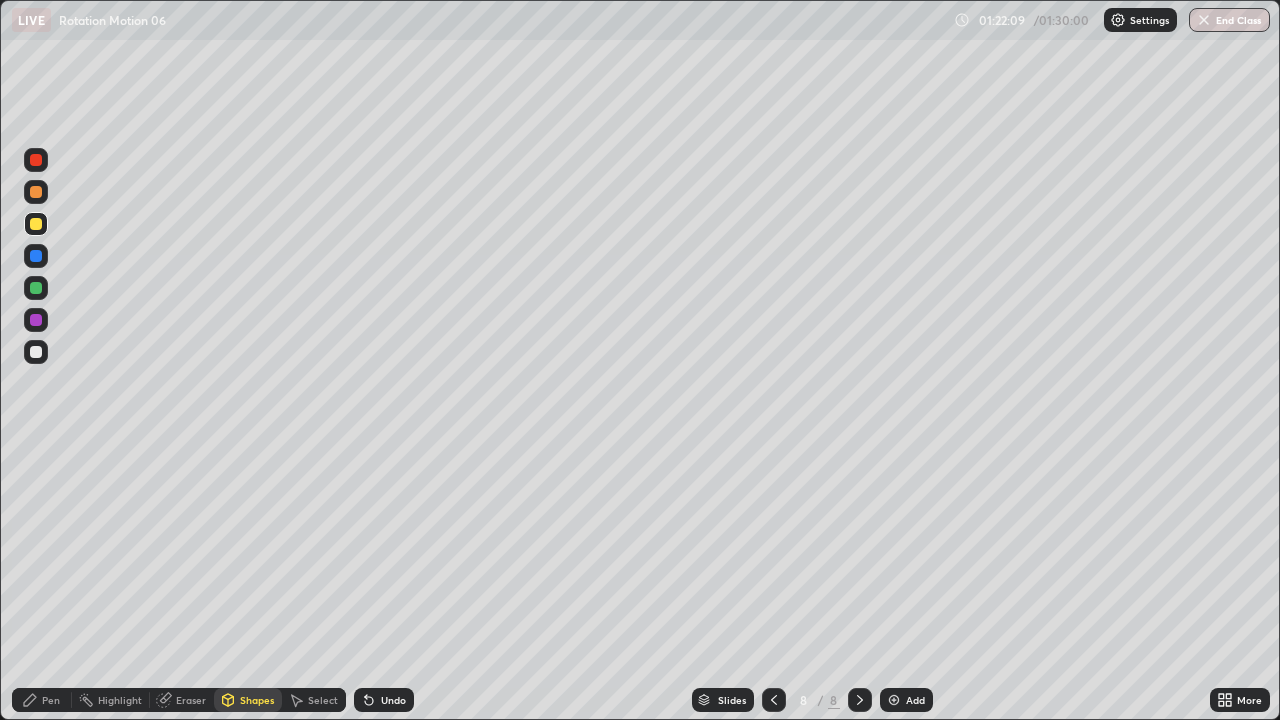 click 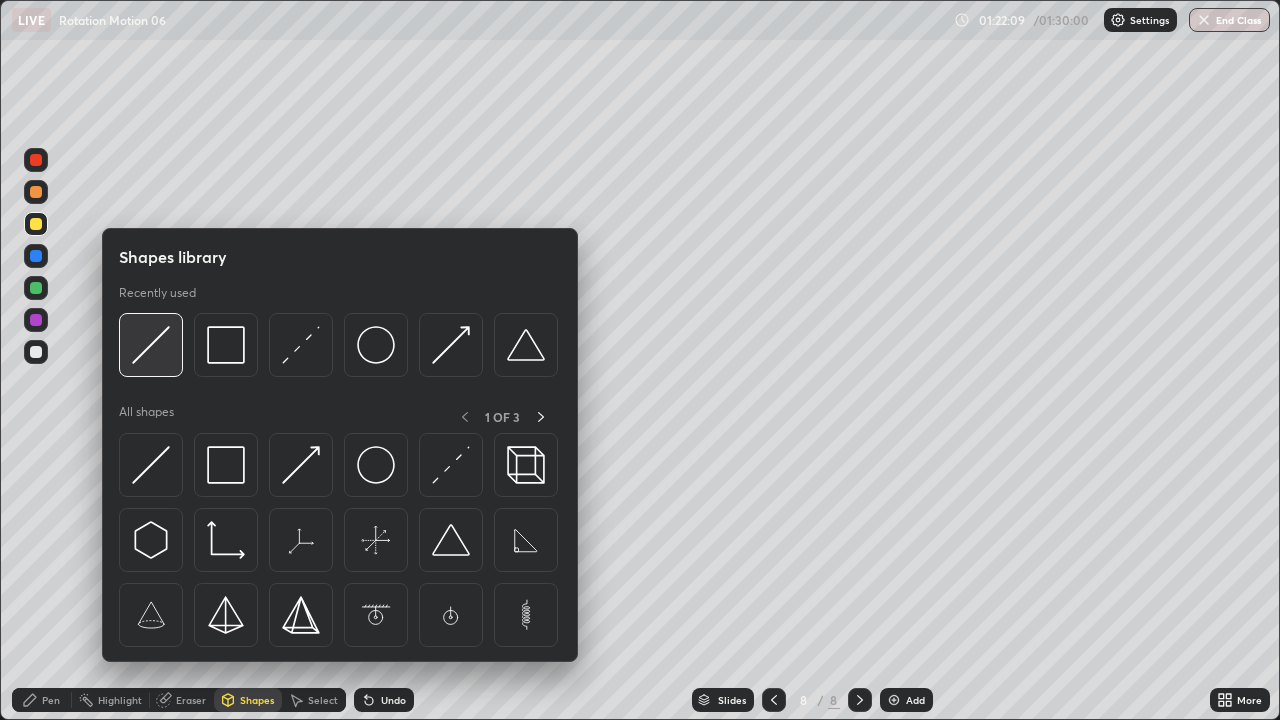 click at bounding box center (151, 345) 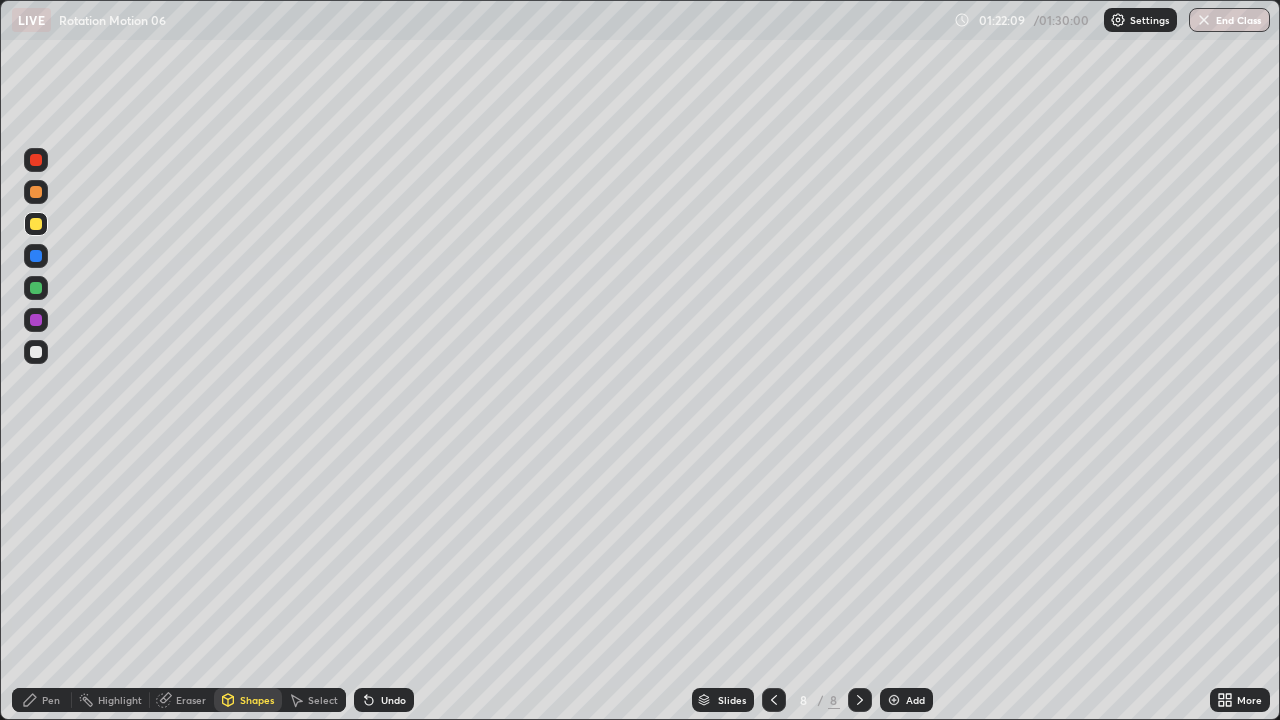 click at bounding box center [36, 352] 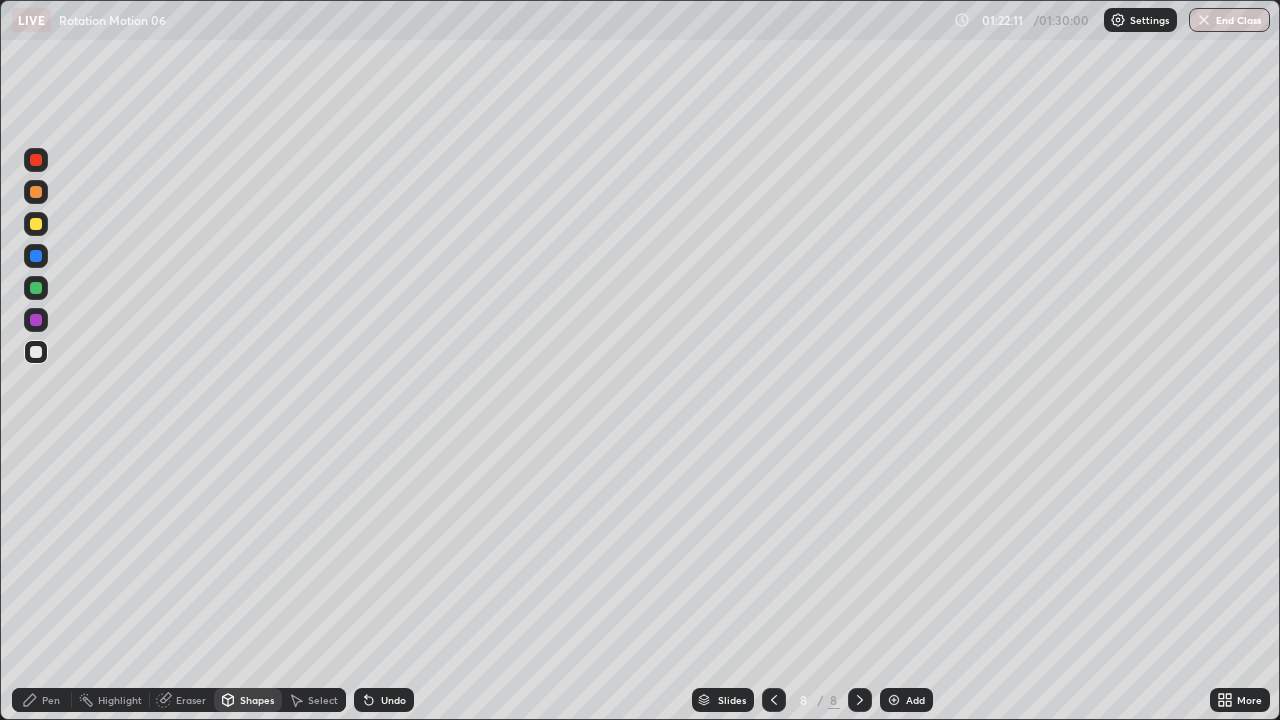 click on "Shapes" at bounding box center (257, 700) 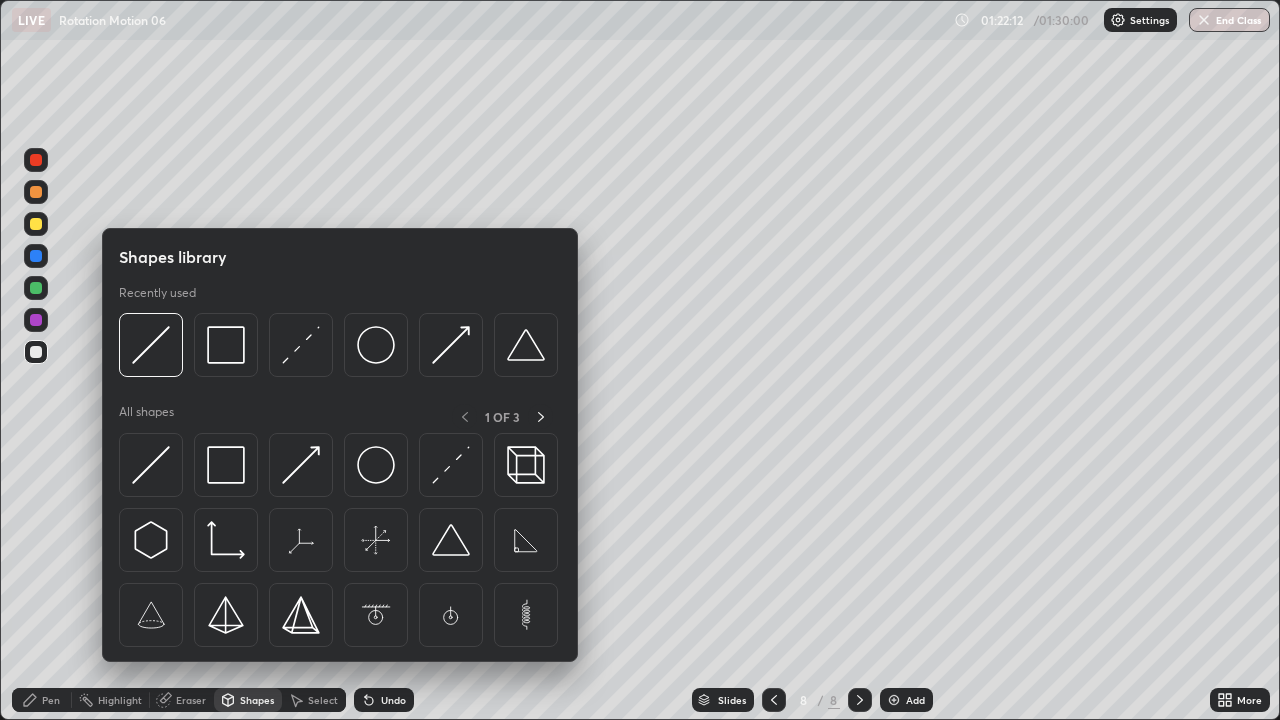 click at bounding box center [226, 345] 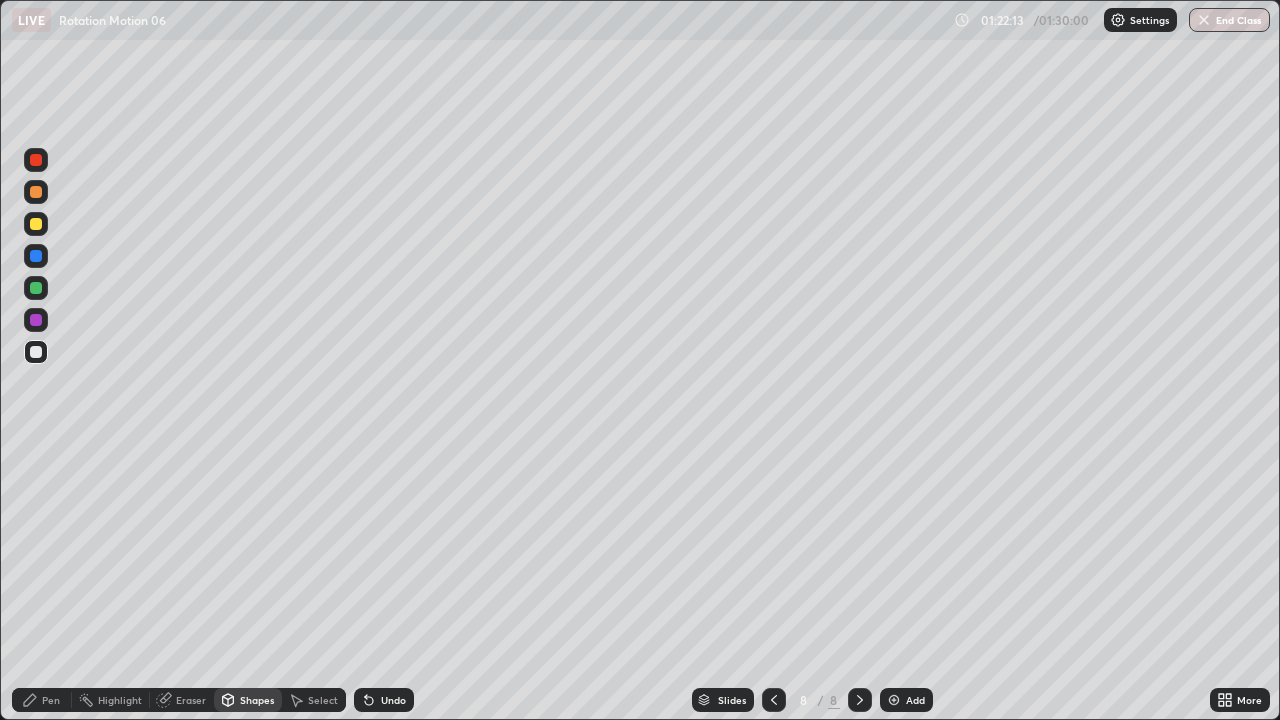 click at bounding box center [36, 224] 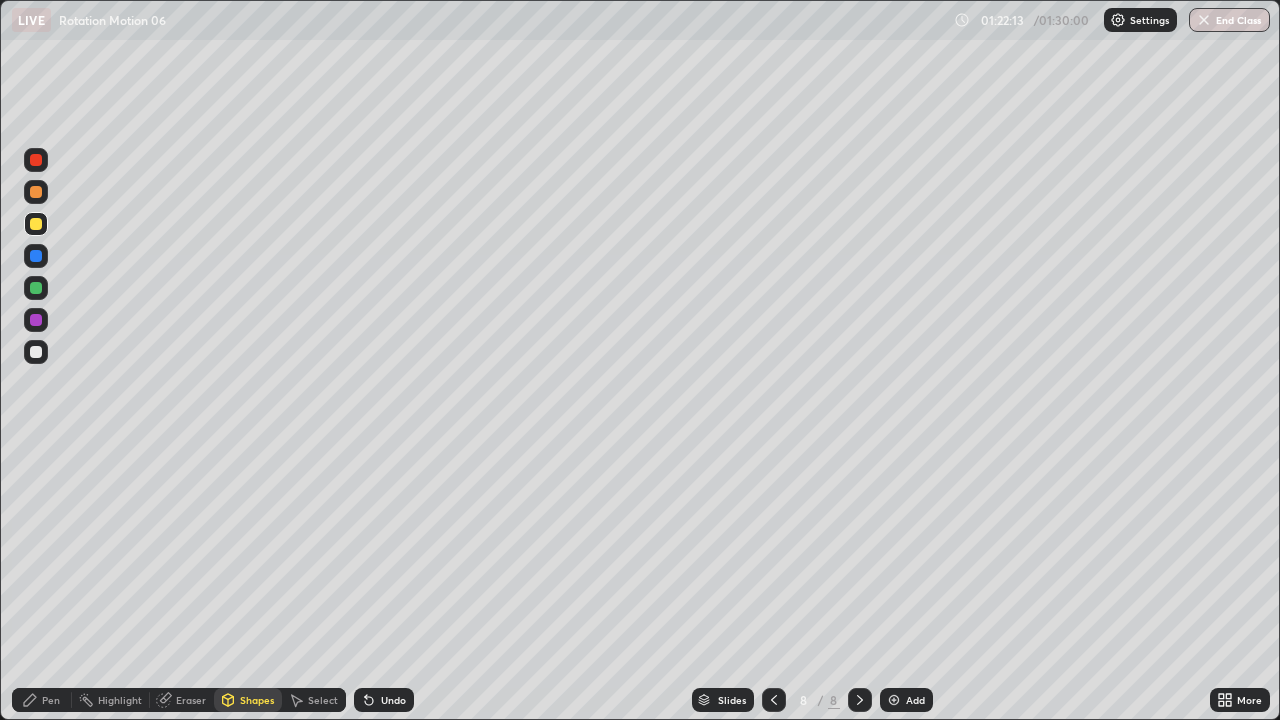 click at bounding box center [36, 352] 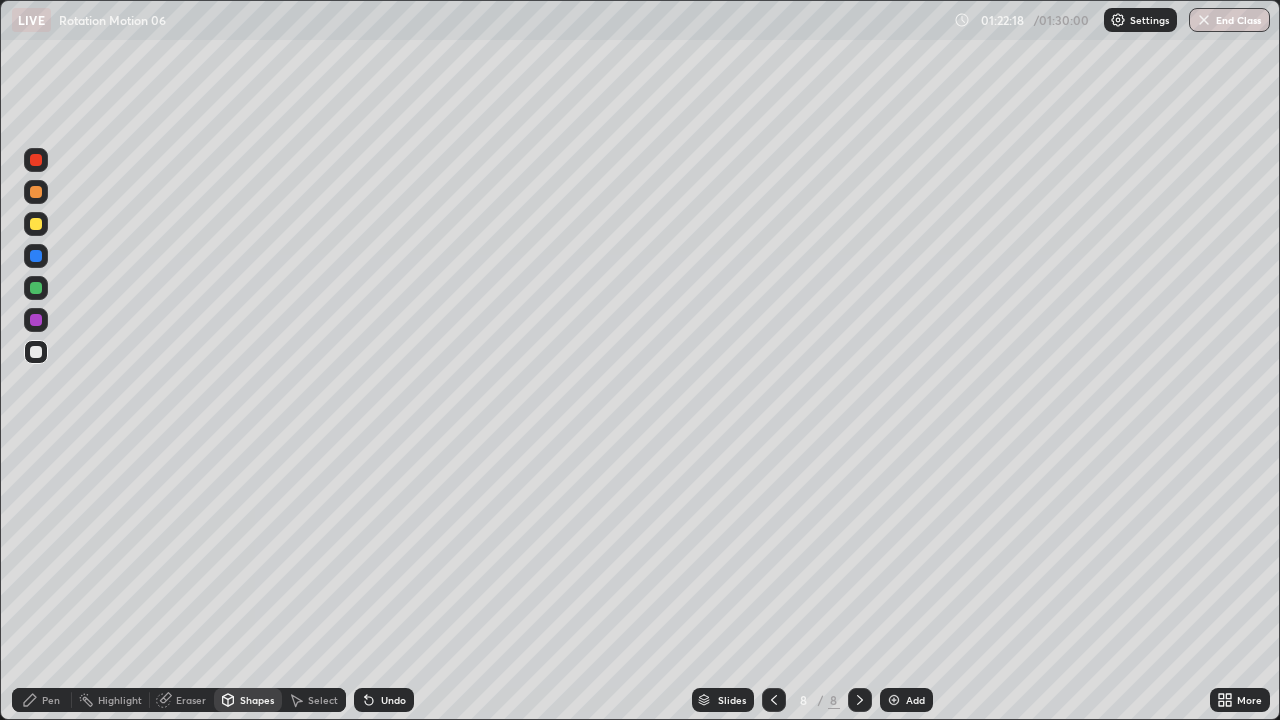 click on "Pen" at bounding box center [42, 700] 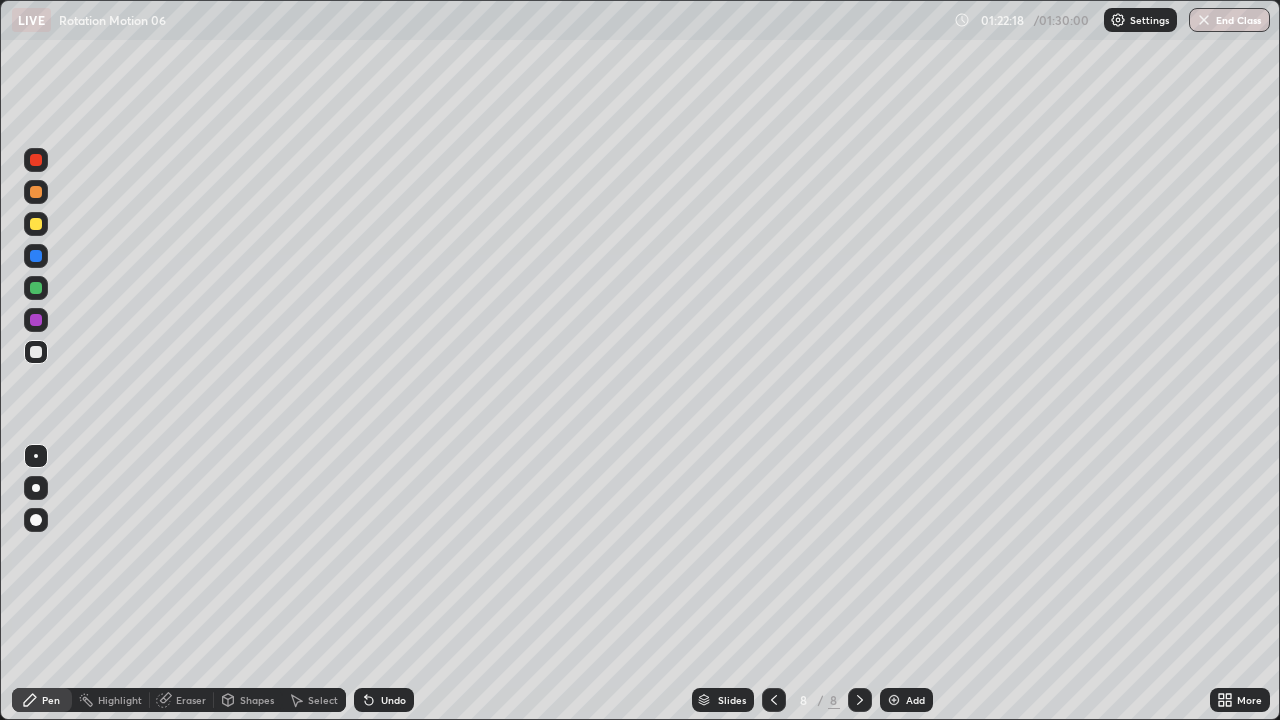 click at bounding box center (36, 352) 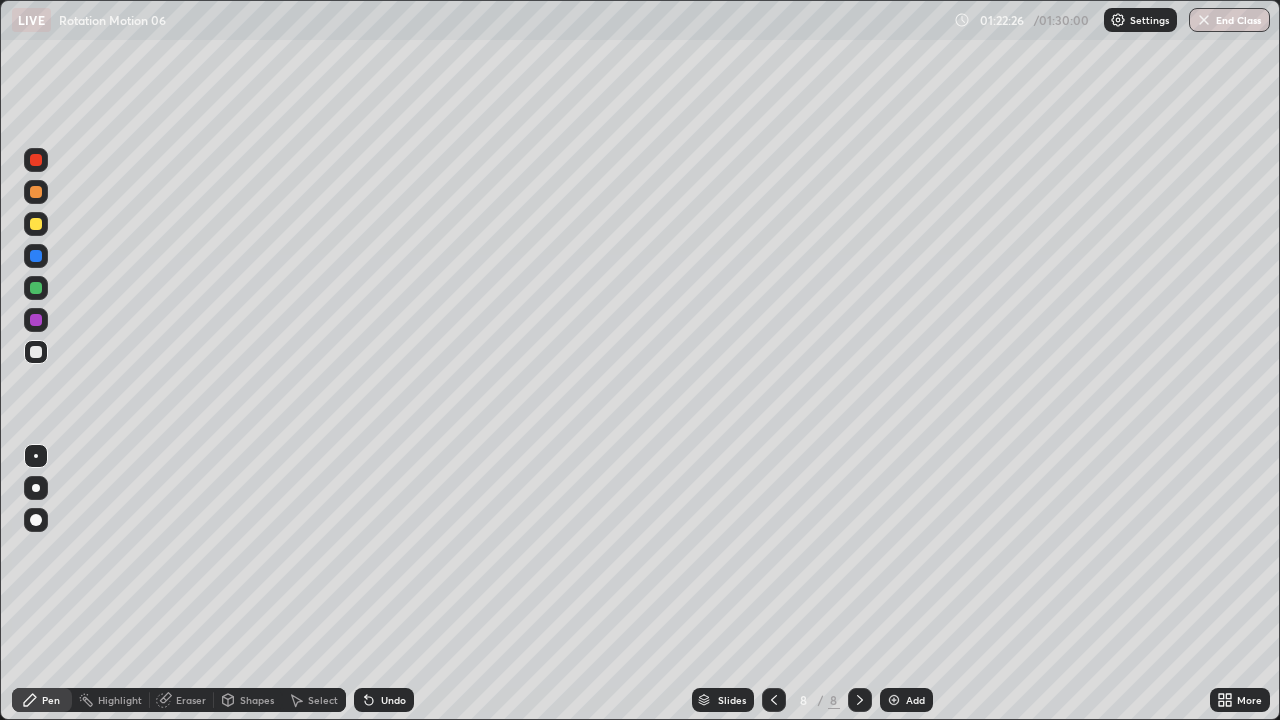 click at bounding box center [36, 256] 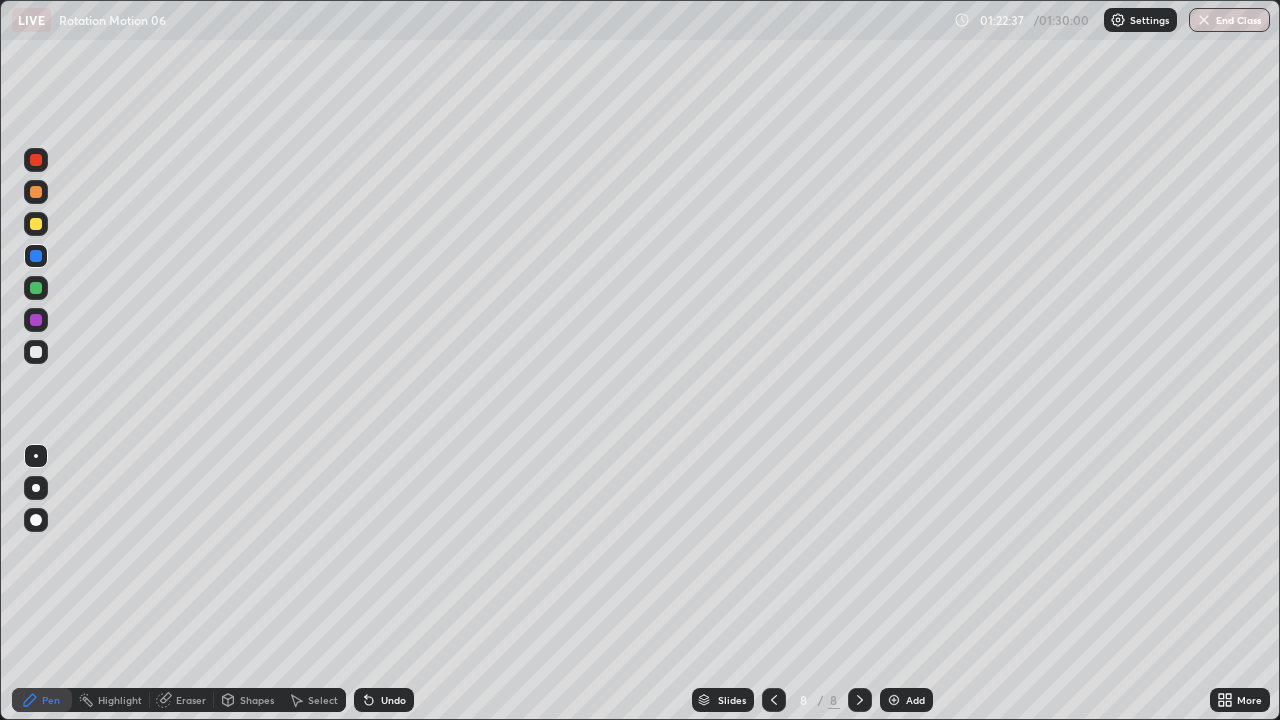 click on "Shapes" at bounding box center [257, 700] 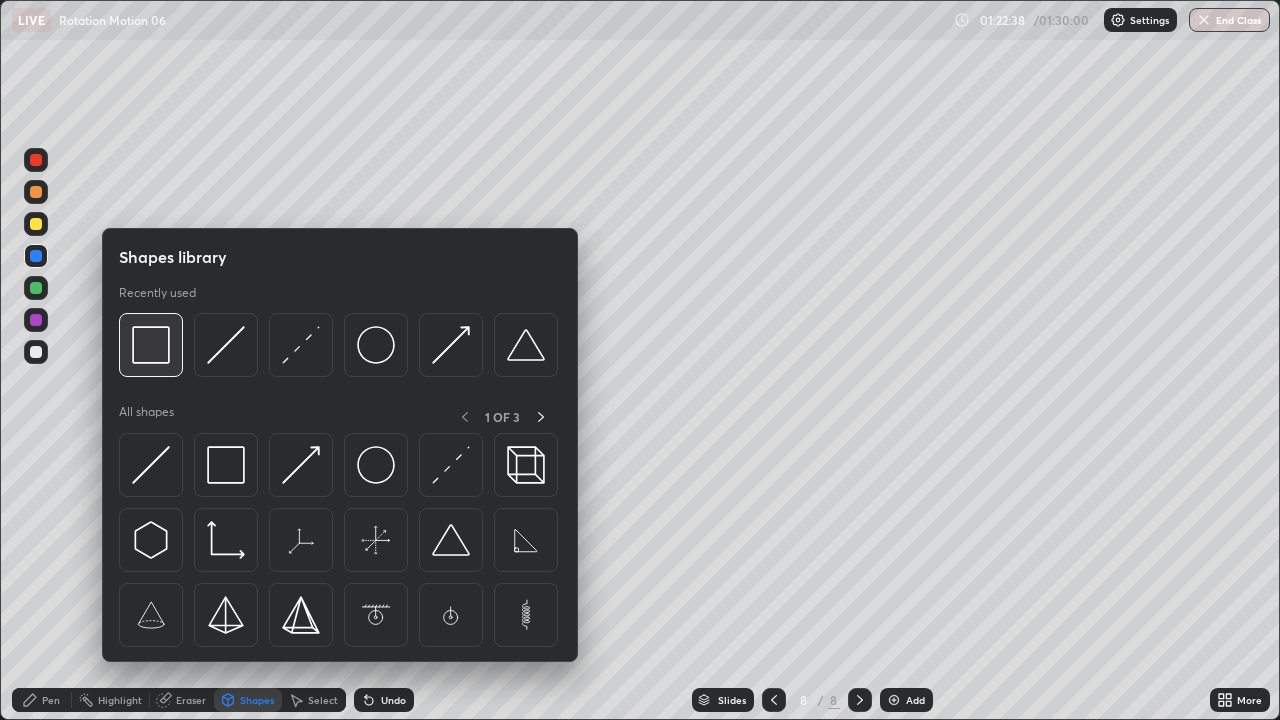 click at bounding box center [151, 345] 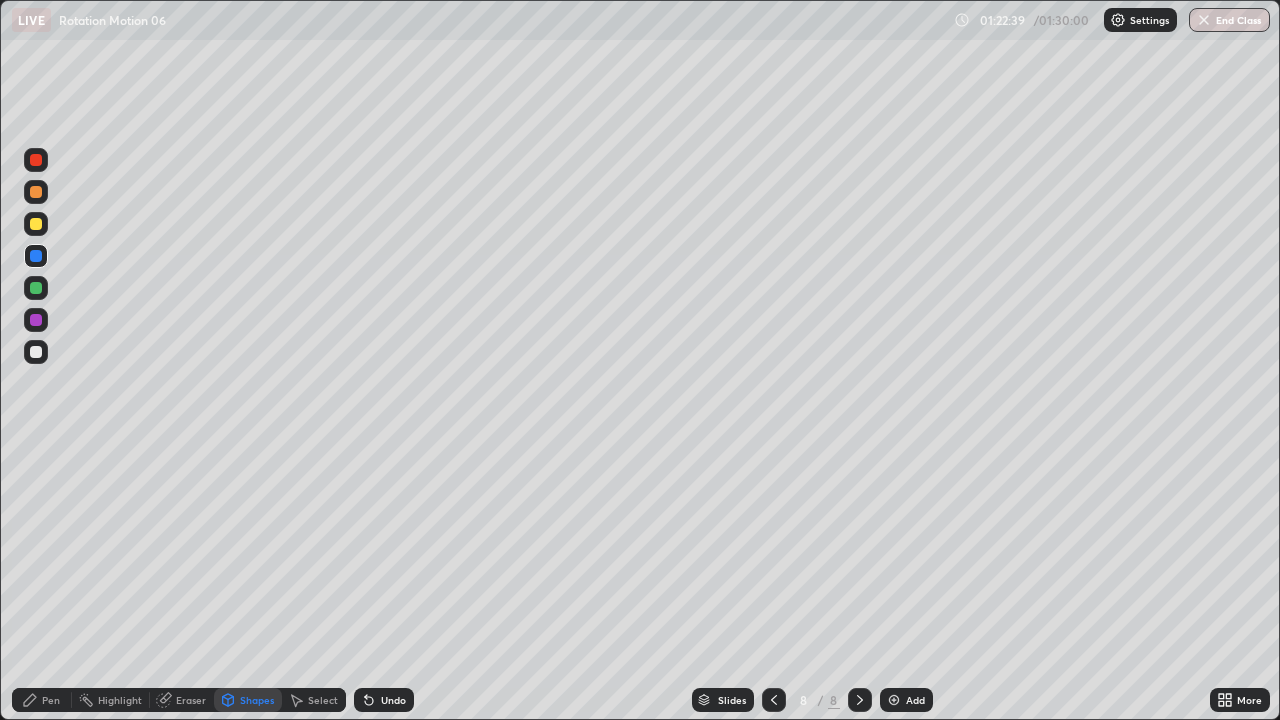 click at bounding box center (36, 352) 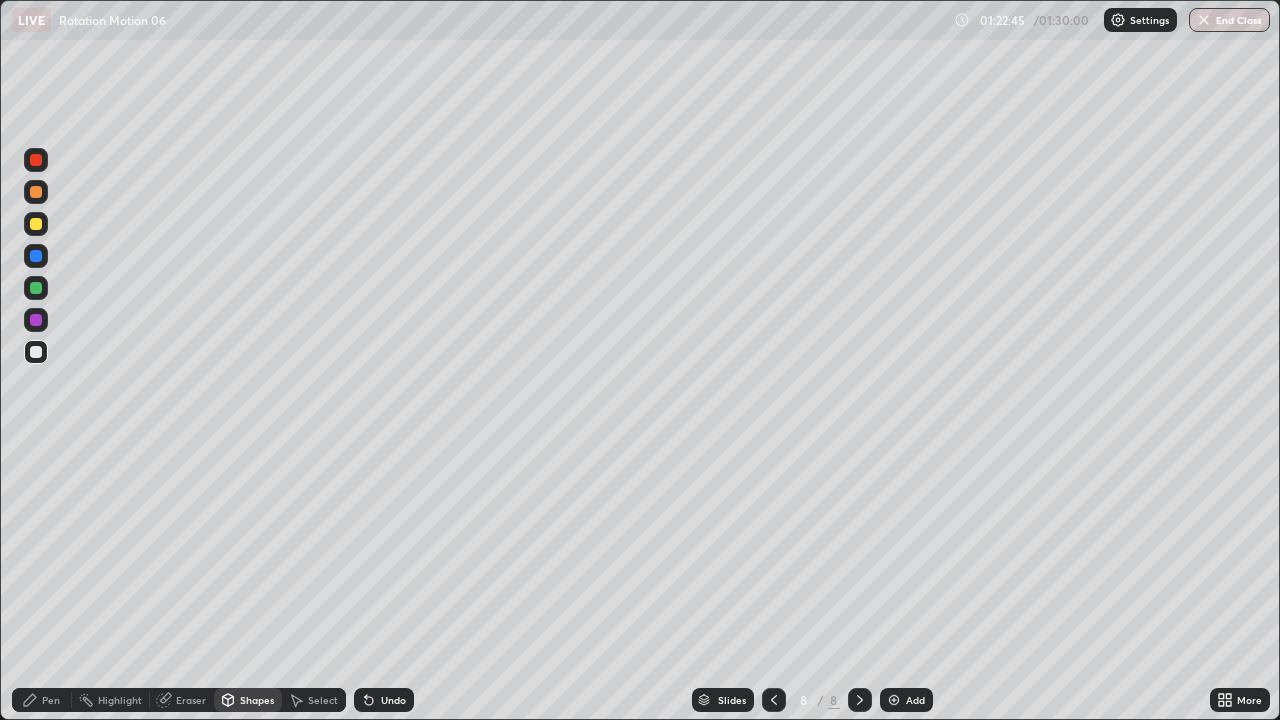 click on "Pen" at bounding box center [42, 700] 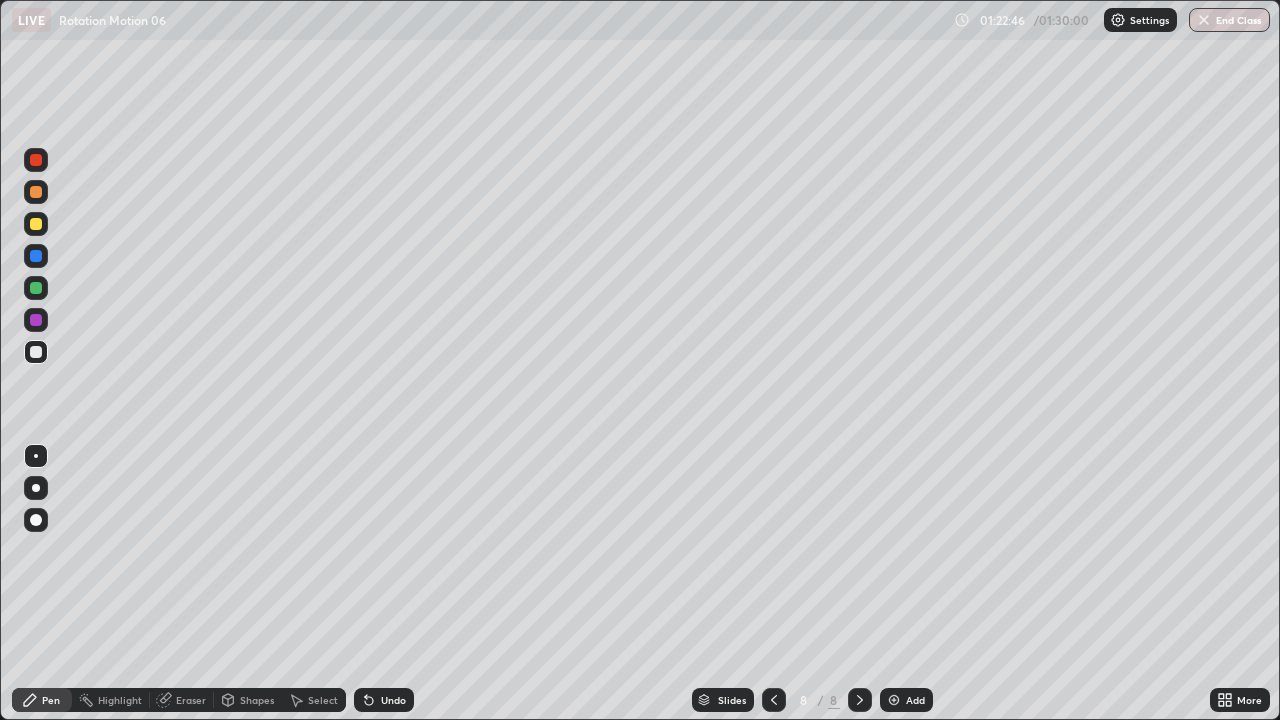 click at bounding box center [36, 288] 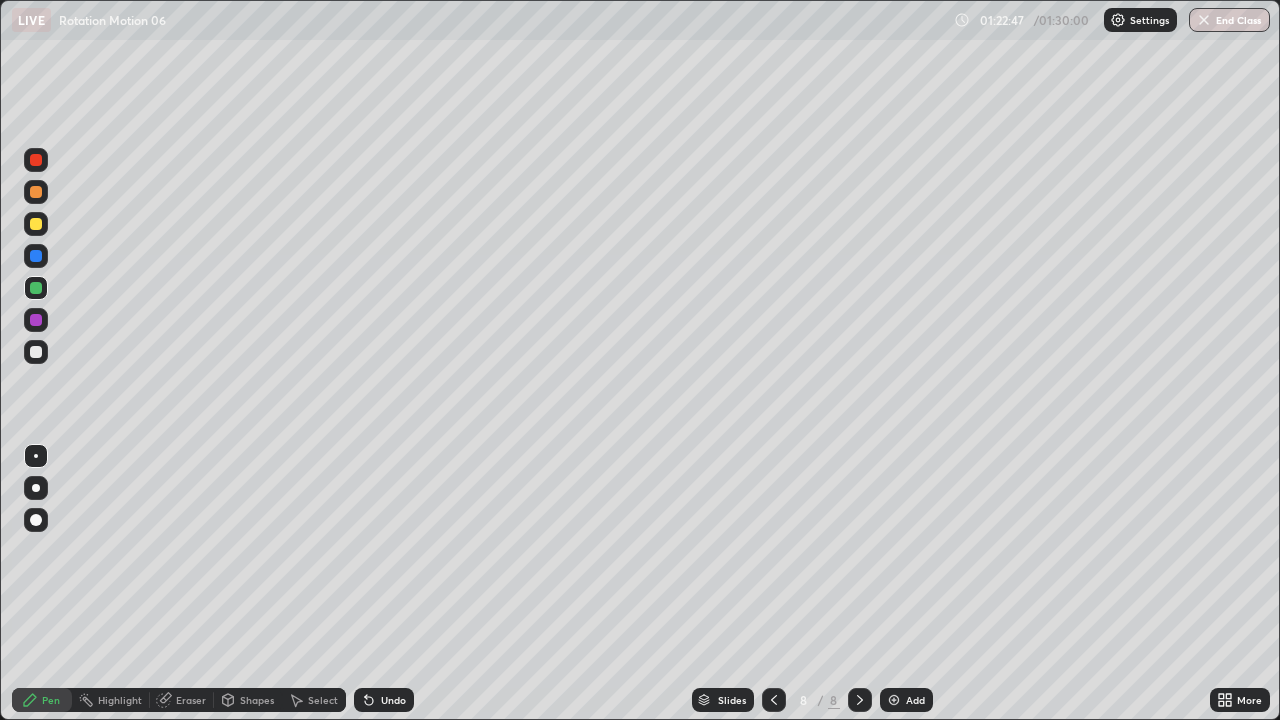 click on "Shapes" at bounding box center (257, 700) 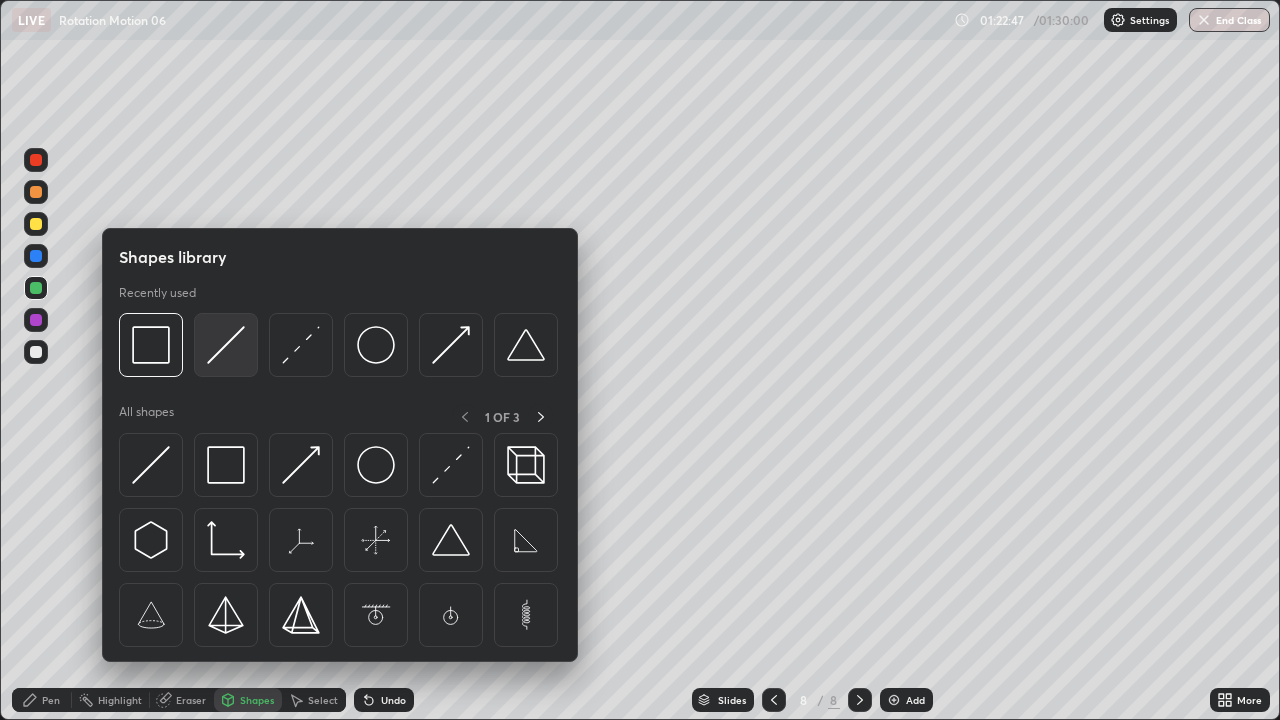 click at bounding box center [226, 345] 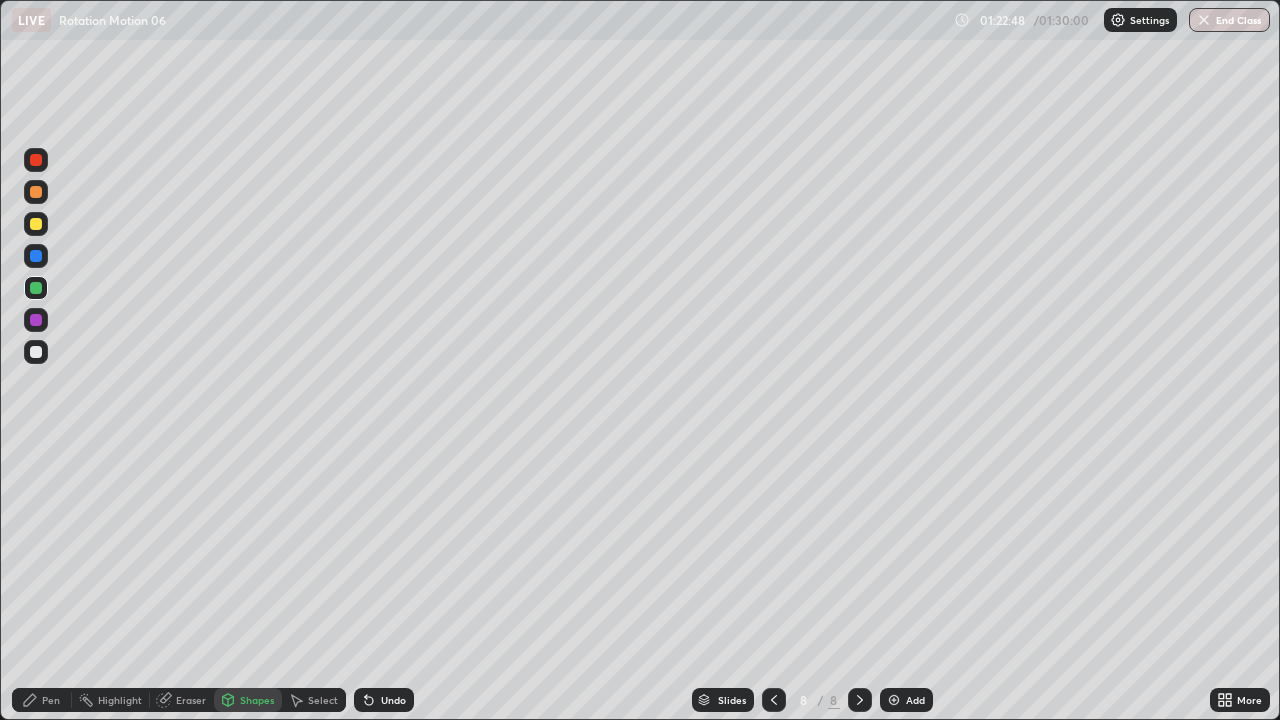 click on "Pen" at bounding box center [51, 700] 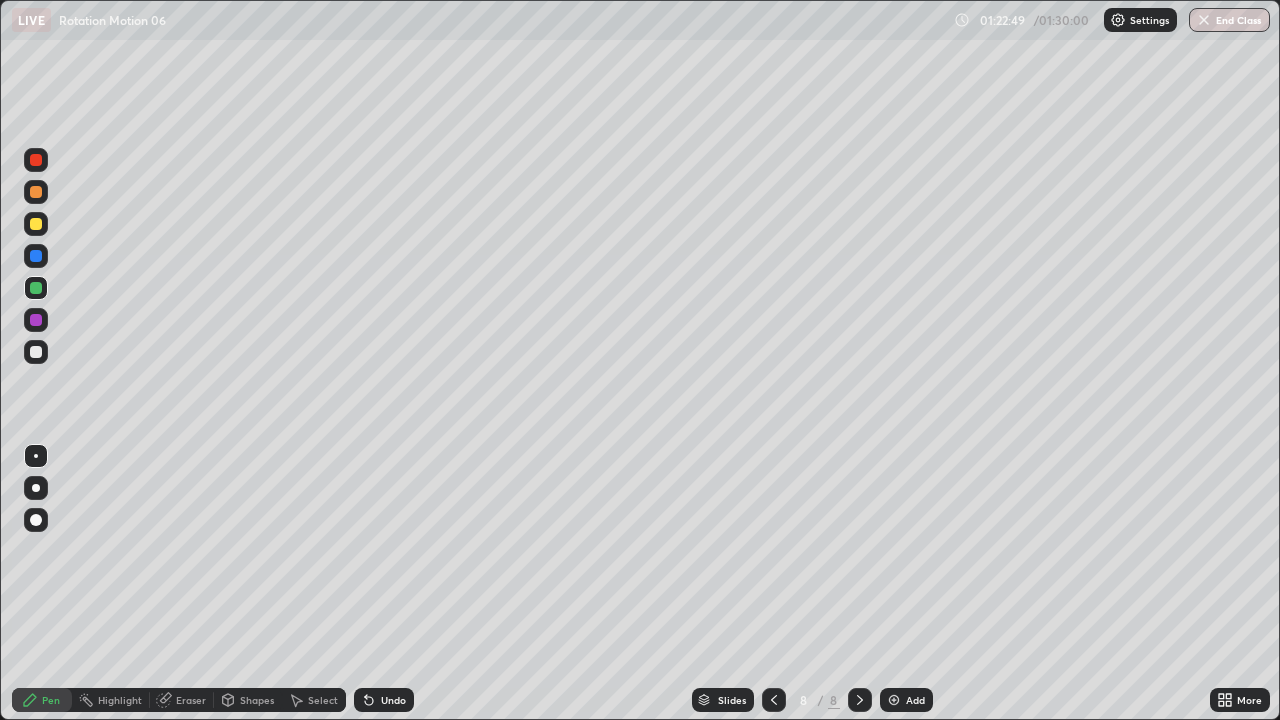click at bounding box center (36, 352) 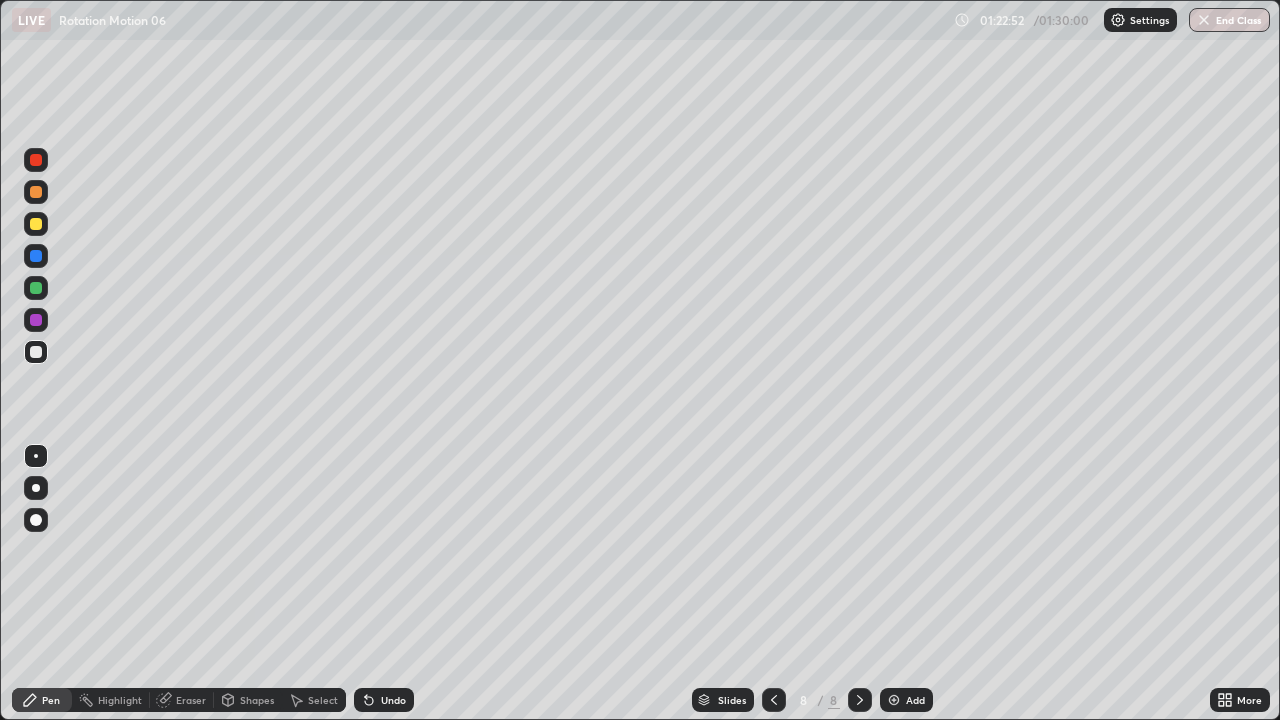 click at bounding box center [36, 288] 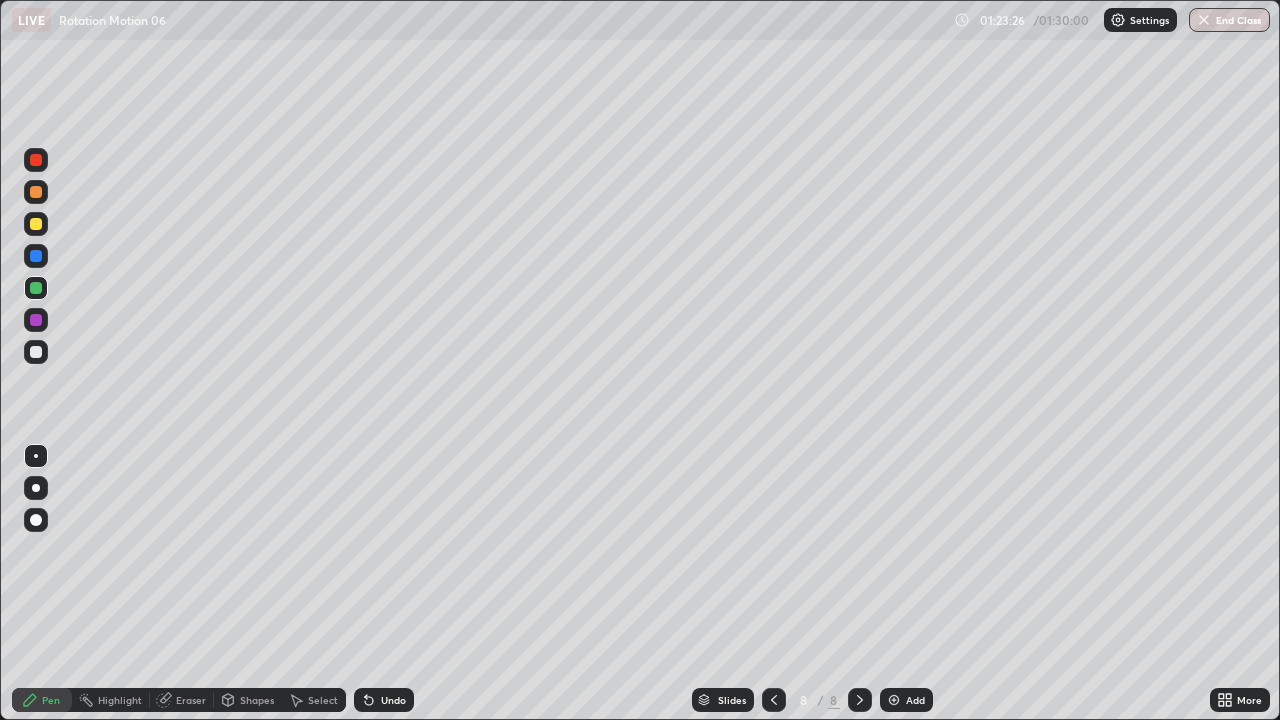 click at bounding box center (36, 352) 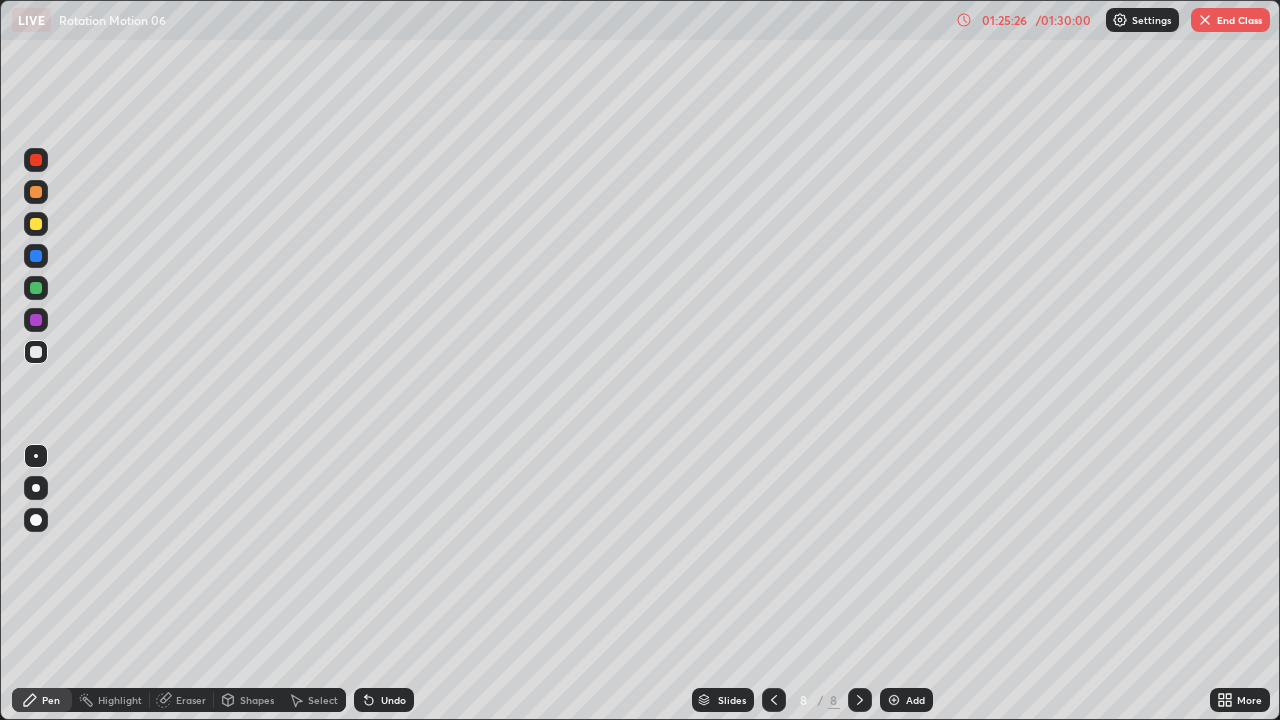 click on "Shapes" at bounding box center (257, 700) 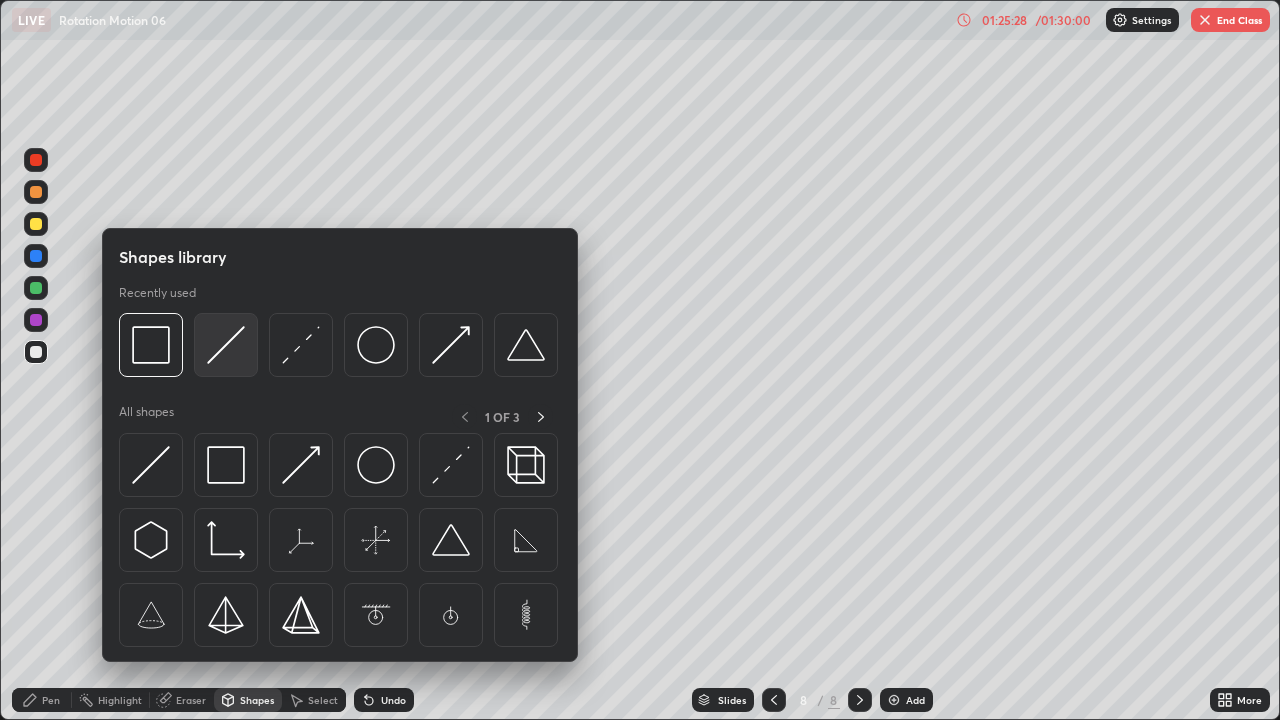 click at bounding box center [226, 345] 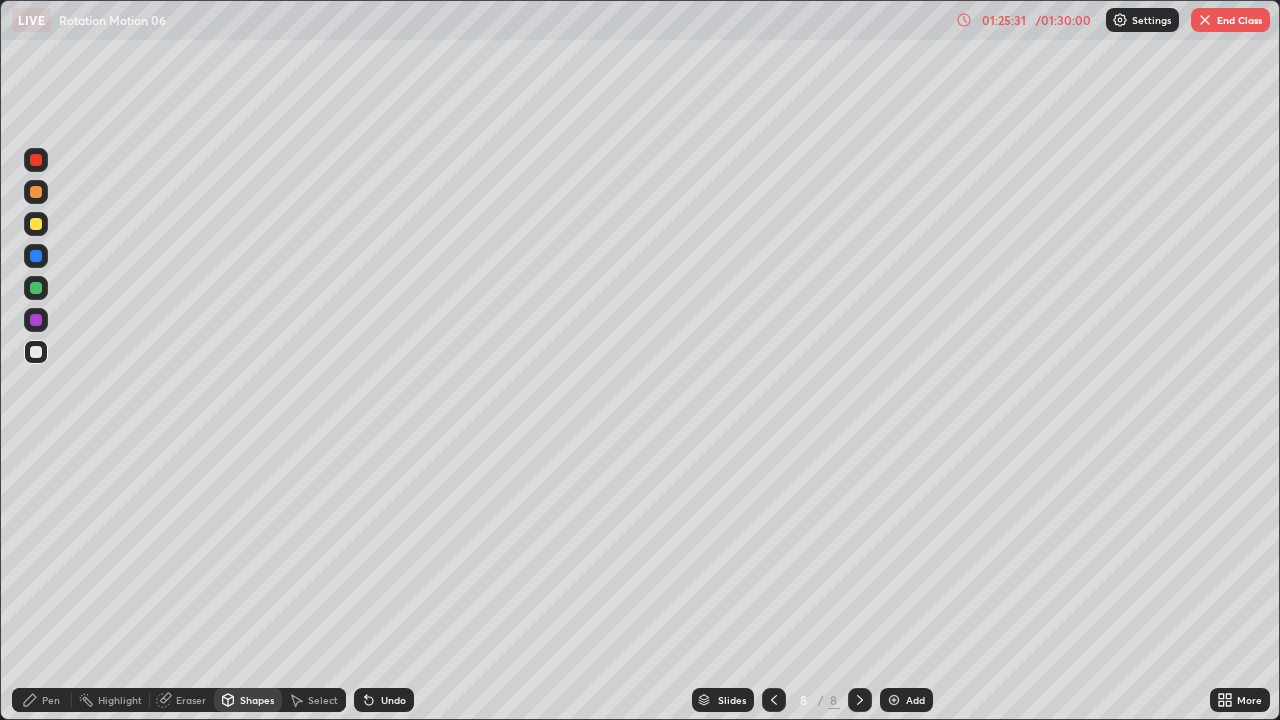 click at bounding box center [36, 352] 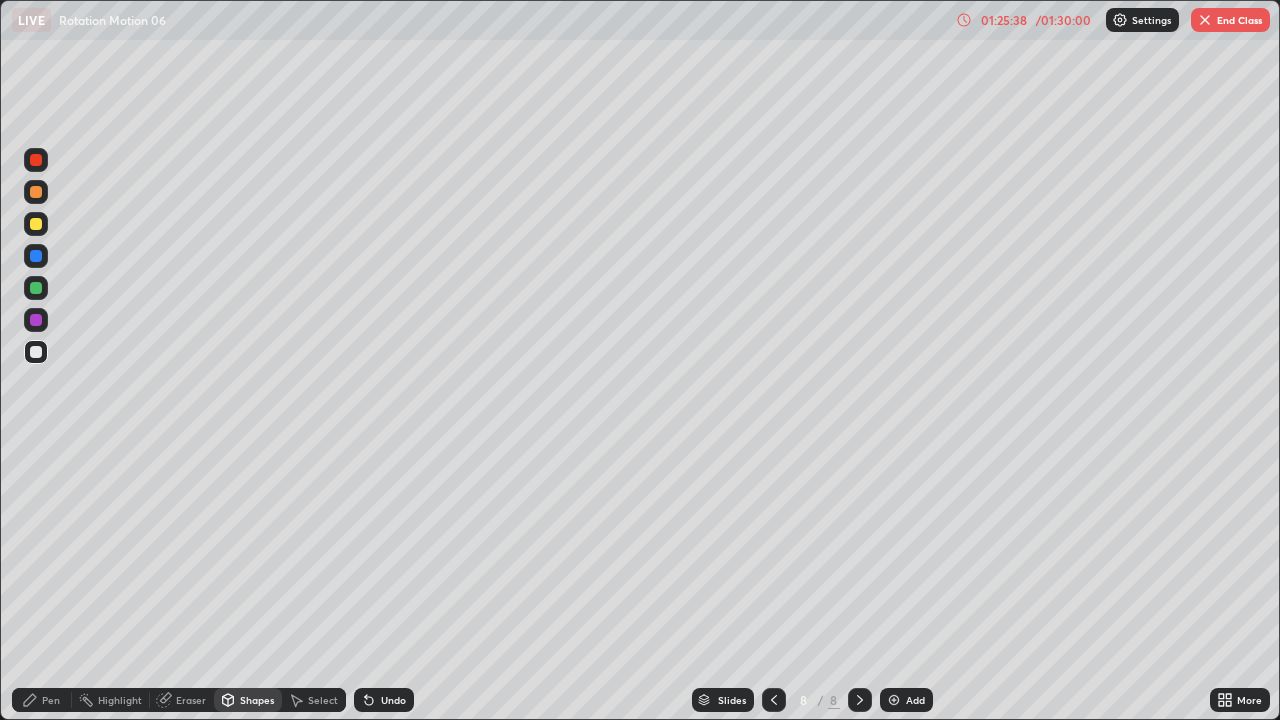 click on "Undo" at bounding box center (393, 700) 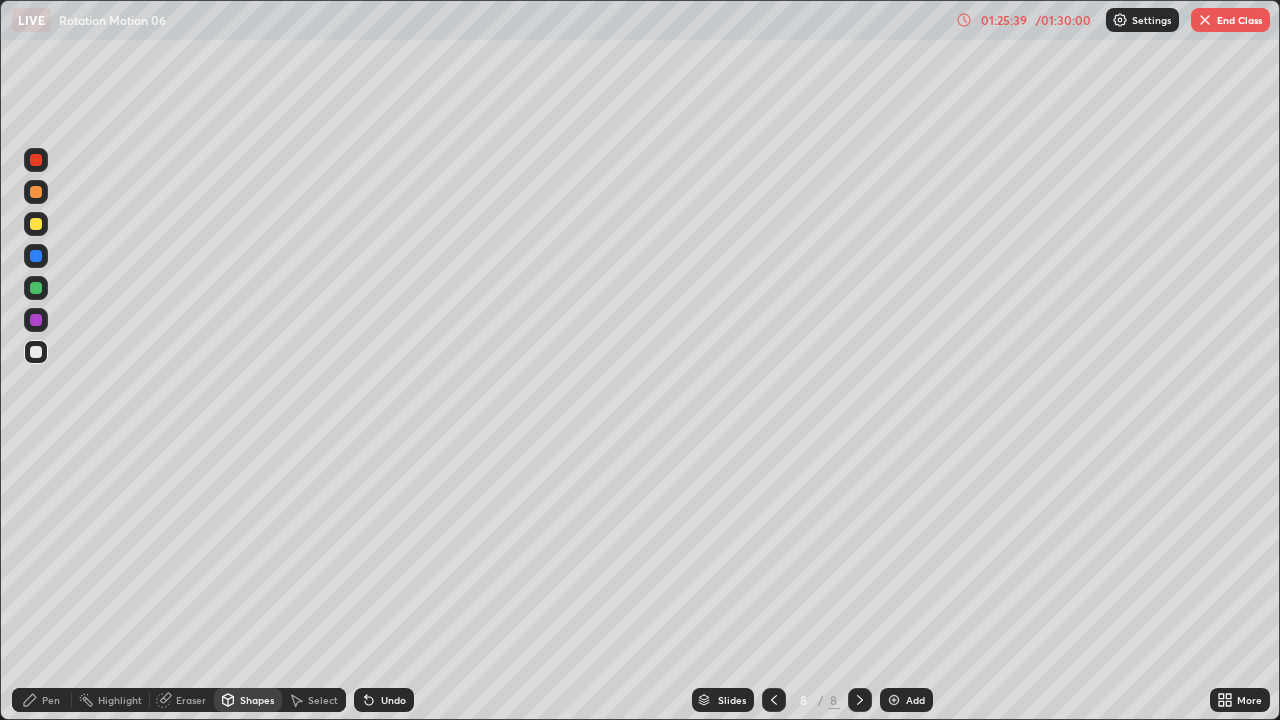 click on "Pen" at bounding box center [42, 700] 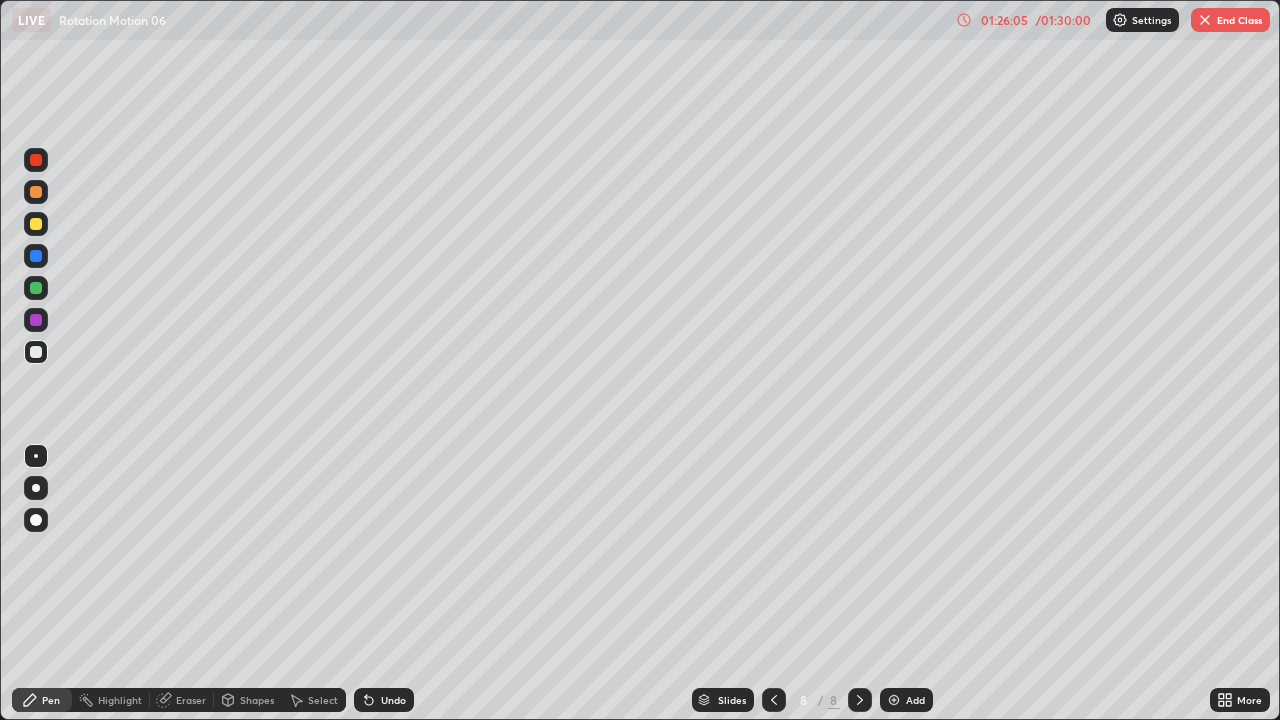 click on "Undo" at bounding box center [384, 700] 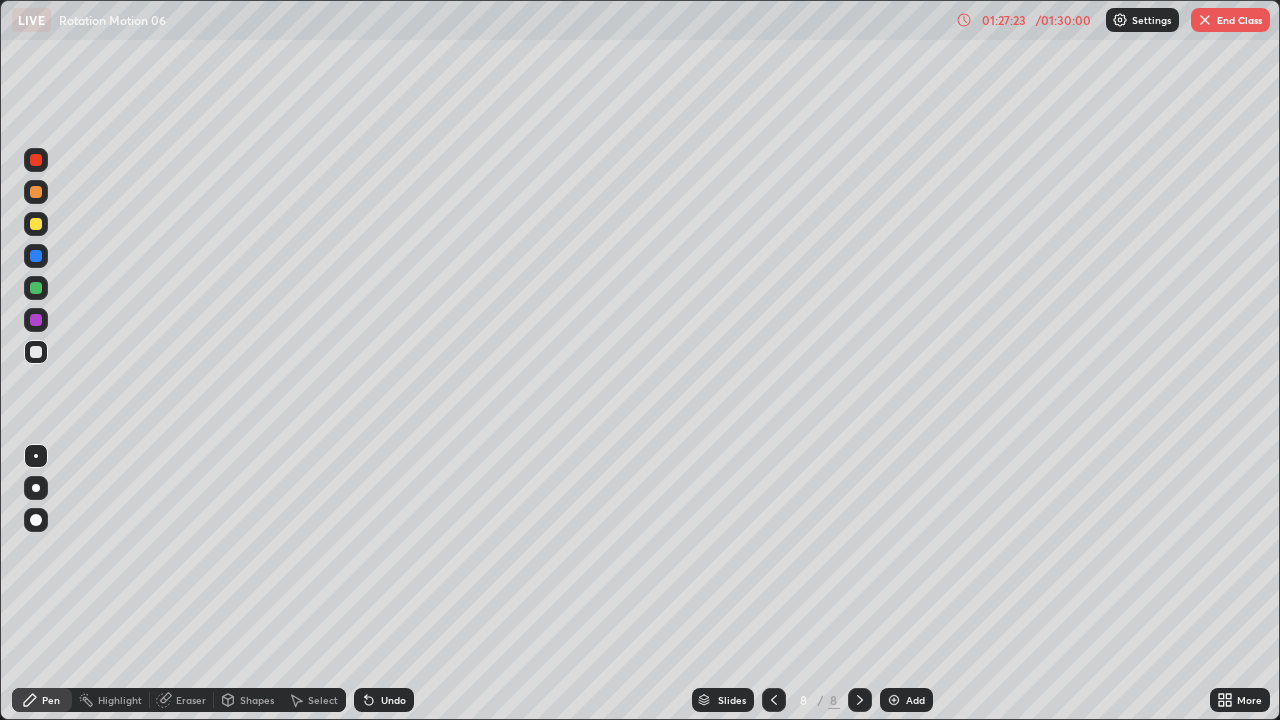 click at bounding box center [36, 320] 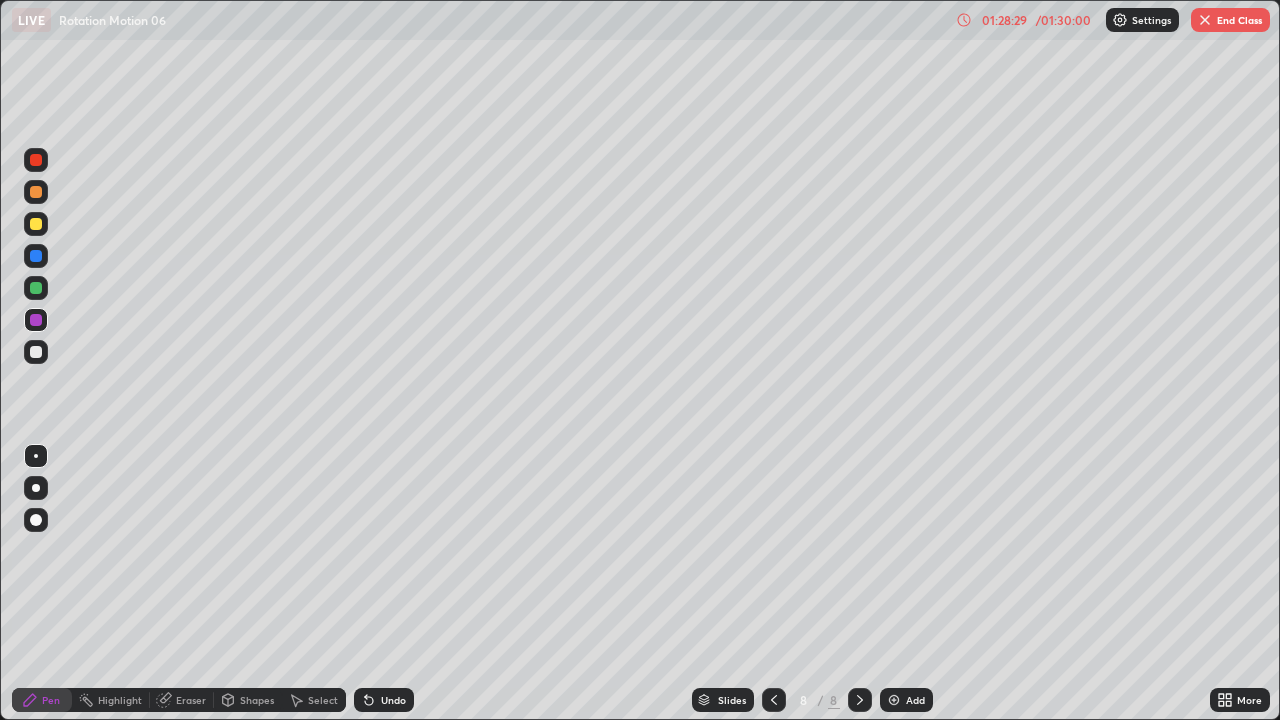 click on "End Class" at bounding box center (1230, 20) 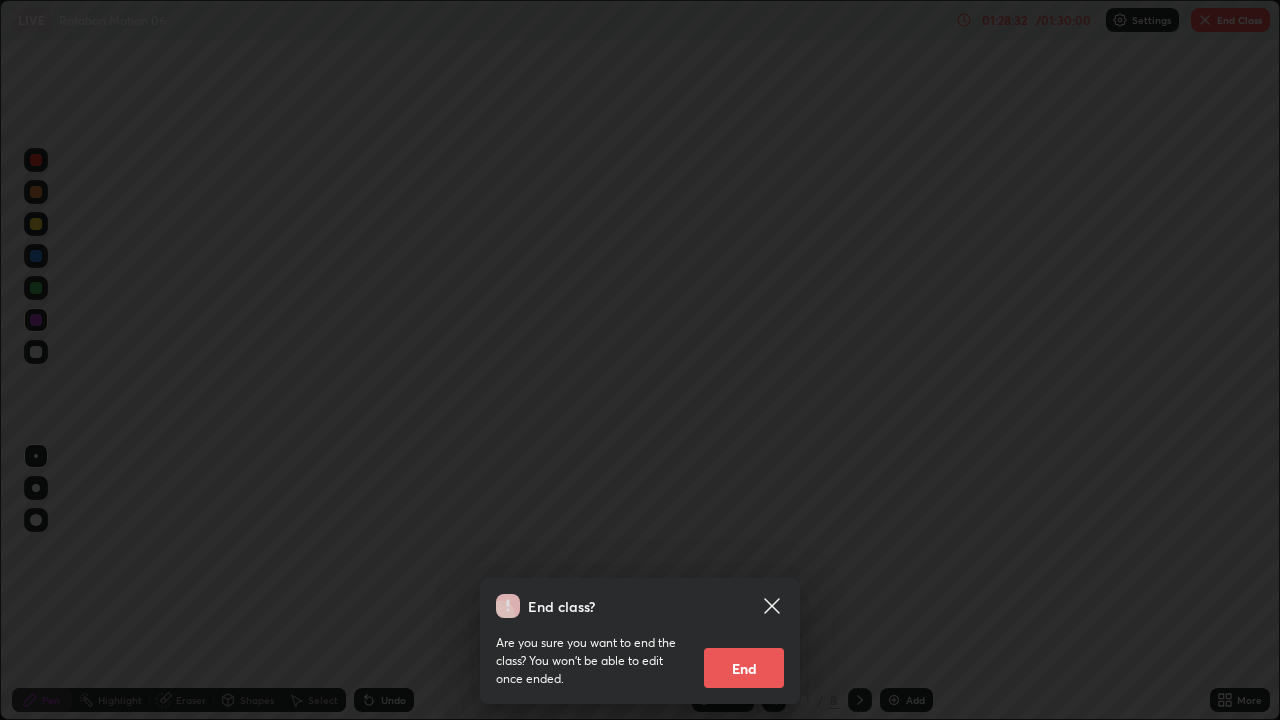 click on "End" at bounding box center (744, 668) 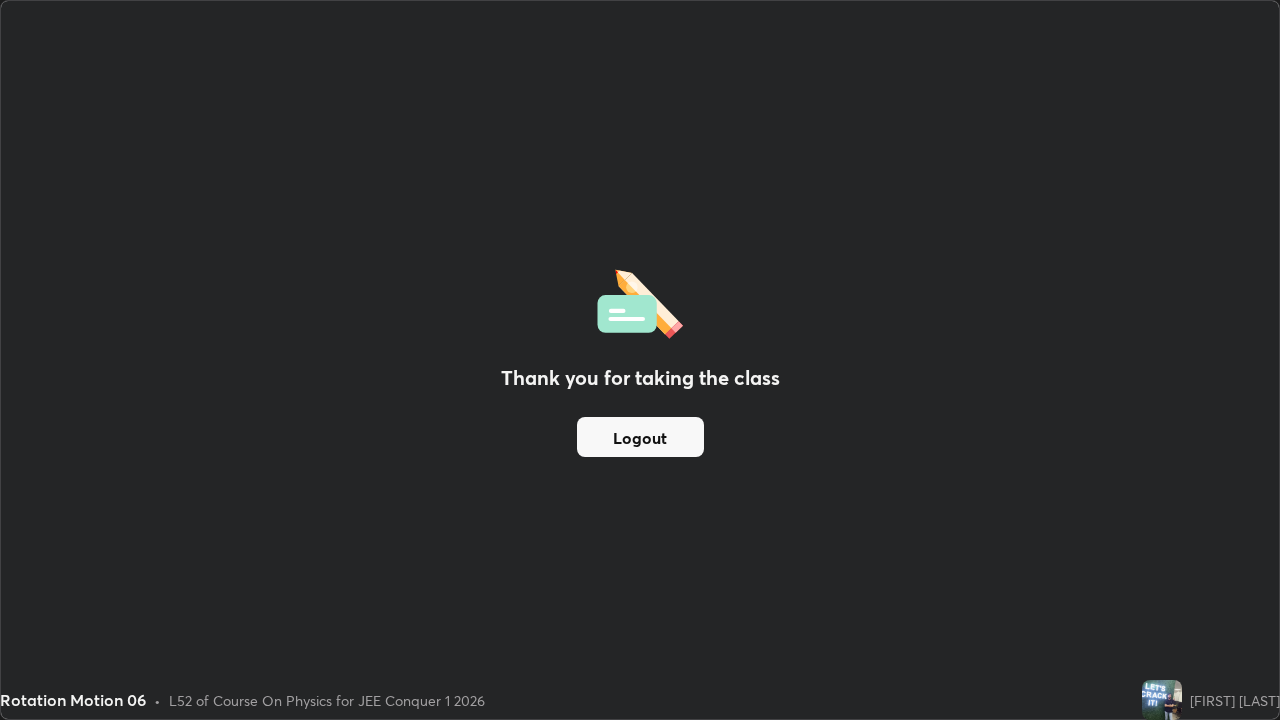 click on "Logout" at bounding box center [640, 437] 